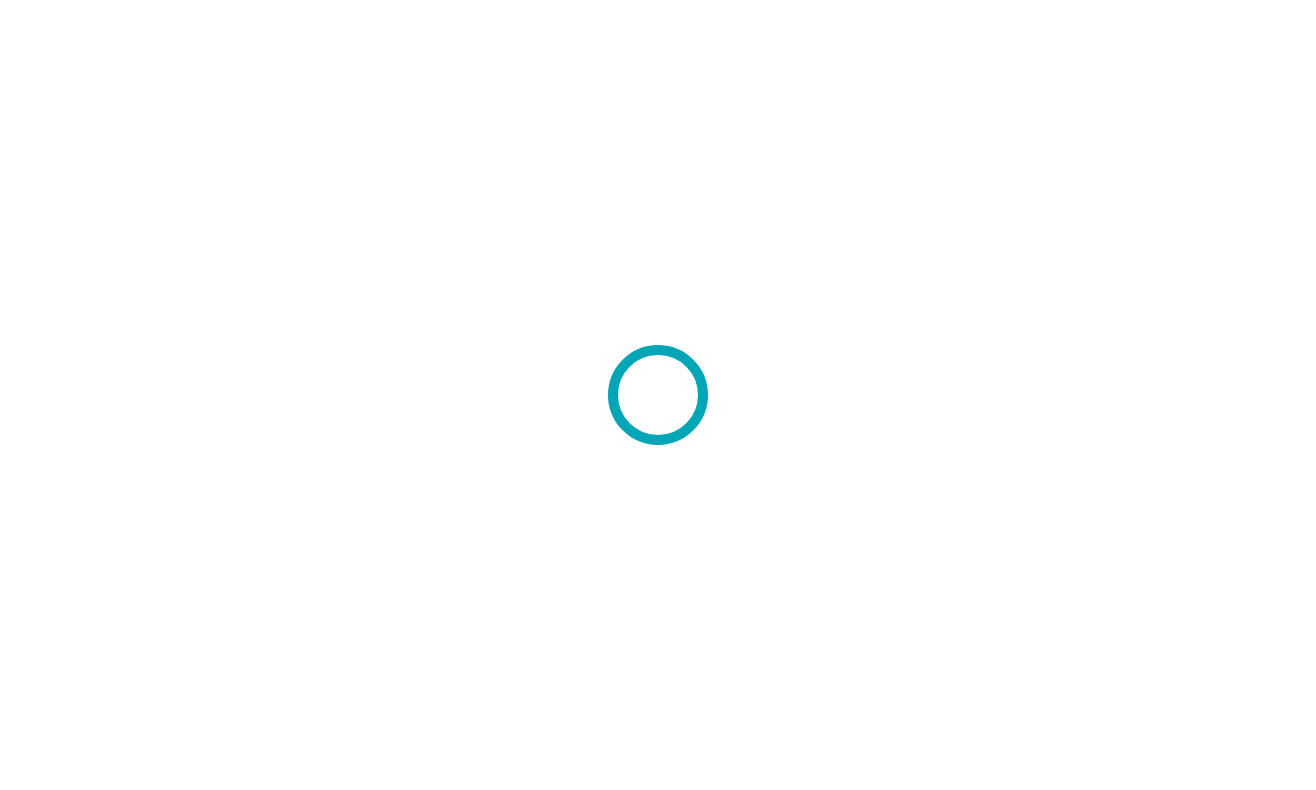 scroll, scrollTop: 0, scrollLeft: 0, axis: both 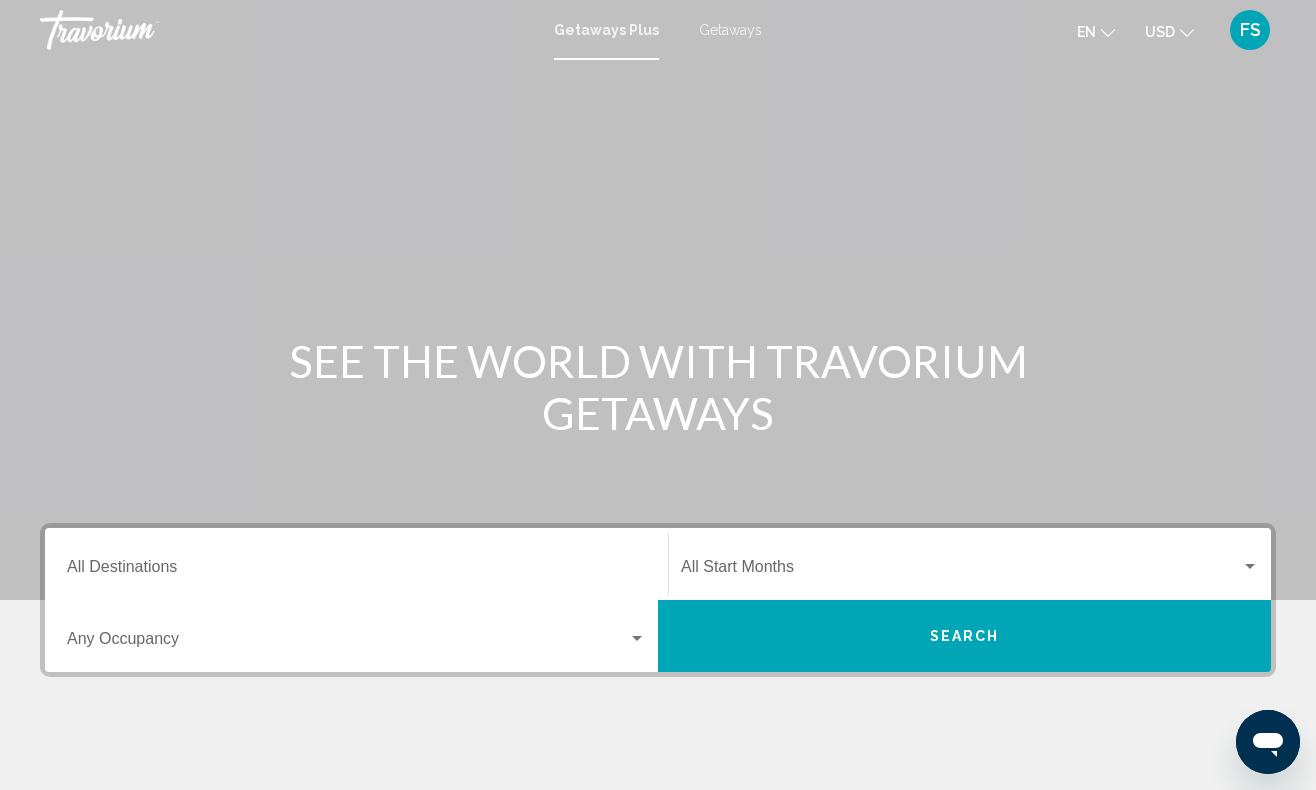 click on "Destination All Destinations" at bounding box center (356, 571) 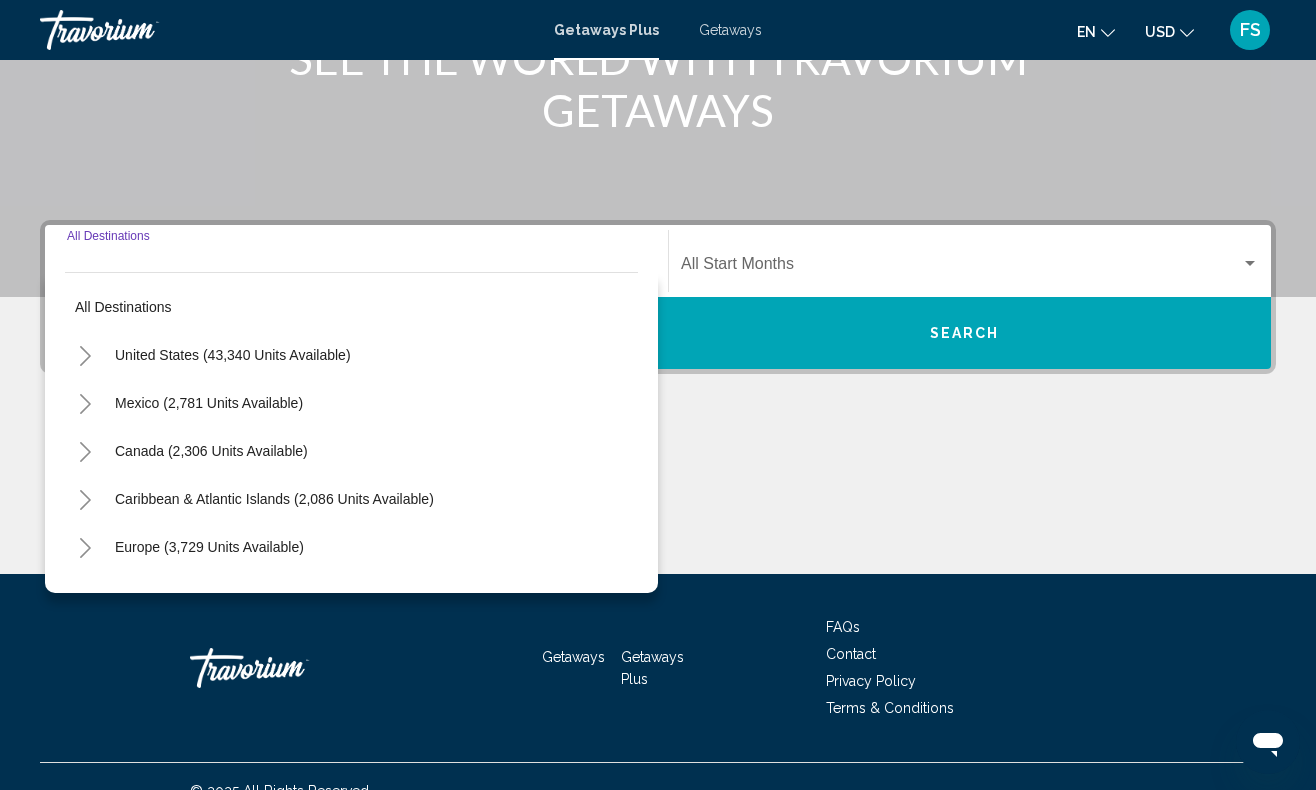 scroll, scrollTop: 332, scrollLeft: 0, axis: vertical 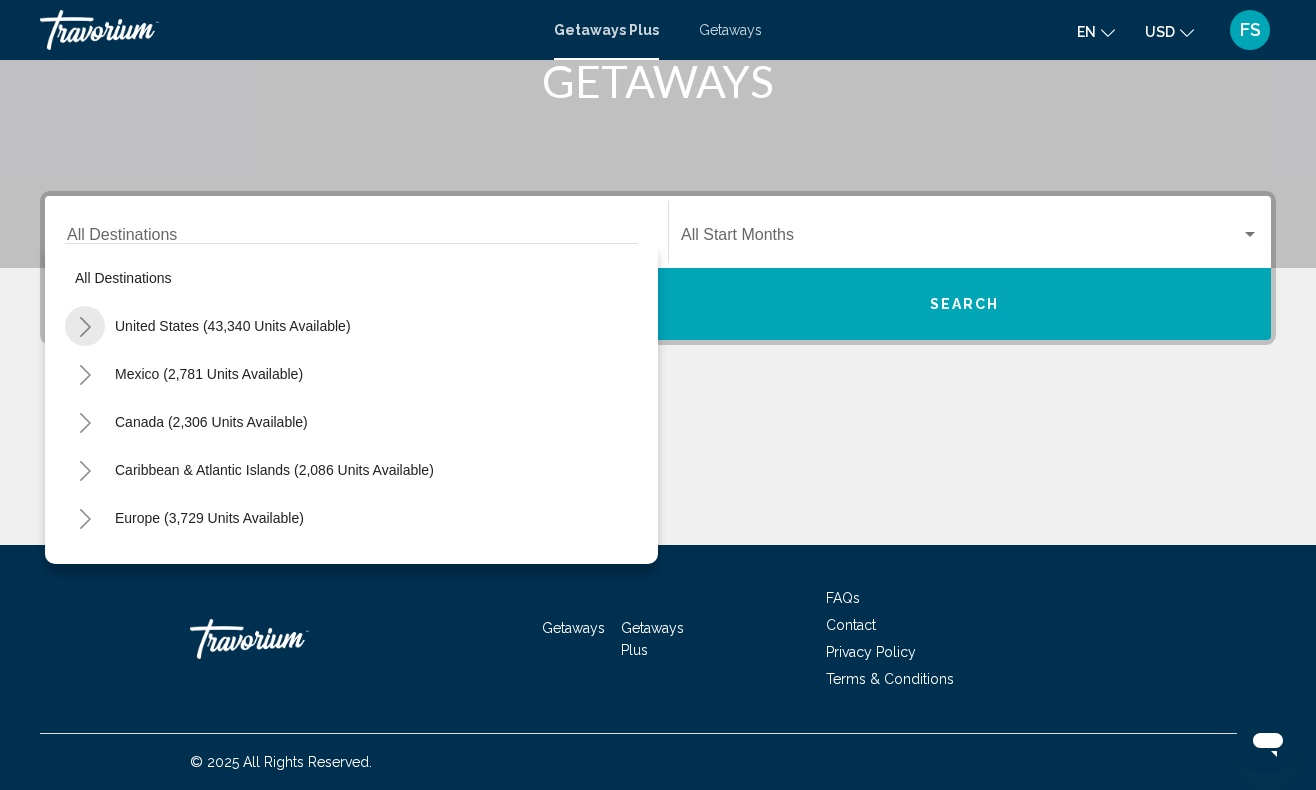 click 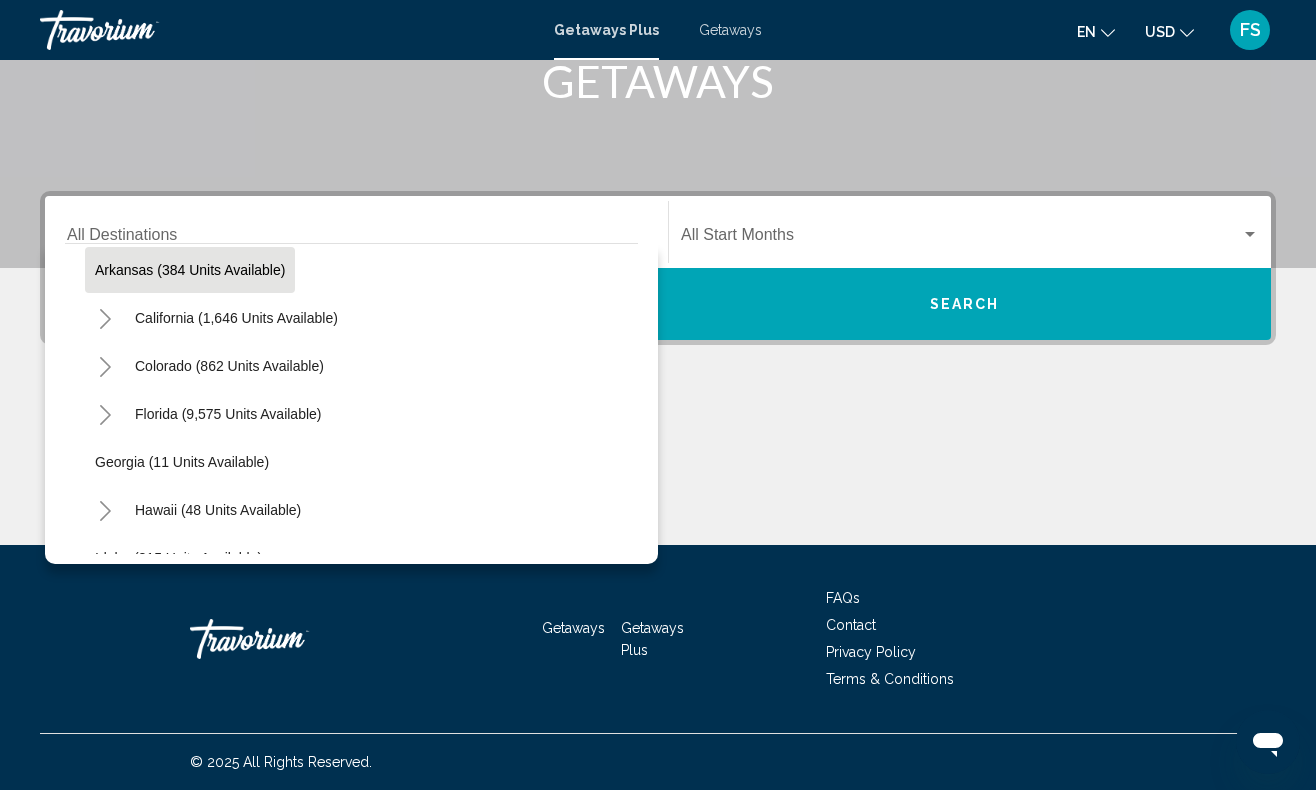 scroll, scrollTop: 157, scrollLeft: 0, axis: vertical 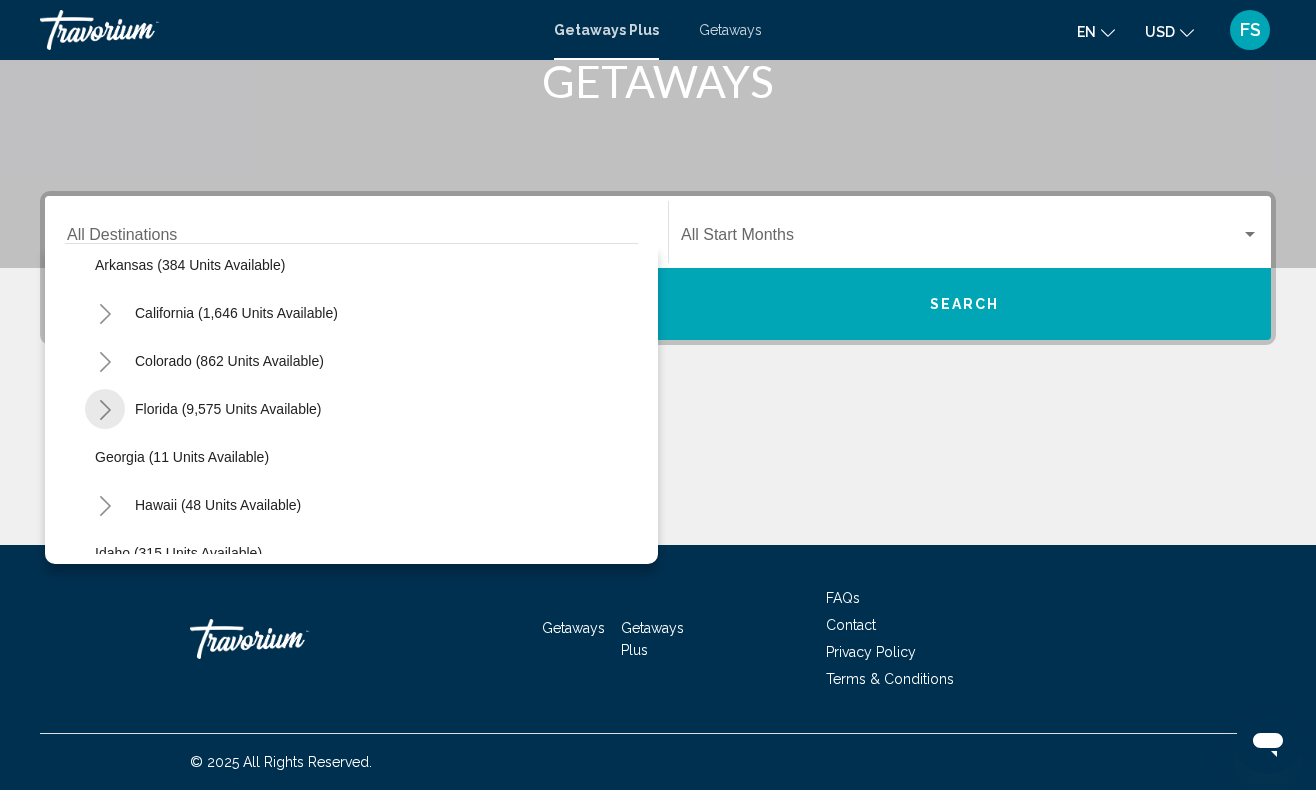click 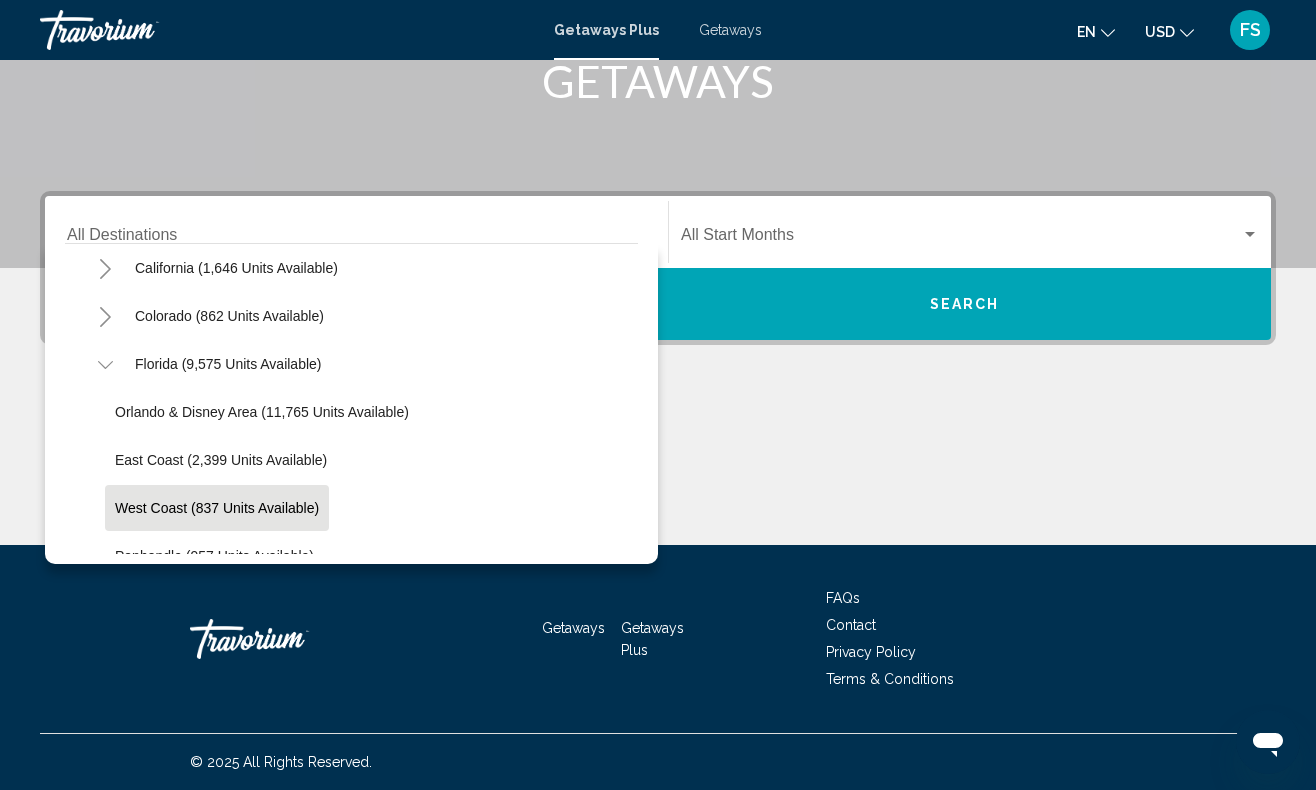 scroll, scrollTop: 196, scrollLeft: 0, axis: vertical 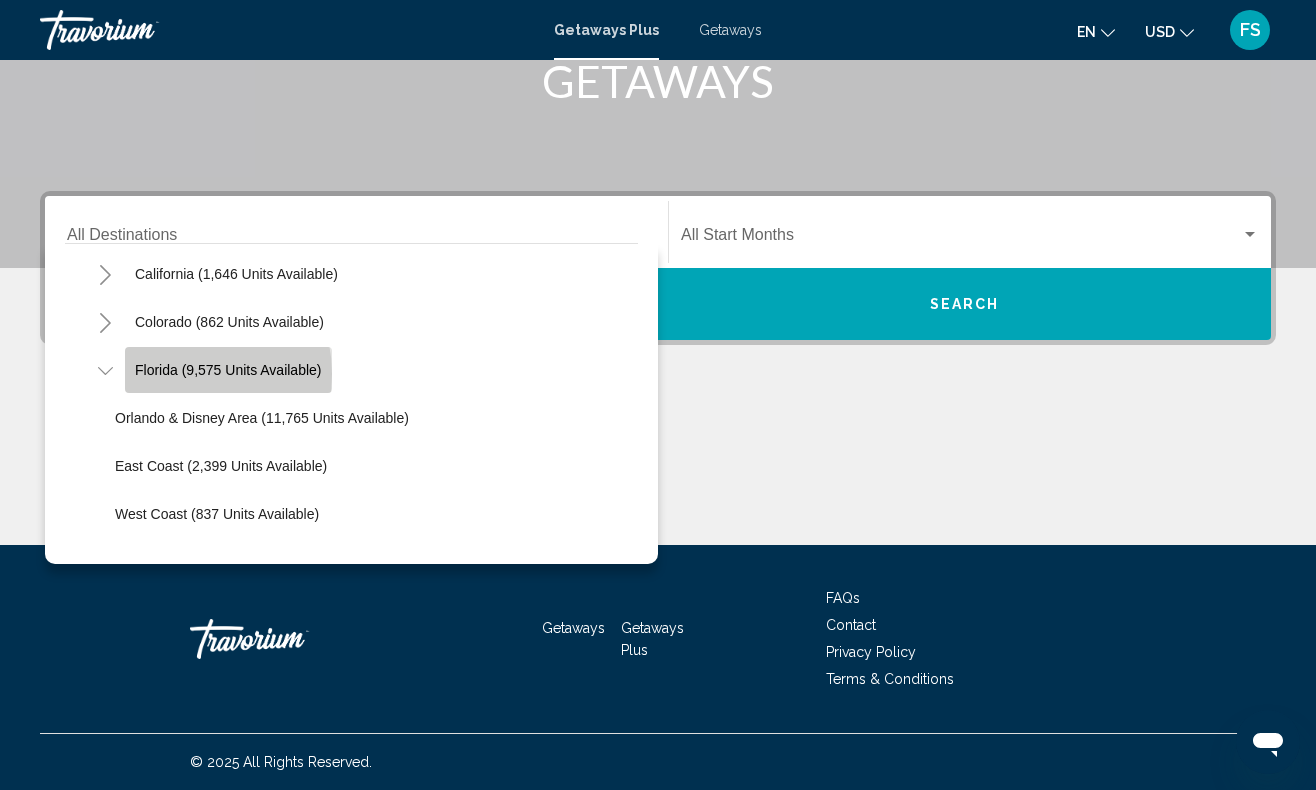 click on "Florida (9,575 units available)" 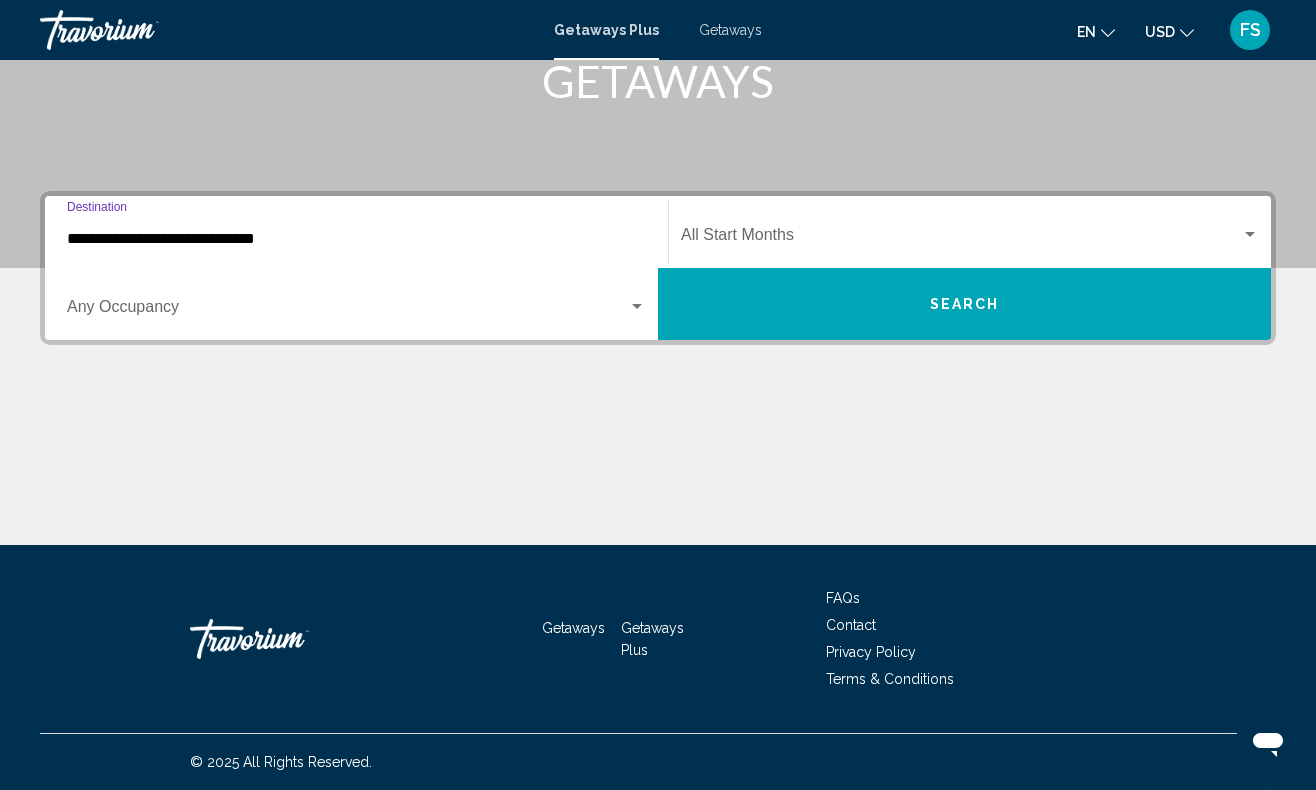 click at bounding box center (961, 239) 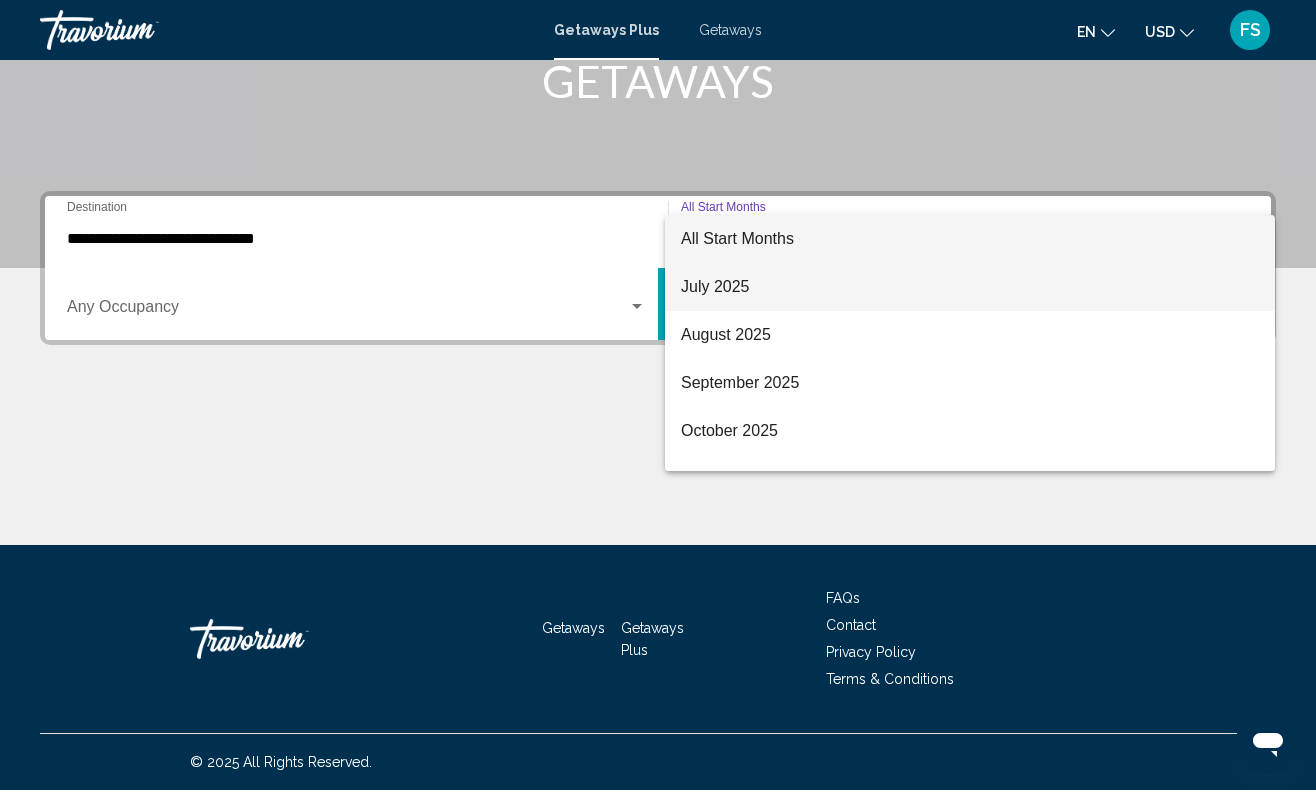 click on "July 2025" at bounding box center [970, 287] 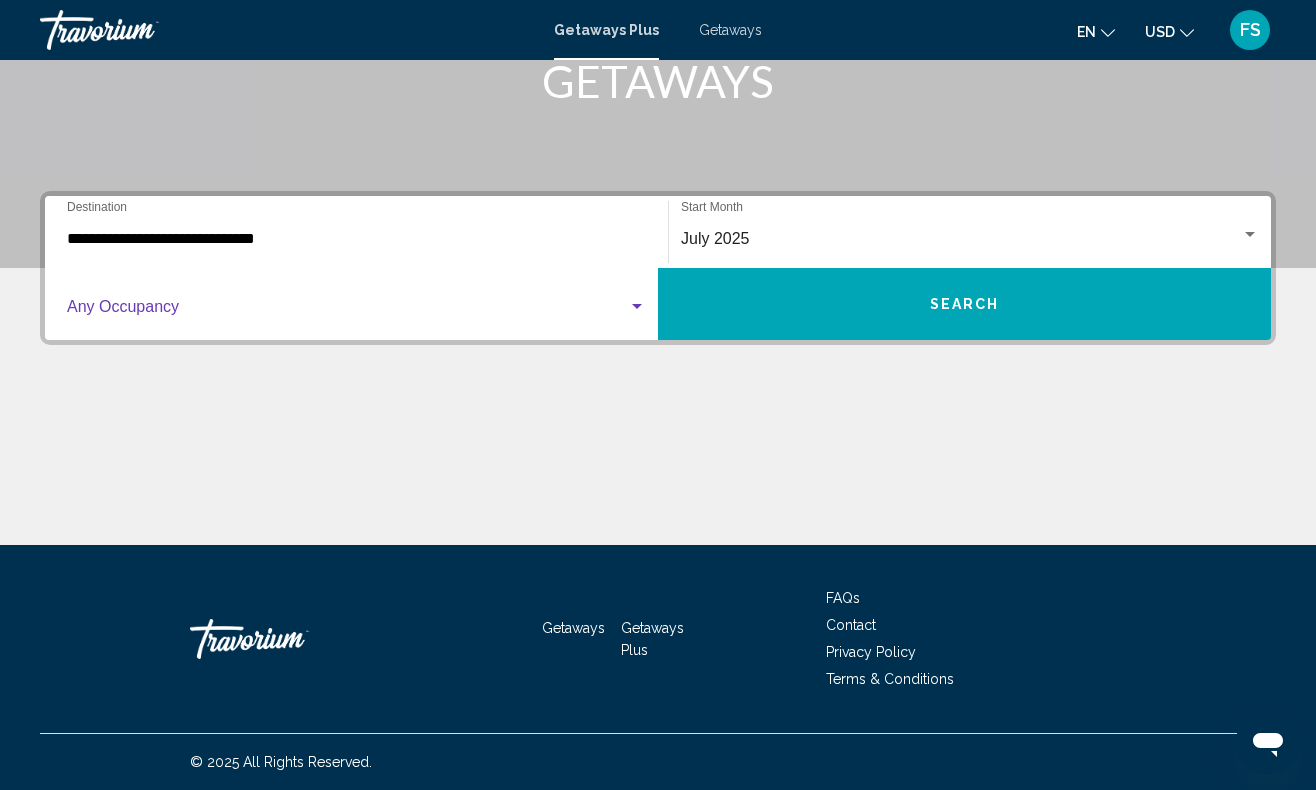 click at bounding box center (637, 306) 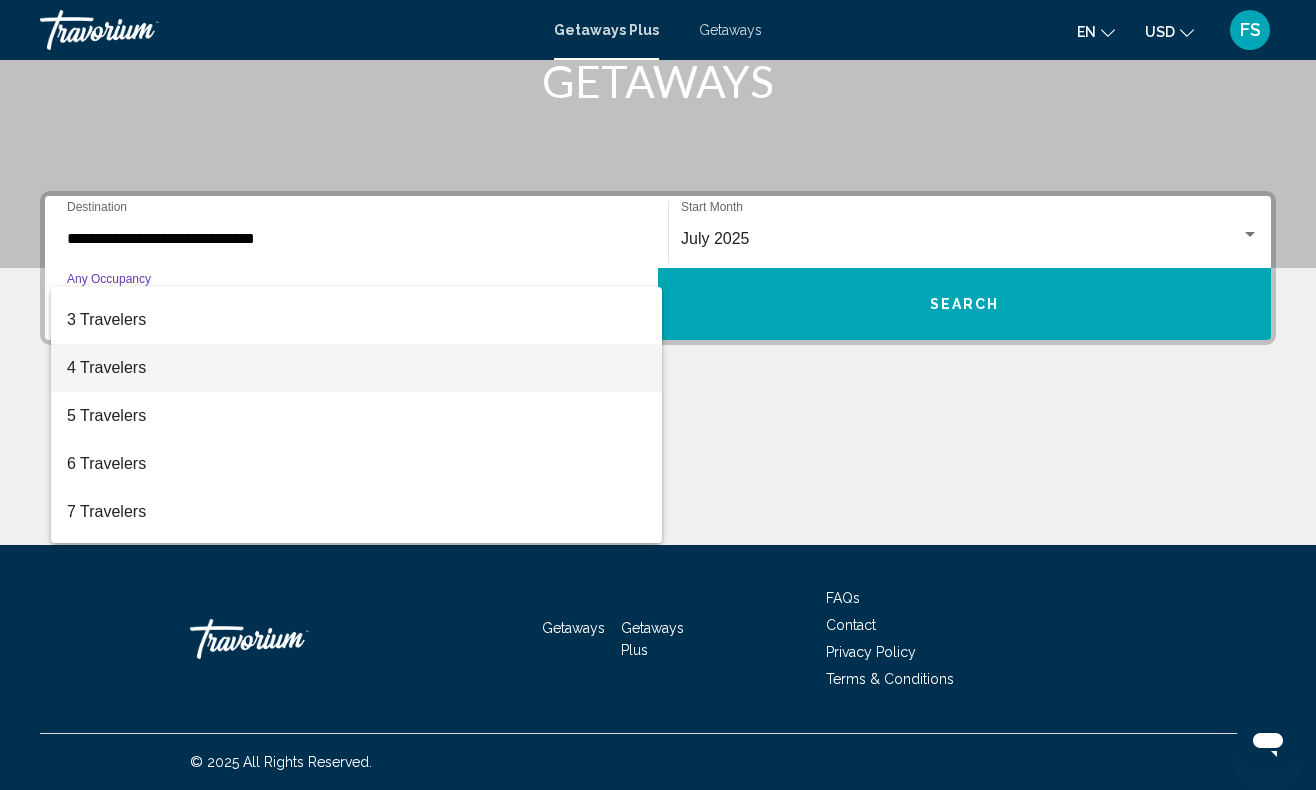 scroll, scrollTop: 126, scrollLeft: 0, axis: vertical 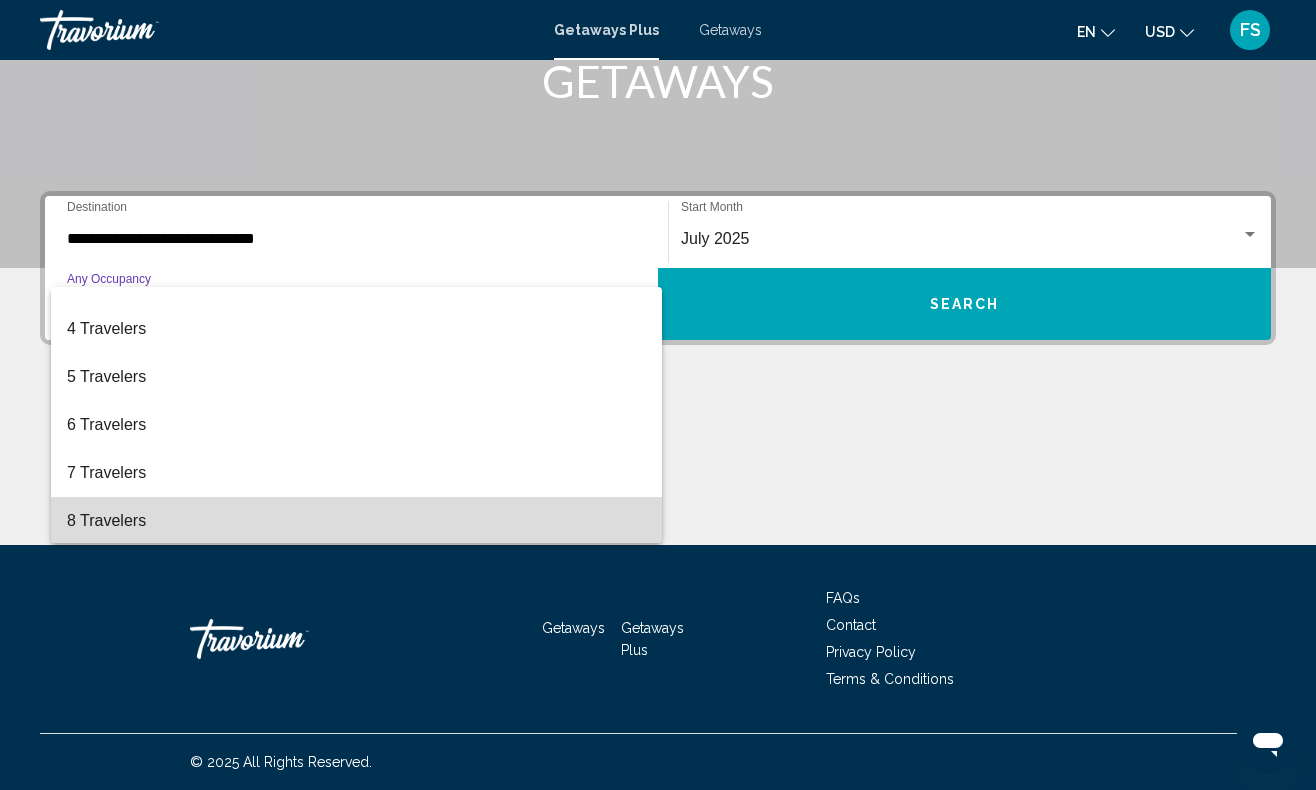 click on "8 Travelers" at bounding box center [356, 521] 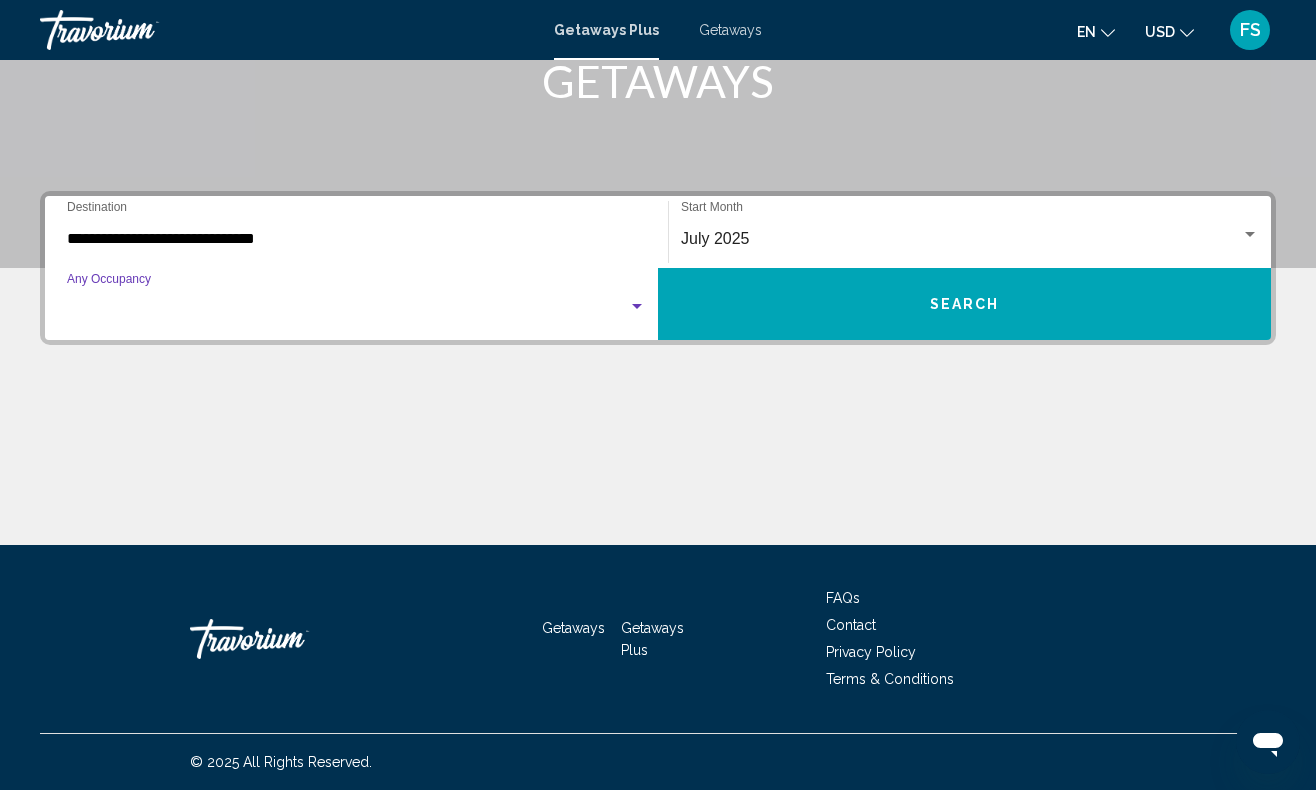 scroll, scrollTop: 128, scrollLeft: 0, axis: vertical 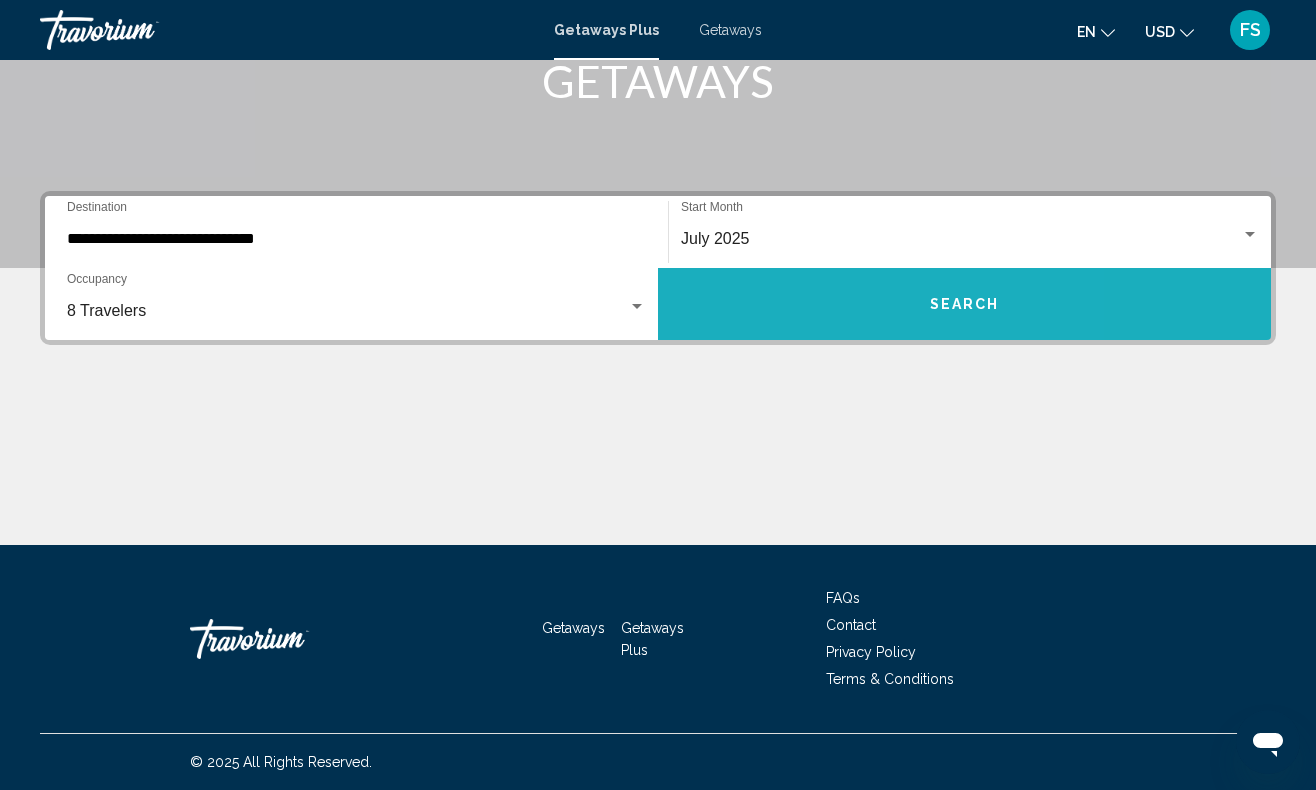 click on "Search" at bounding box center (964, 304) 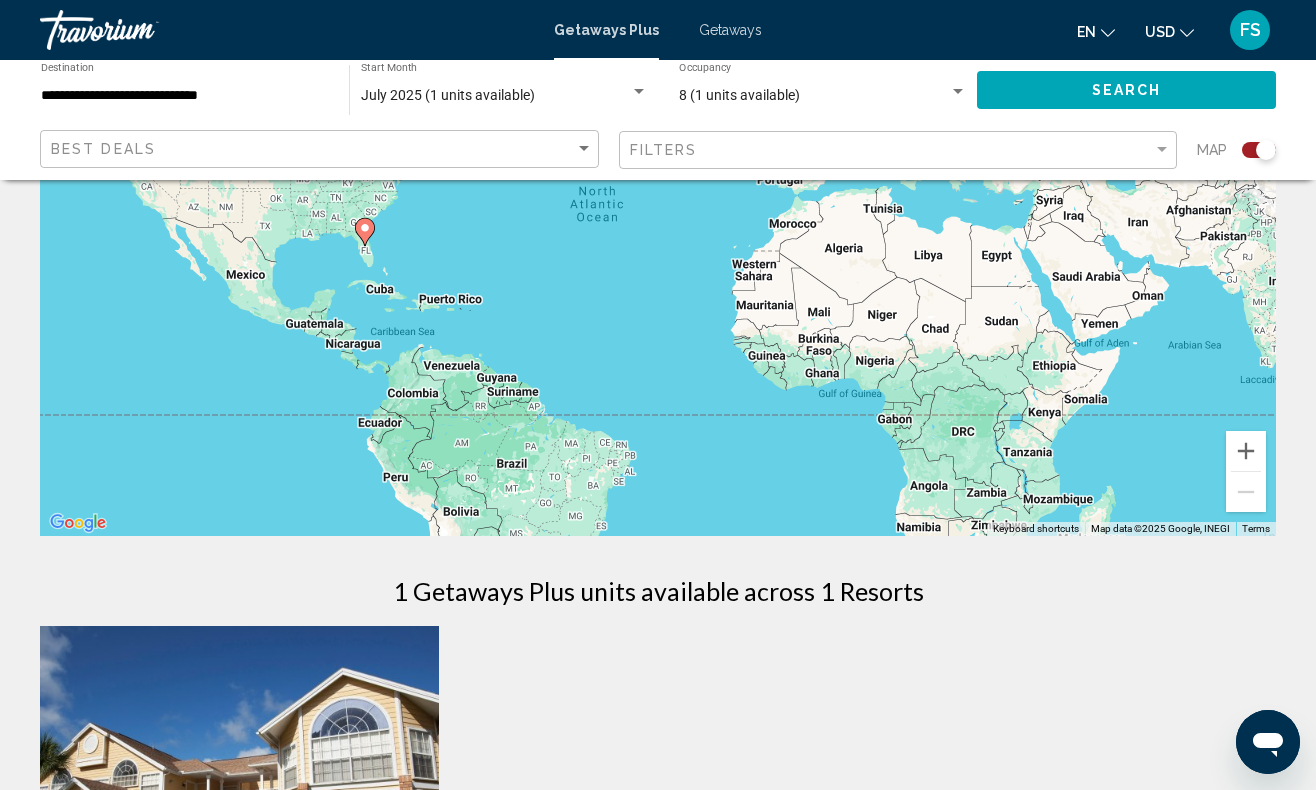 scroll, scrollTop: 58, scrollLeft: 0, axis: vertical 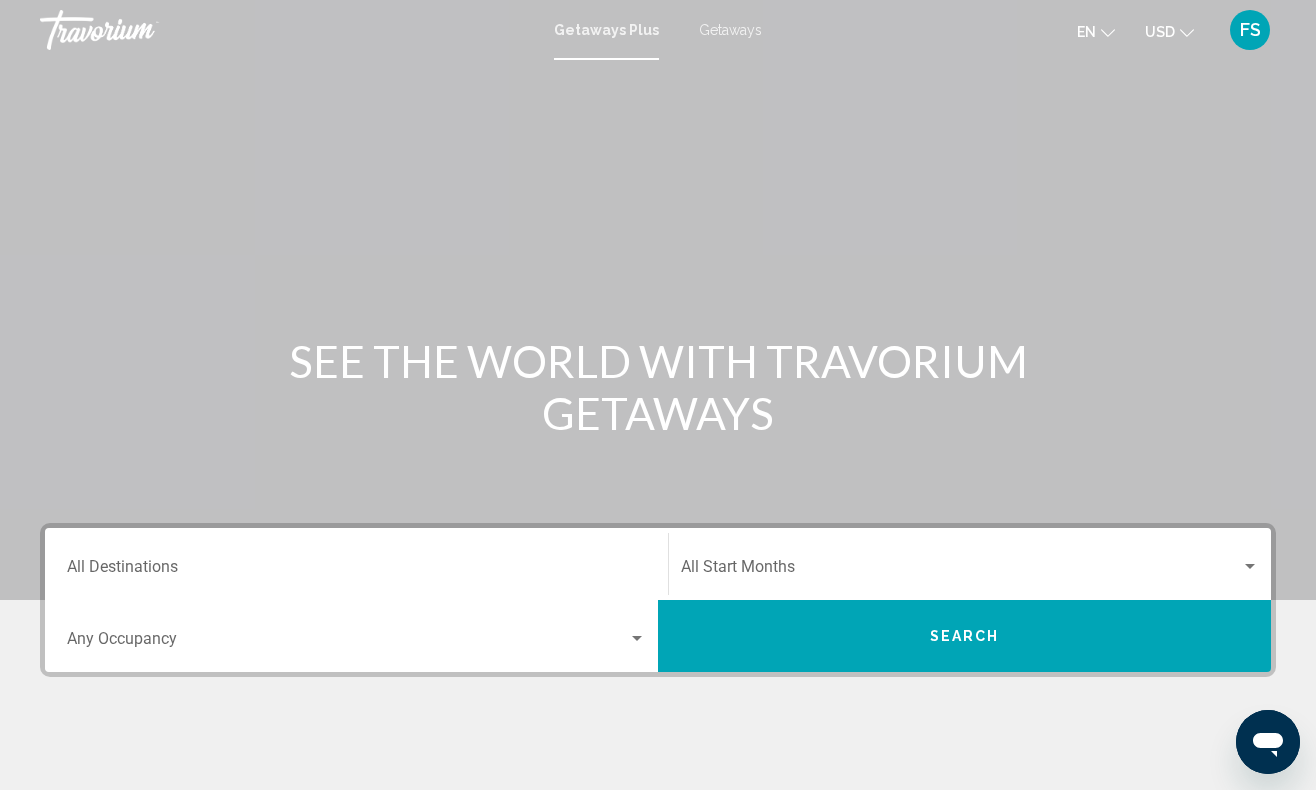 click on "Occupancy Any Occupancy" at bounding box center [356, 636] 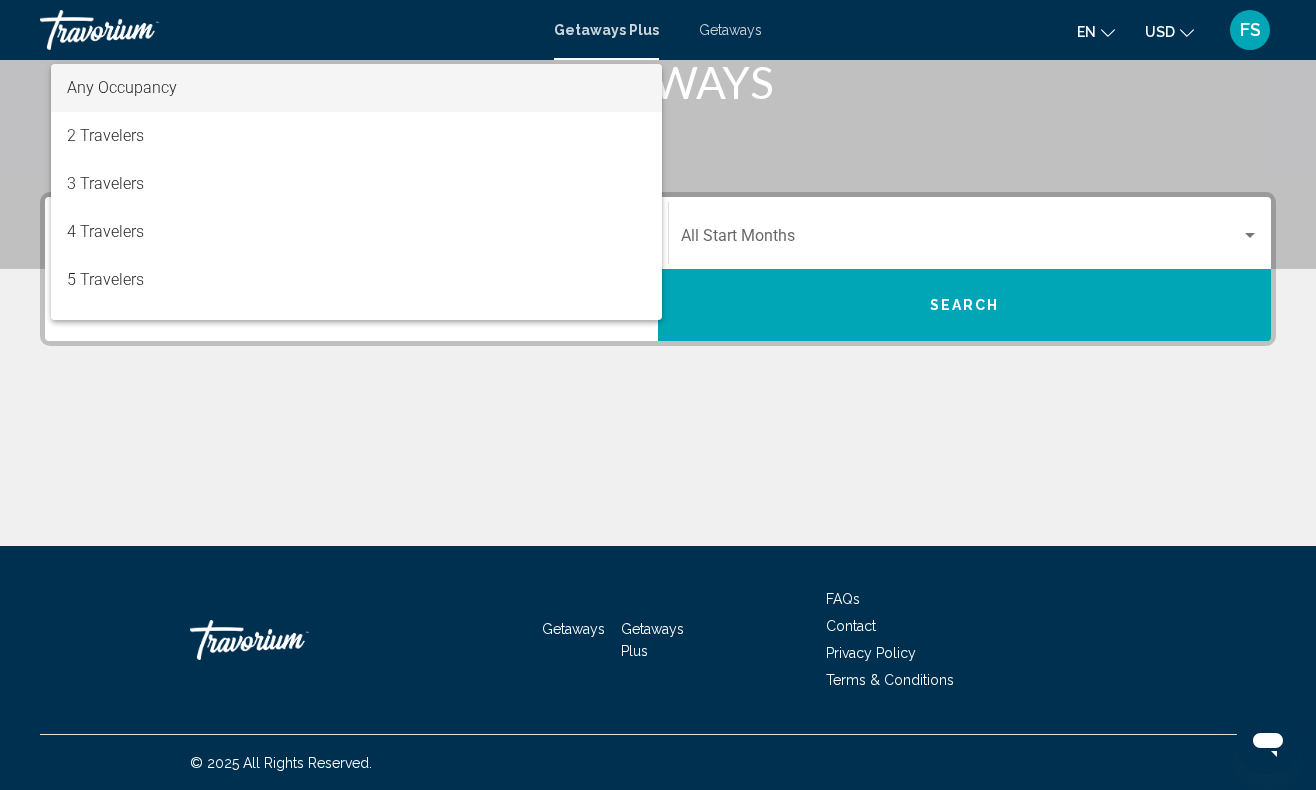 scroll, scrollTop: 332, scrollLeft: 0, axis: vertical 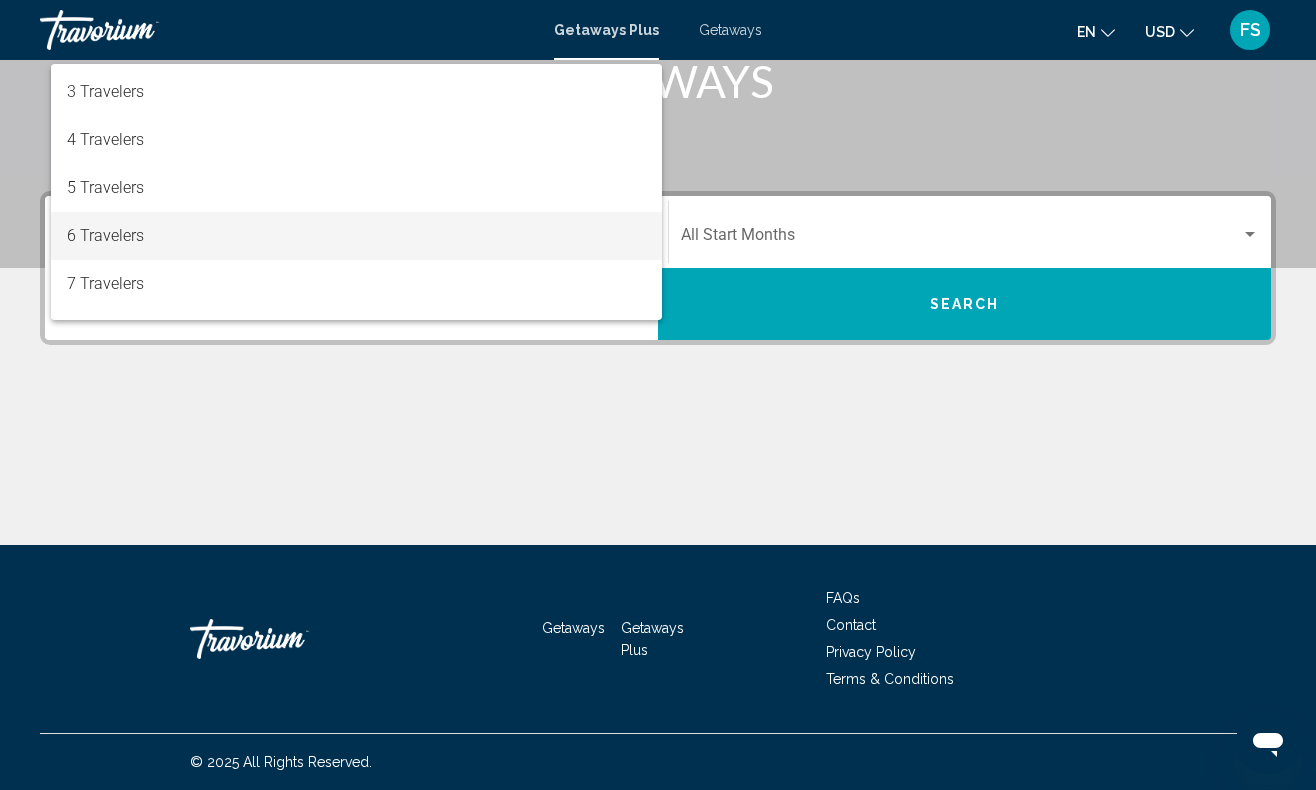 click on "6 Travelers" at bounding box center (356, 236) 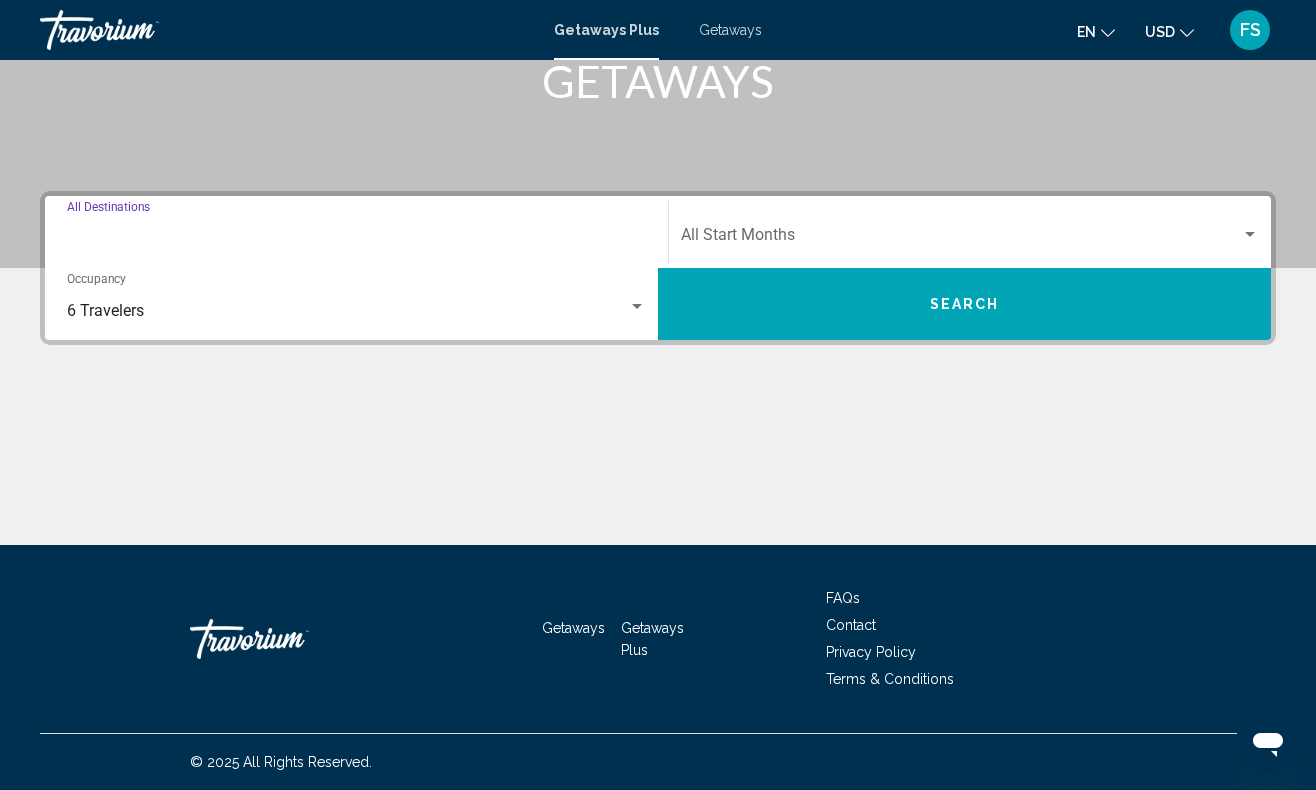 click on "Destination All Destinations" at bounding box center [356, 239] 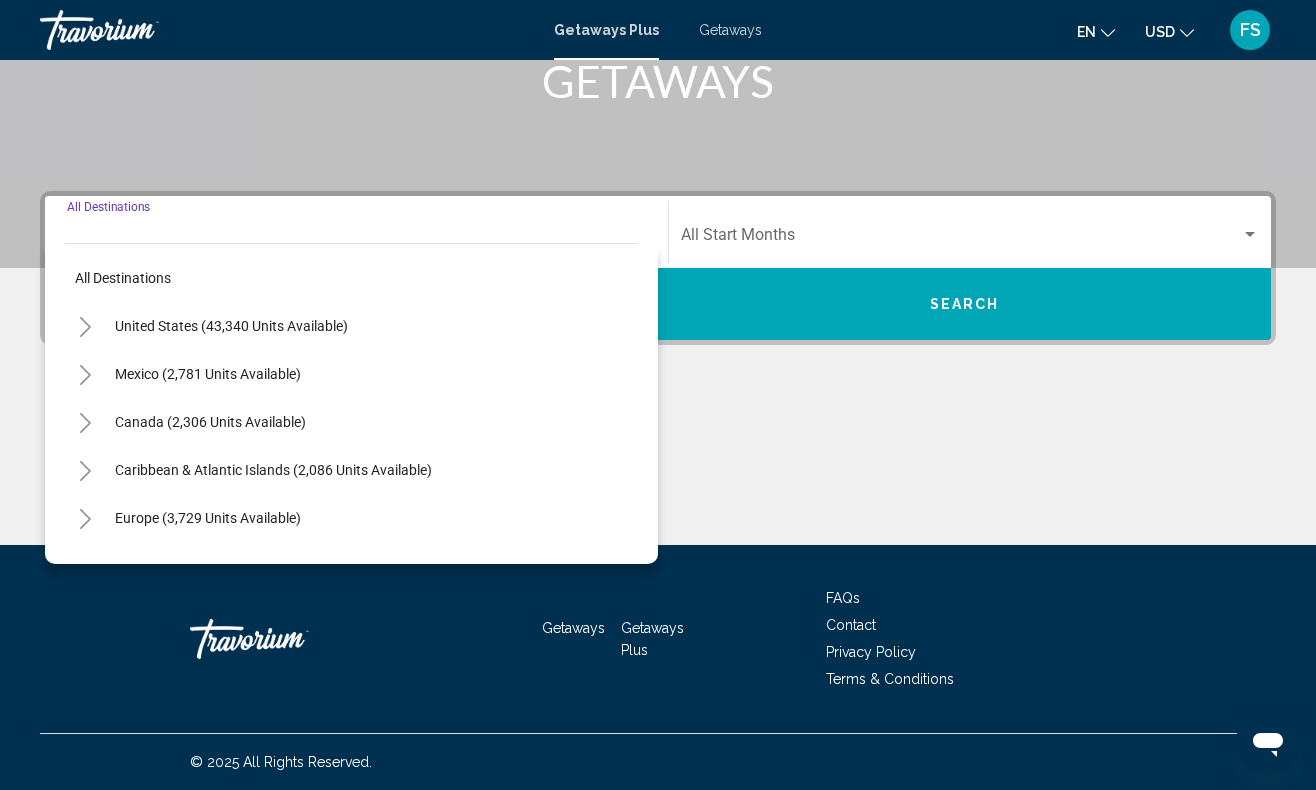 click 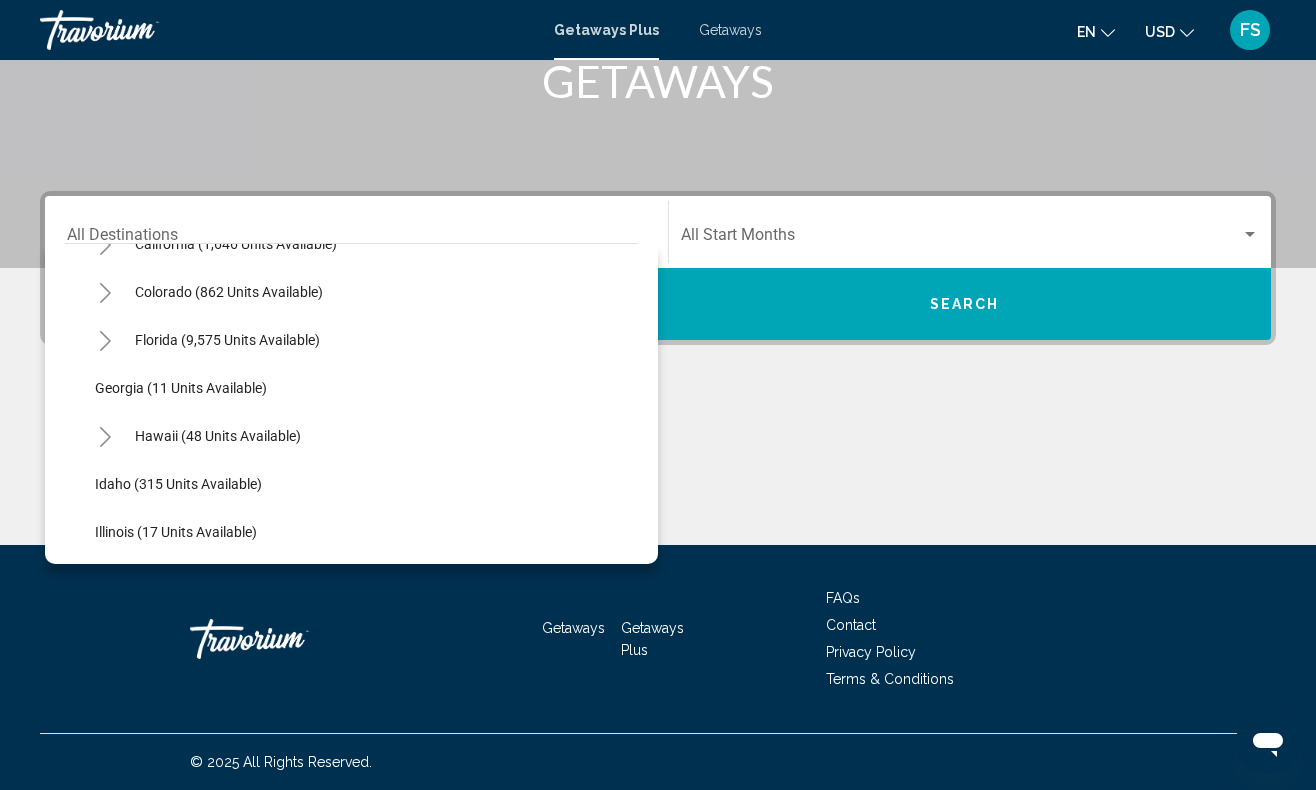 scroll, scrollTop: 217, scrollLeft: 0, axis: vertical 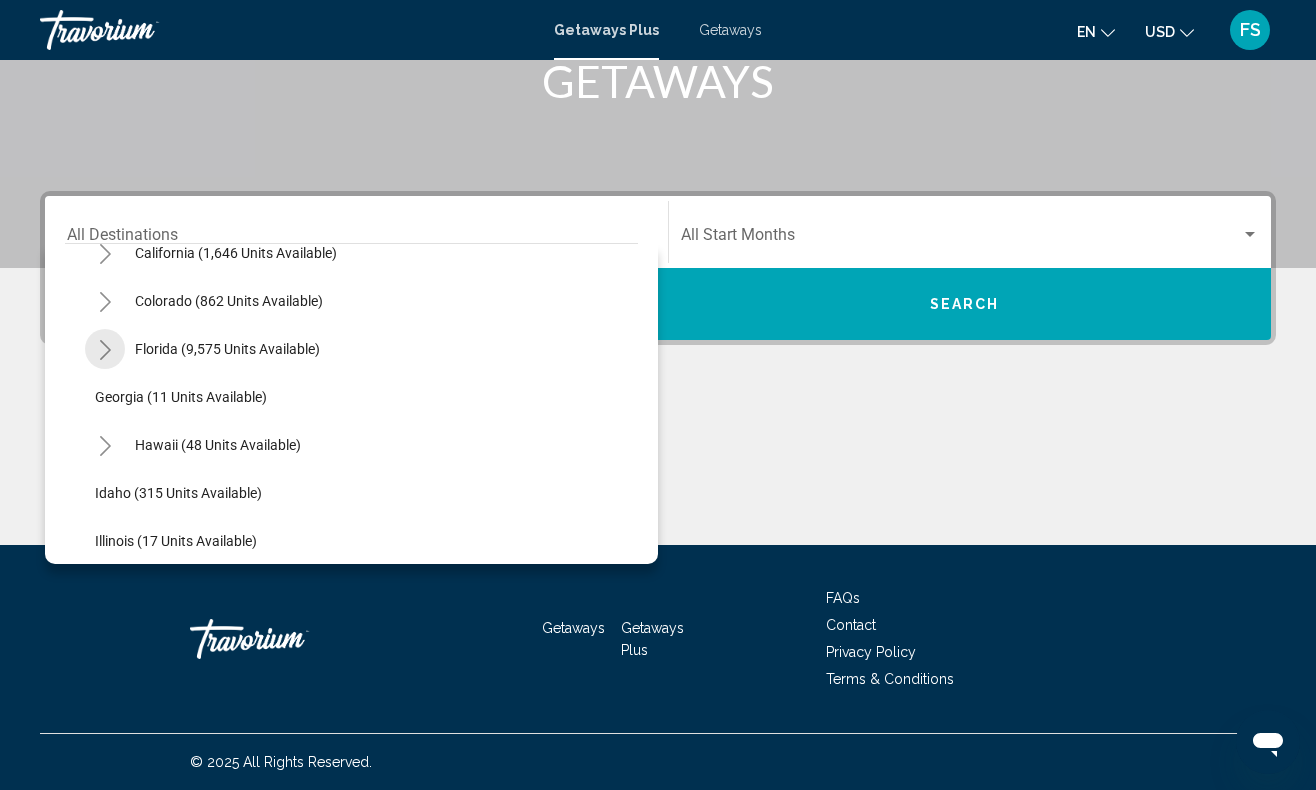 click 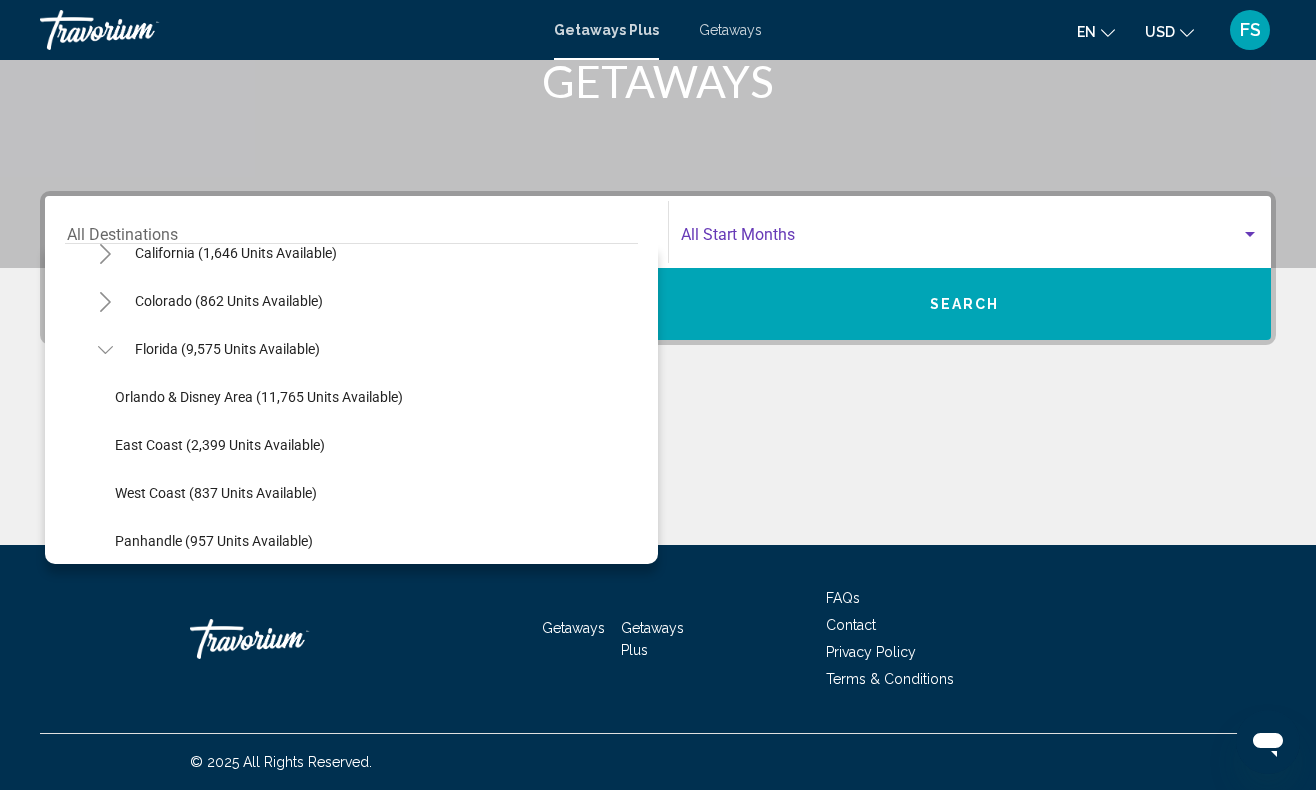 click at bounding box center [961, 239] 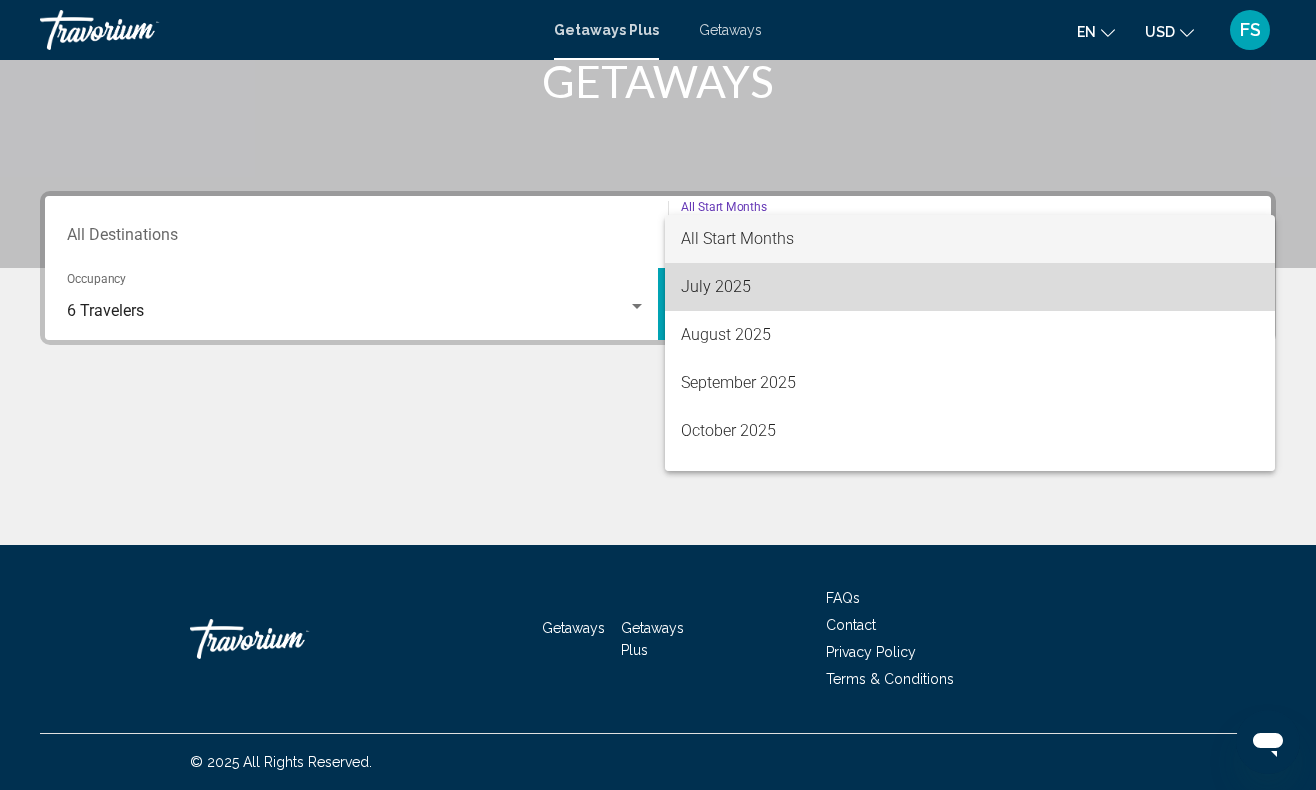 click on "July 2025" at bounding box center [970, 287] 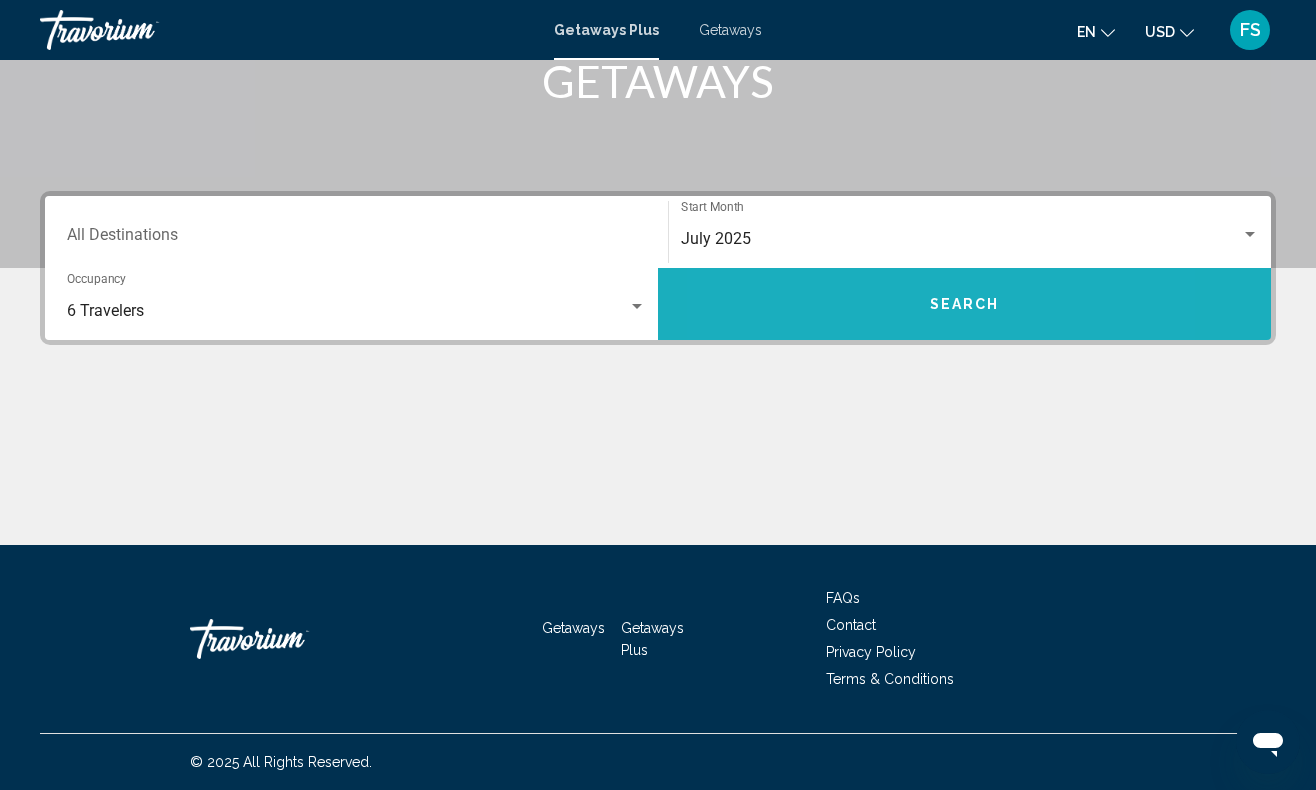 click on "Search" at bounding box center [964, 304] 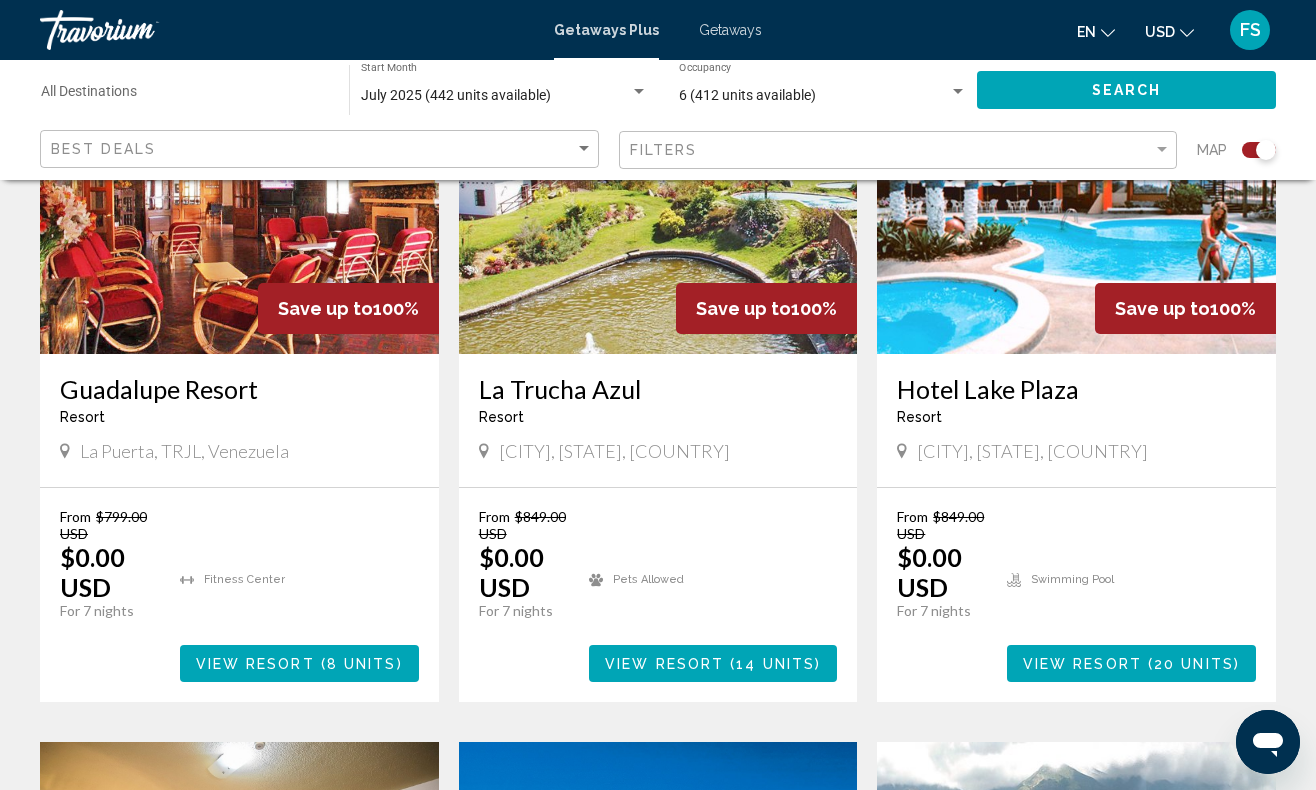 scroll, scrollTop: 850, scrollLeft: 0, axis: vertical 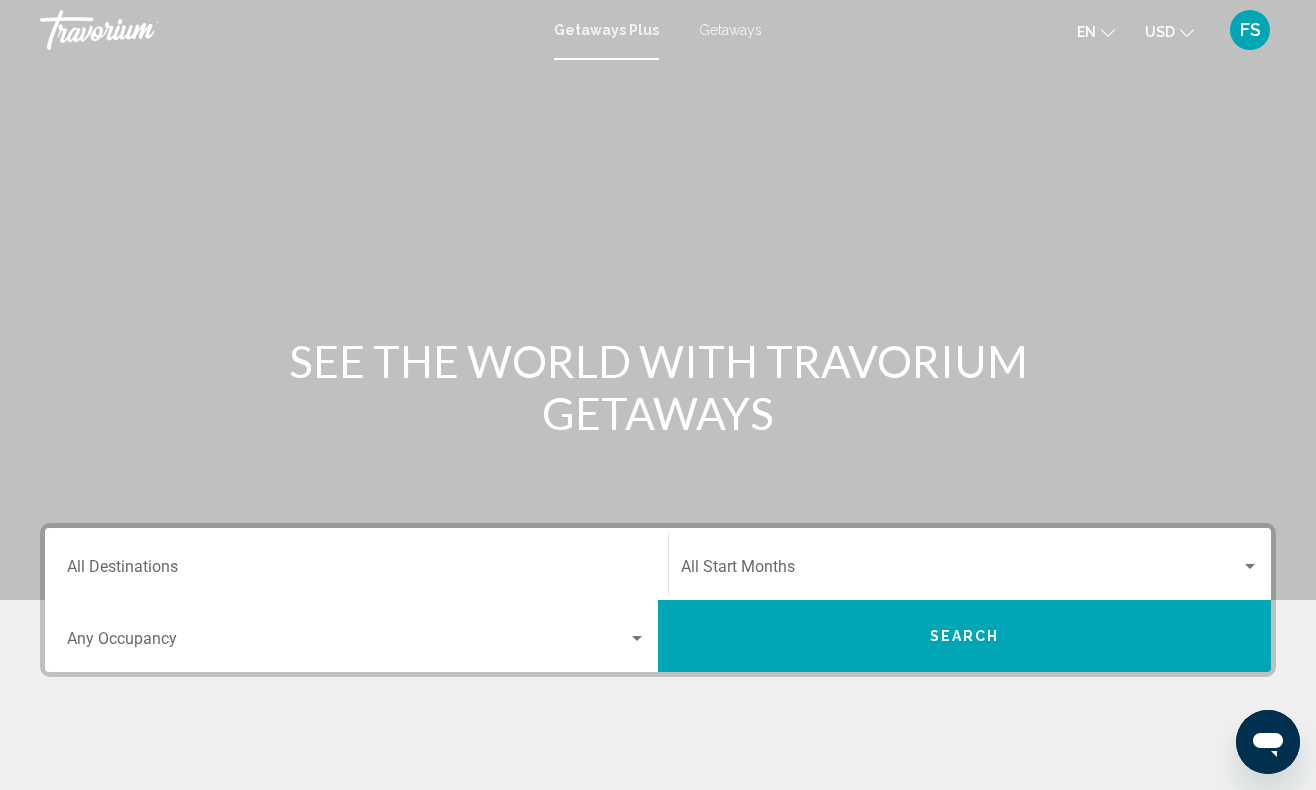 click on "Destination All Destinations" at bounding box center (356, 564) 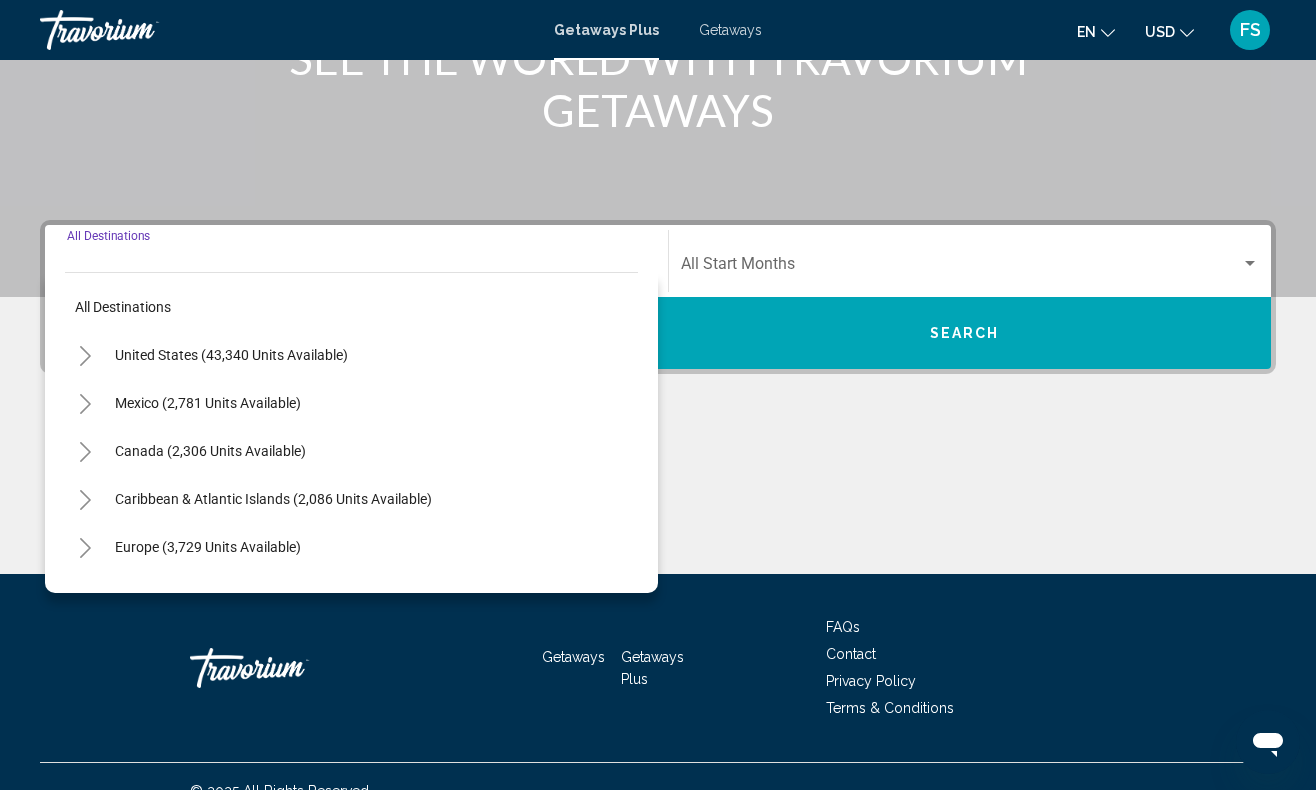 scroll, scrollTop: 332, scrollLeft: 0, axis: vertical 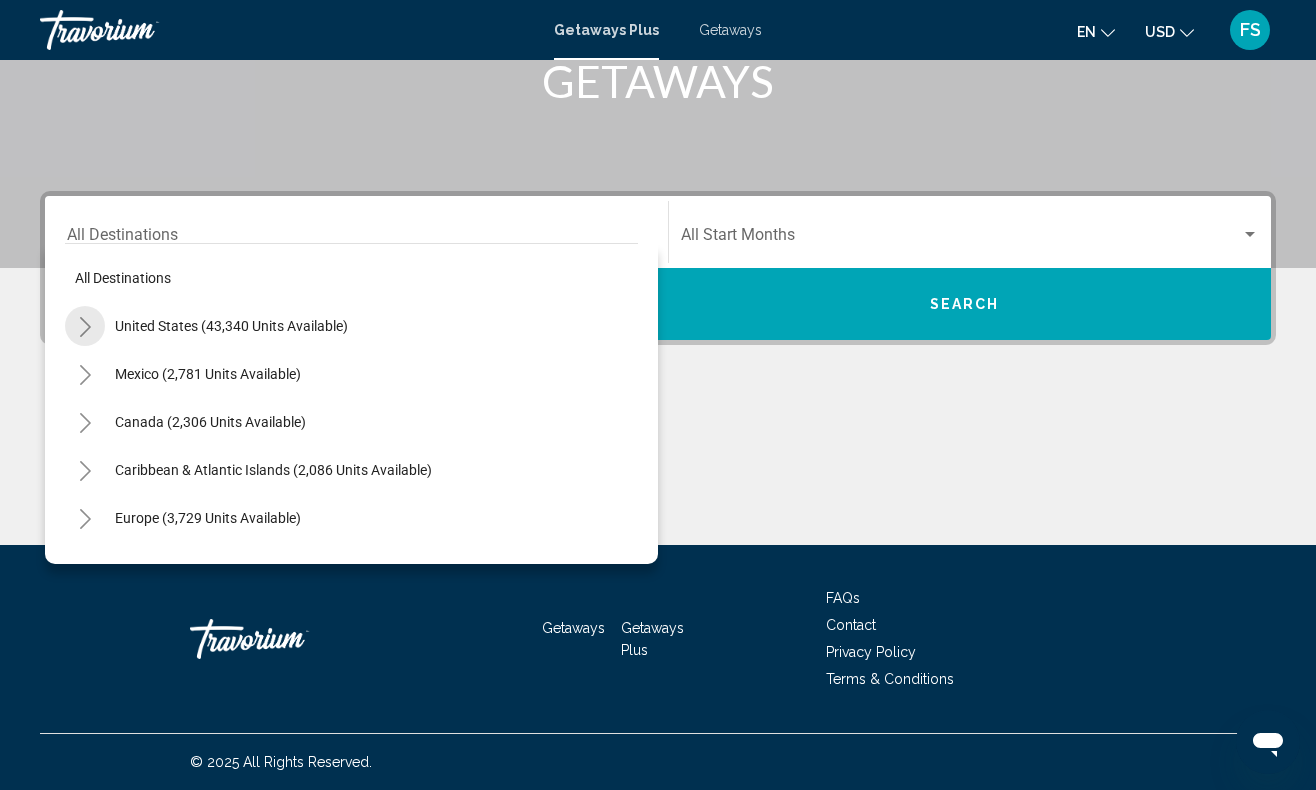 click 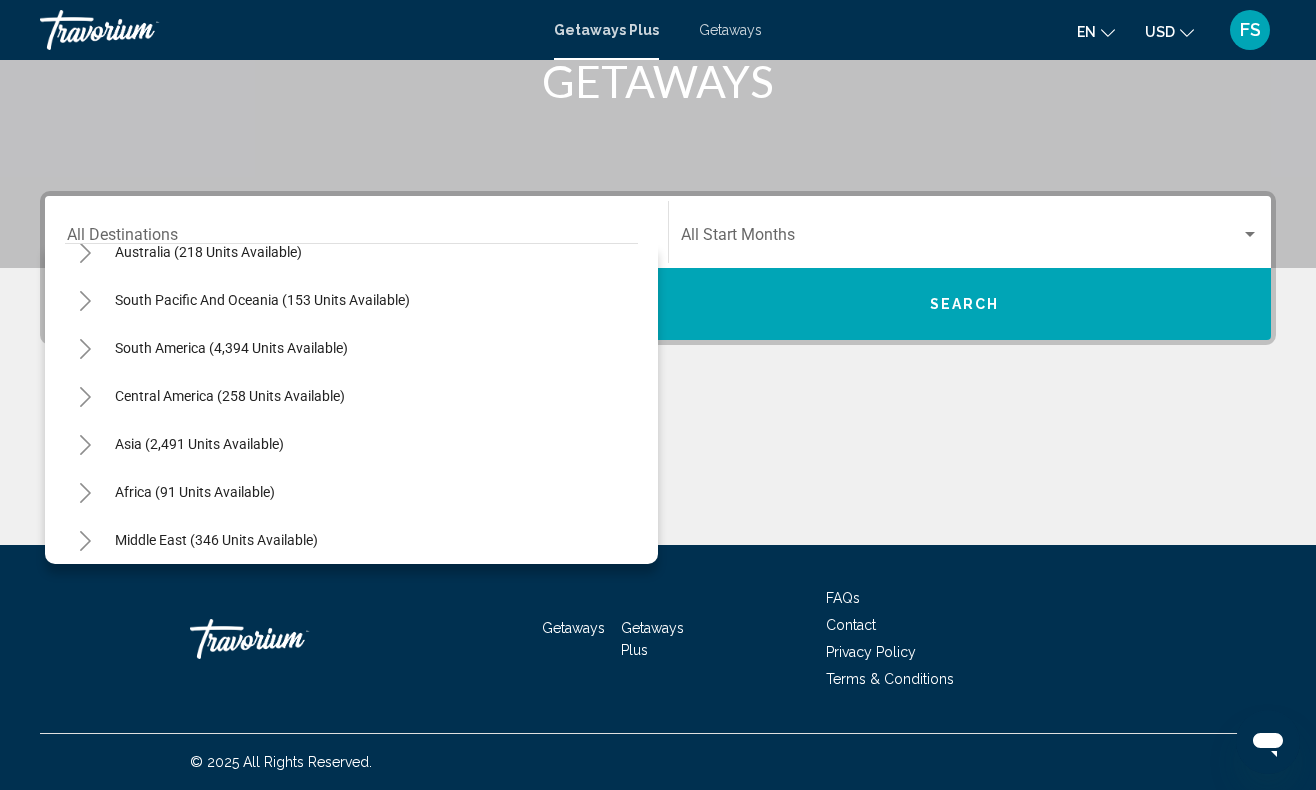 scroll, scrollTop: 2196, scrollLeft: 0, axis: vertical 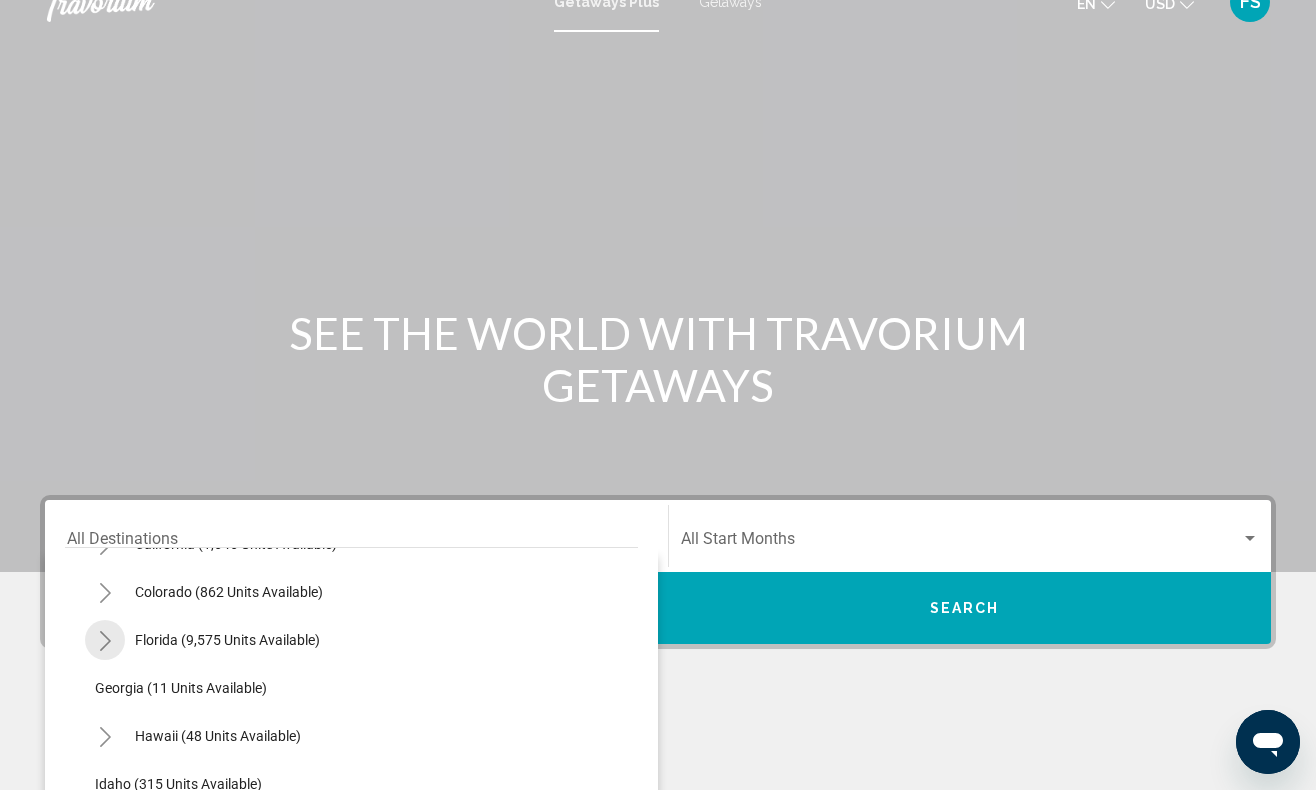 click 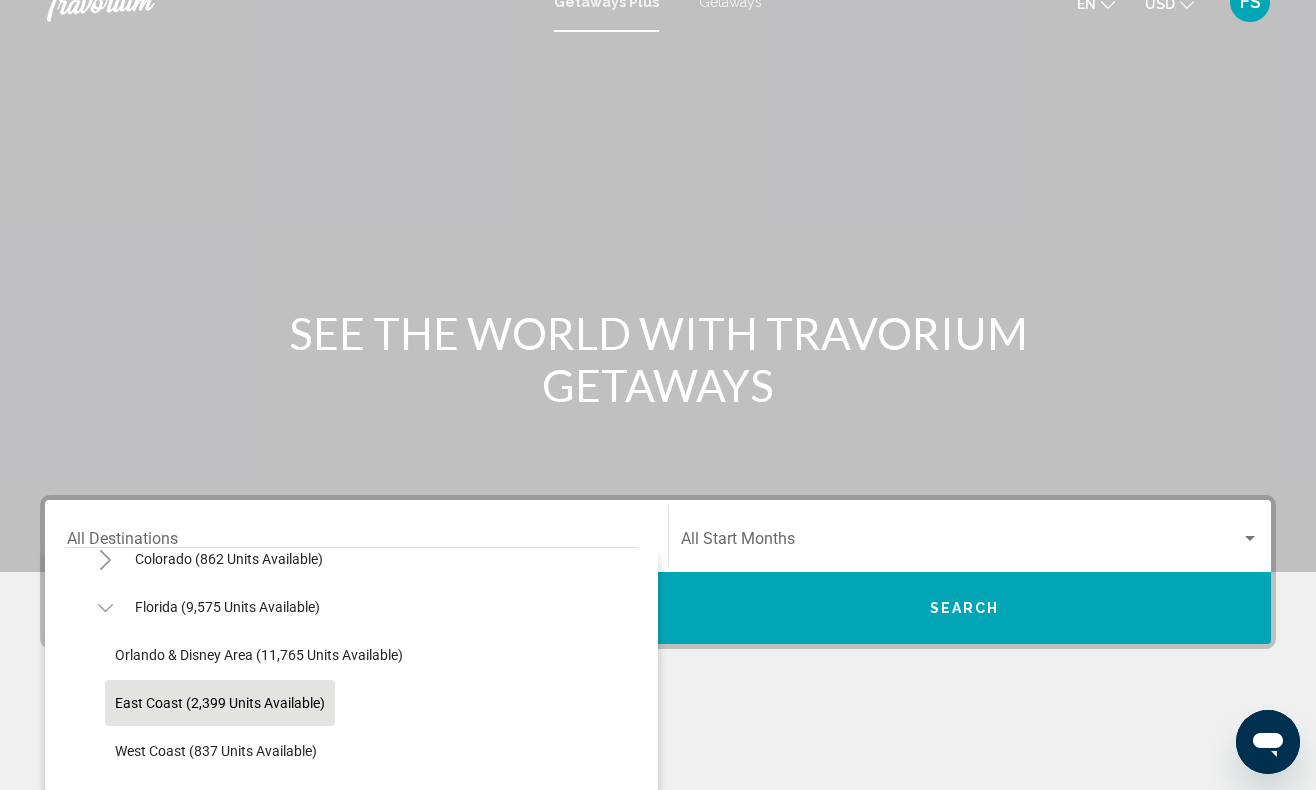 scroll, scrollTop: 237, scrollLeft: 0, axis: vertical 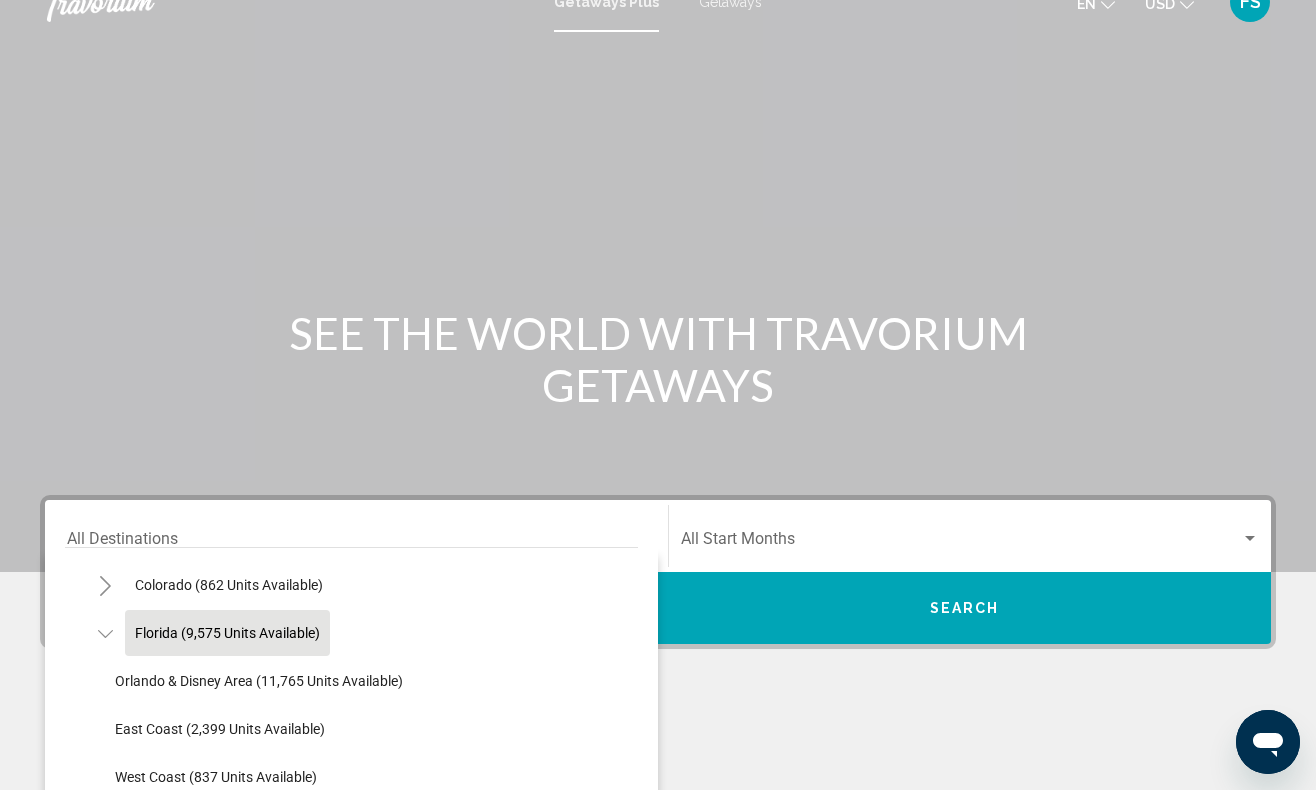 click on "Florida (9,575 units available)" 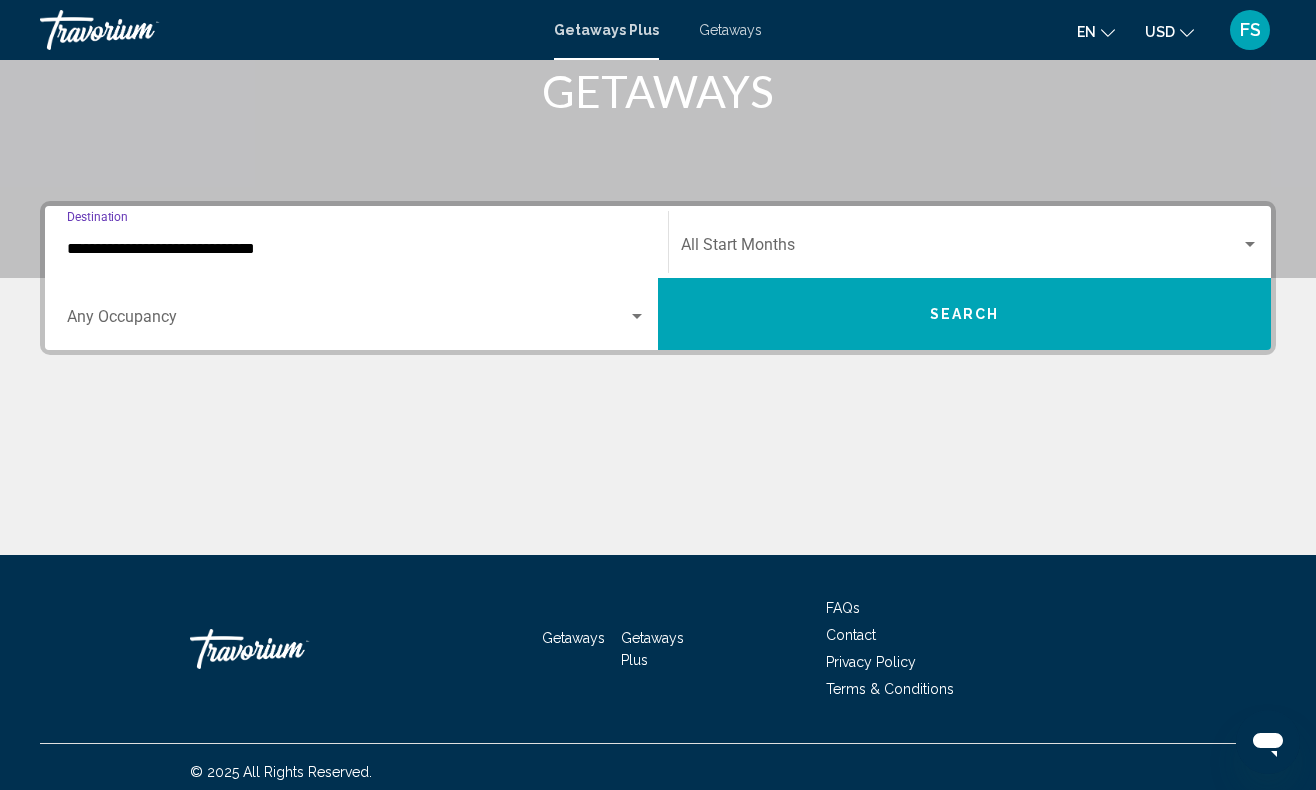 scroll, scrollTop: 332, scrollLeft: 0, axis: vertical 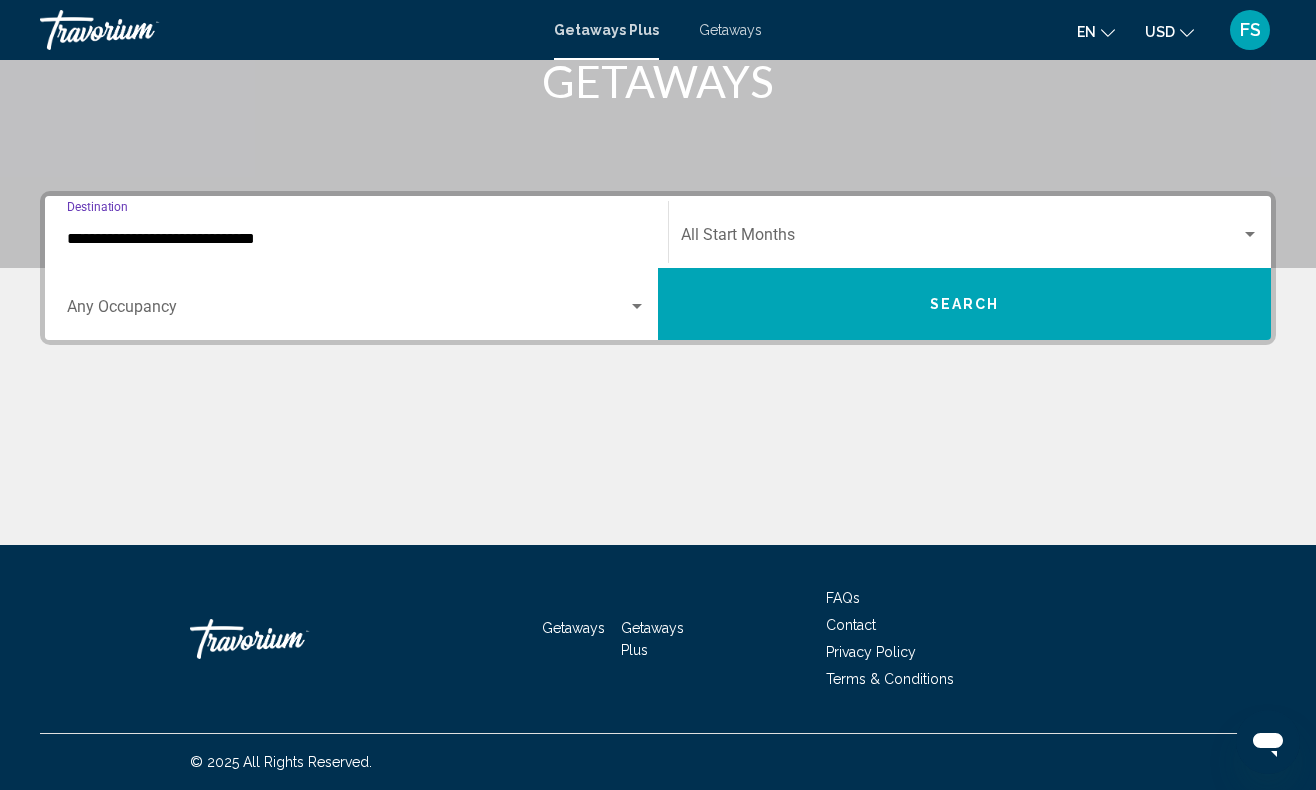 click on "Start Month All Start Months" 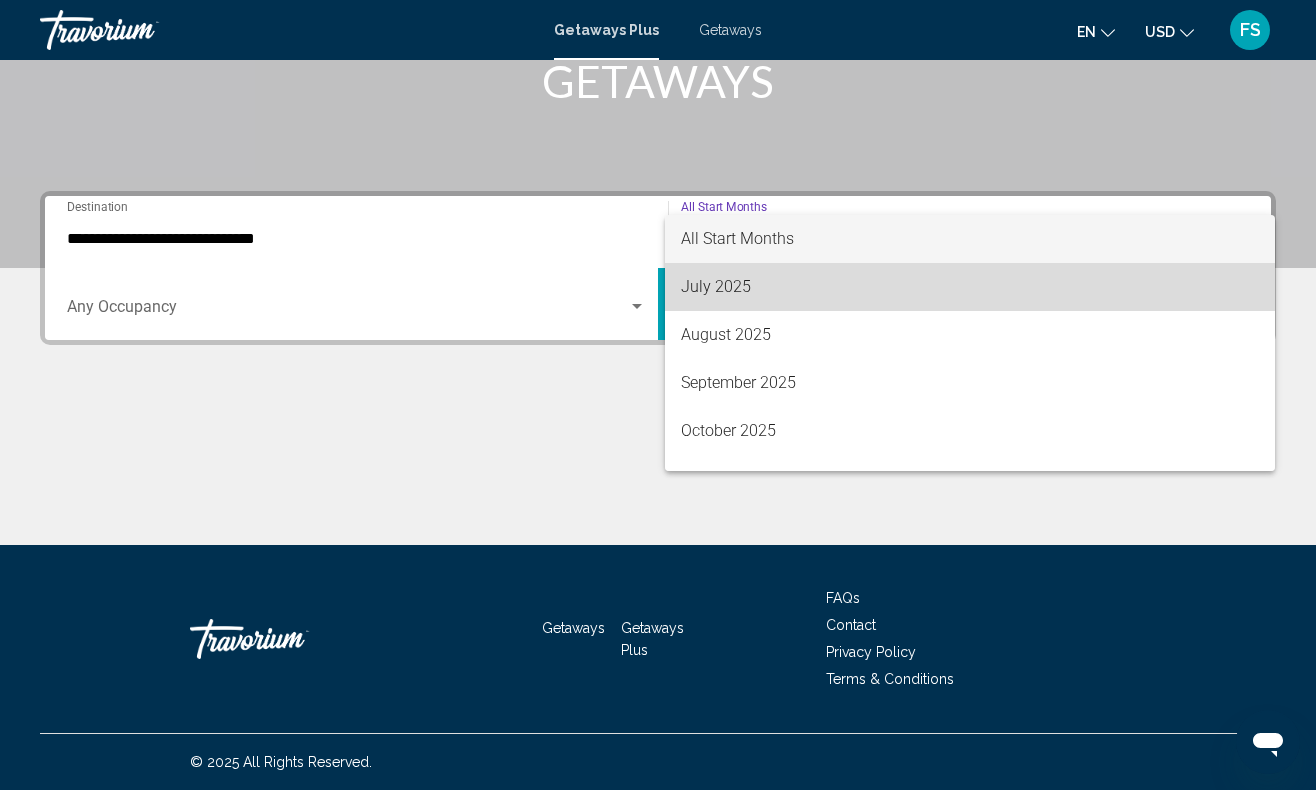 click on "July 2025" at bounding box center [970, 287] 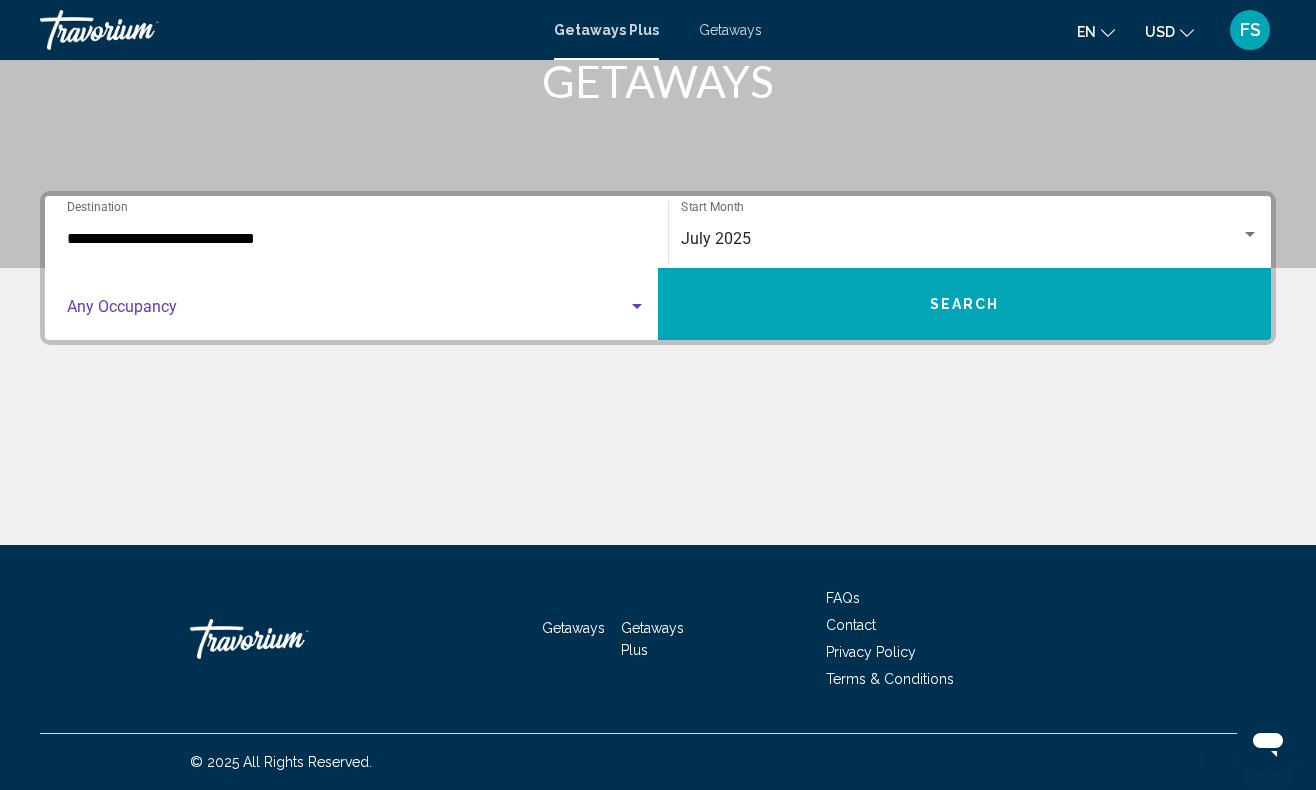 click at bounding box center [347, 311] 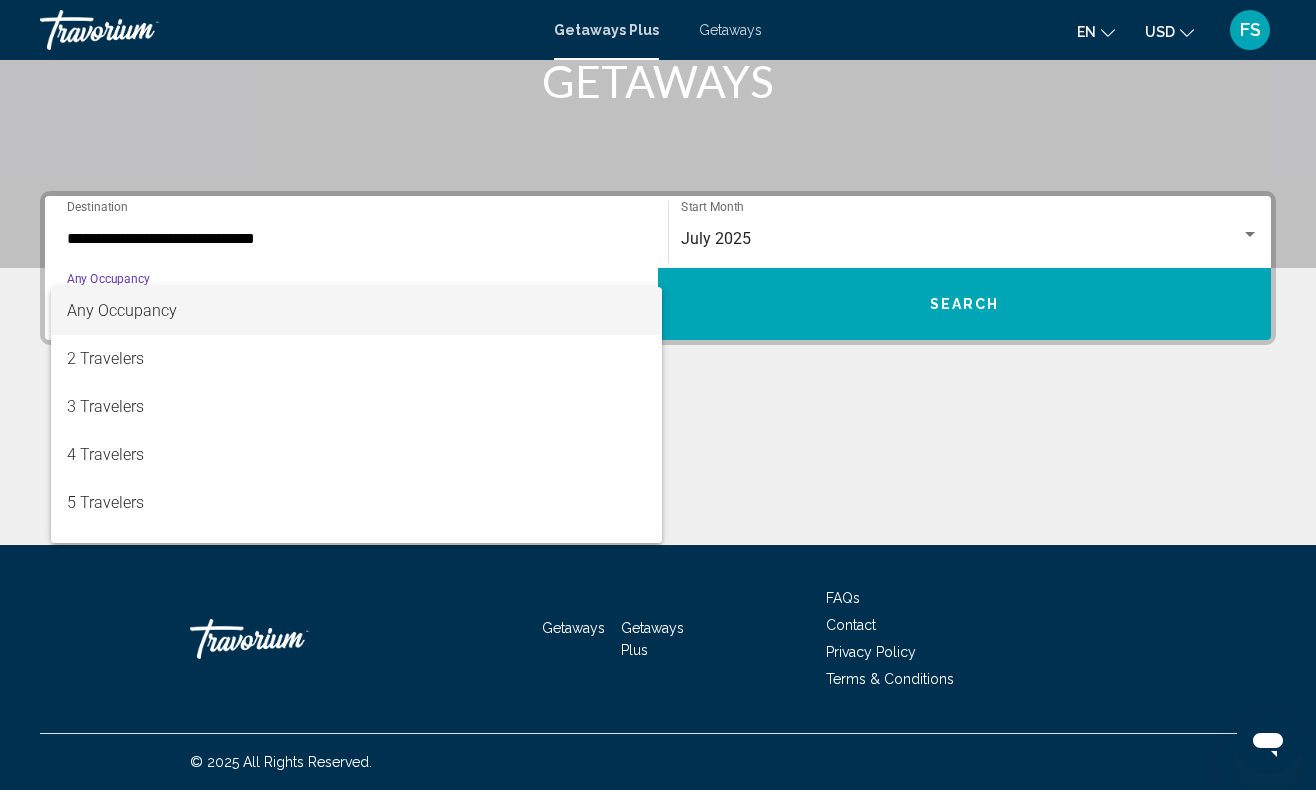 click at bounding box center [658, 395] 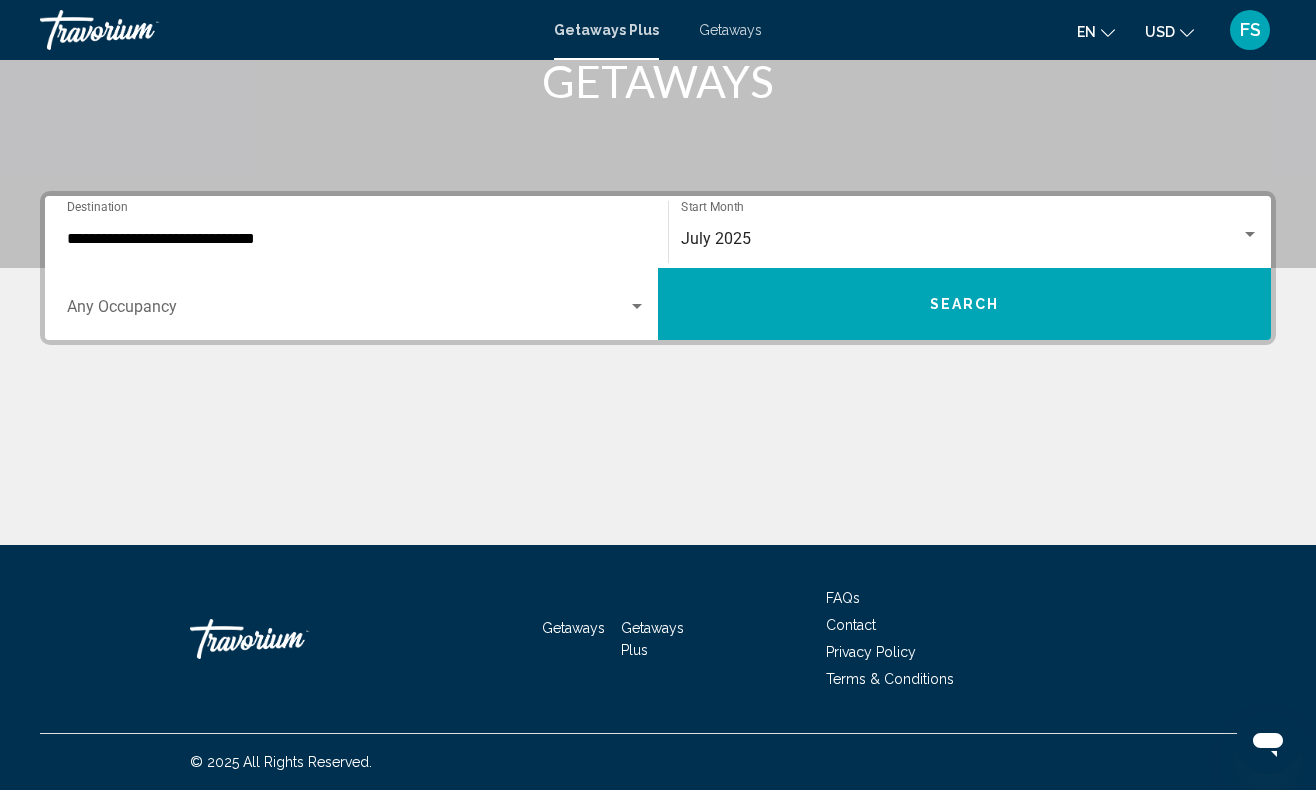 click on "Occupancy Any Occupancy" at bounding box center [356, 304] 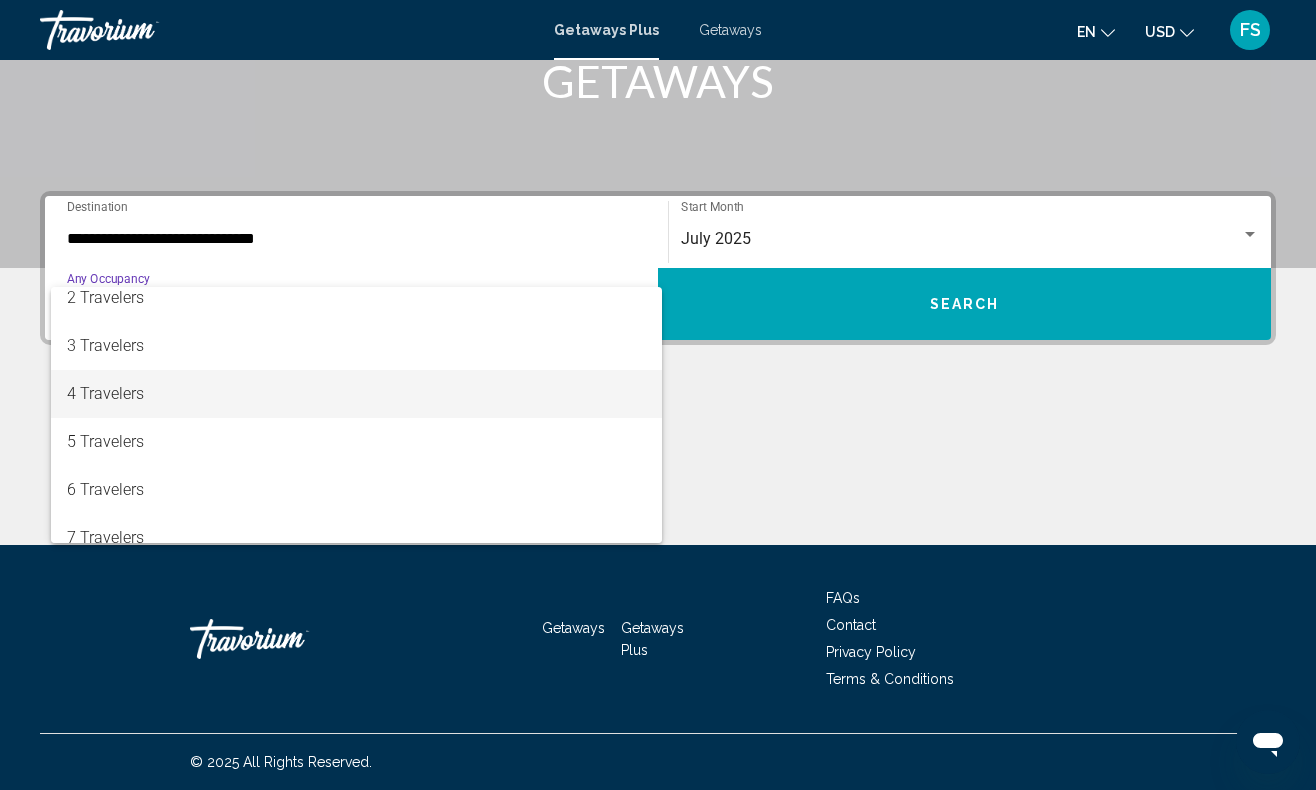 scroll, scrollTop: 59, scrollLeft: 0, axis: vertical 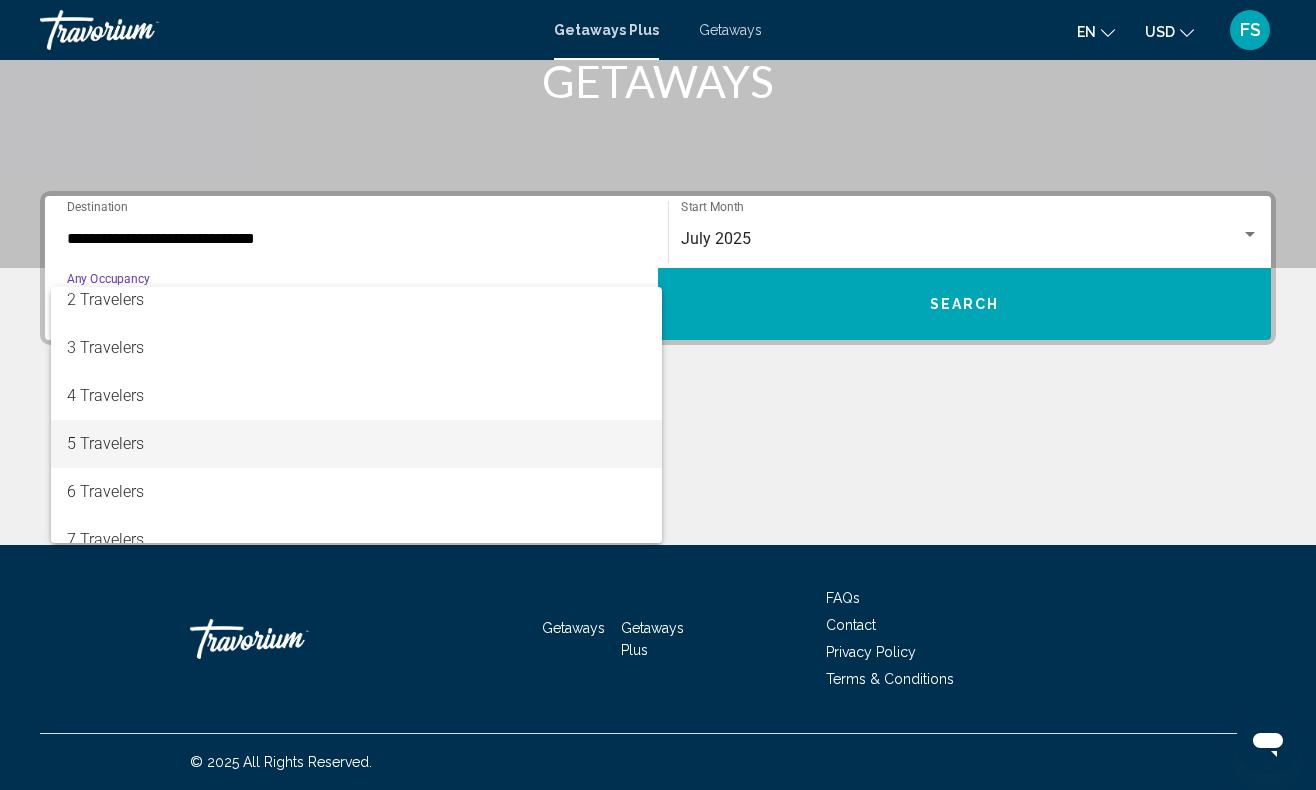 click on "5 Travelers" at bounding box center (356, 444) 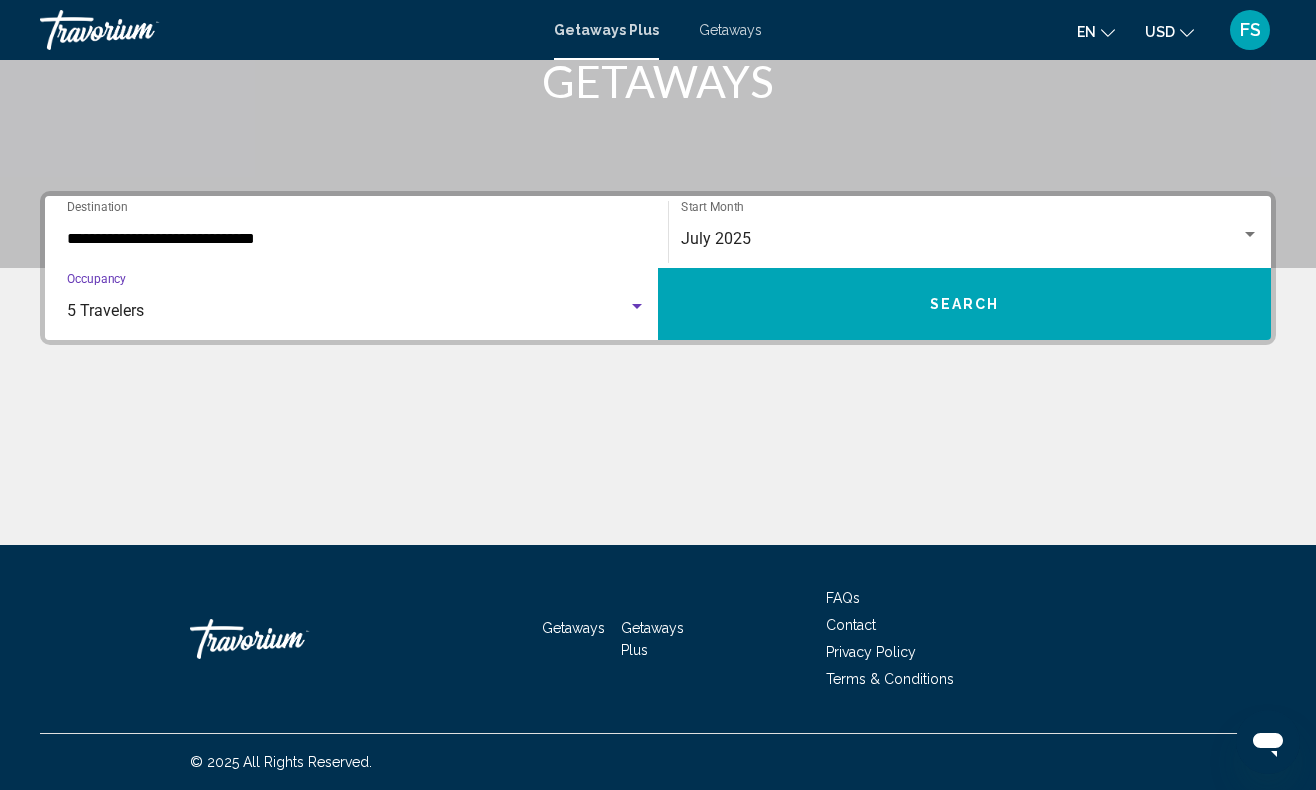 click on "5 Travelers" at bounding box center (347, 311) 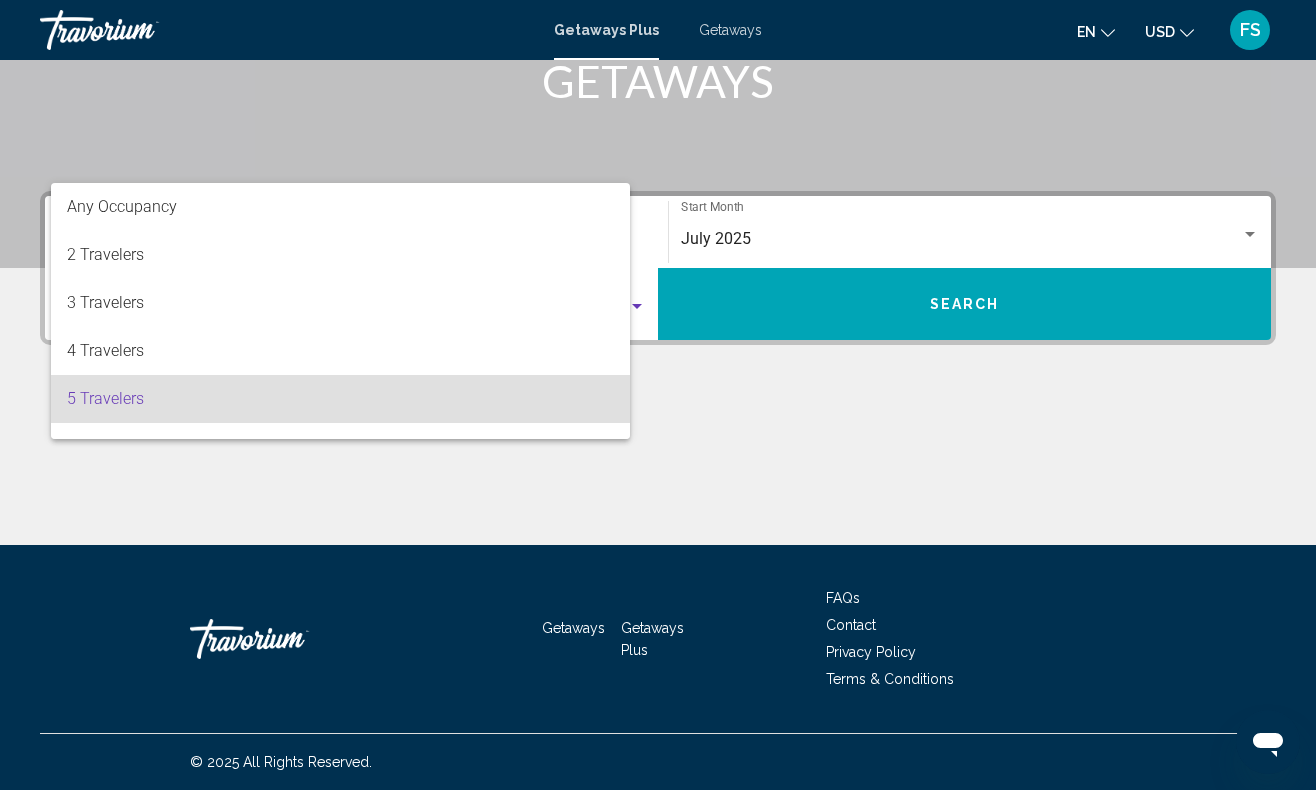 scroll, scrollTop: 88, scrollLeft: 0, axis: vertical 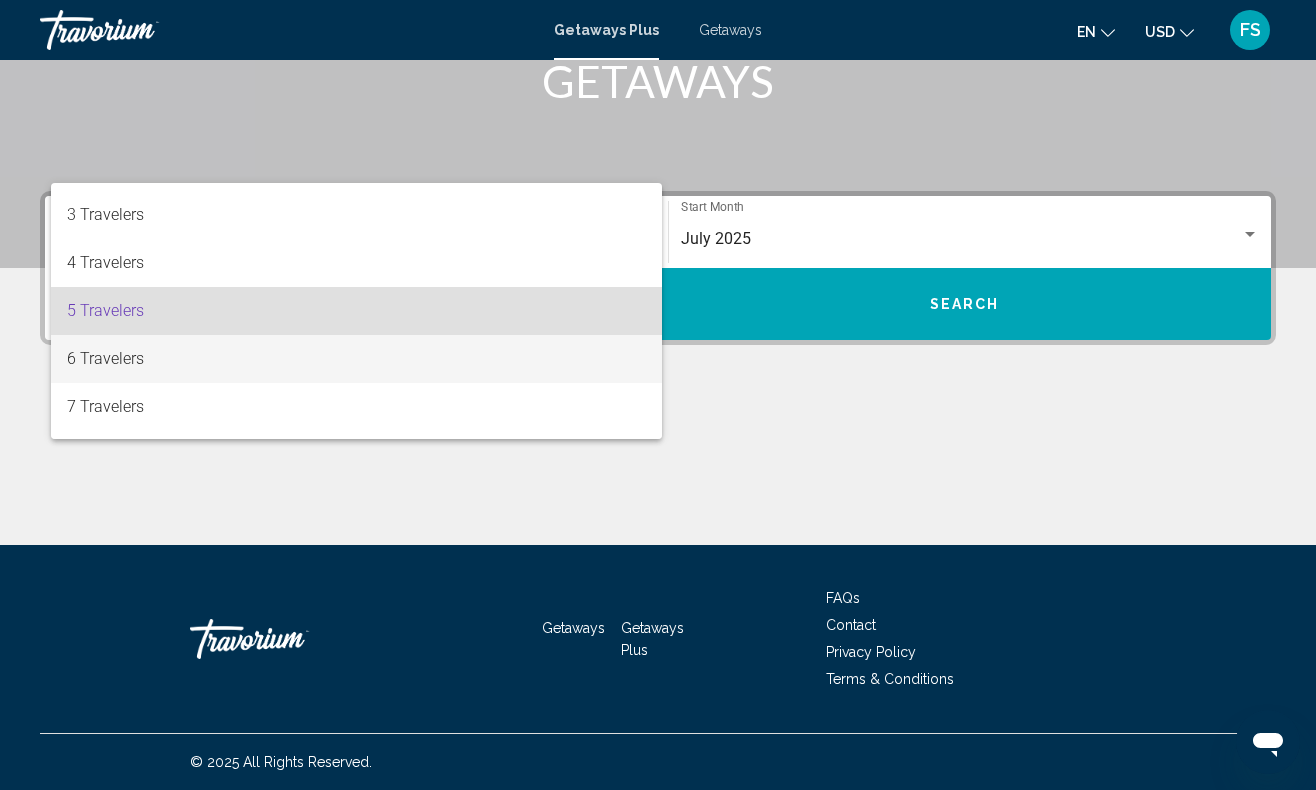 click on "6 Travelers" at bounding box center [356, 359] 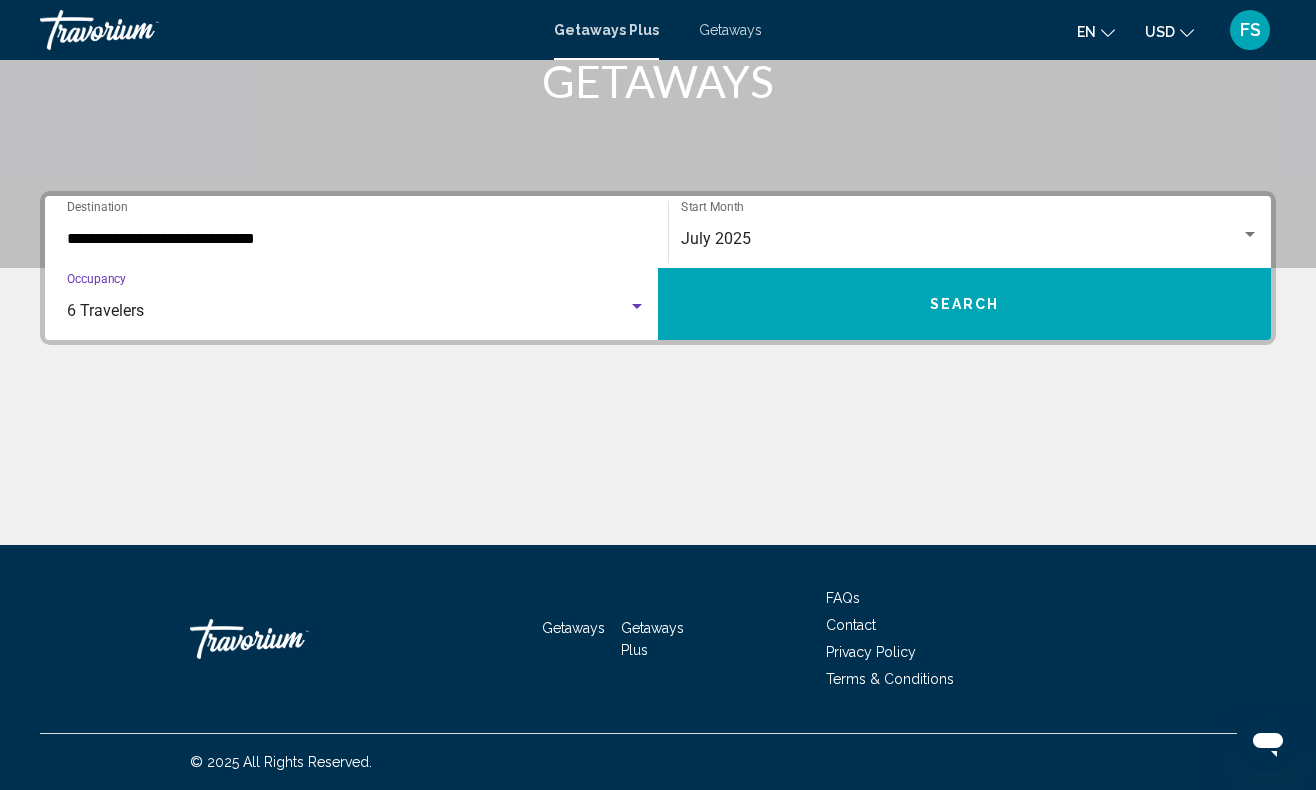 click on "Search" at bounding box center [964, 304] 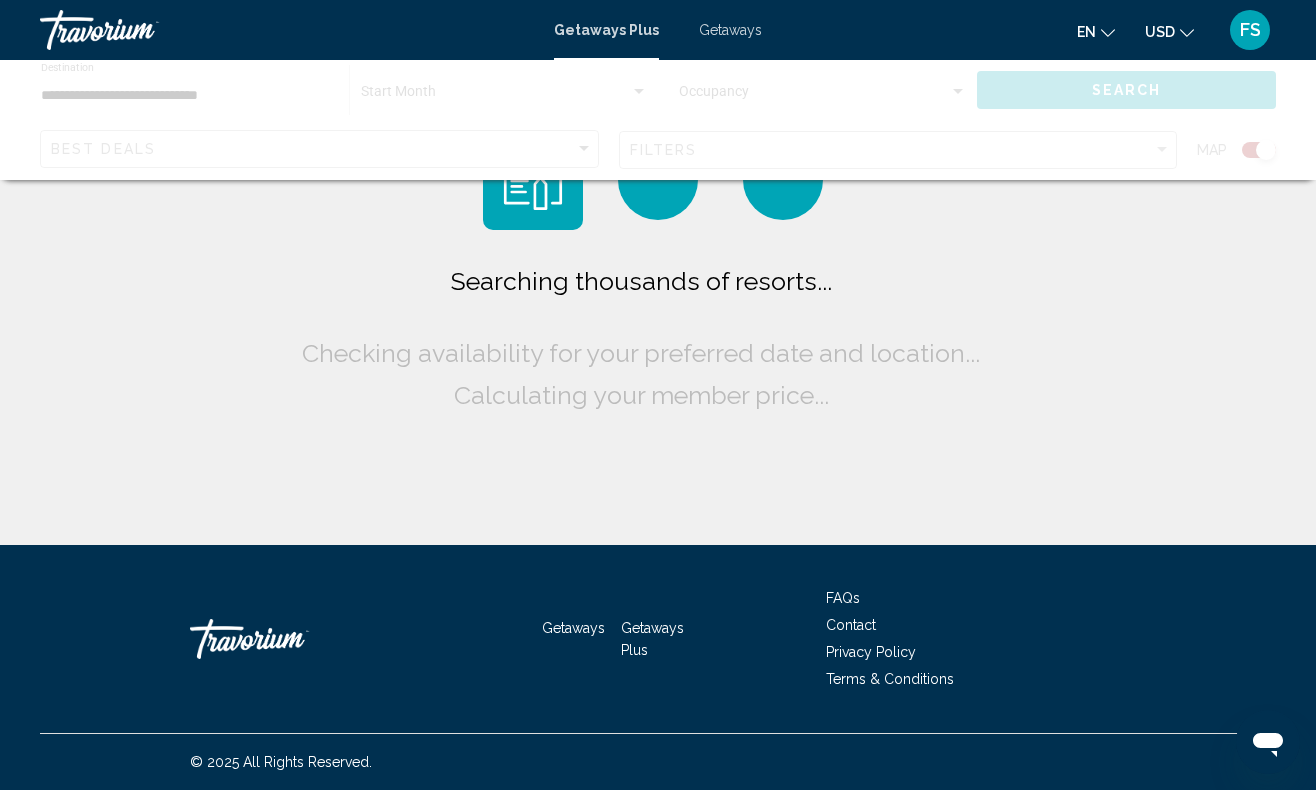 scroll, scrollTop: 0, scrollLeft: 0, axis: both 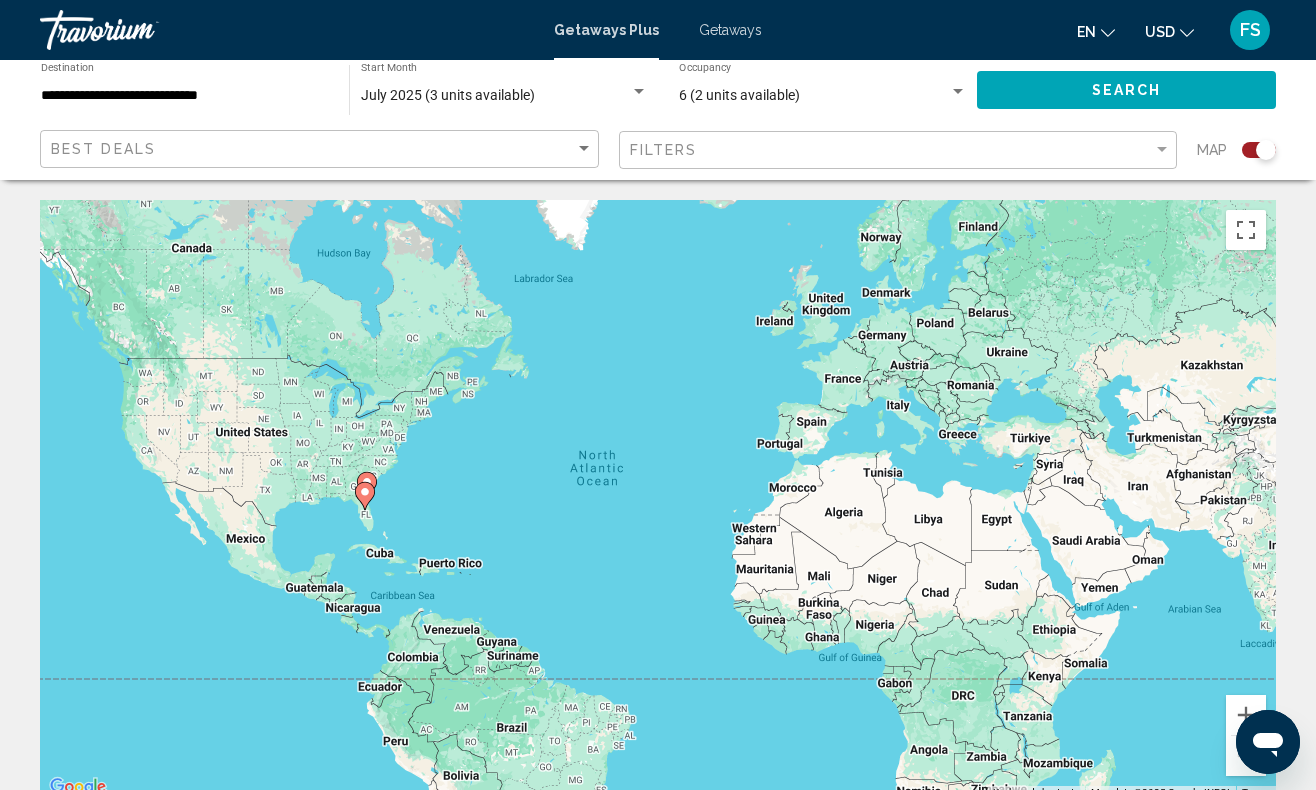 click 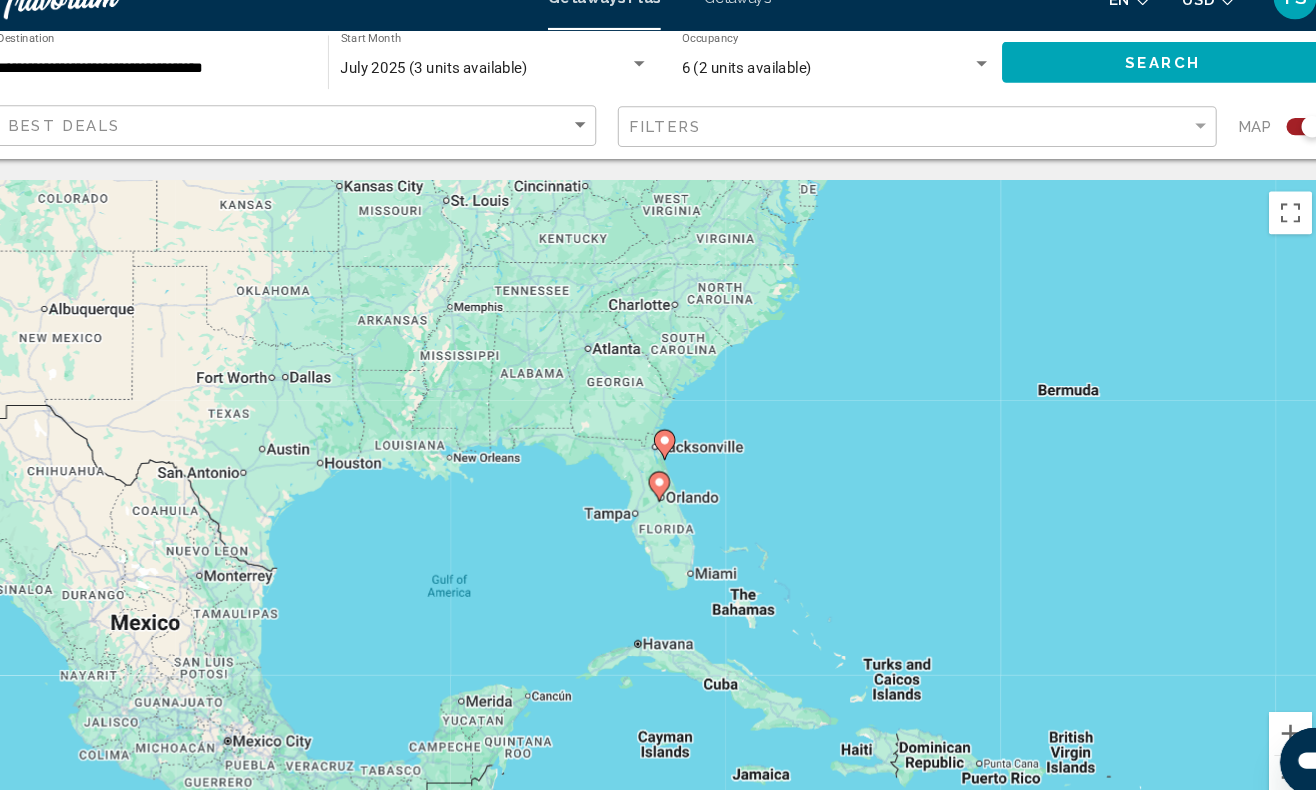 click on "To navigate, press the arrow keys. To activate drag with keyboard, press Alt + Enter. Once in keyboard drag state, use the arrow keys to move the marker. To complete the drag, press the Enter key. To cancel, press Escape." at bounding box center (658, 500) 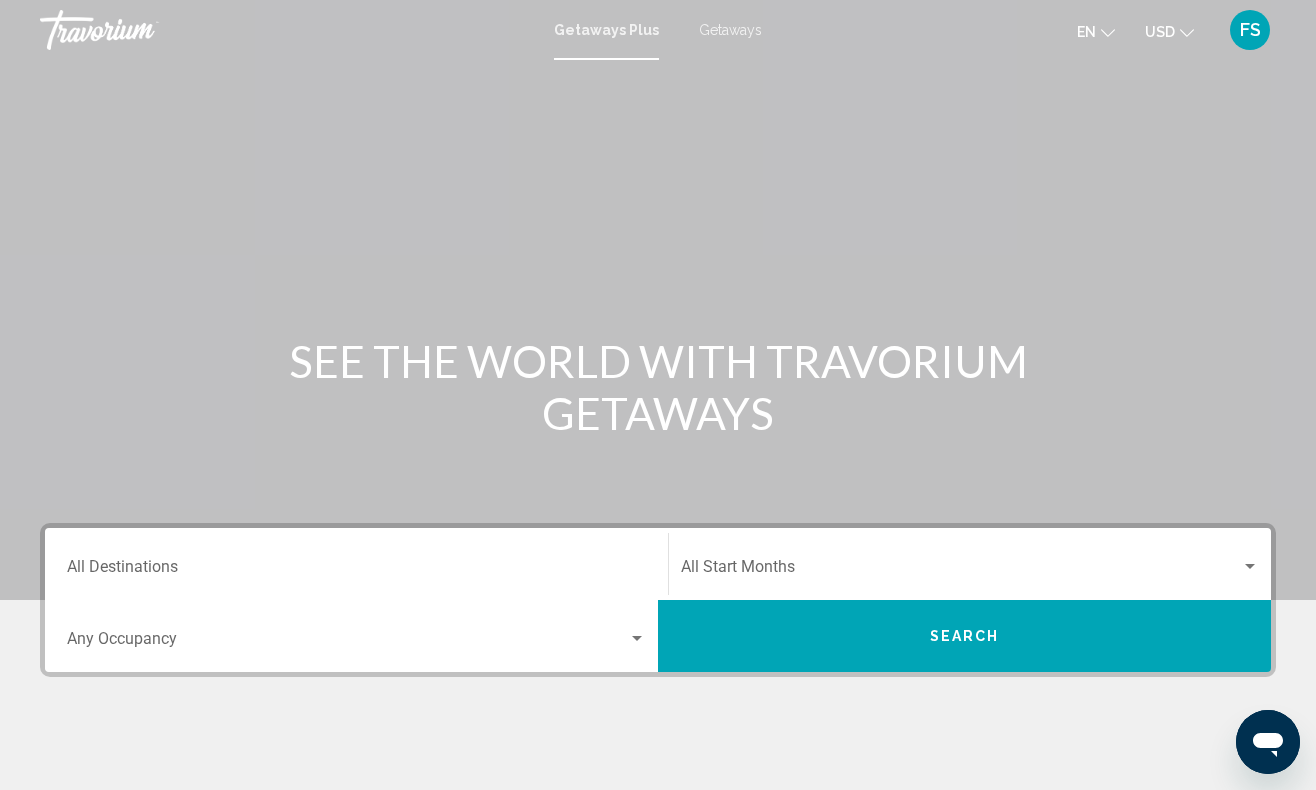 click on "Destination All Destinations" at bounding box center (356, 564) 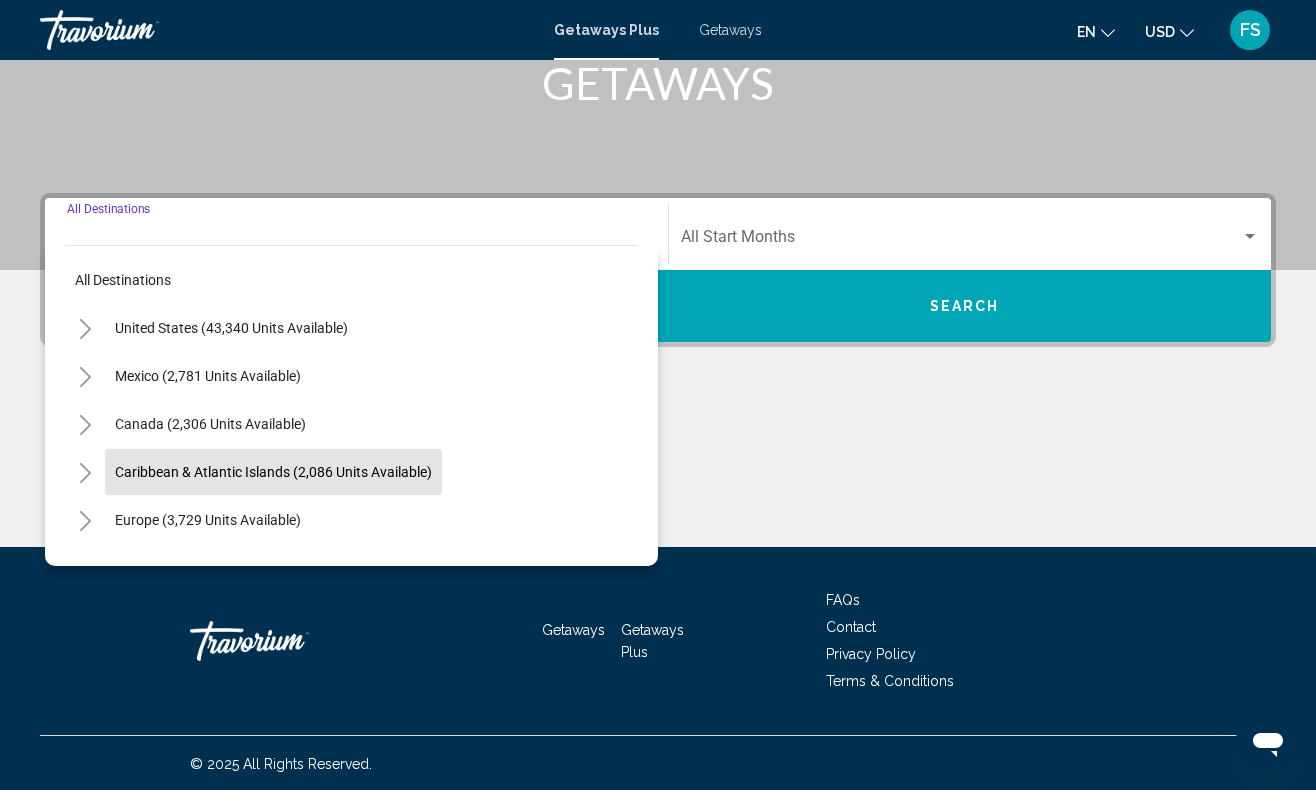 scroll, scrollTop: 332, scrollLeft: 0, axis: vertical 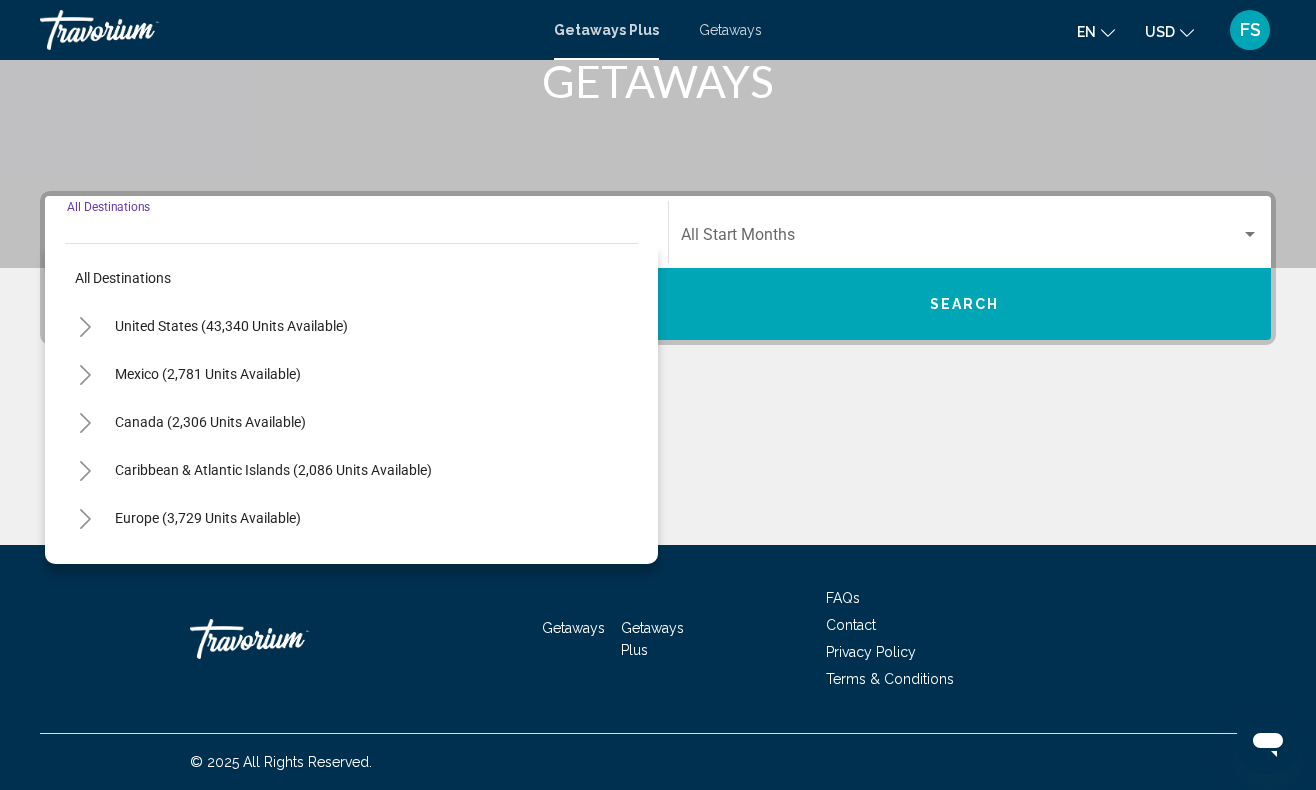 click 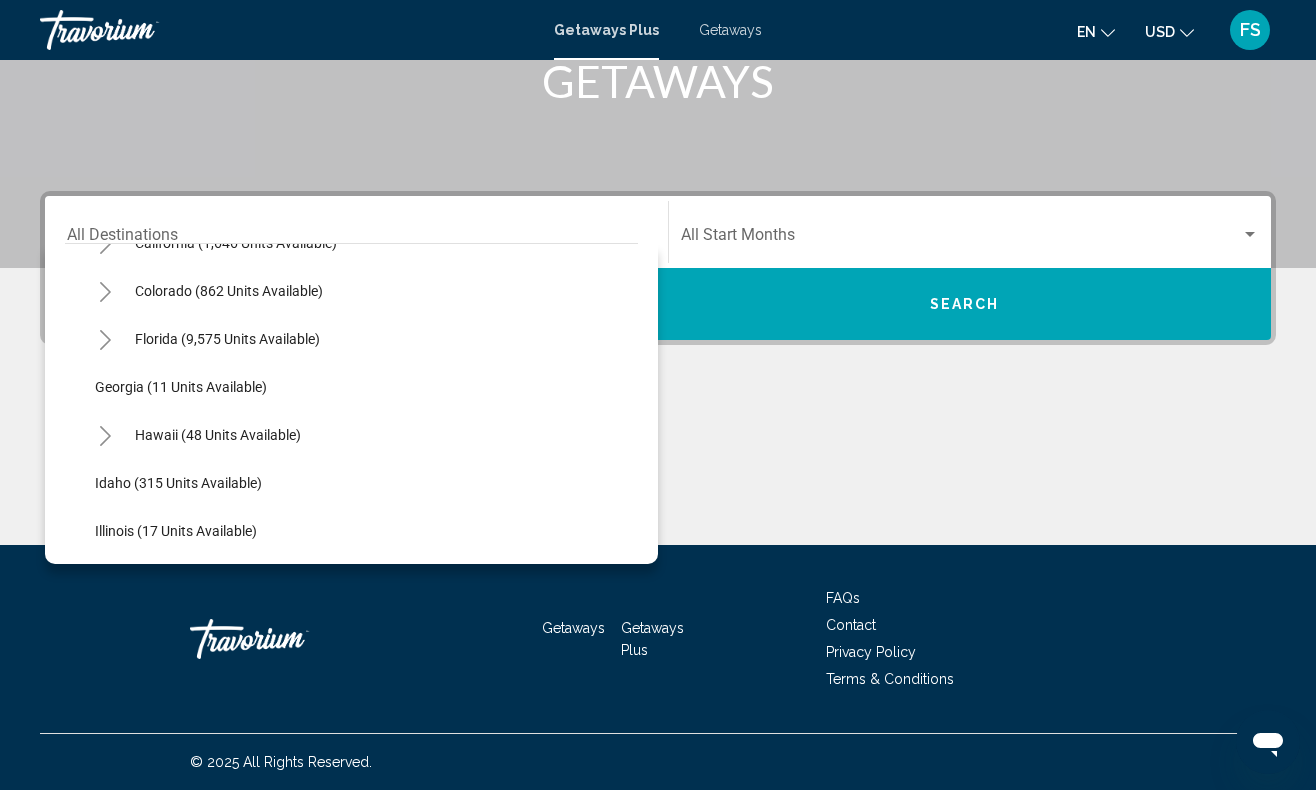 scroll, scrollTop: 218, scrollLeft: 0, axis: vertical 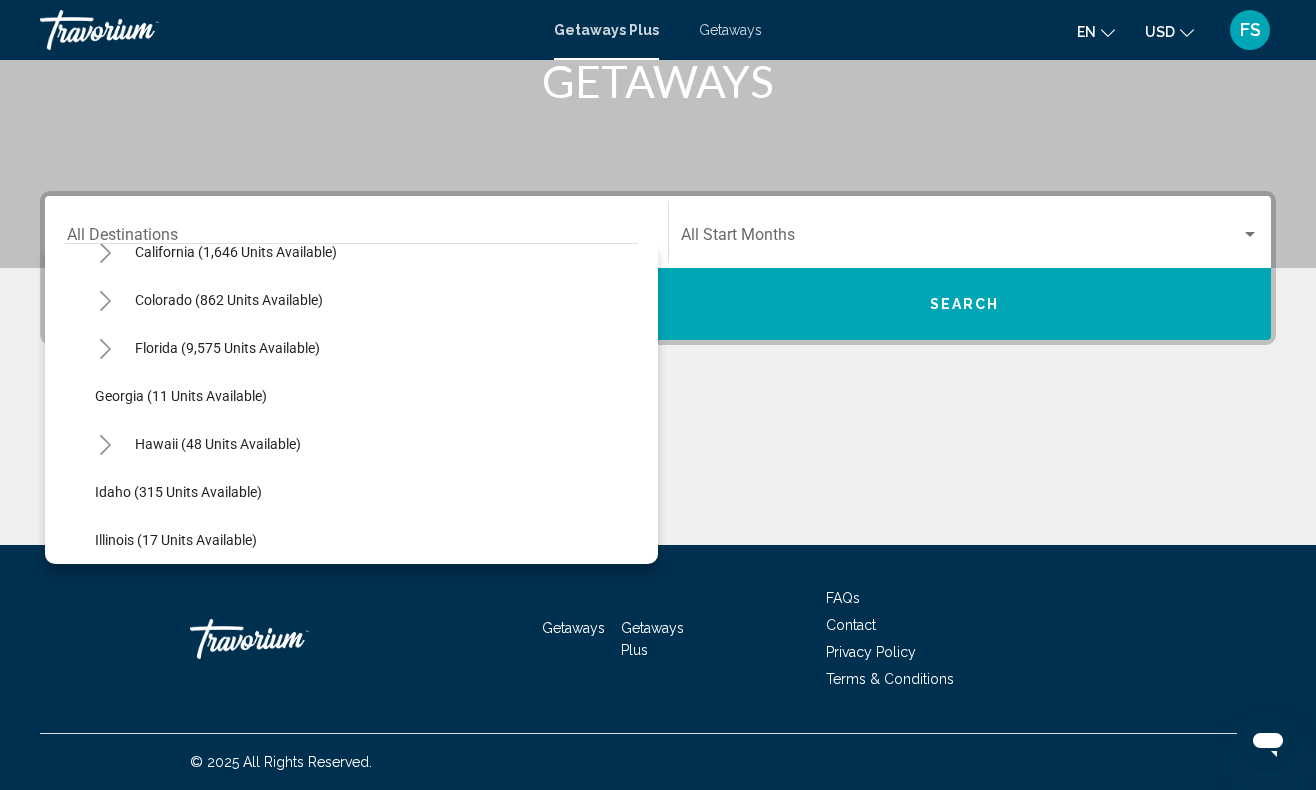 click 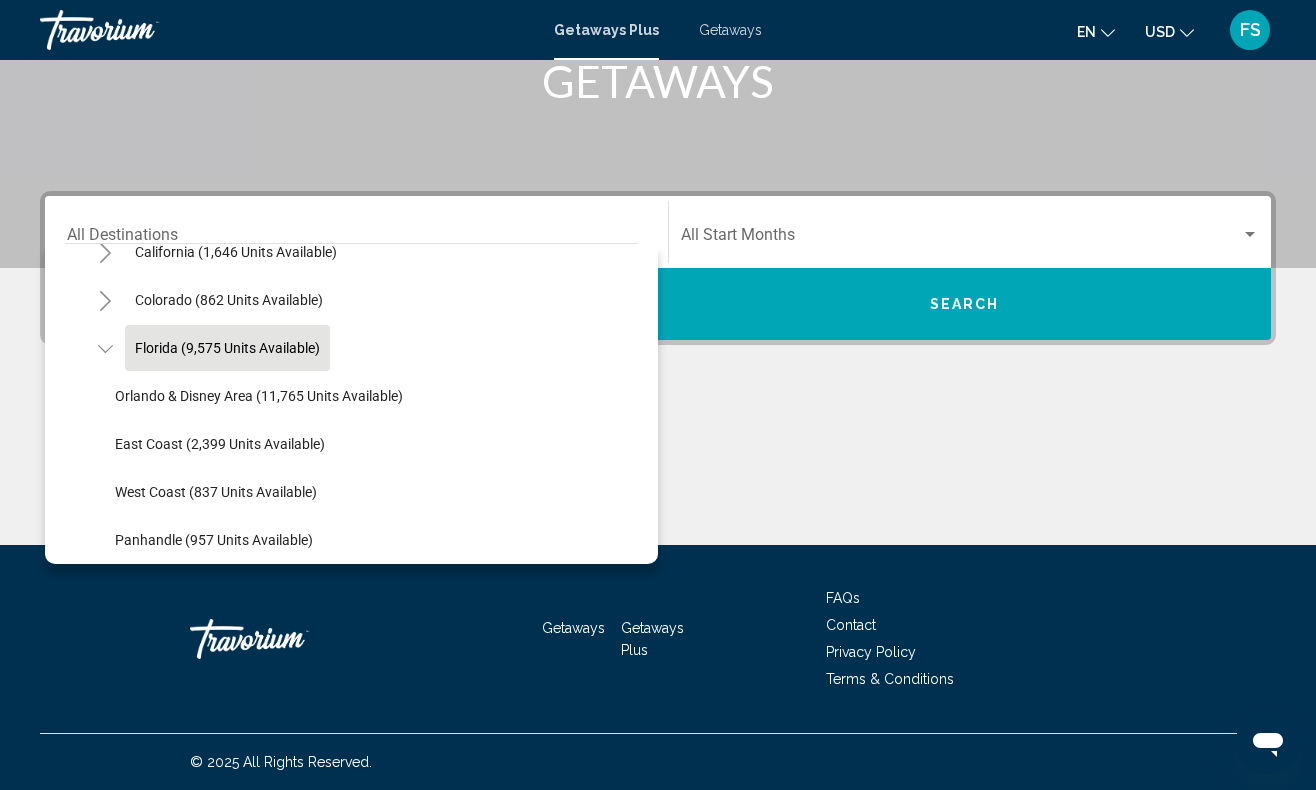 click on "Florida (9,575 units available)" 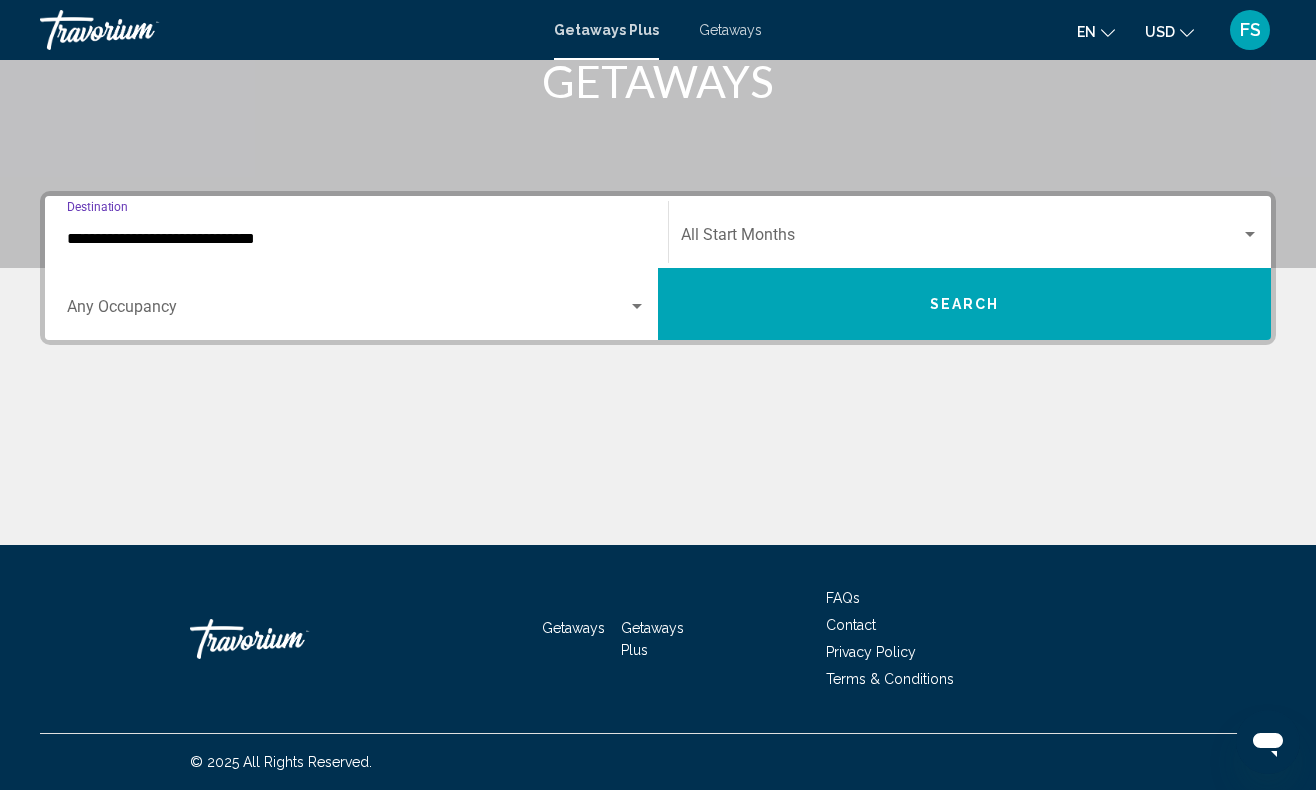 click at bounding box center [347, 311] 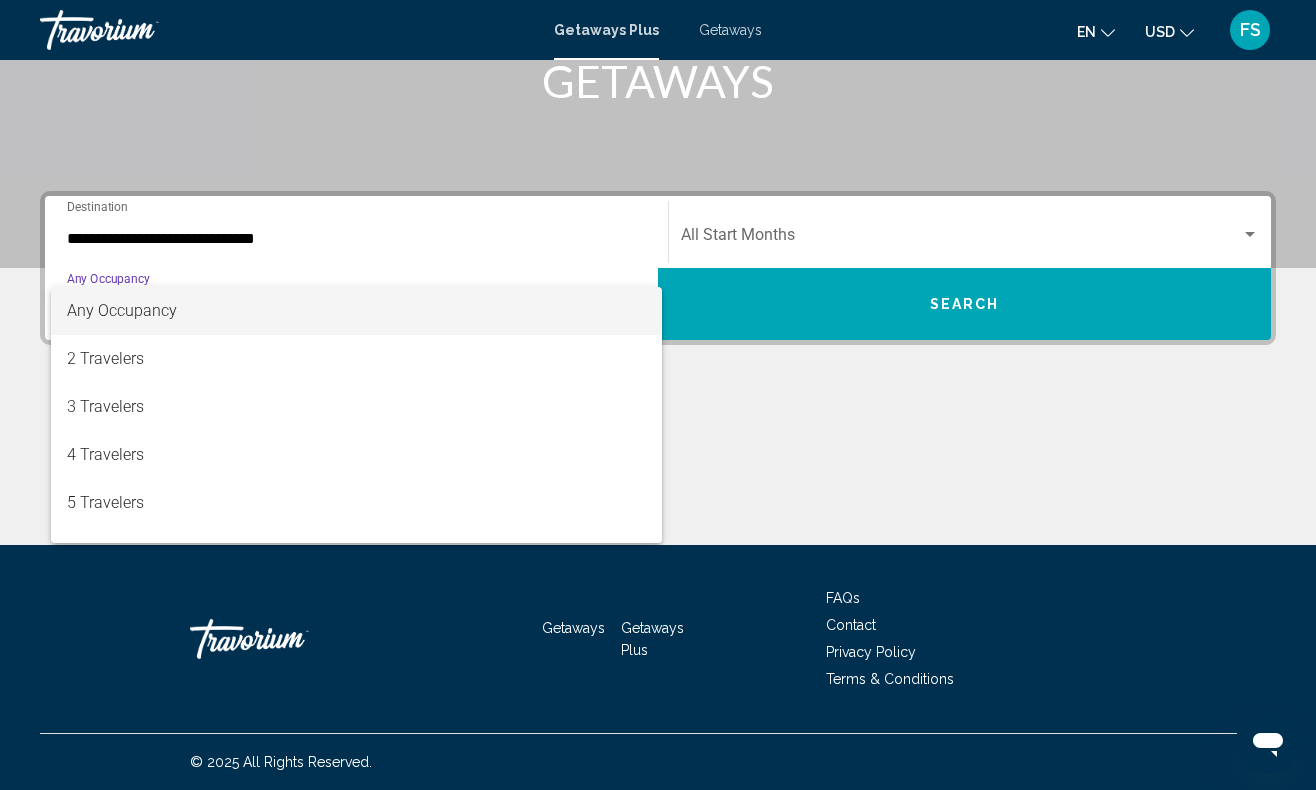 click at bounding box center (658, 395) 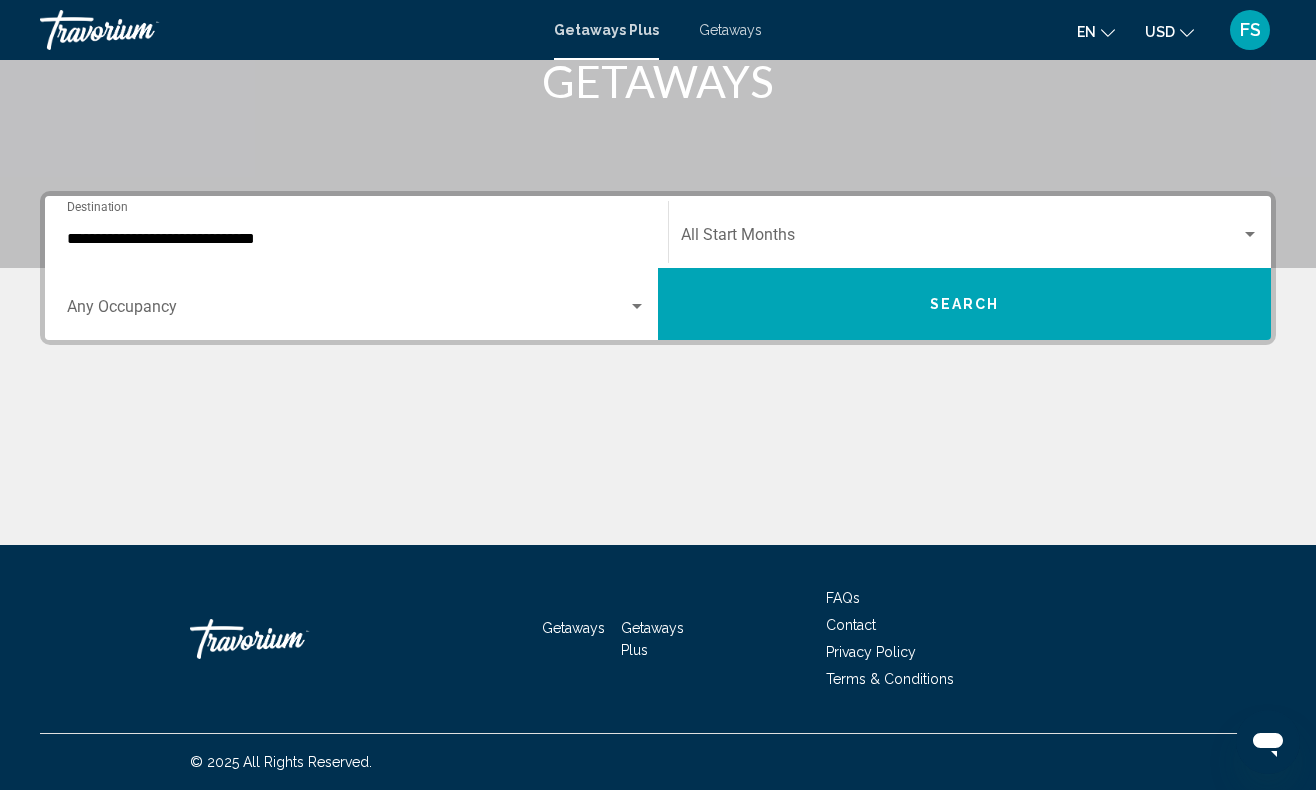 click at bounding box center [961, 239] 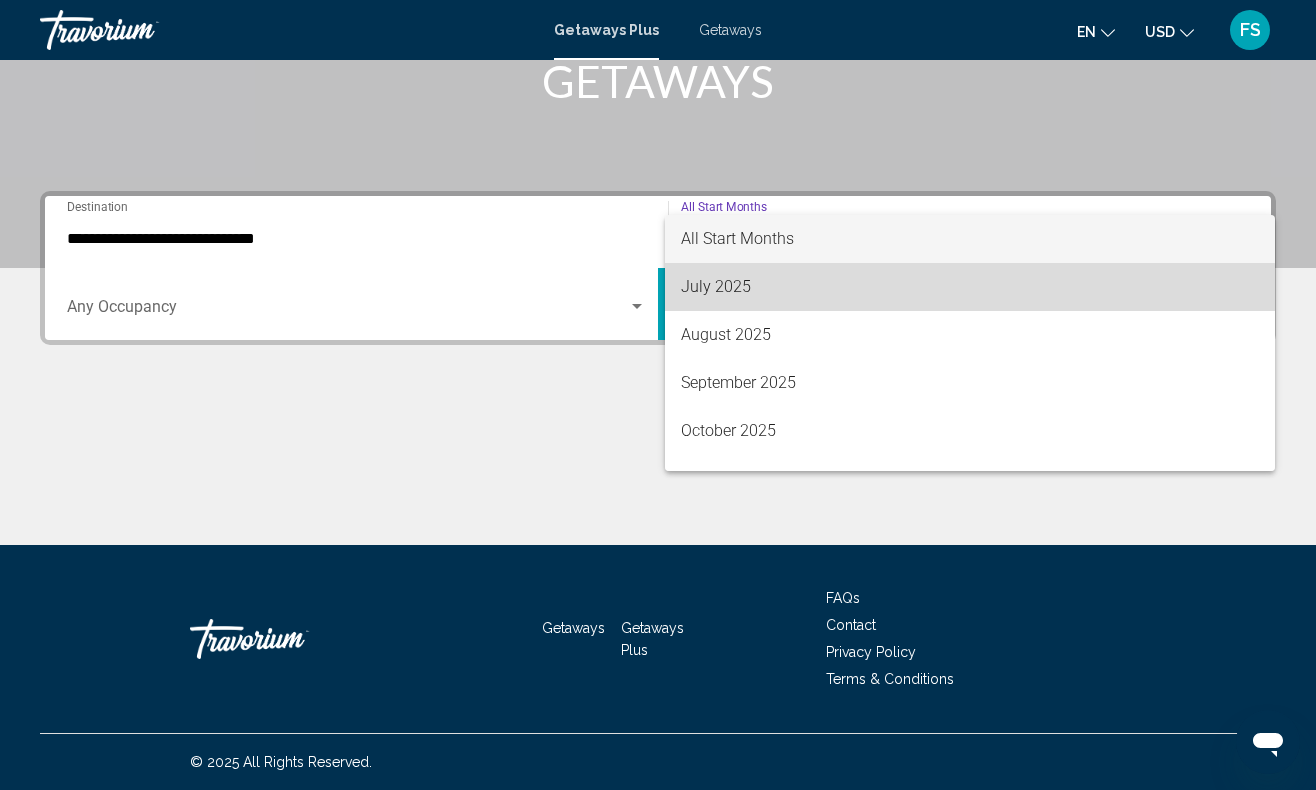 click on "July 2025" at bounding box center (970, 287) 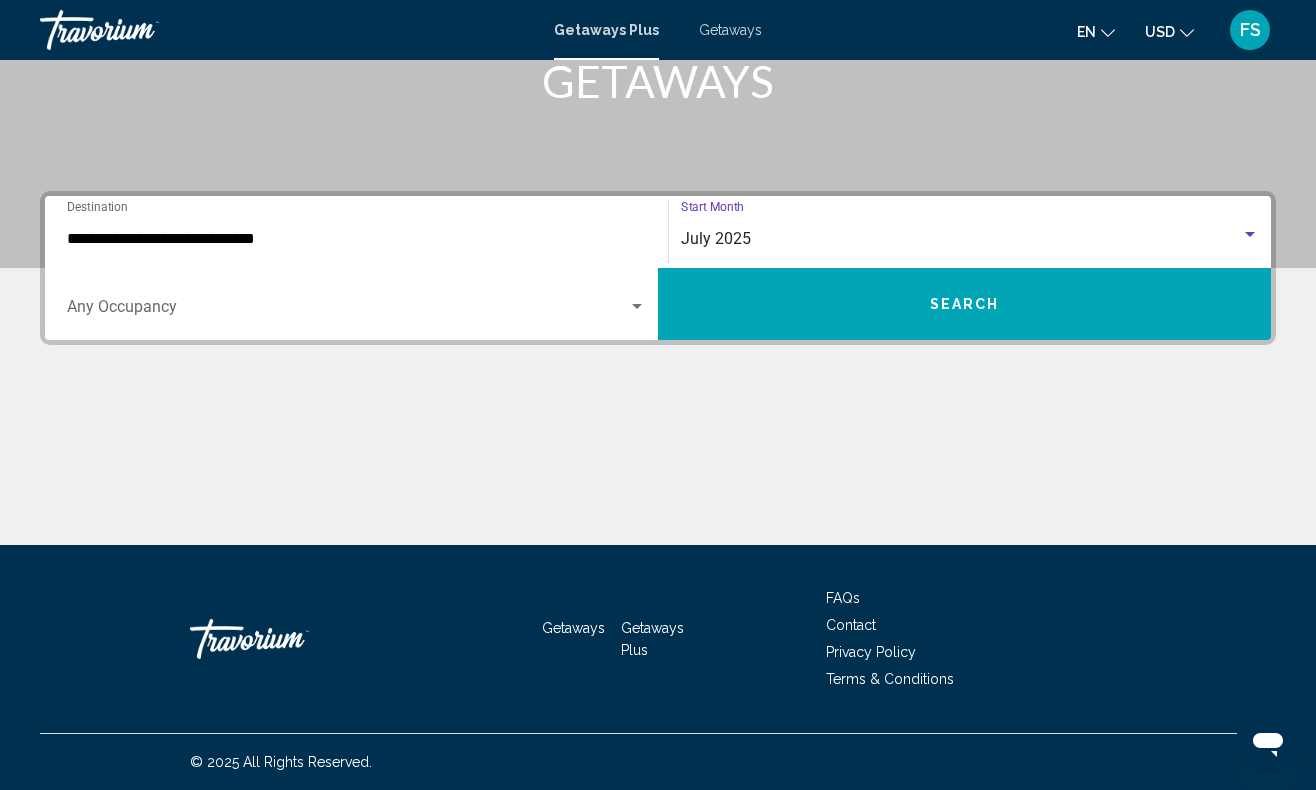 click on "Search" at bounding box center (964, 304) 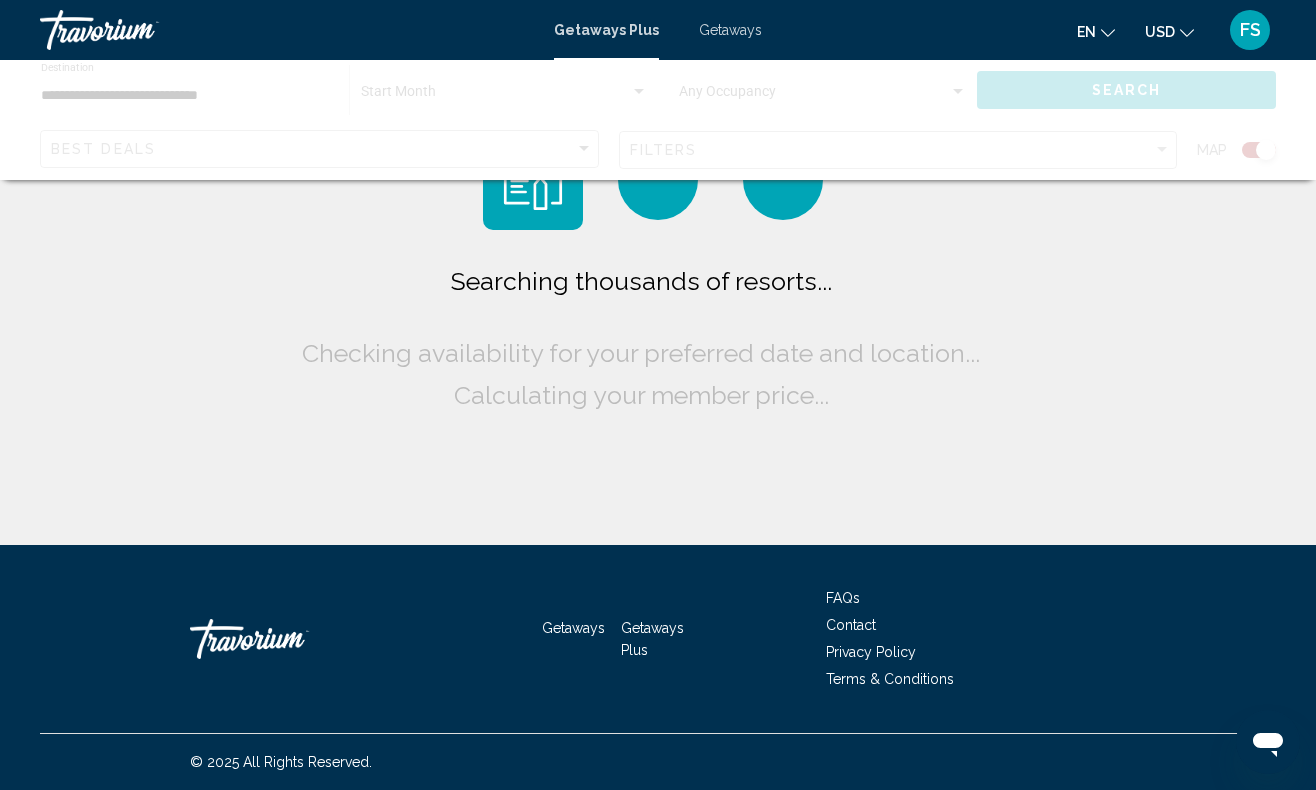 scroll, scrollTop: 0, scrollLeft: 0, axis: both 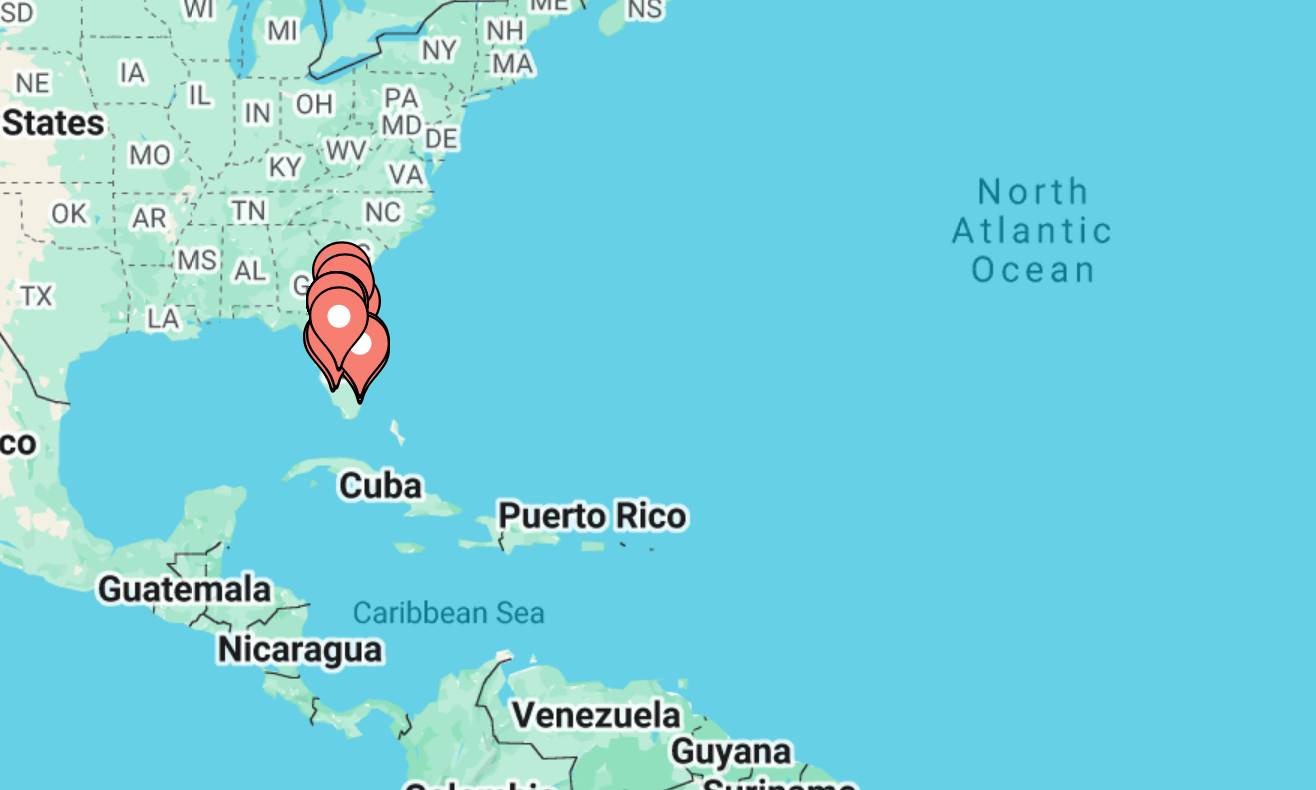 click 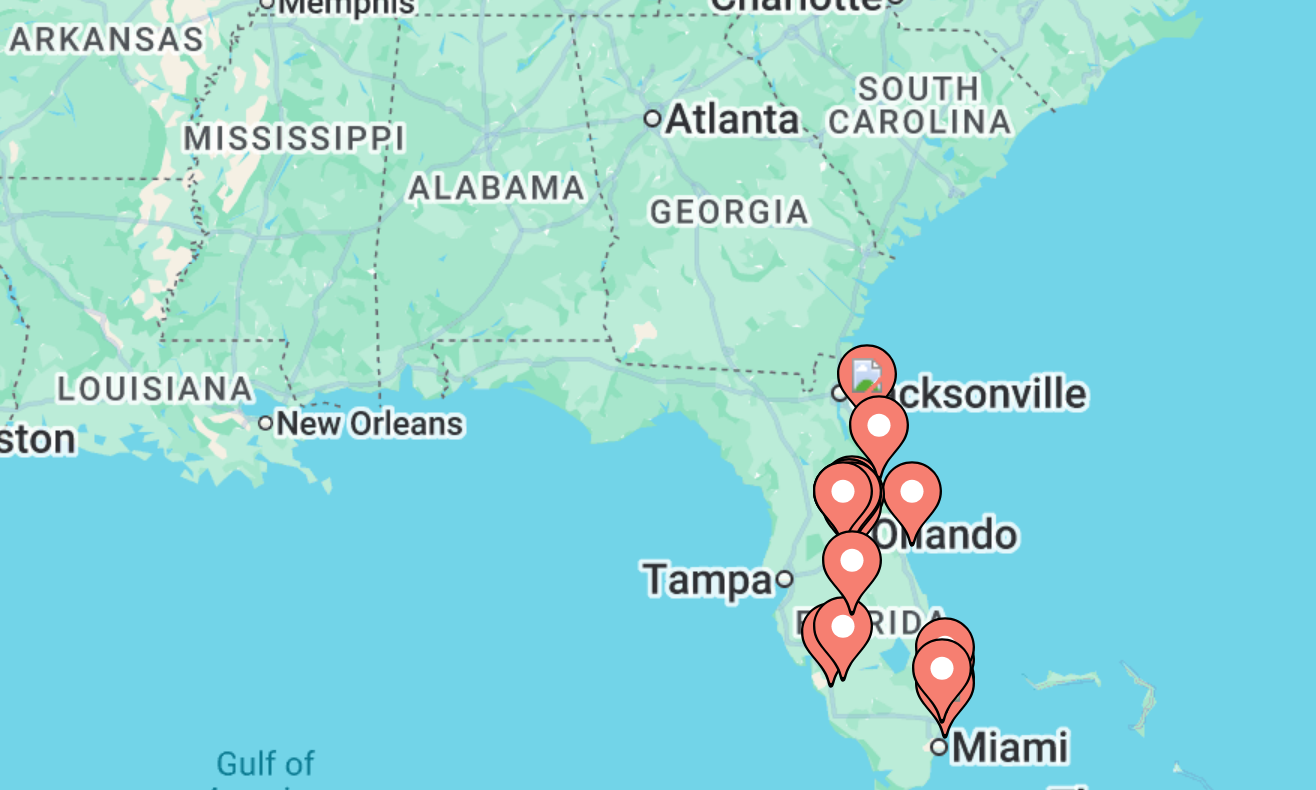 click on "To activate drag with keyboard, press Alt + Enter. Once in keyboard drag state, use the arrow keys to move the marker. To complete the drag, press the Enter key. To cancel, press Escape." at bounding box center (658, 500) 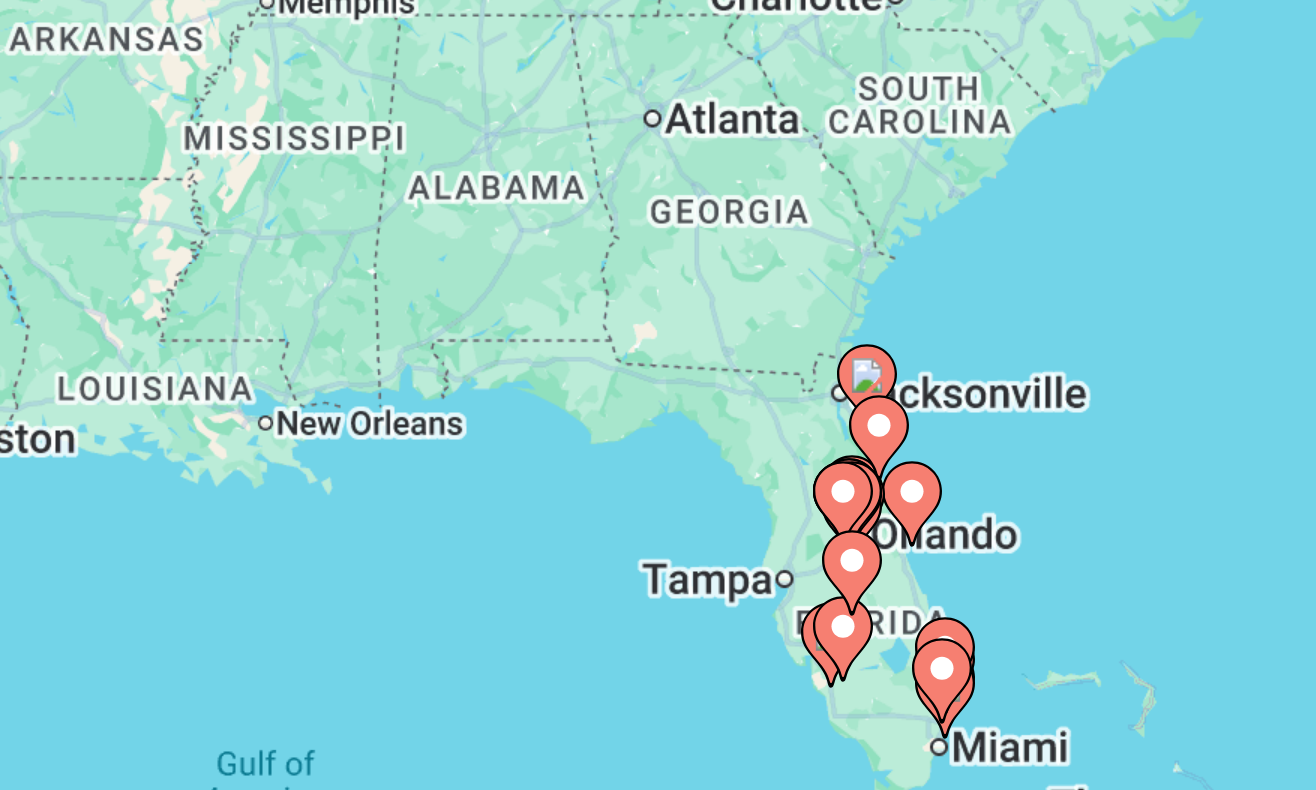click 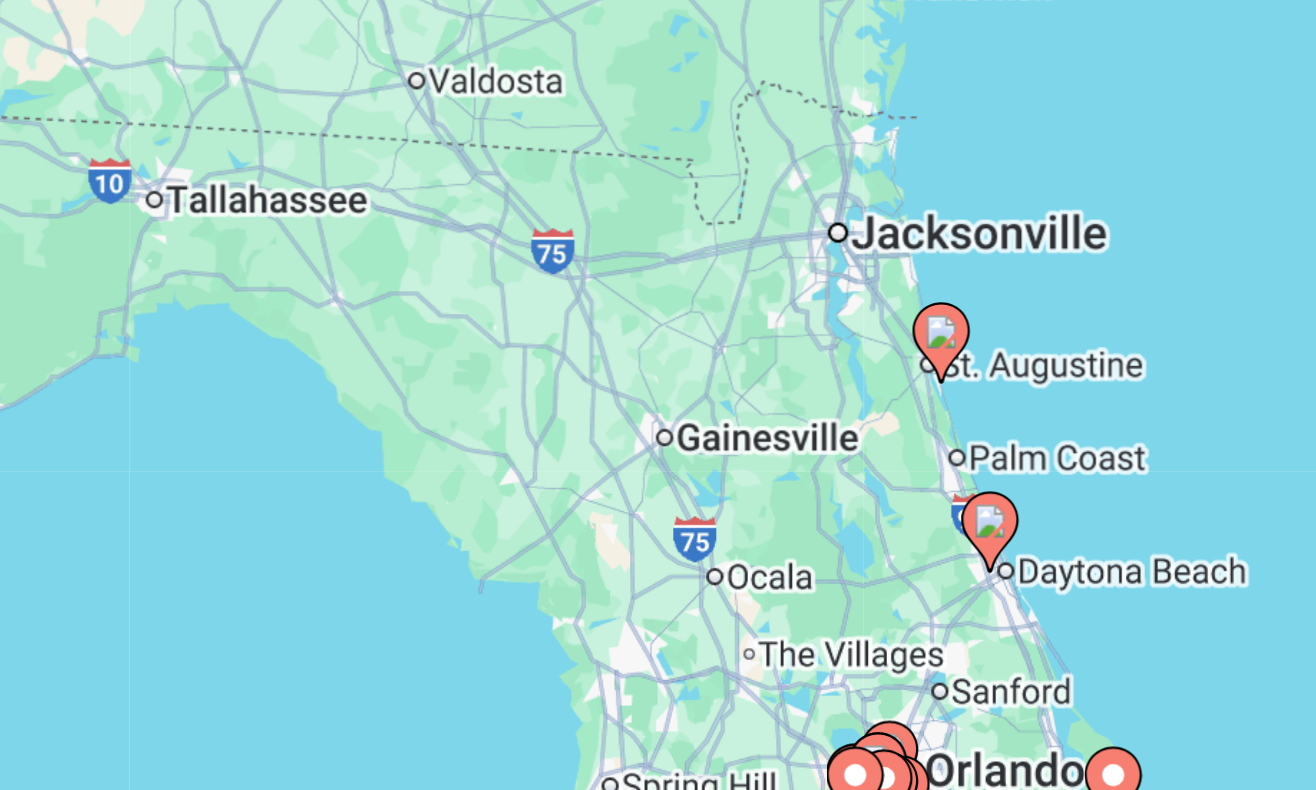 click at bounding box center [688, 330] 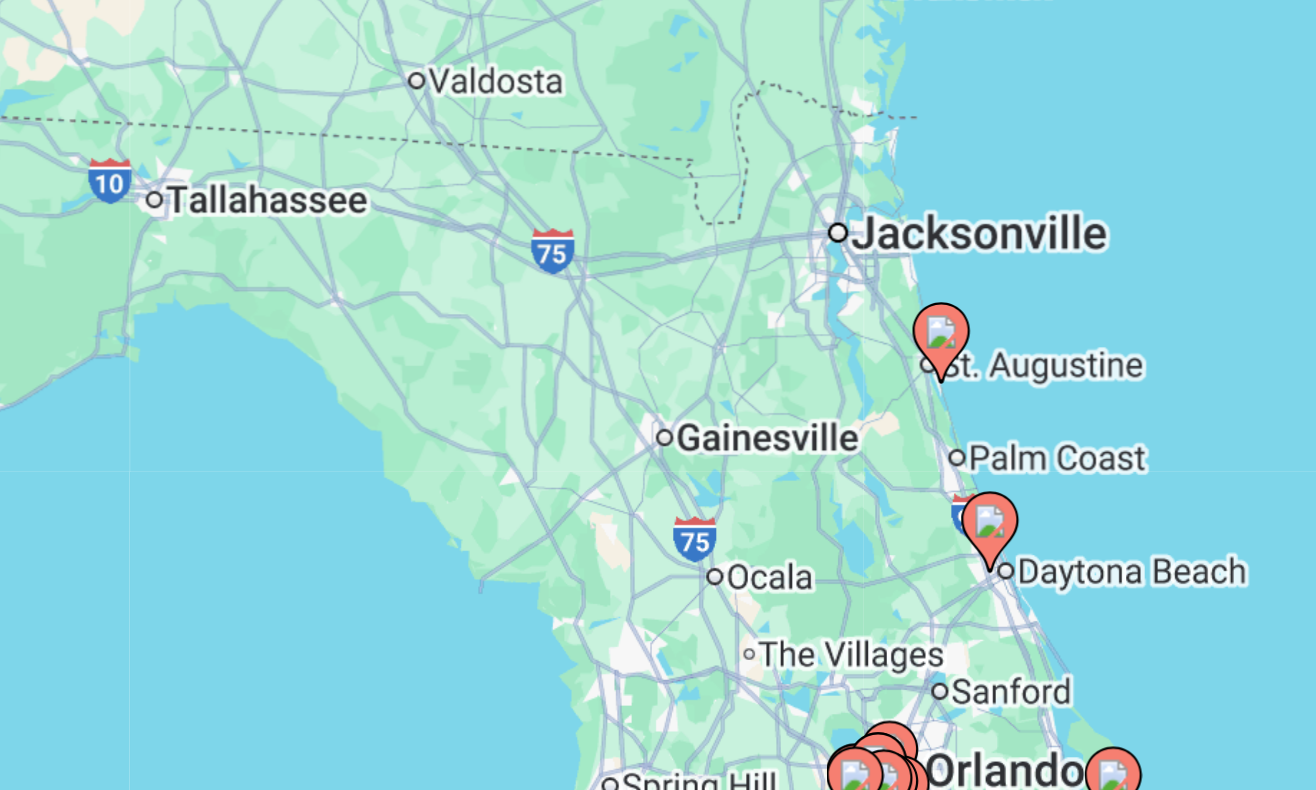 type on "**********" 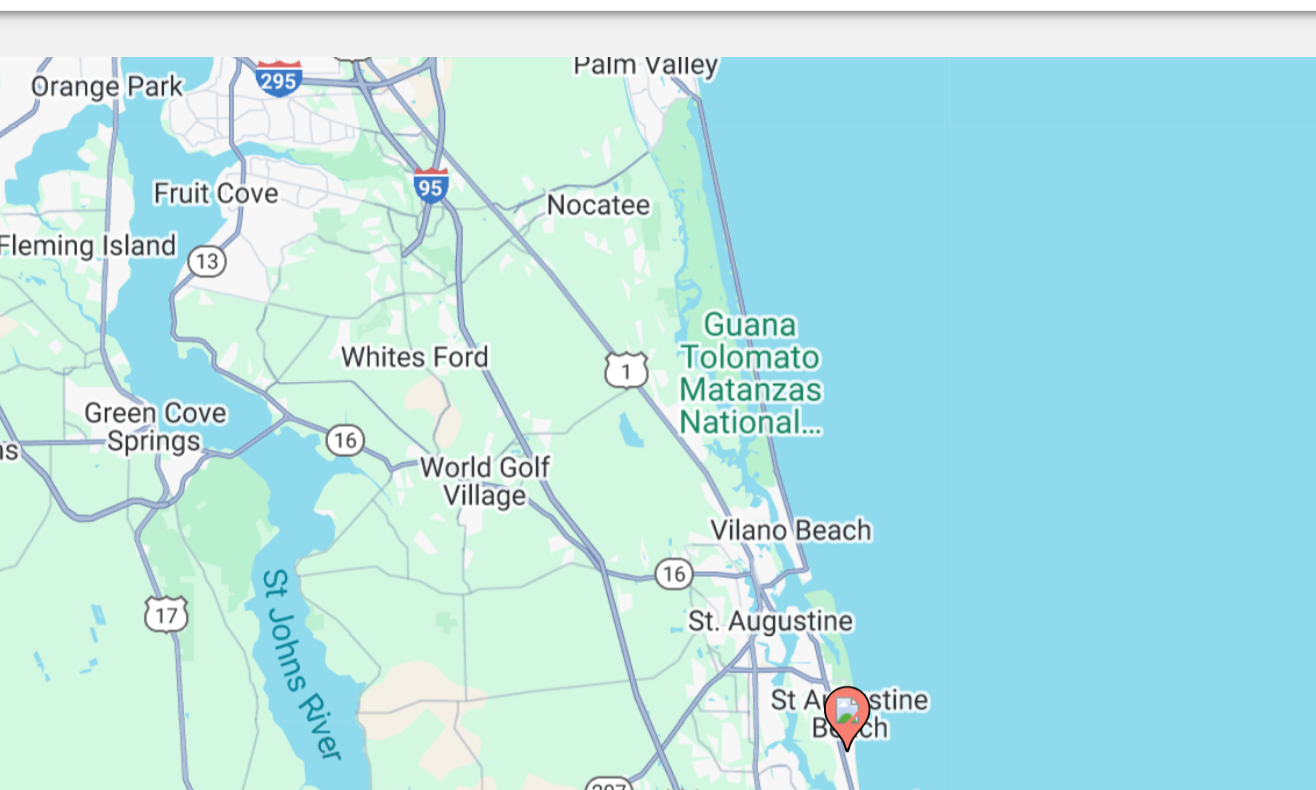 click 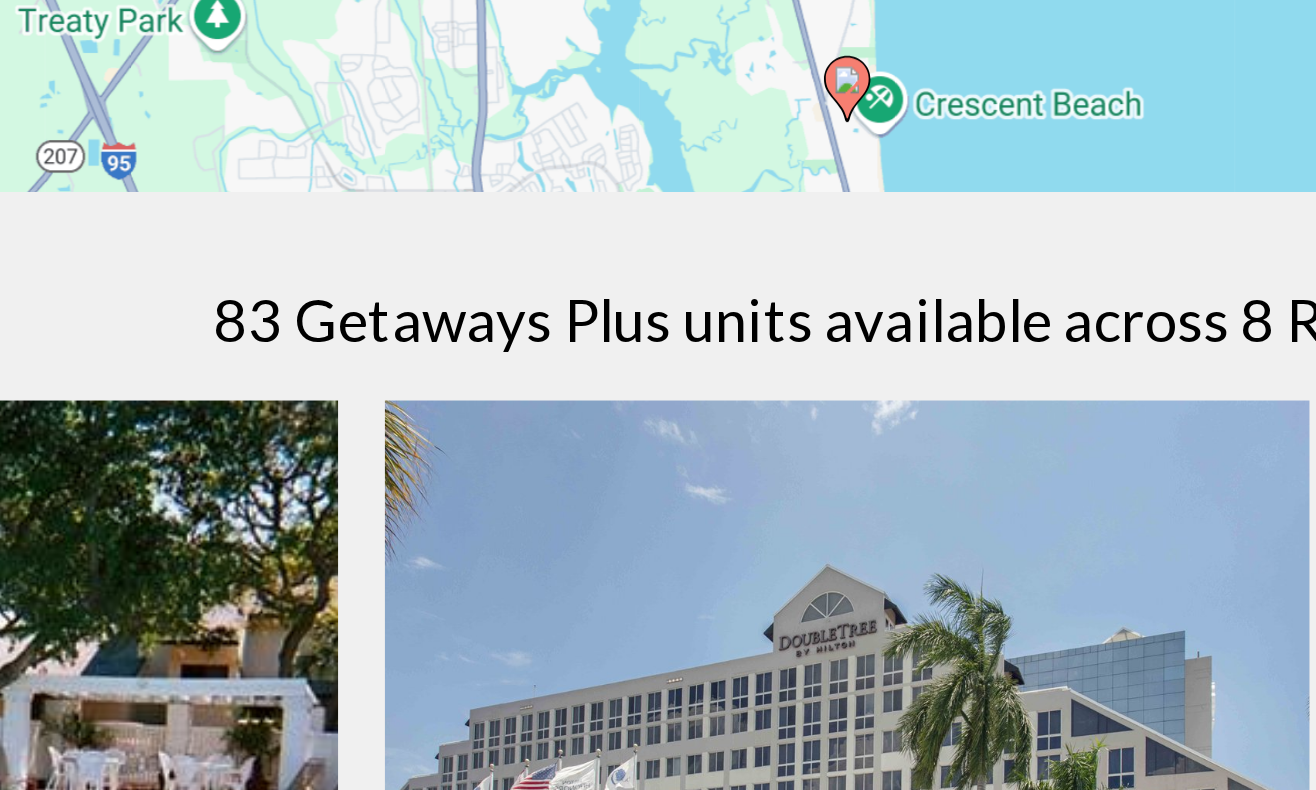 scroll, scrollTop: 267, scrollLeft: 0, axis: vertical 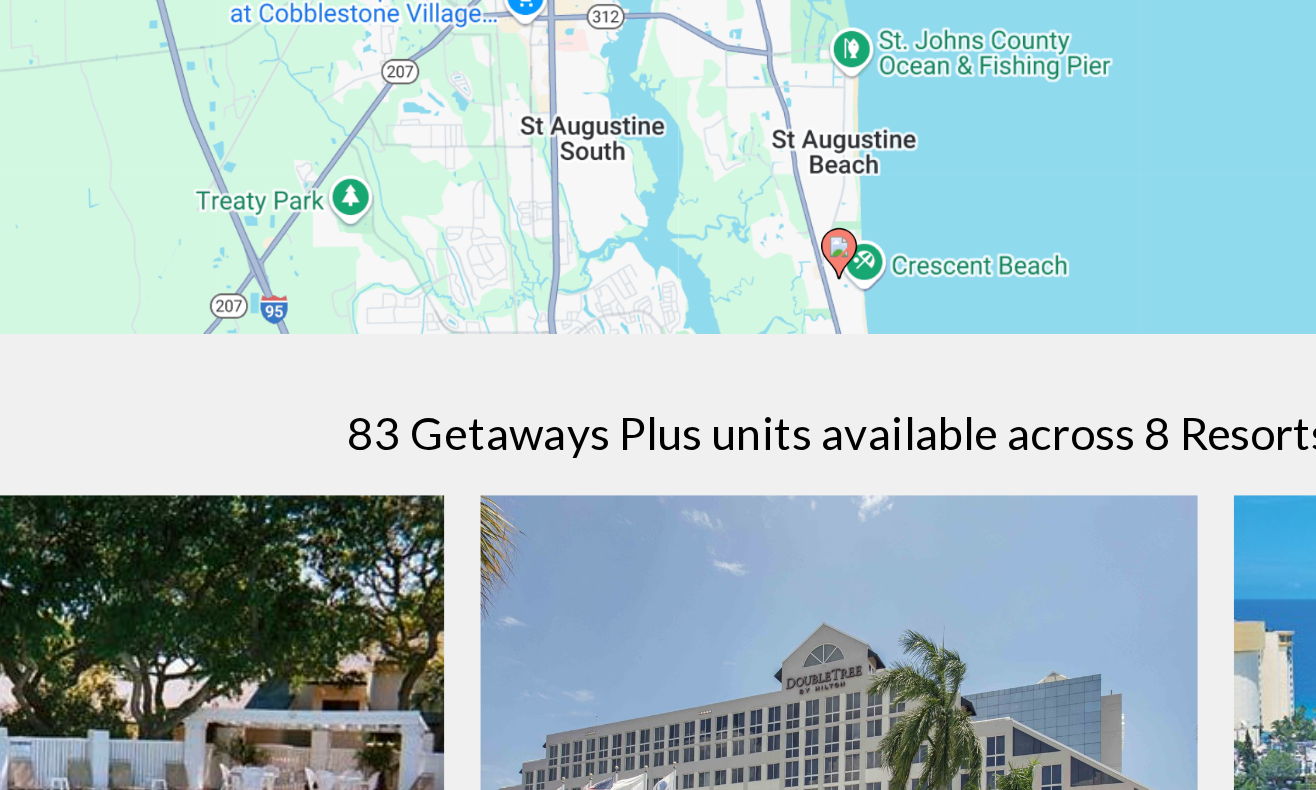 click 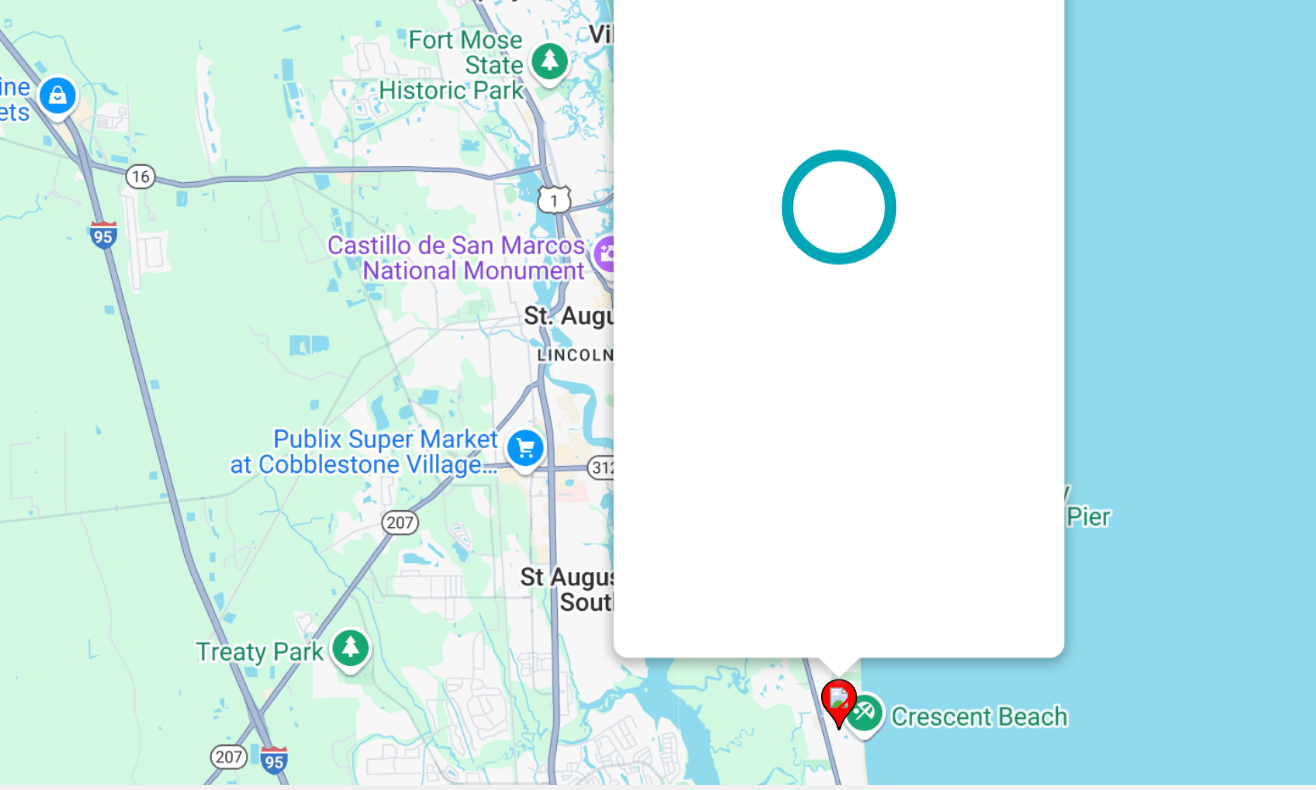 scroll, scrollTop: 0, scrollLeft: 0, axis: both 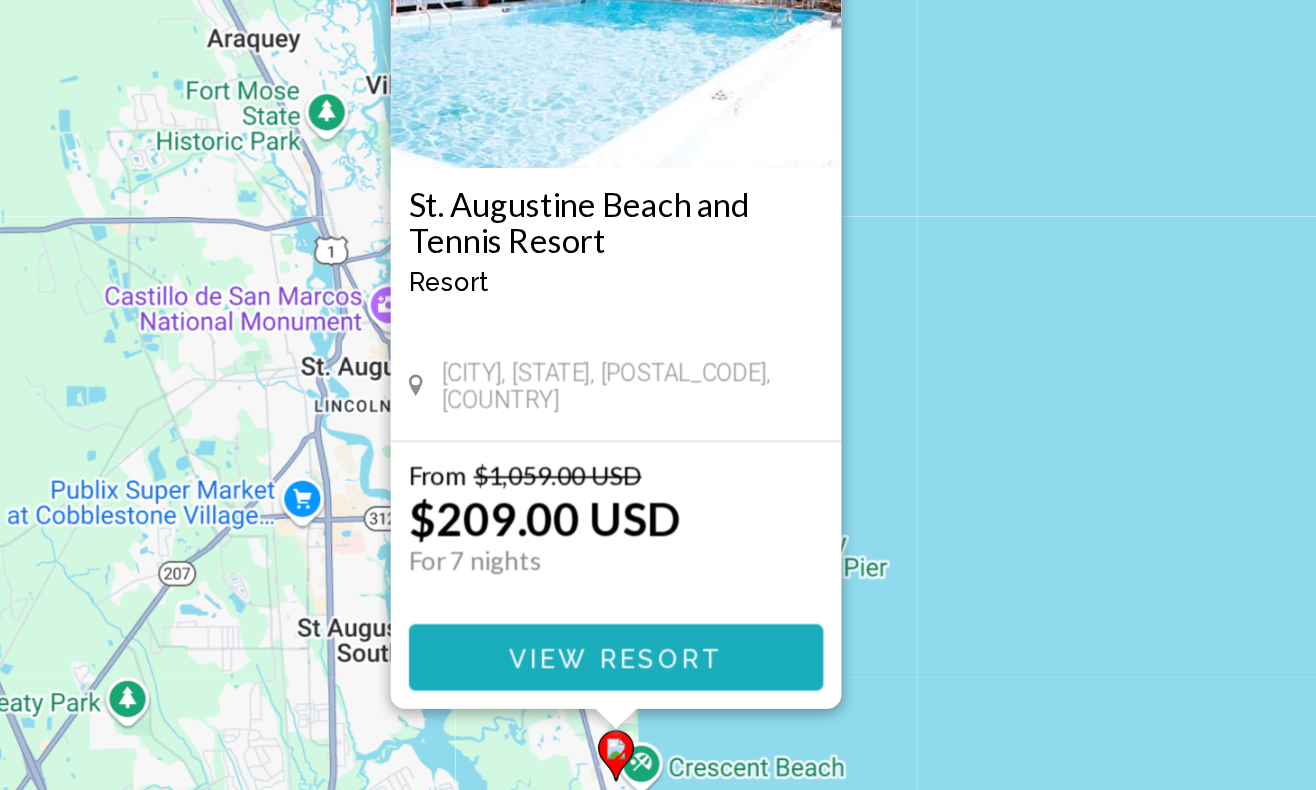click on "View Resort" at bounding box center (657, 702) 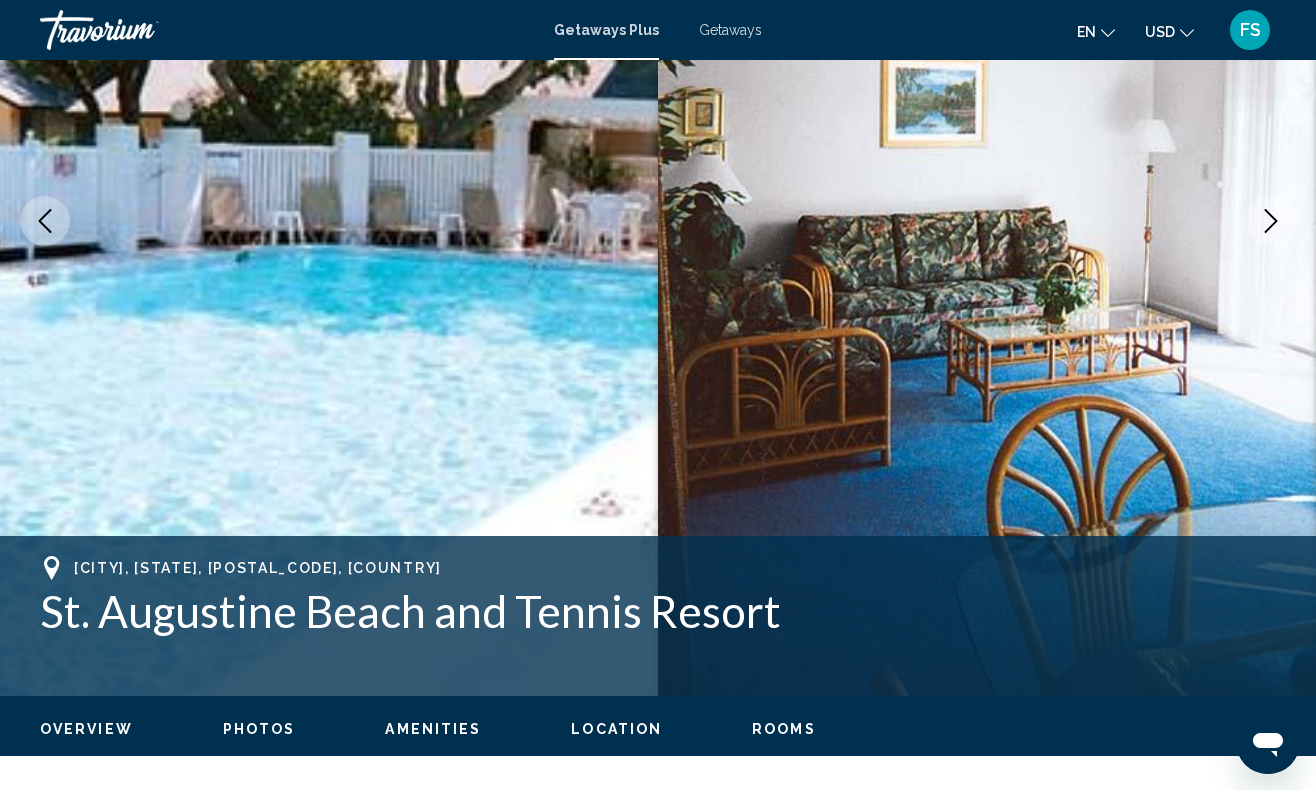 scroll, scrollTop: 317, scrollLeft: 0, axis: vertical 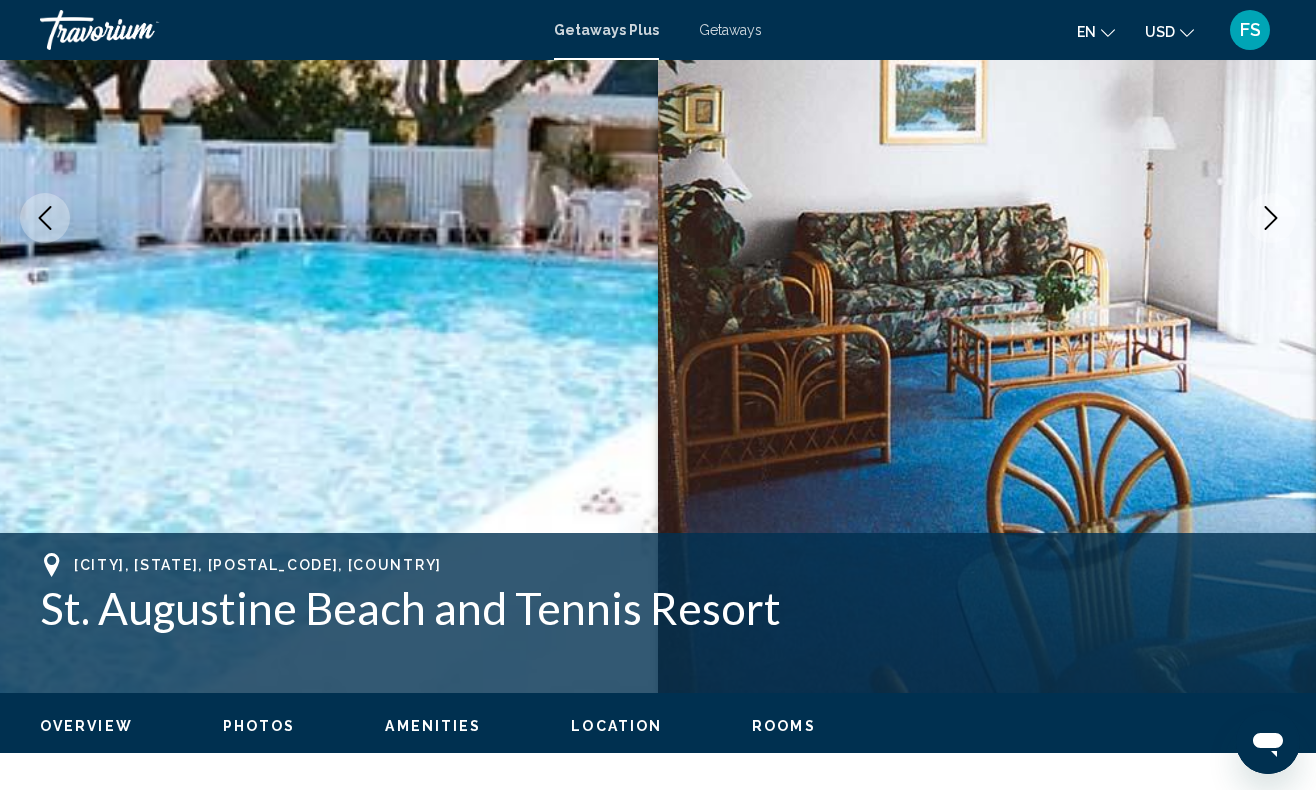 click 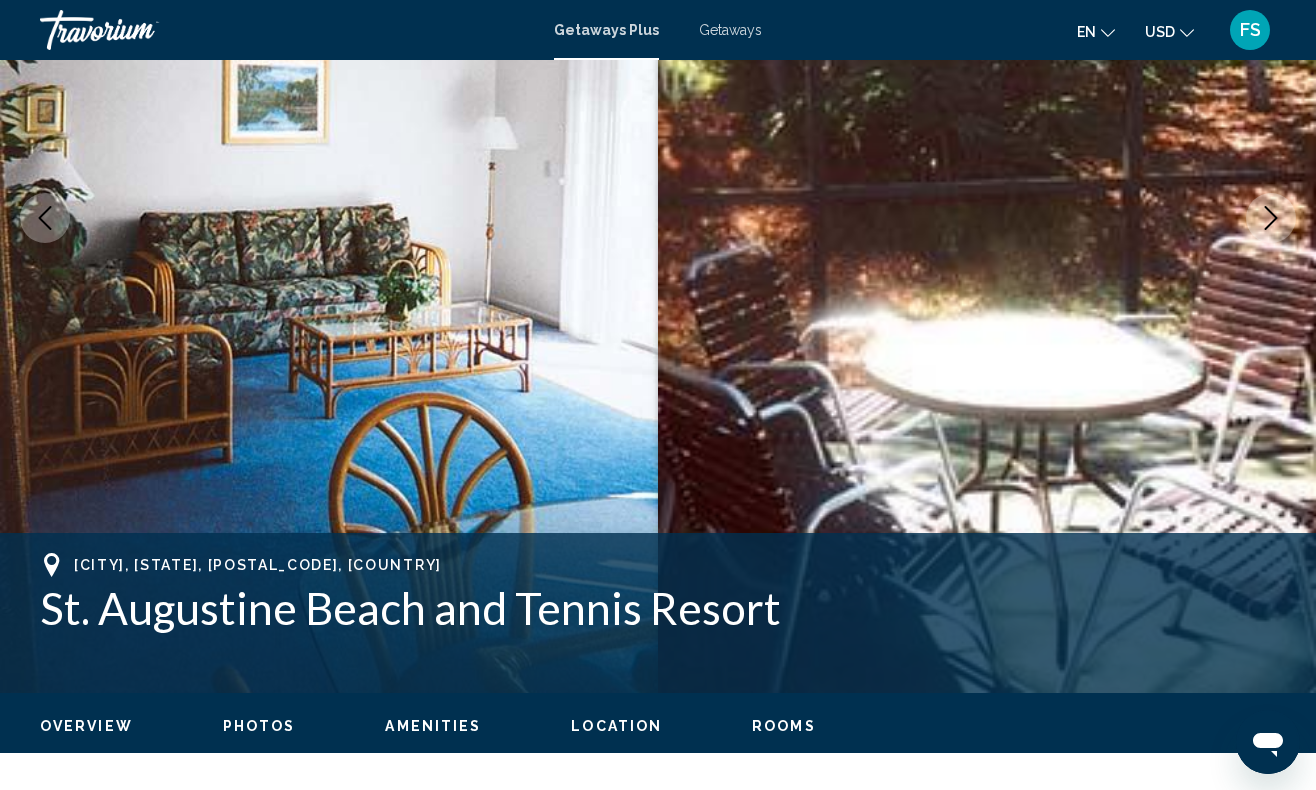 click 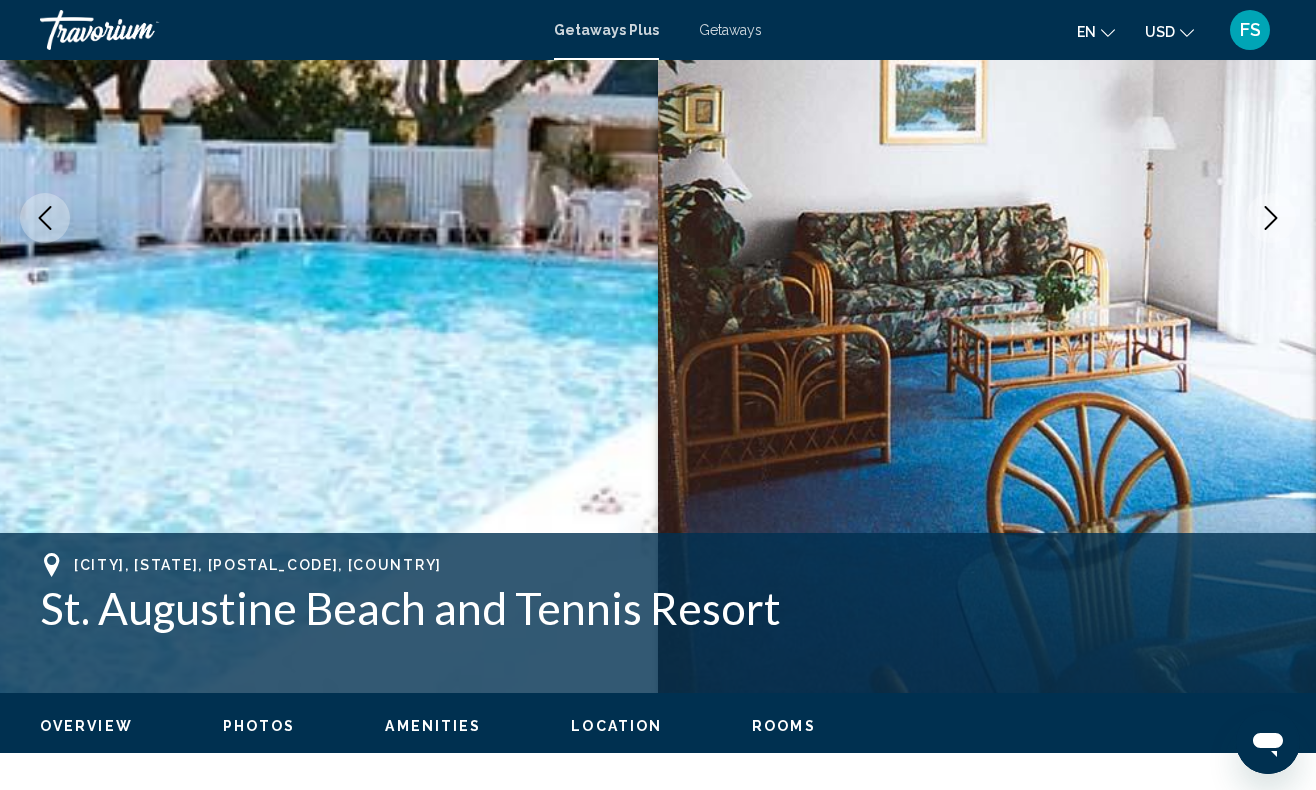 click 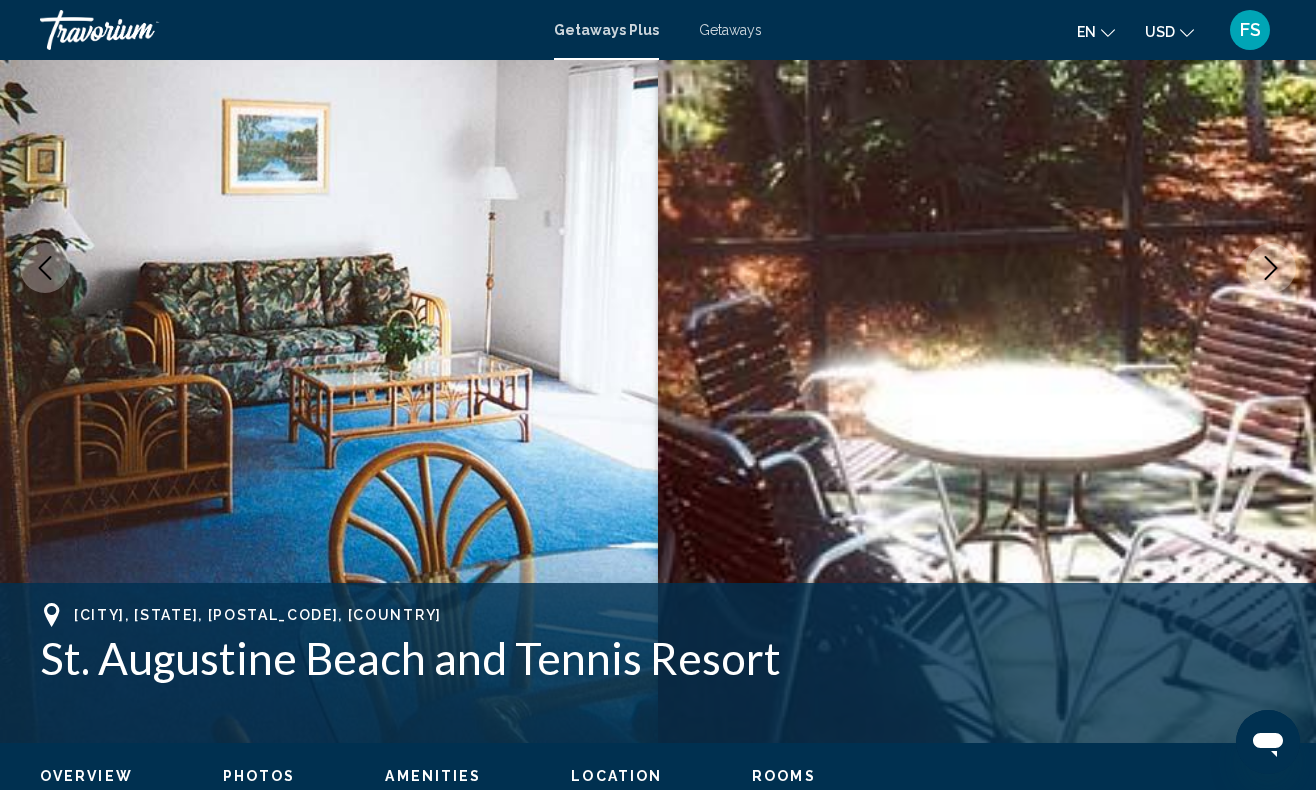 scroll, scrollTop: 670, scrollLeft: 0, axis: vertical 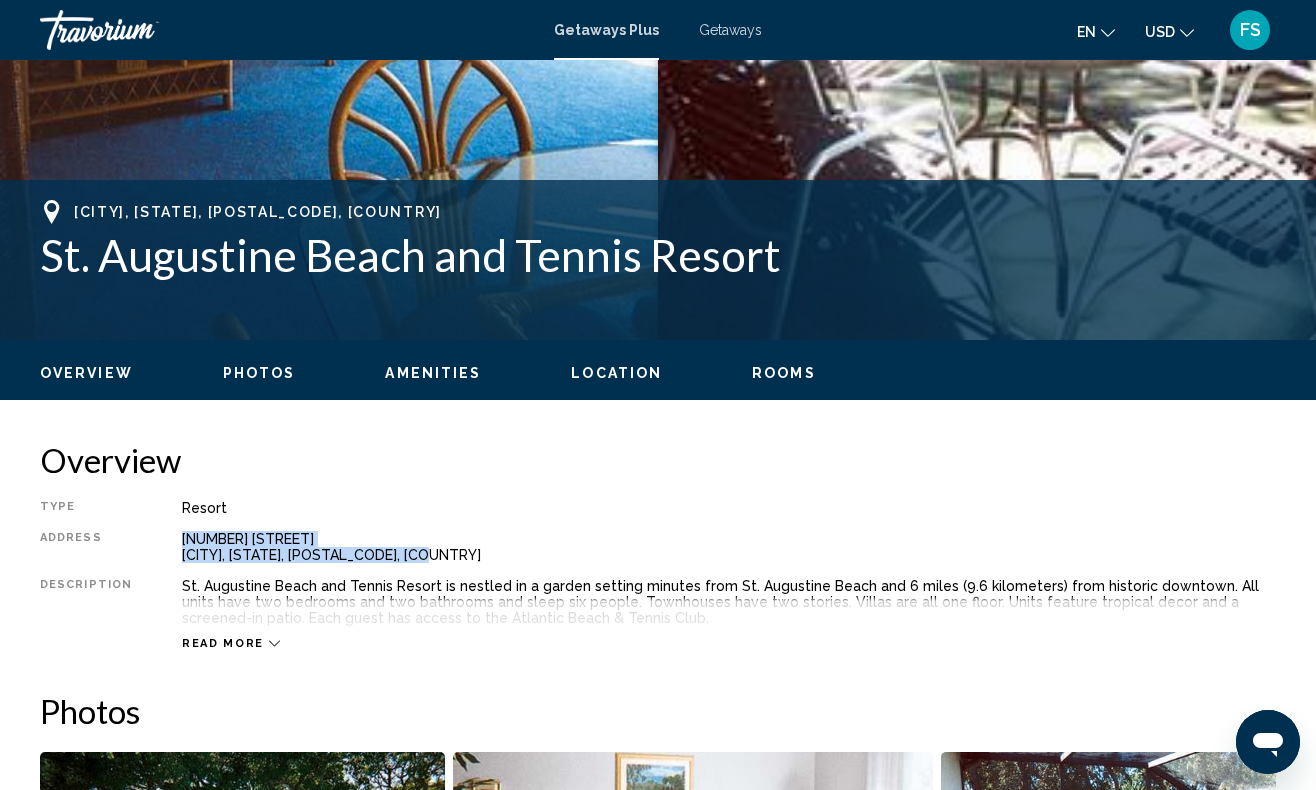 drag, startPoint x: 434, startPoint y: 555, endPoint x: 175, endPoint y: 539, distance: 259.49374 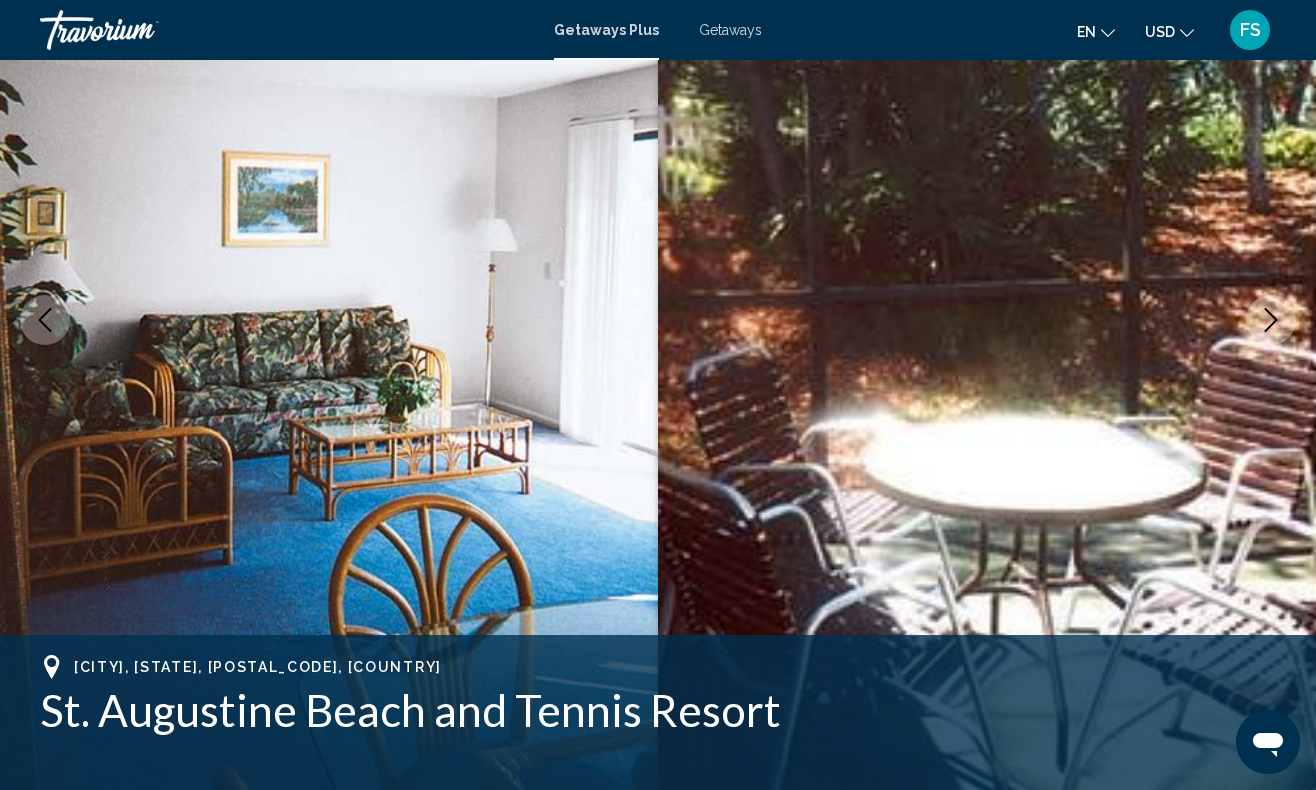 scroll, scrollTop: 140, scrollLeft: 0, axis: vertical 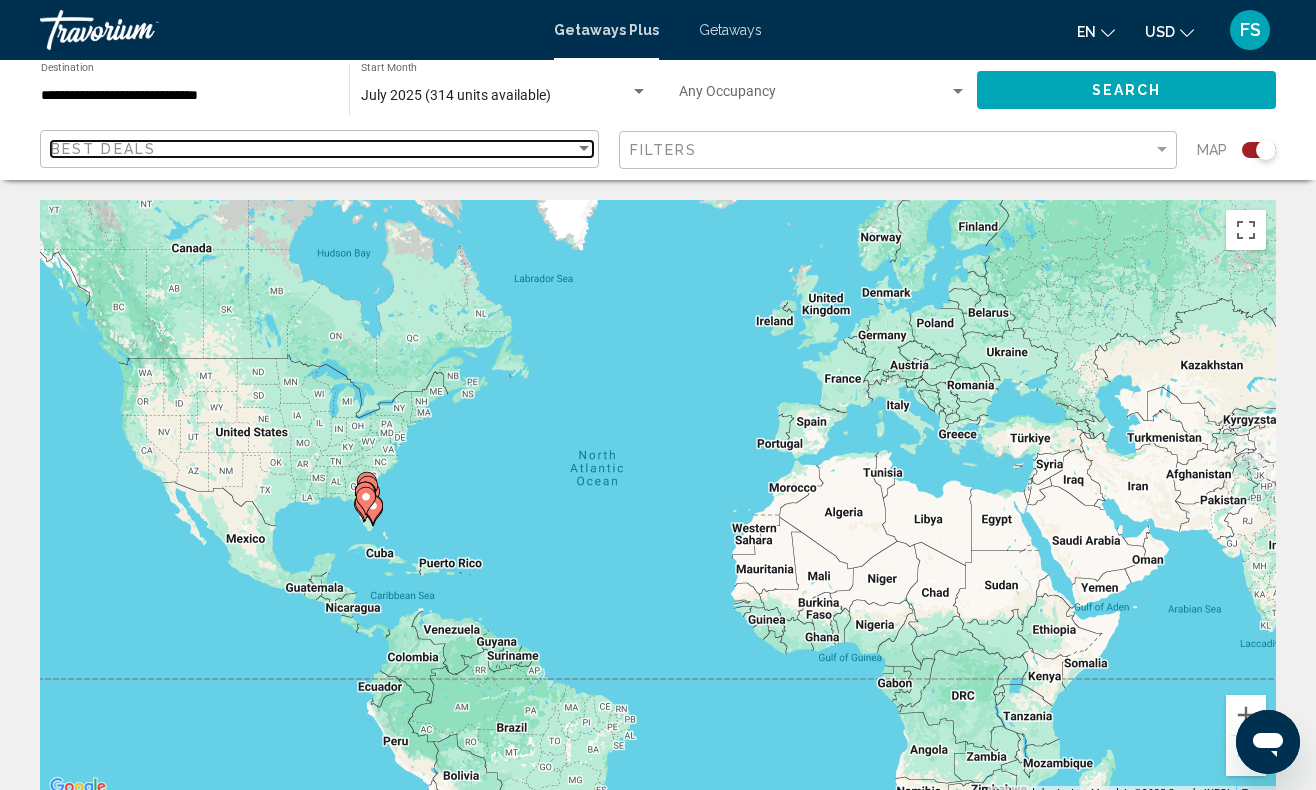 click on "Best Deals" at bounding box center [313, 149] 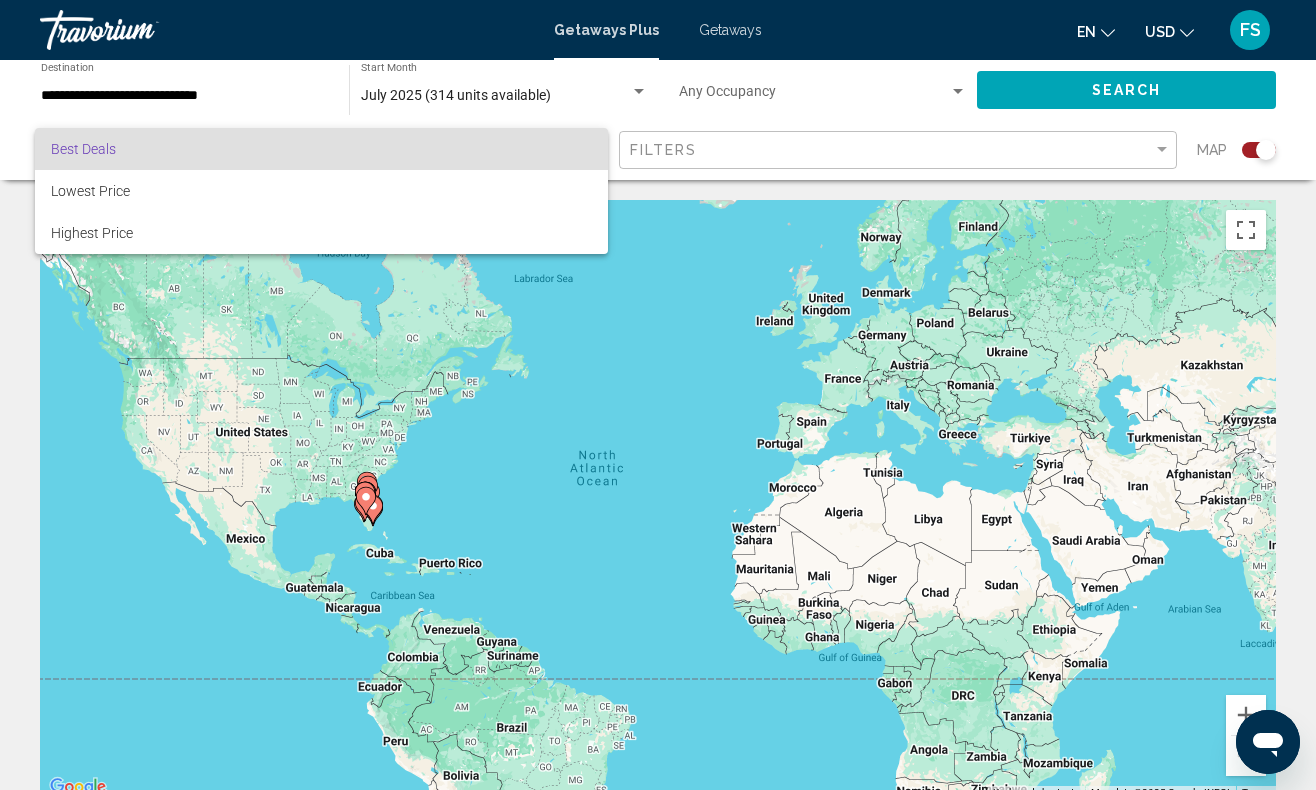 click on "Best Deals" at bounding box center [321, 149] 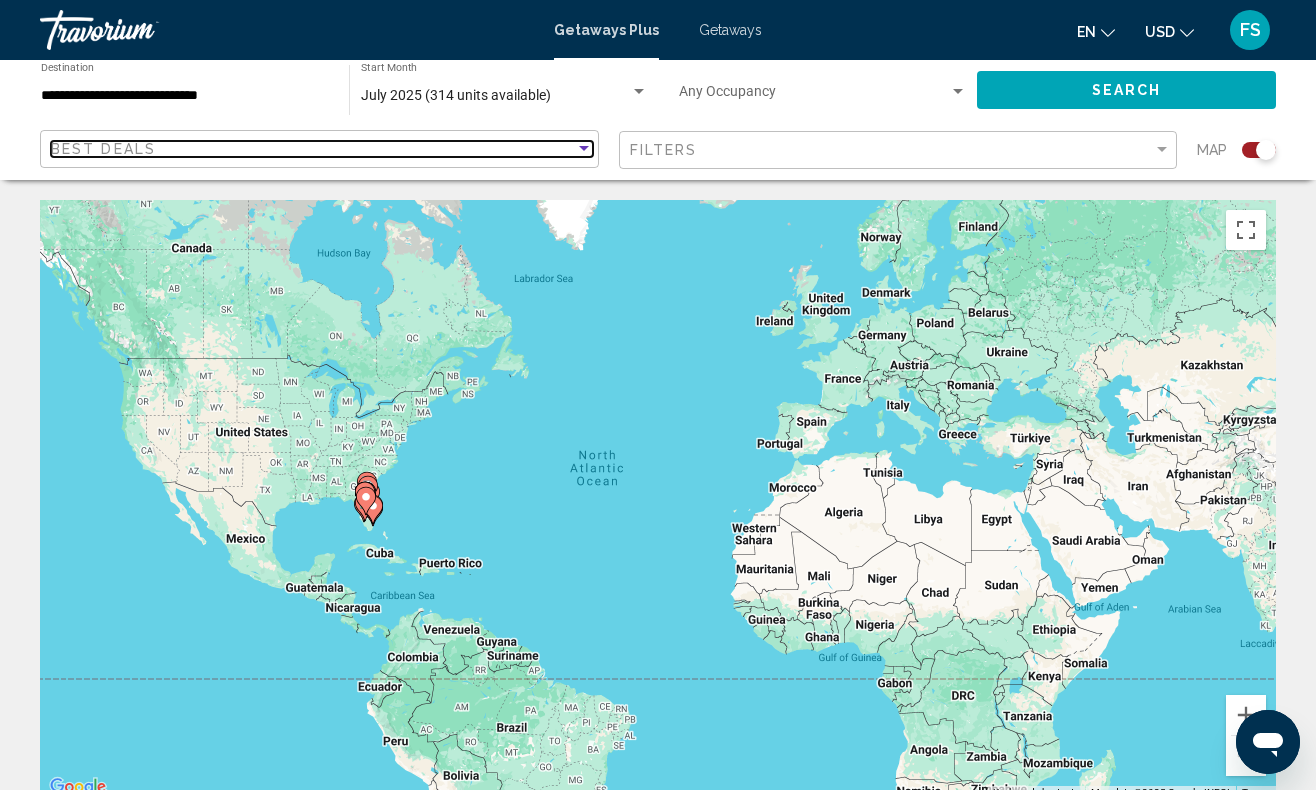 click on "Best Deals" at bounding box center [313, 149] 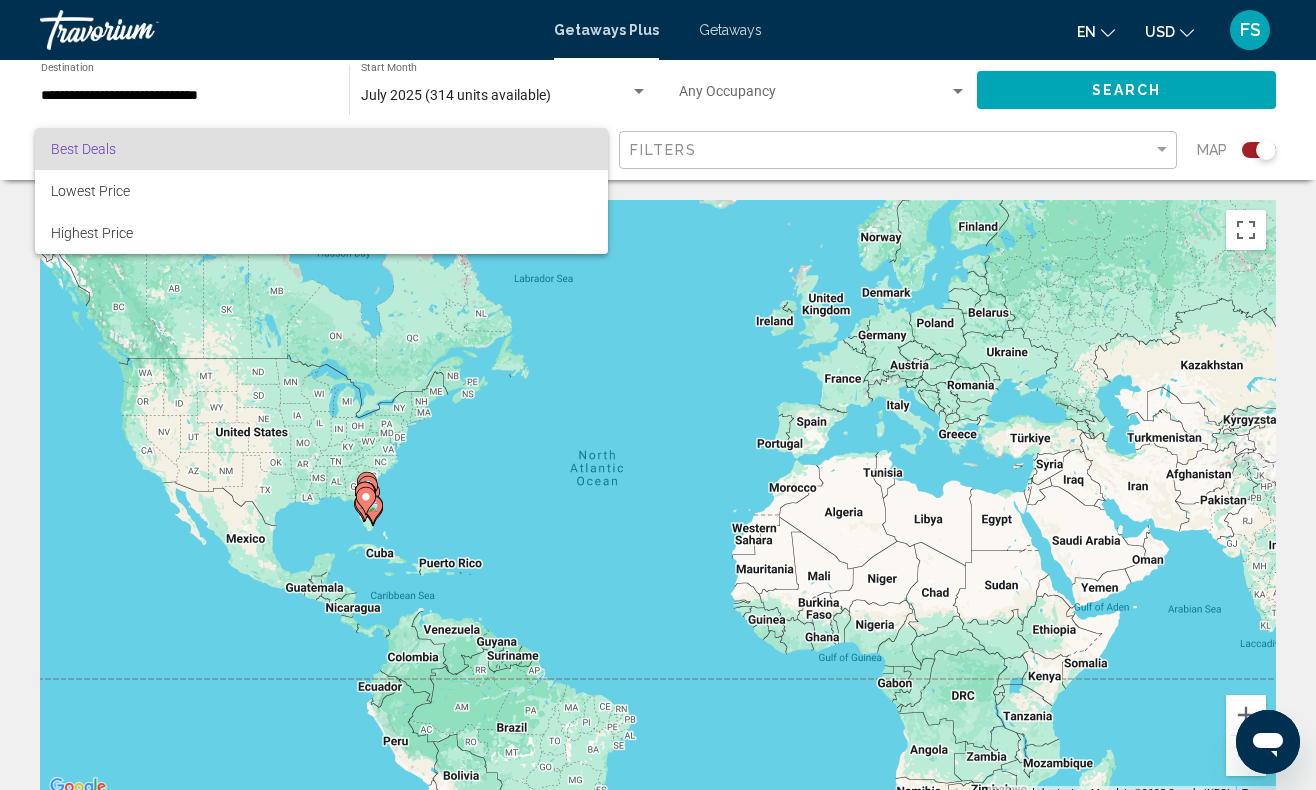 click on "Best Deals" at bounding box center (321, 149) 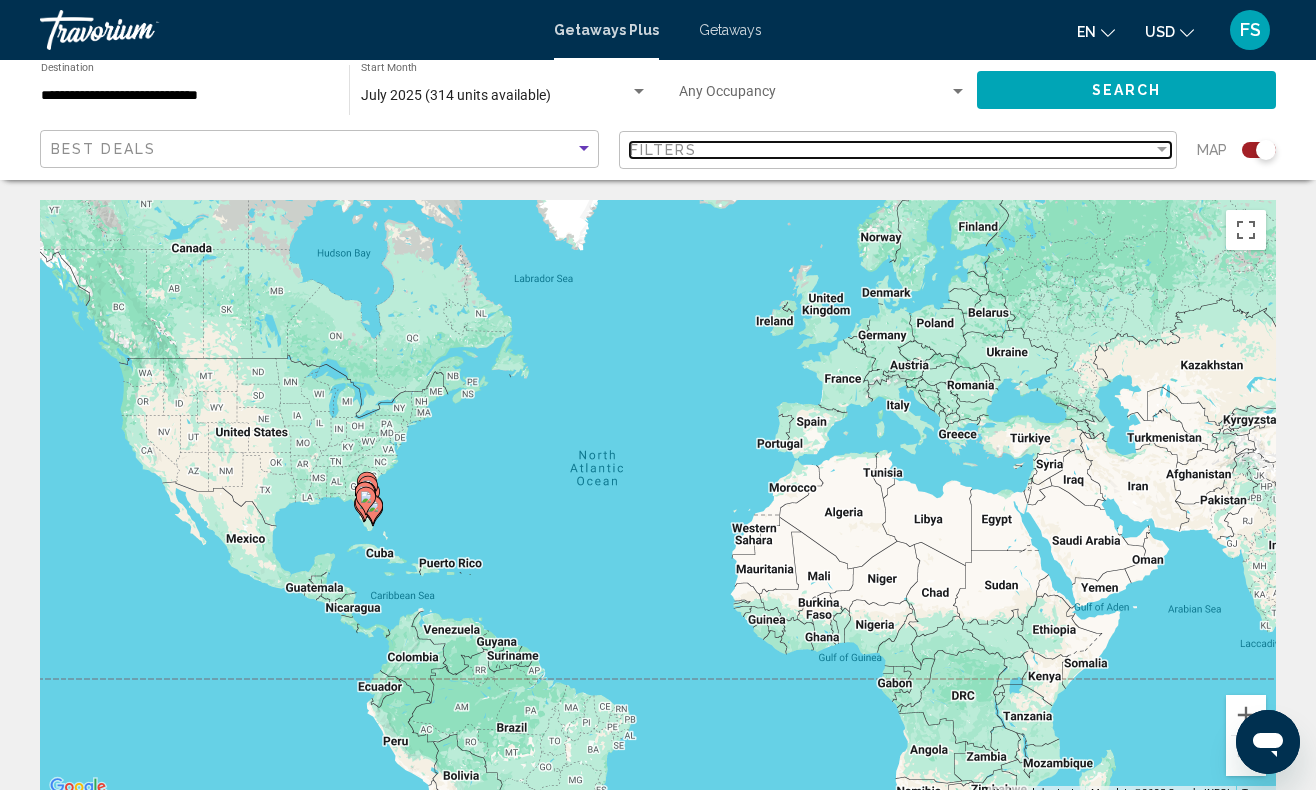 click on "Filters" at bounding box center (892, 150) 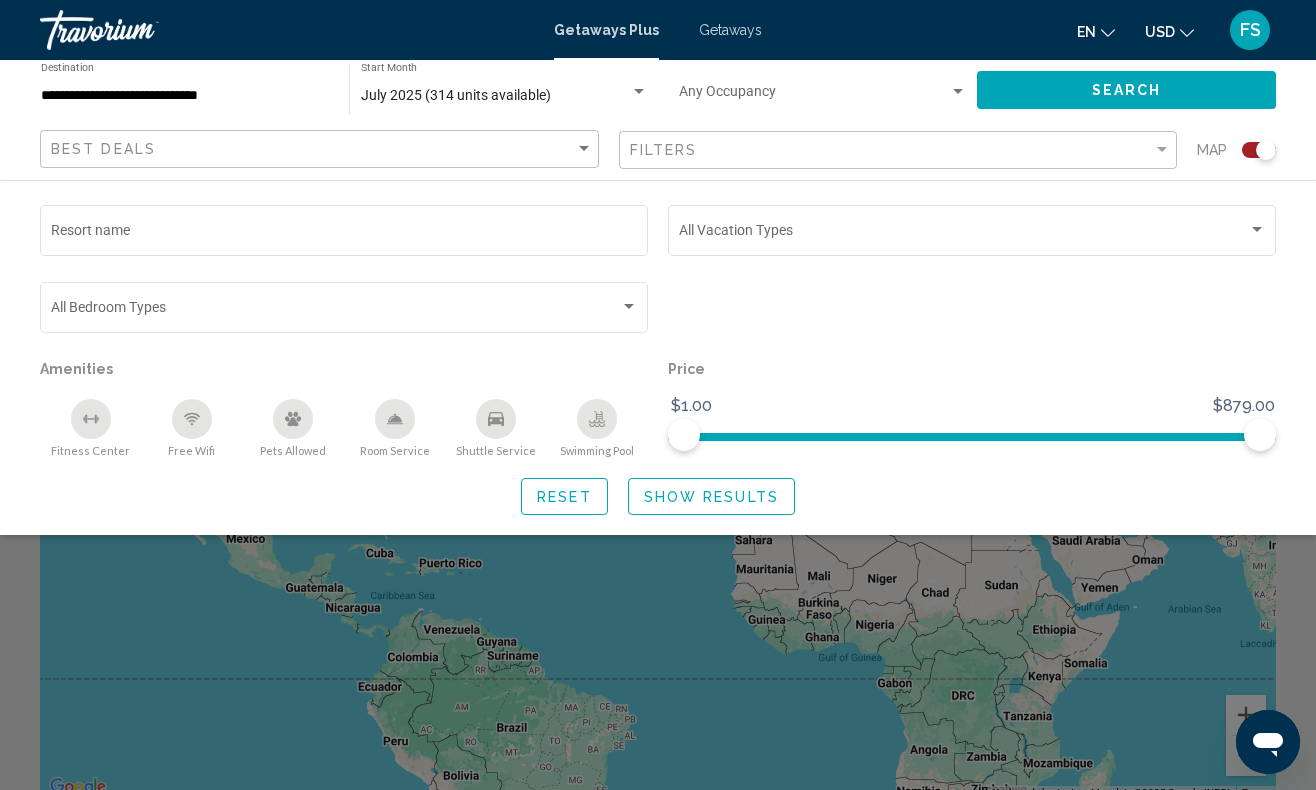 click 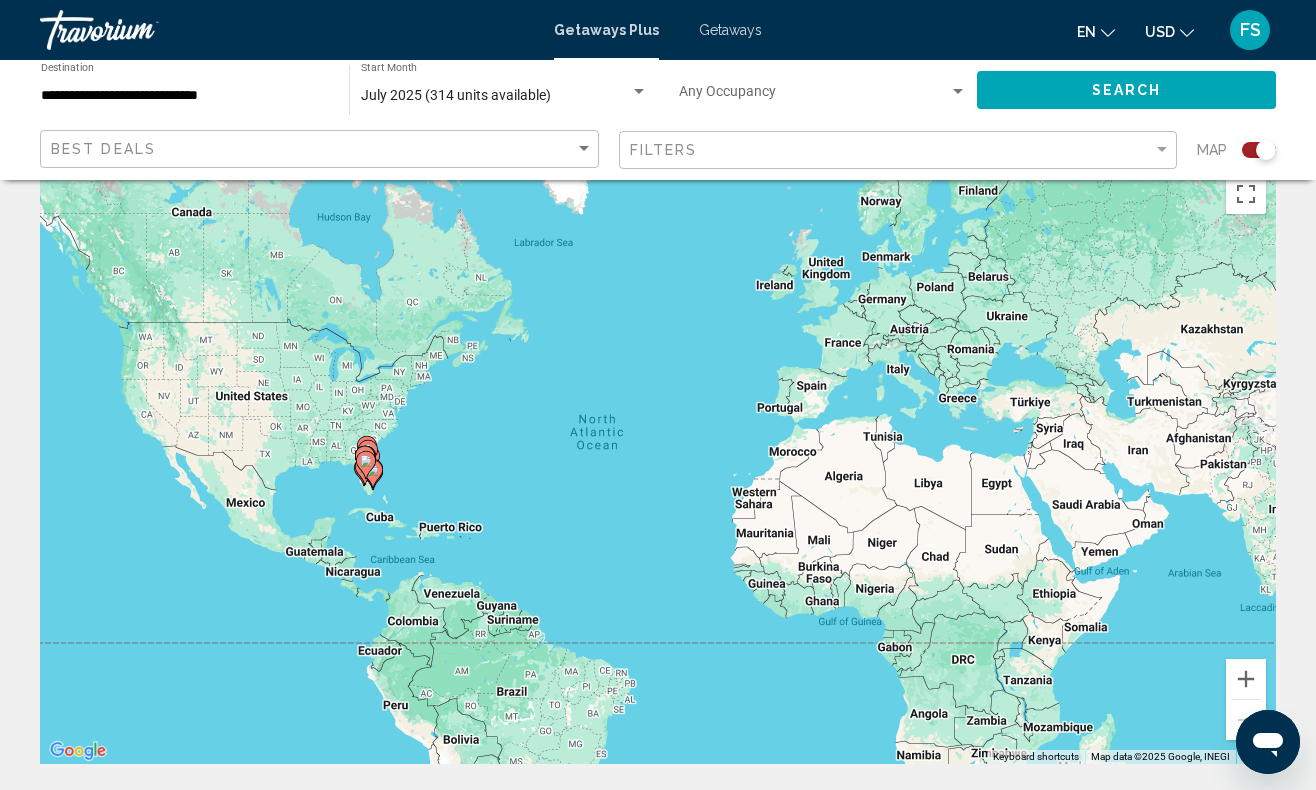 scroll, scrollTop: 0, scrollLeft: 0, axis: both 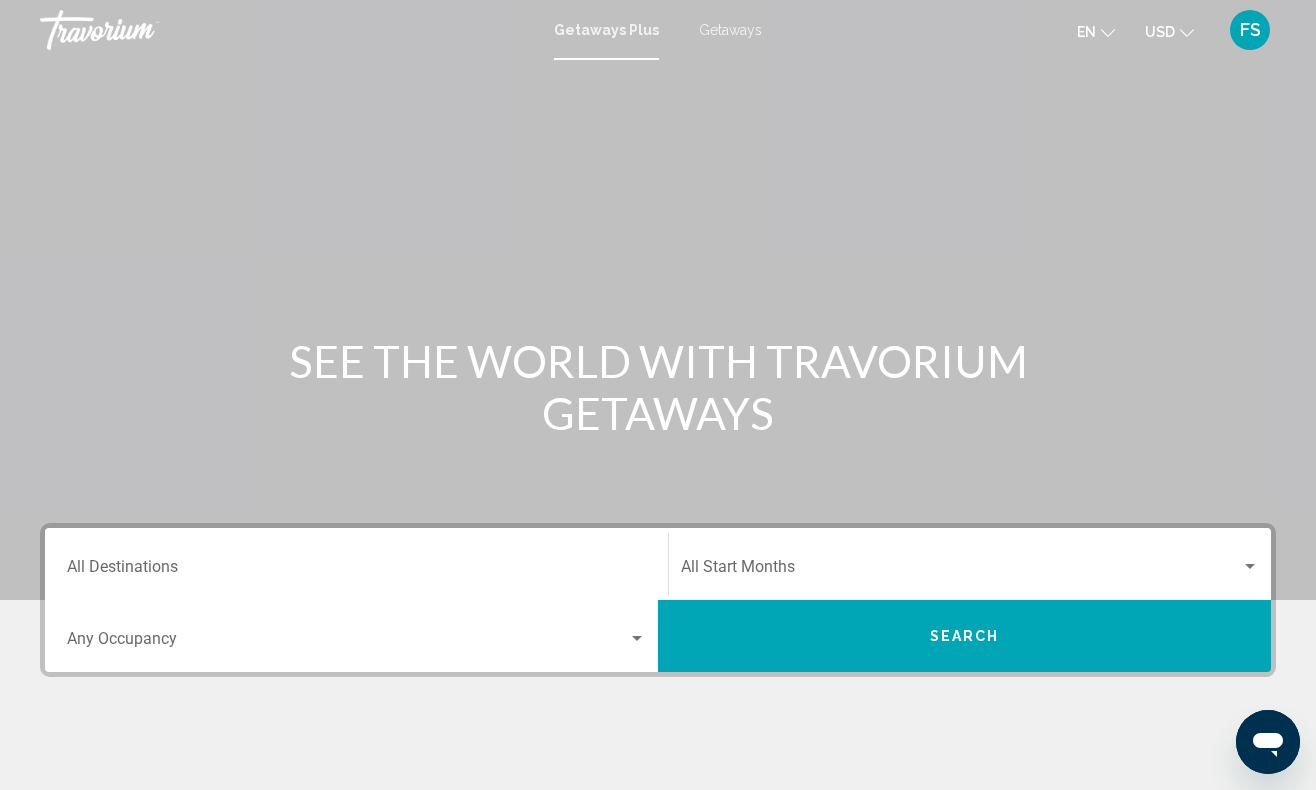 click on "Destination All Destinations" at bounding box center [356, 564] 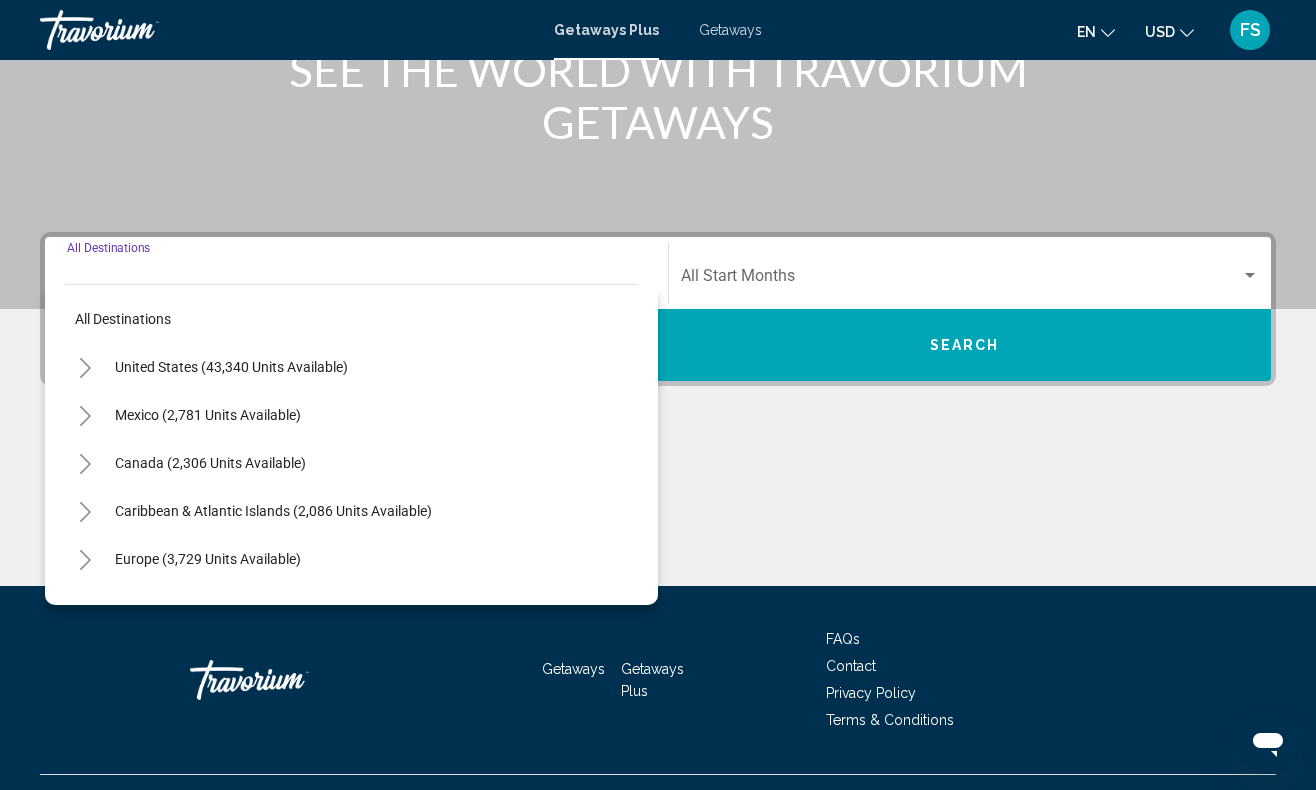 scroll, scrollTop: 332, scrollLeft: 0, axis: vertical 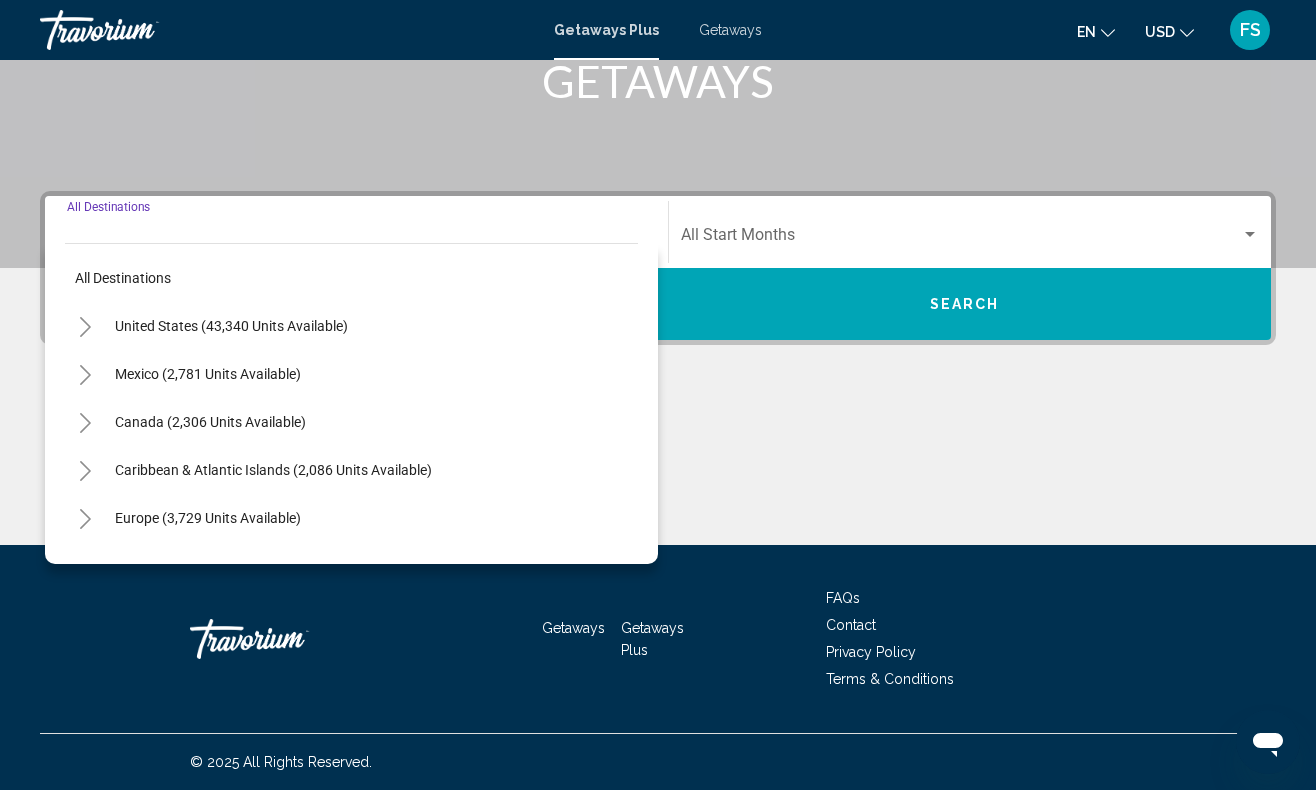click 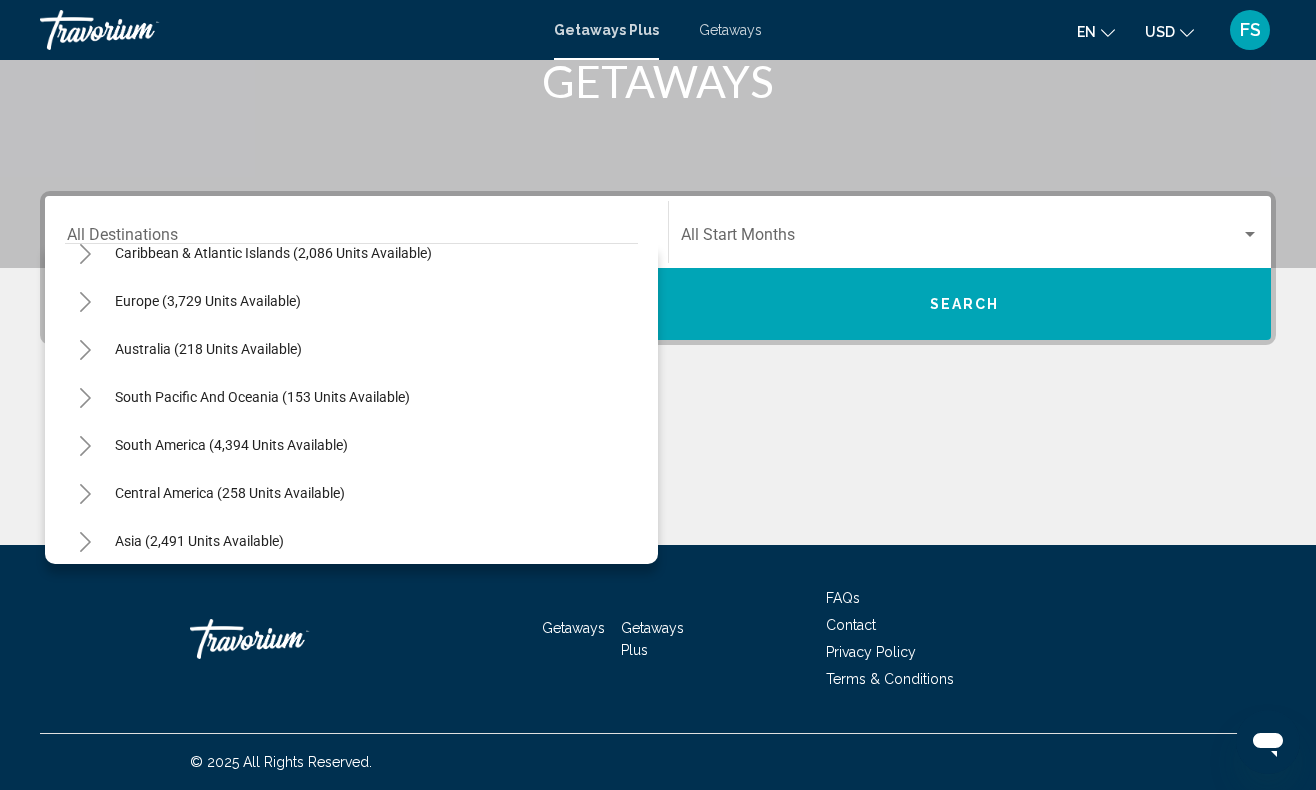 scroll, scrollTop: 2196, scrollLeft: 0, axis: vertical 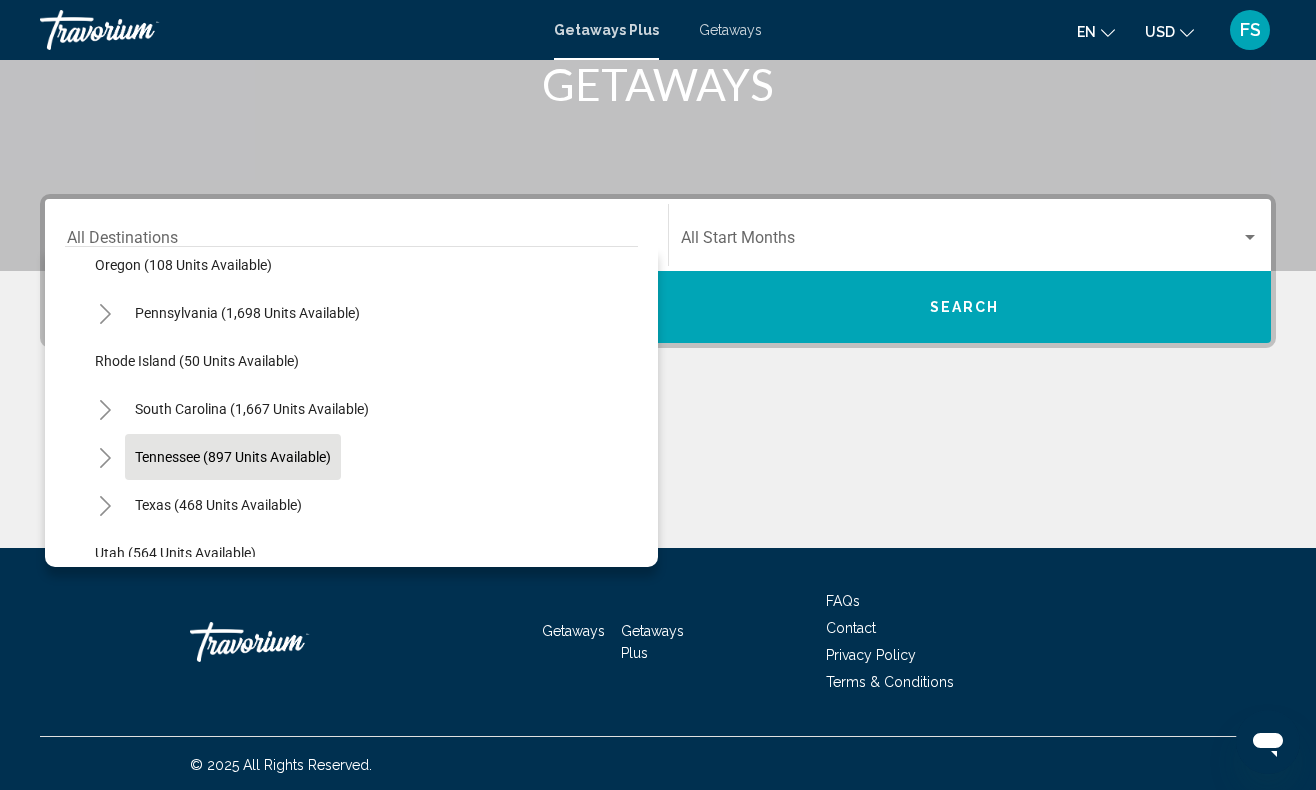 click on "Tennessee (897 units available)" 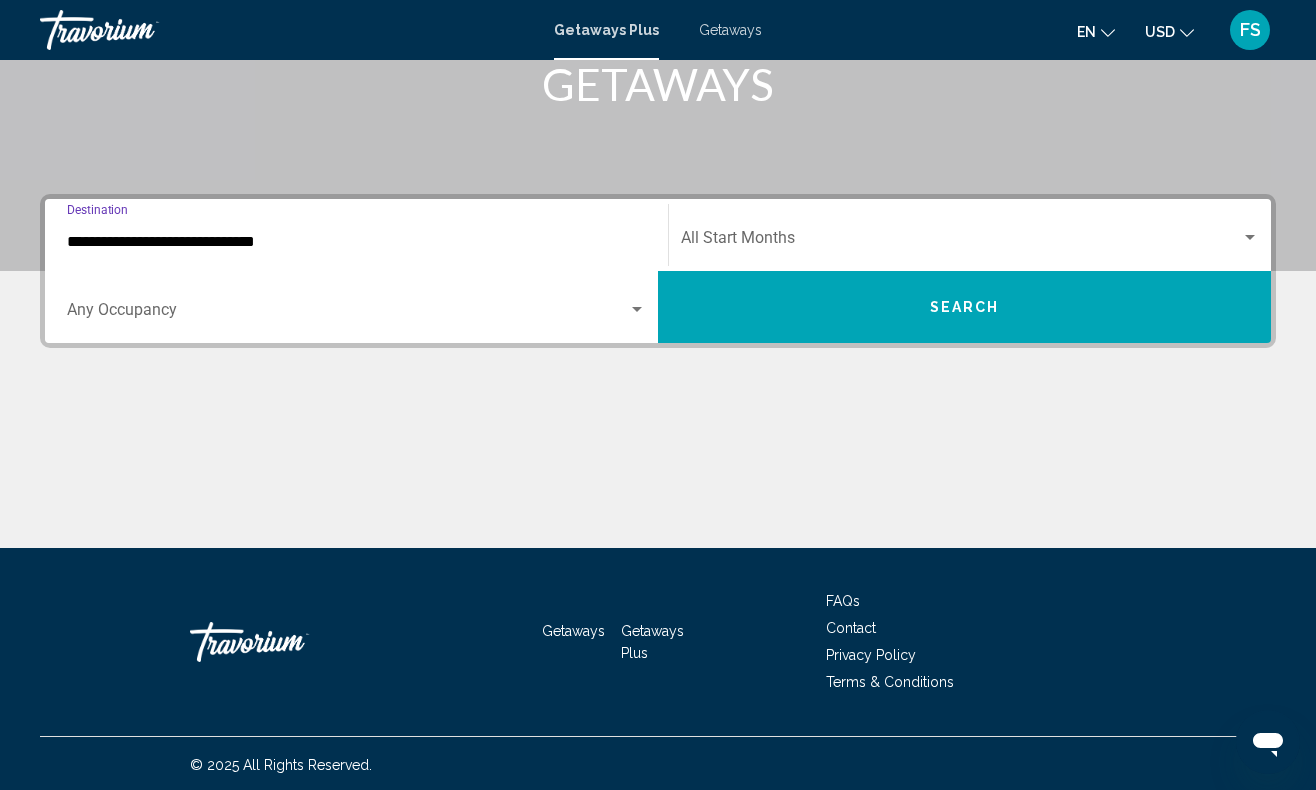 scroll, scrollTop: 332, scrollLeft: 0, axis: vertical 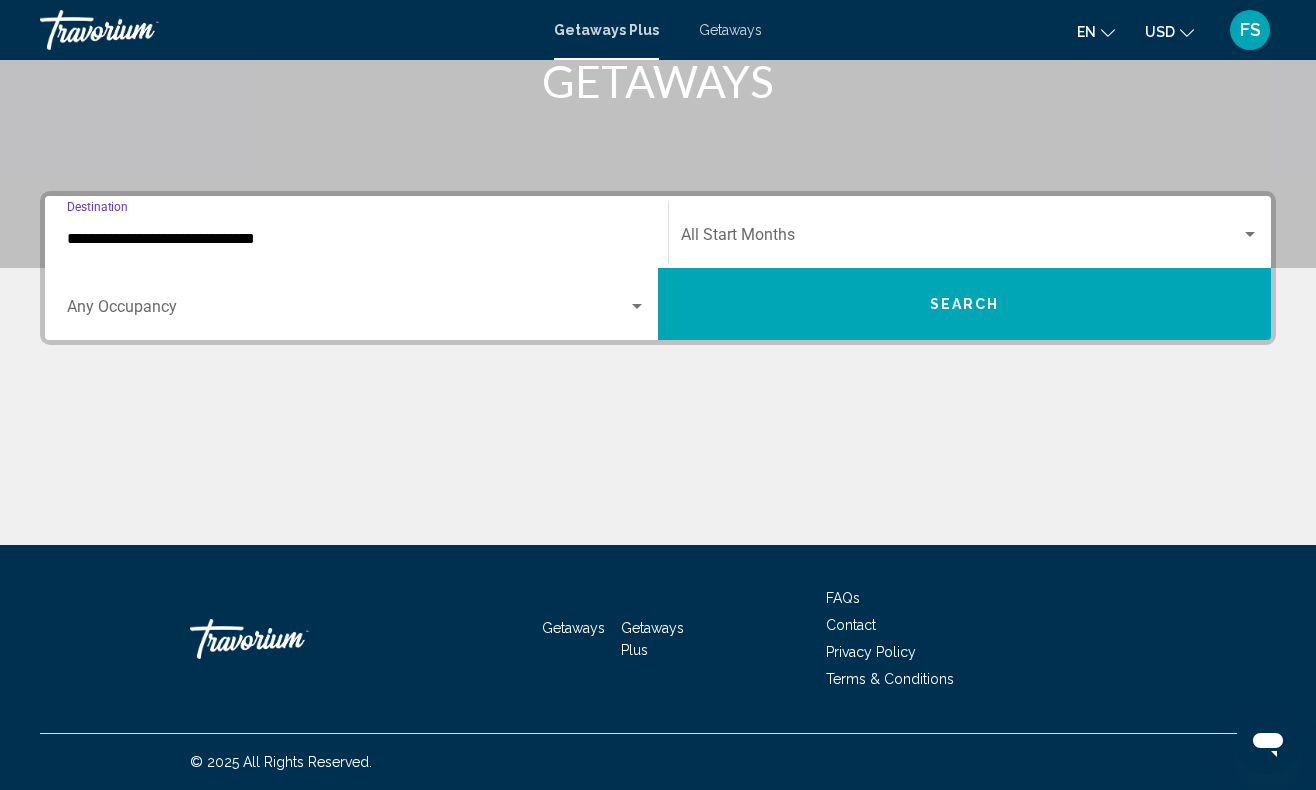 click at bounding box center [347, 311] 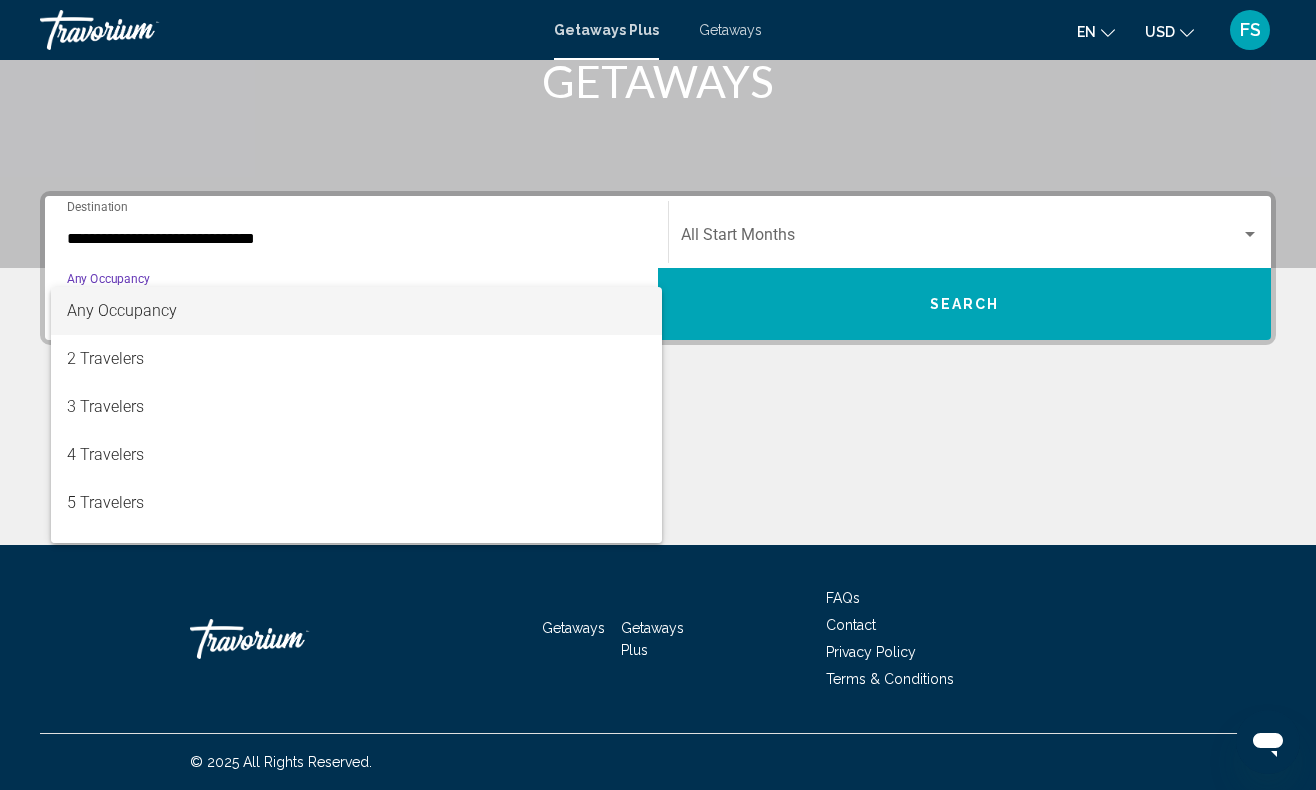 click at bounding box center [658, 395] 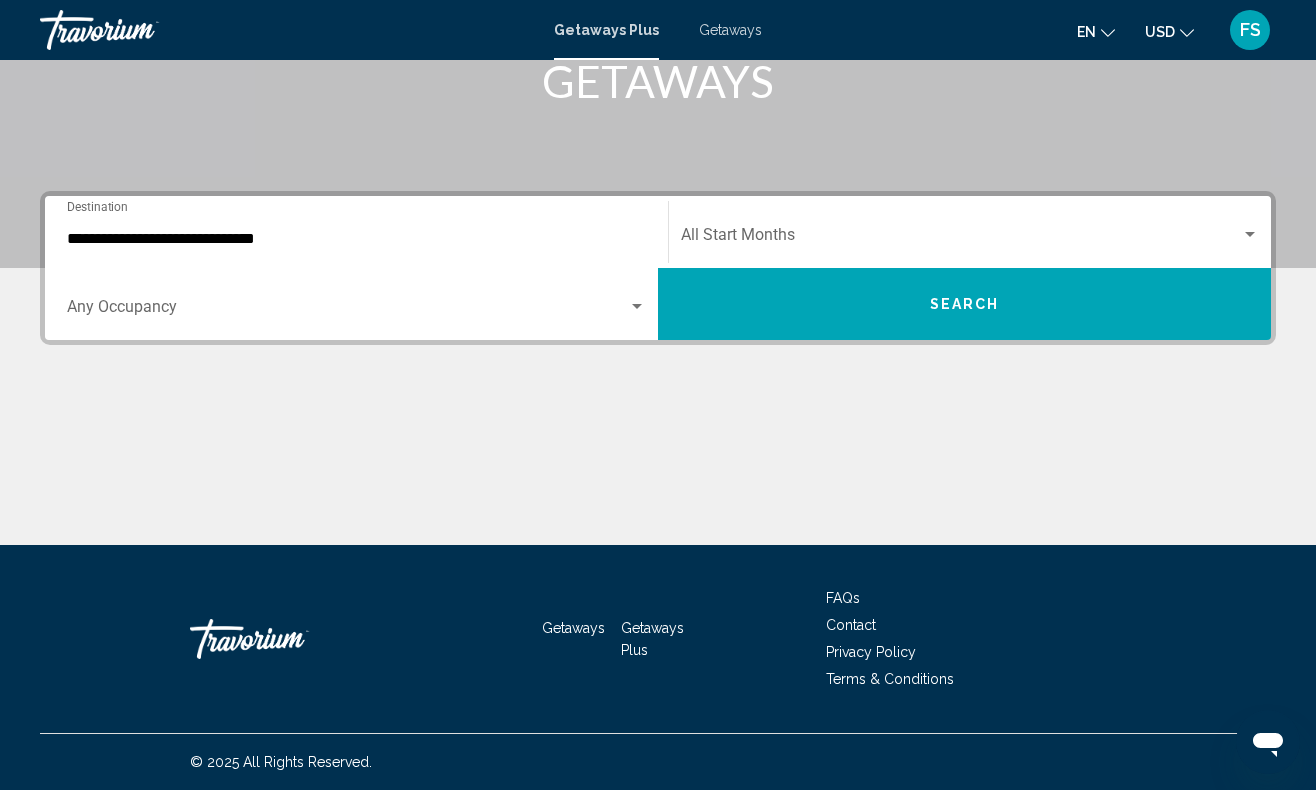 click at bounding box center (961, 239) 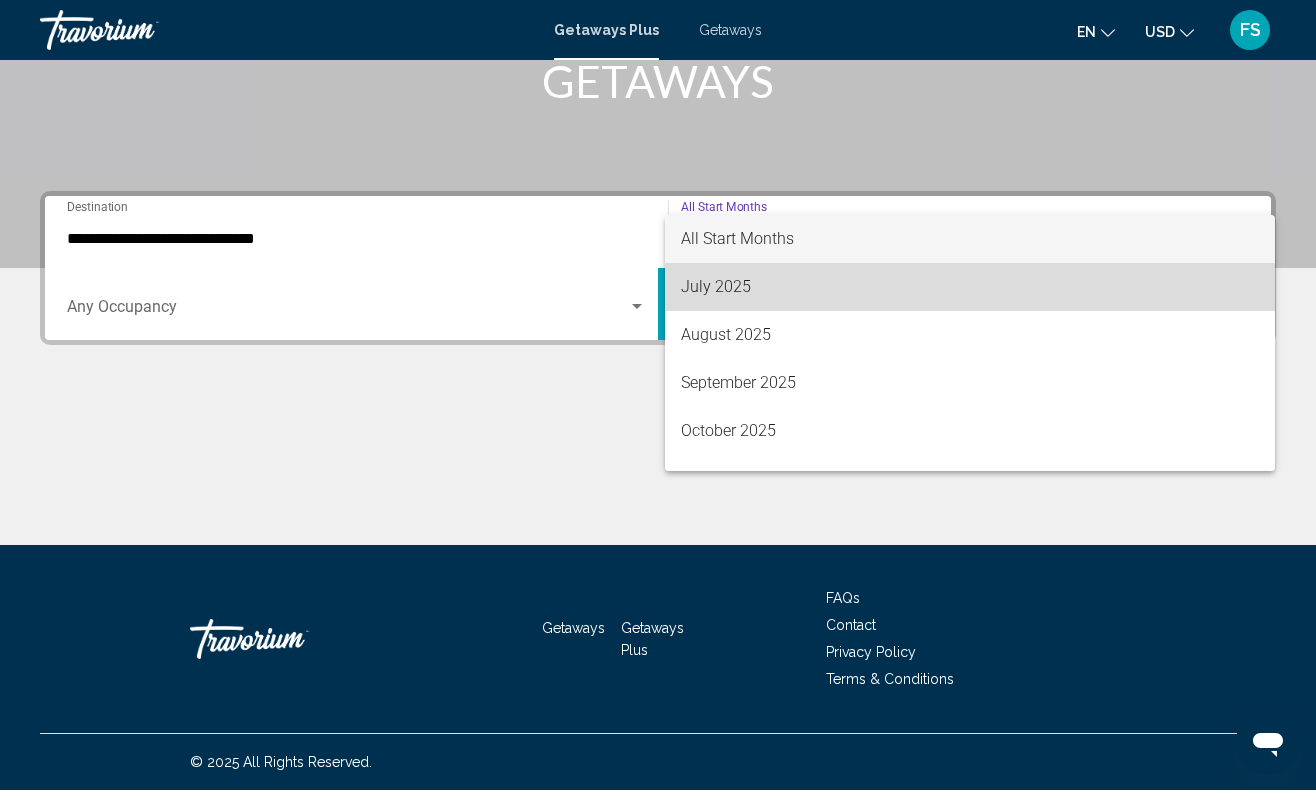 click on "July 2025" at bounding box center (970, 287) 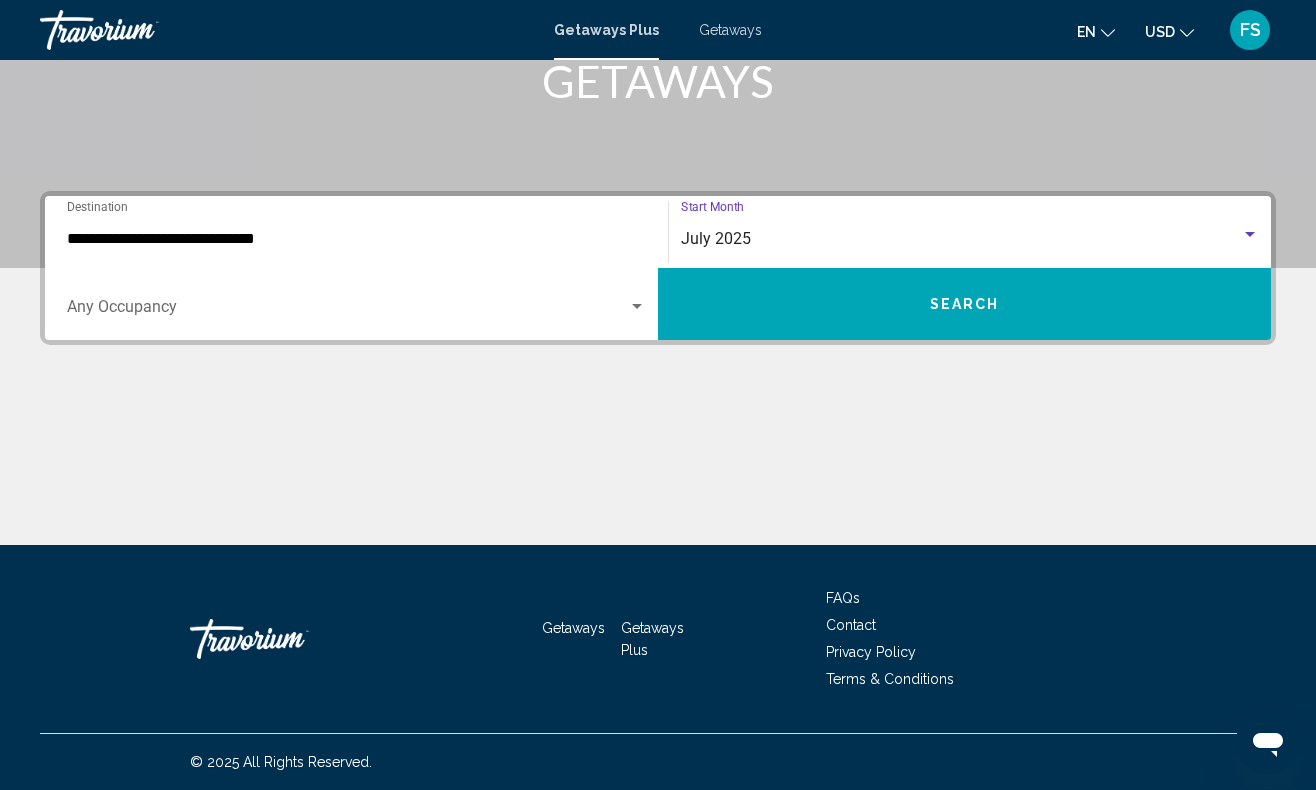 click on "Search" at bounding box center (964, 304) 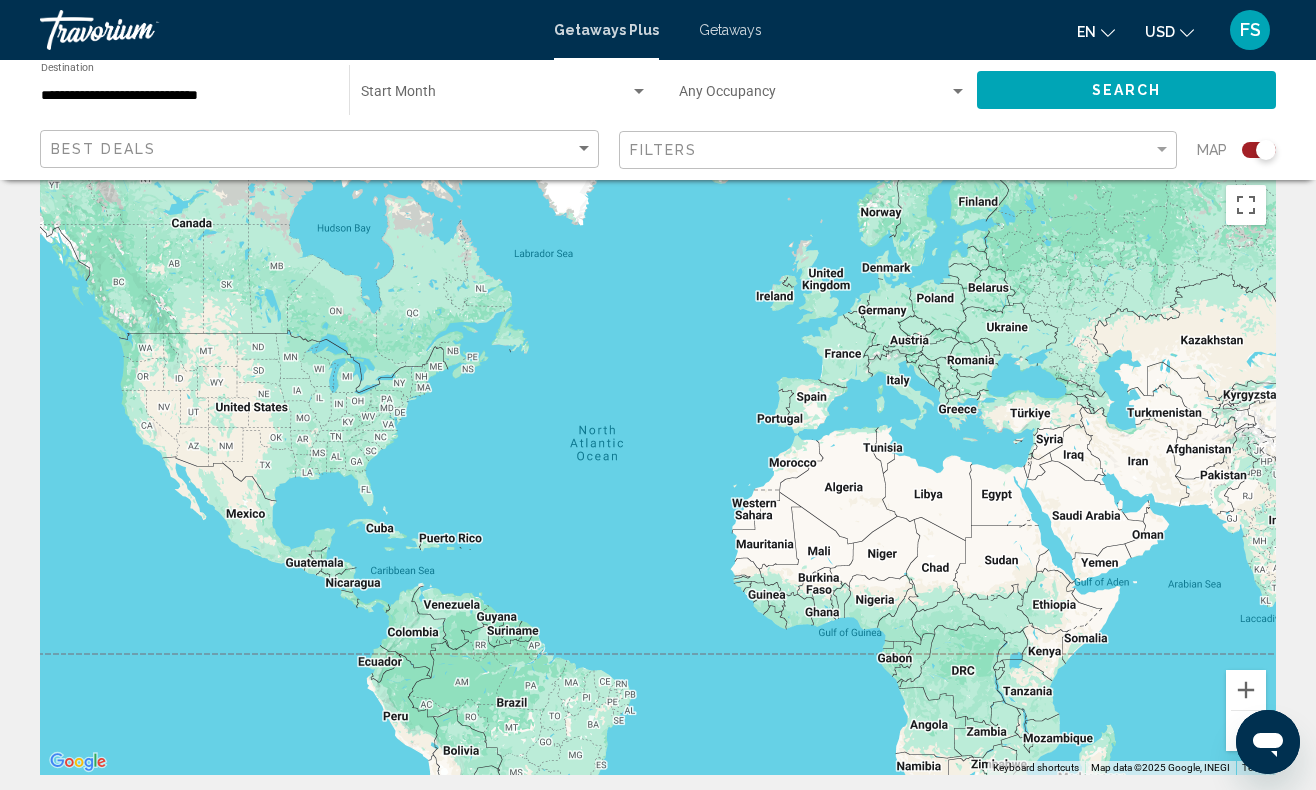 scroll, scrollTop: 24, scrollLeft: 0, axis: vertical 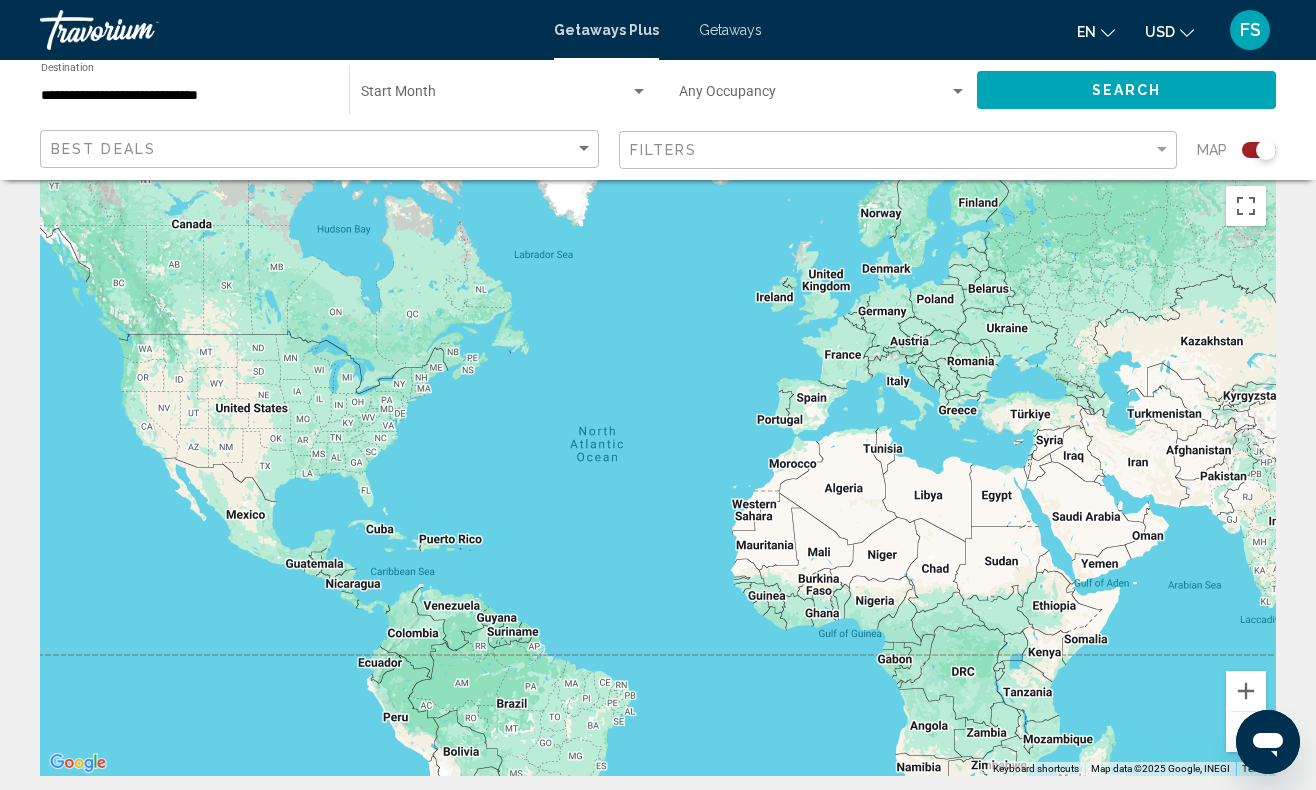 click at bounding box center (495, 96) 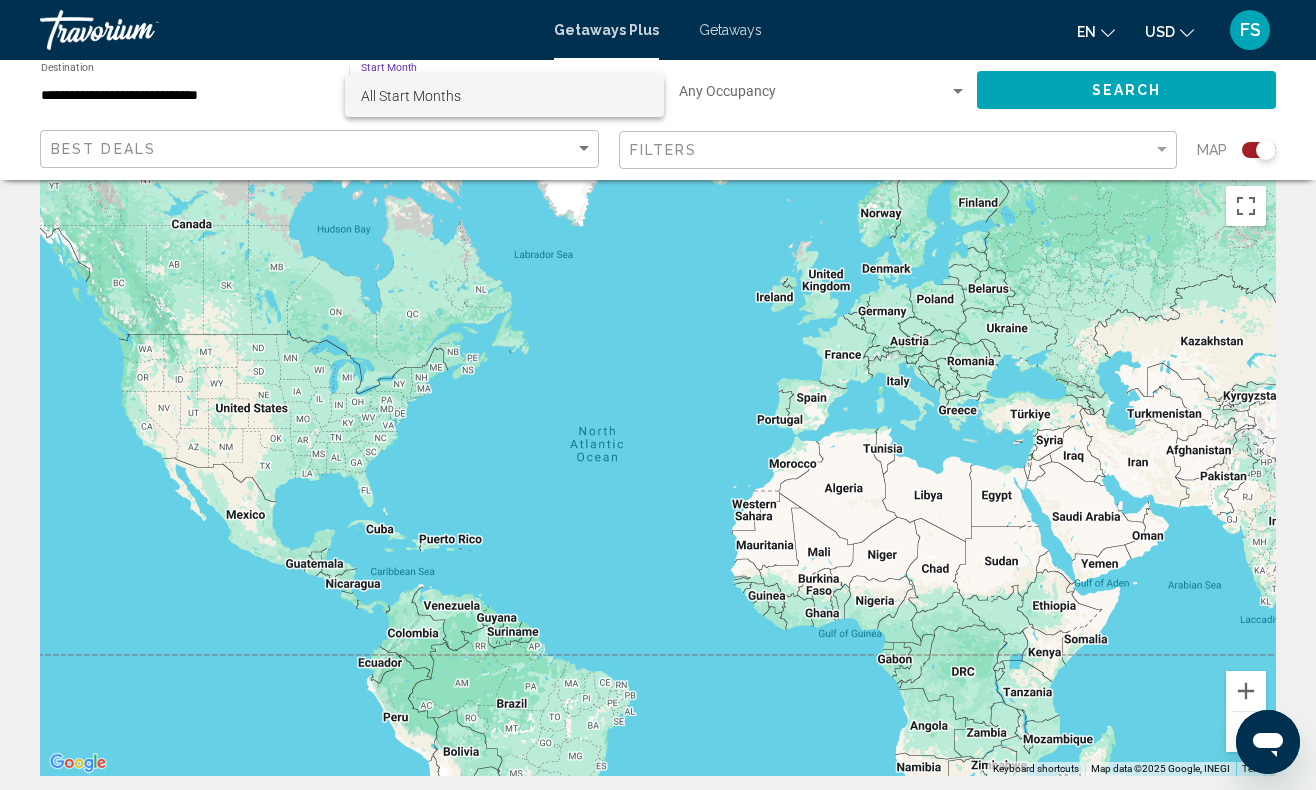 click on "All Start Months" at bounding box center [504, 96] 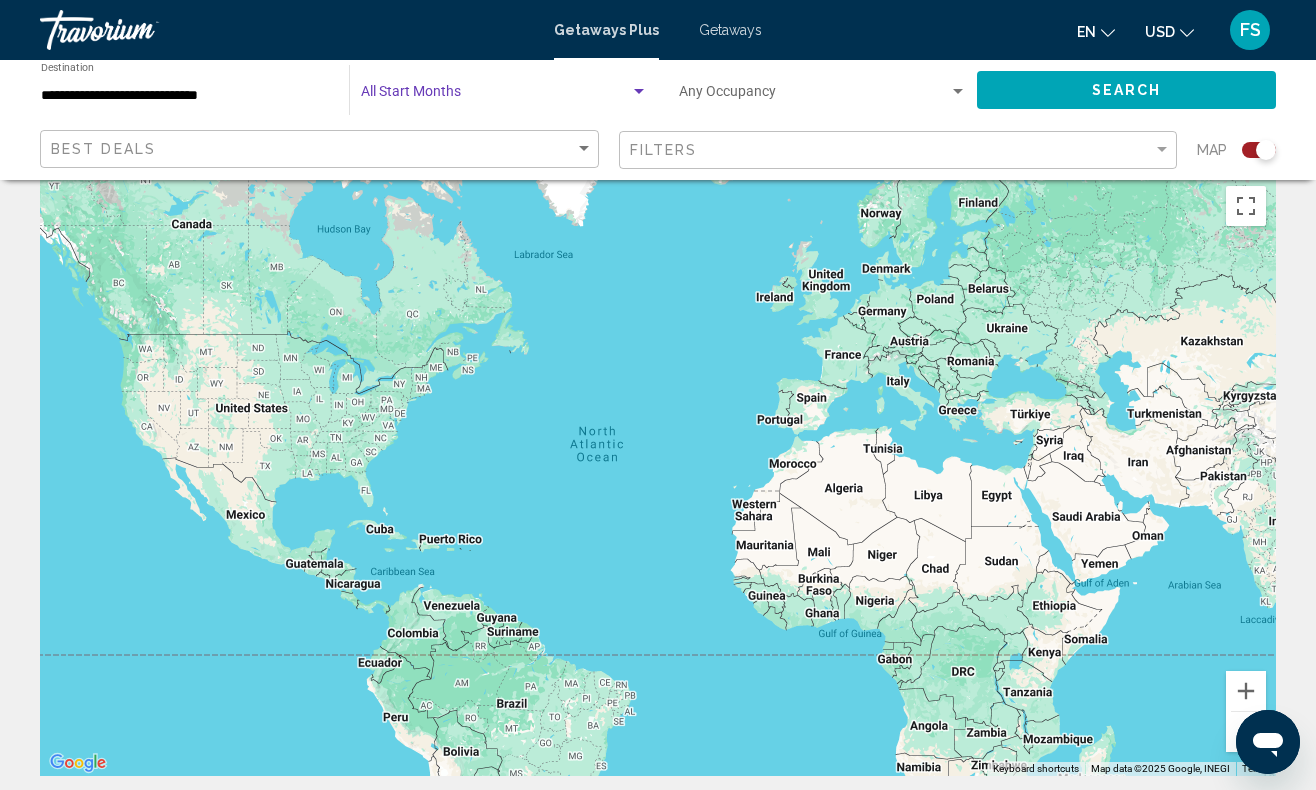 click on "Start Month All Start Months" 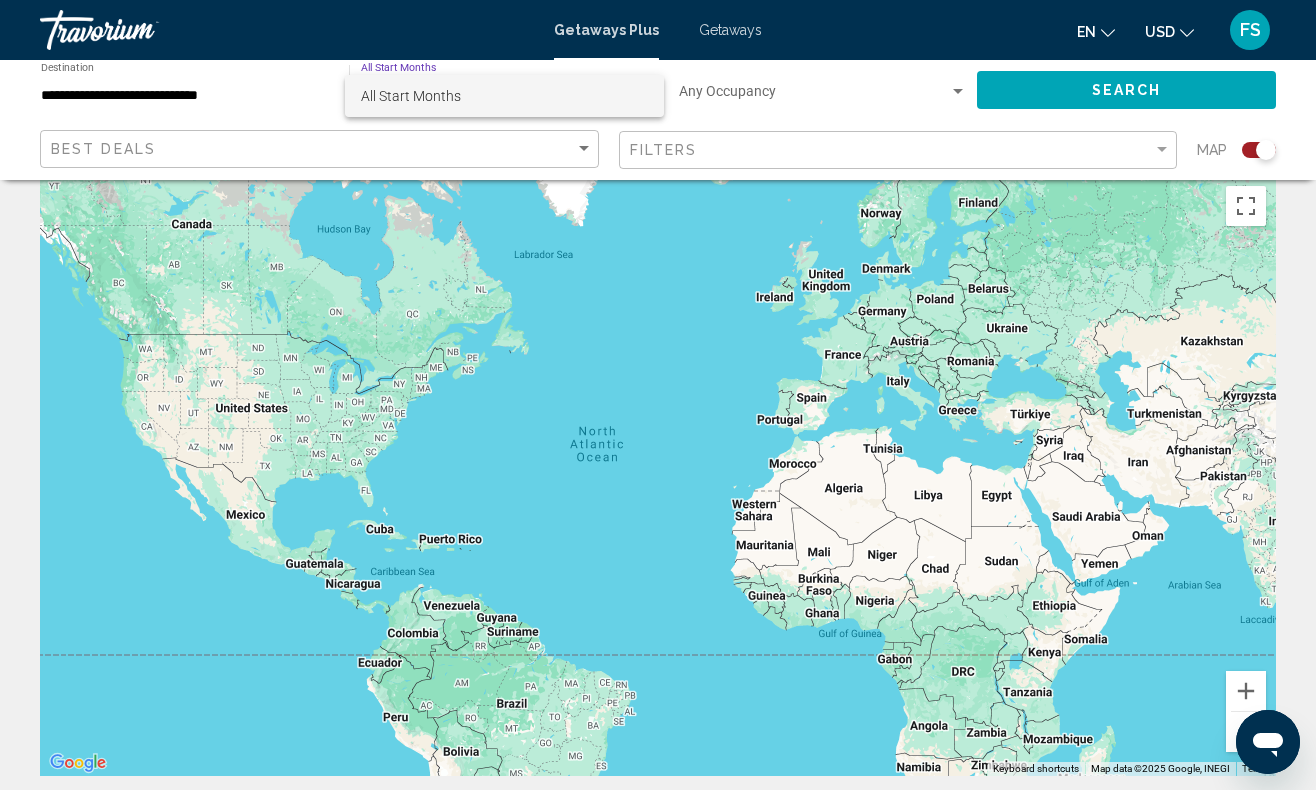 scroll, scrollTop: 0, scrollLeft: 0, axis: both 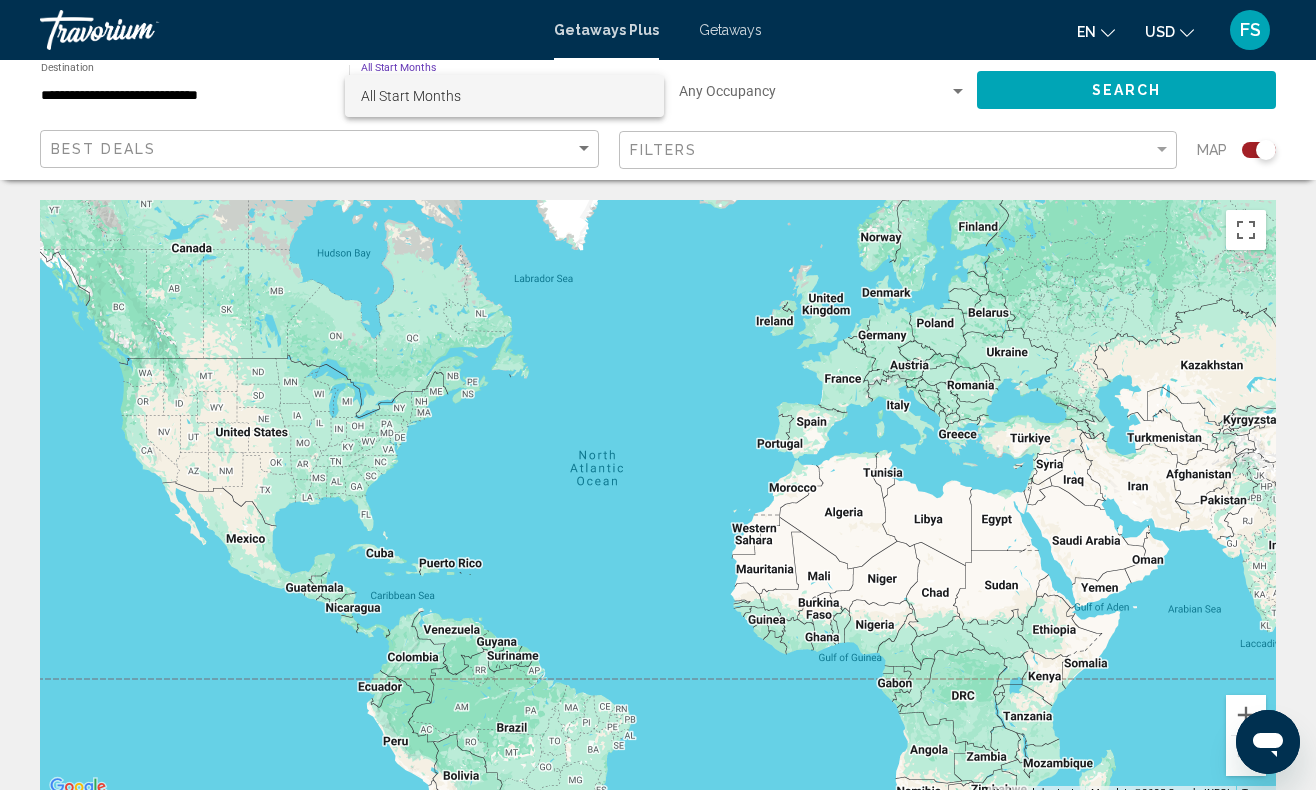 click on "All Start Months" at bounding box center [504, 96] 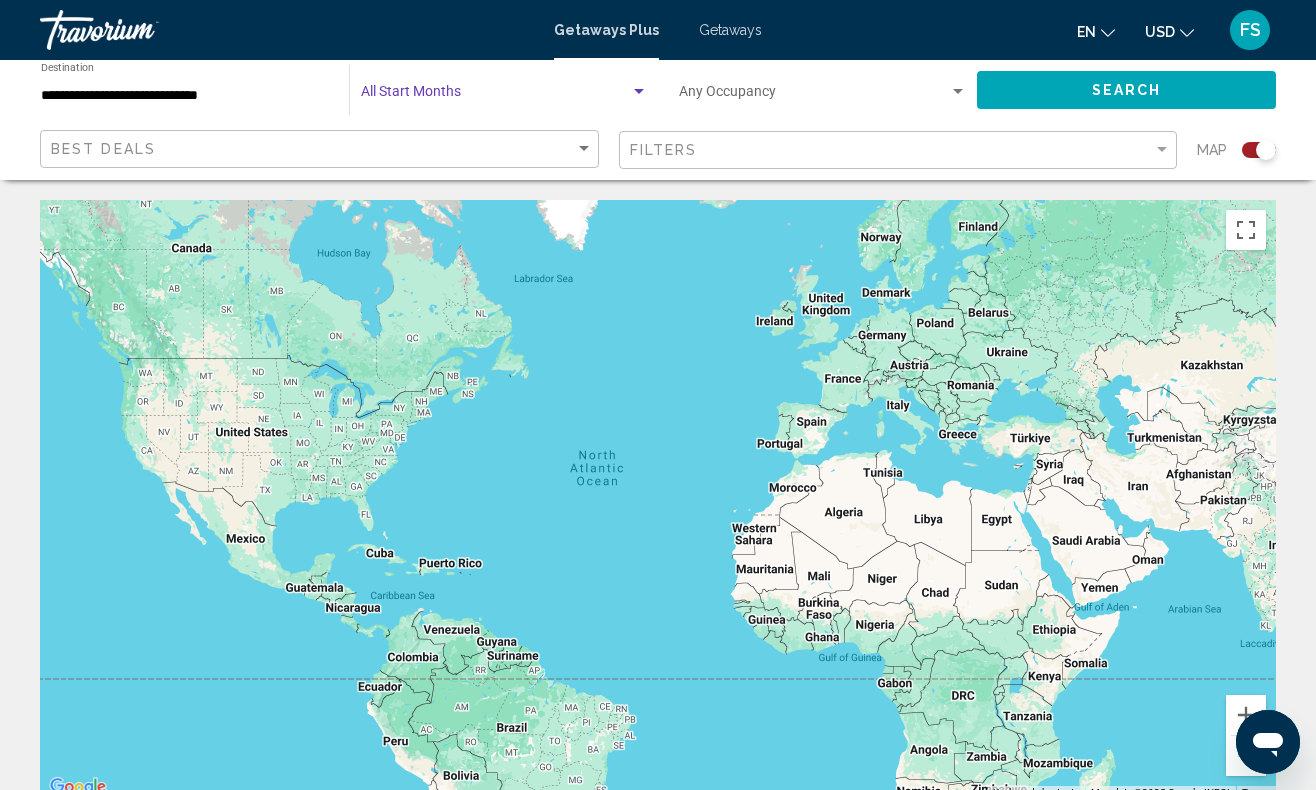click on "Start Month All Start Months" 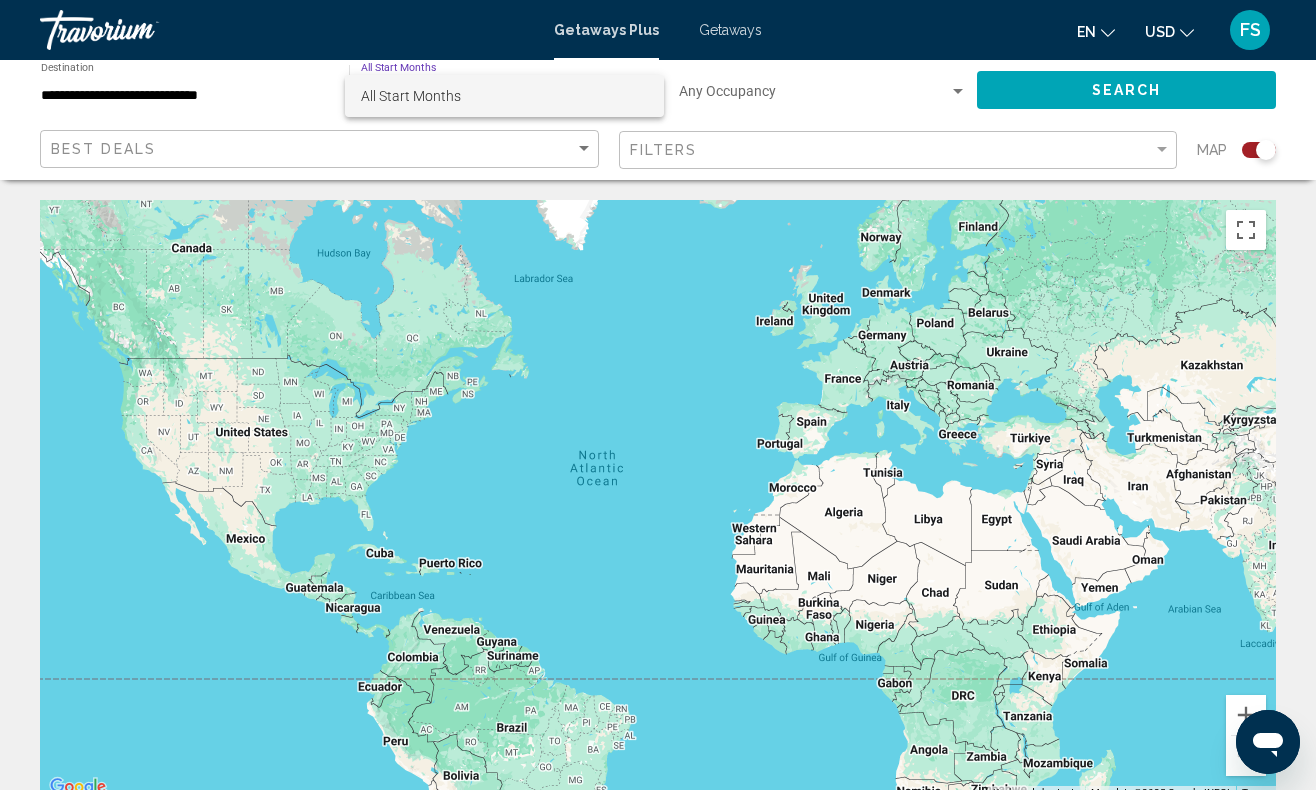 click at bounding box center [658, 395] 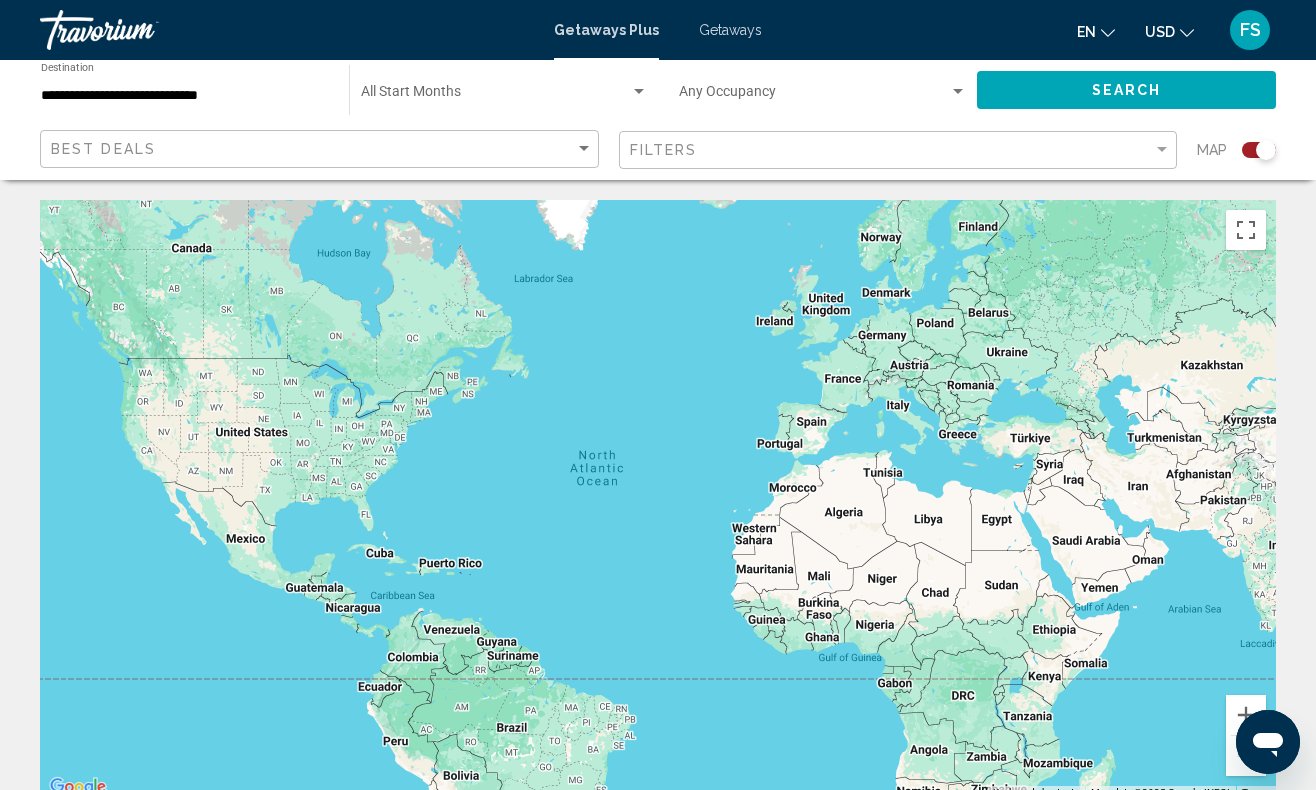 click on "Search" 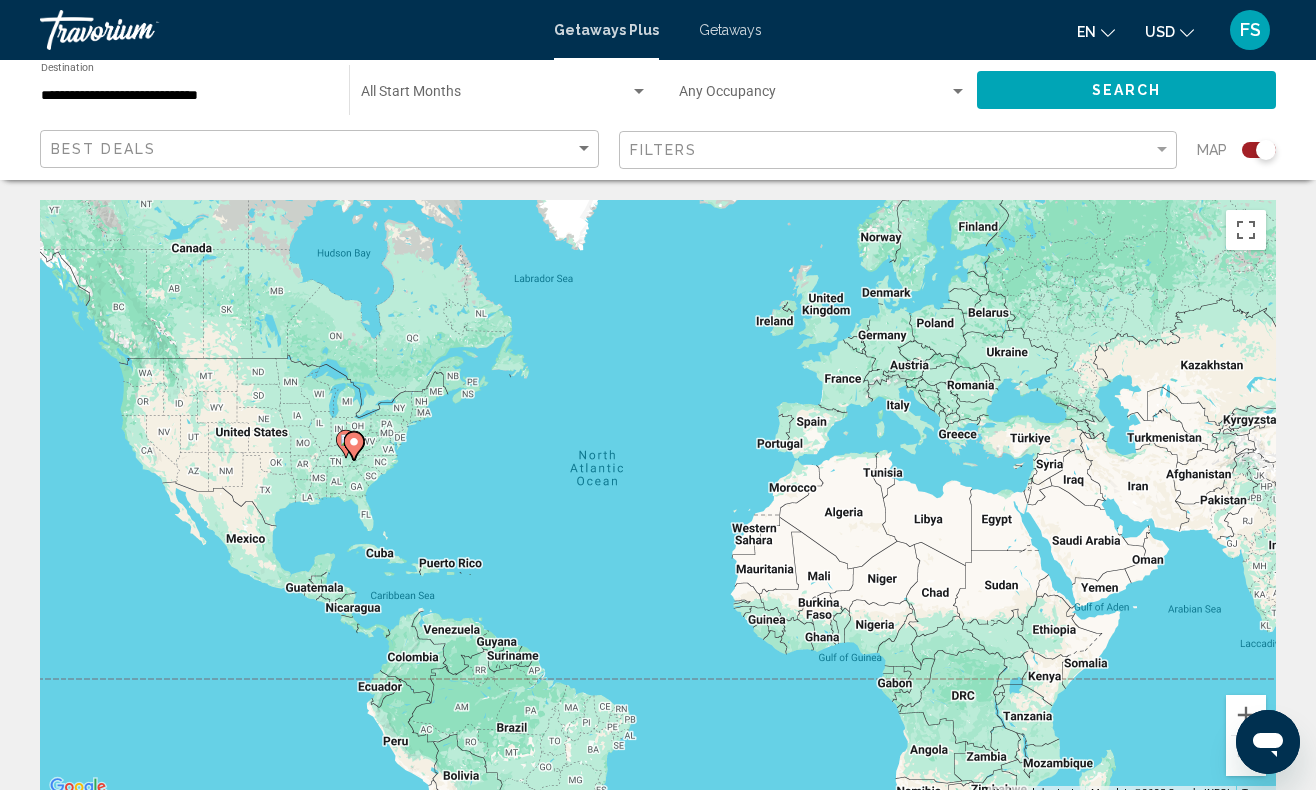 click 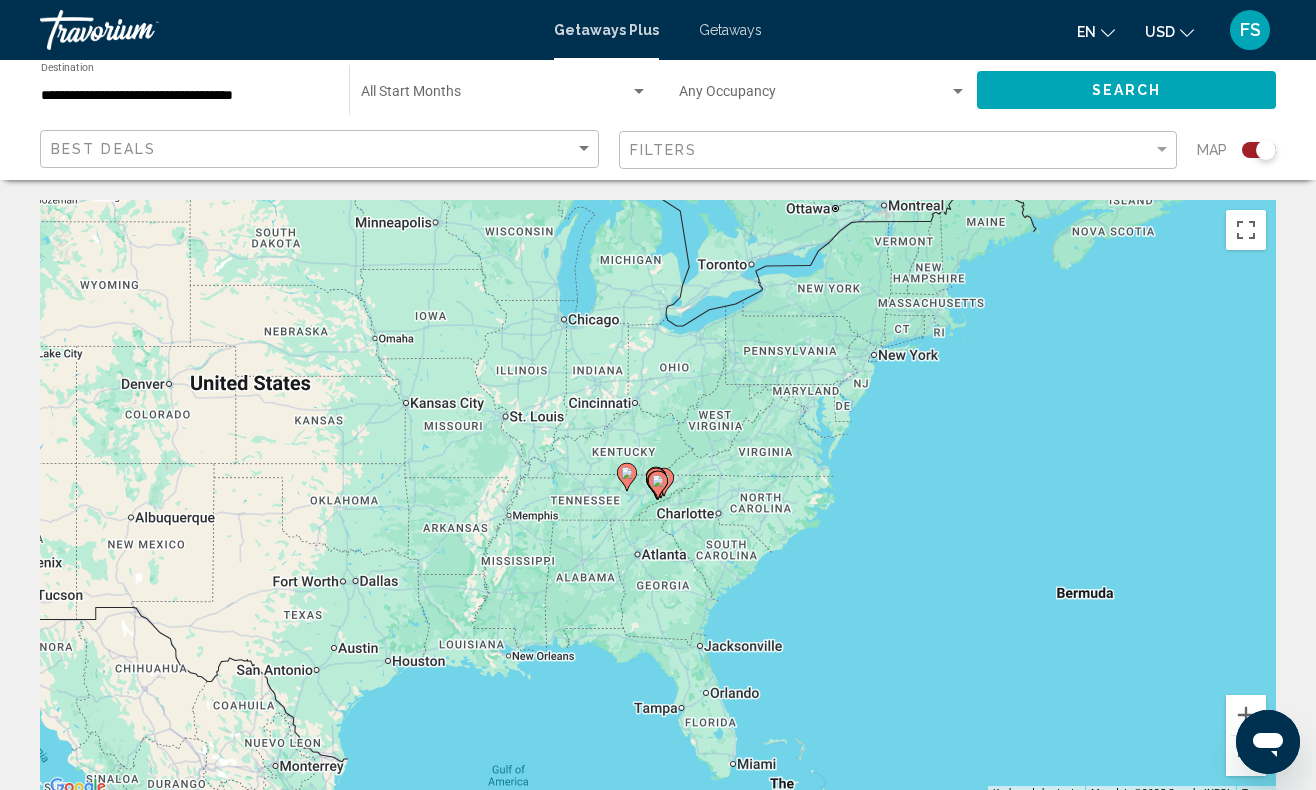click at bounding box center (627, 477) 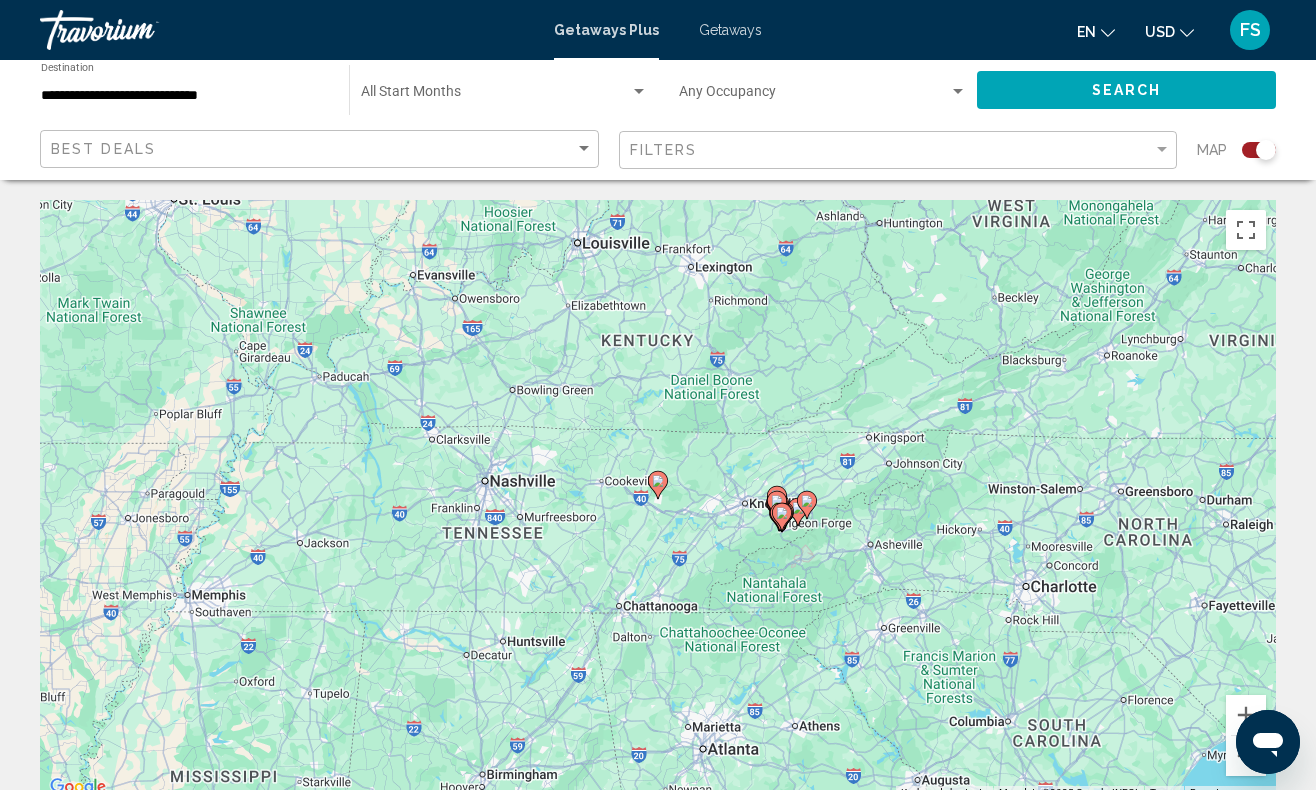 click 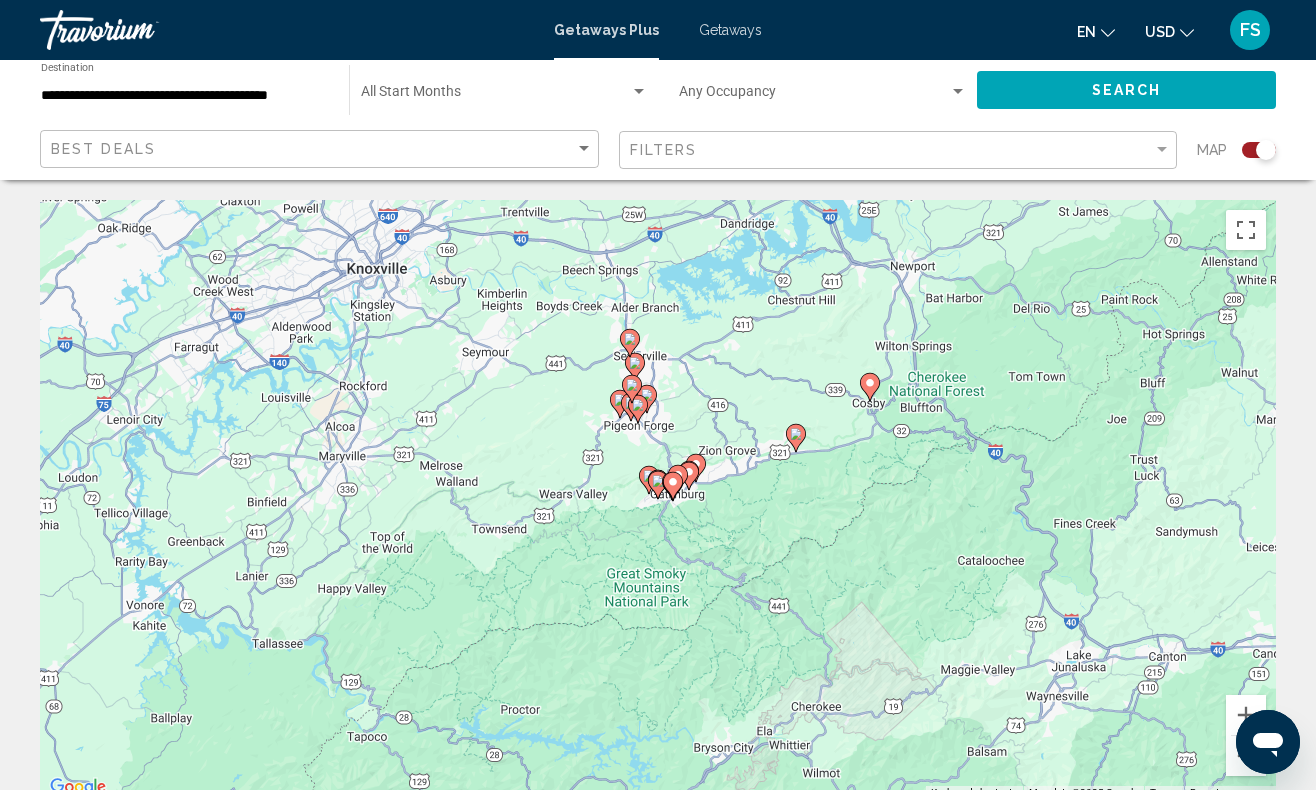 click 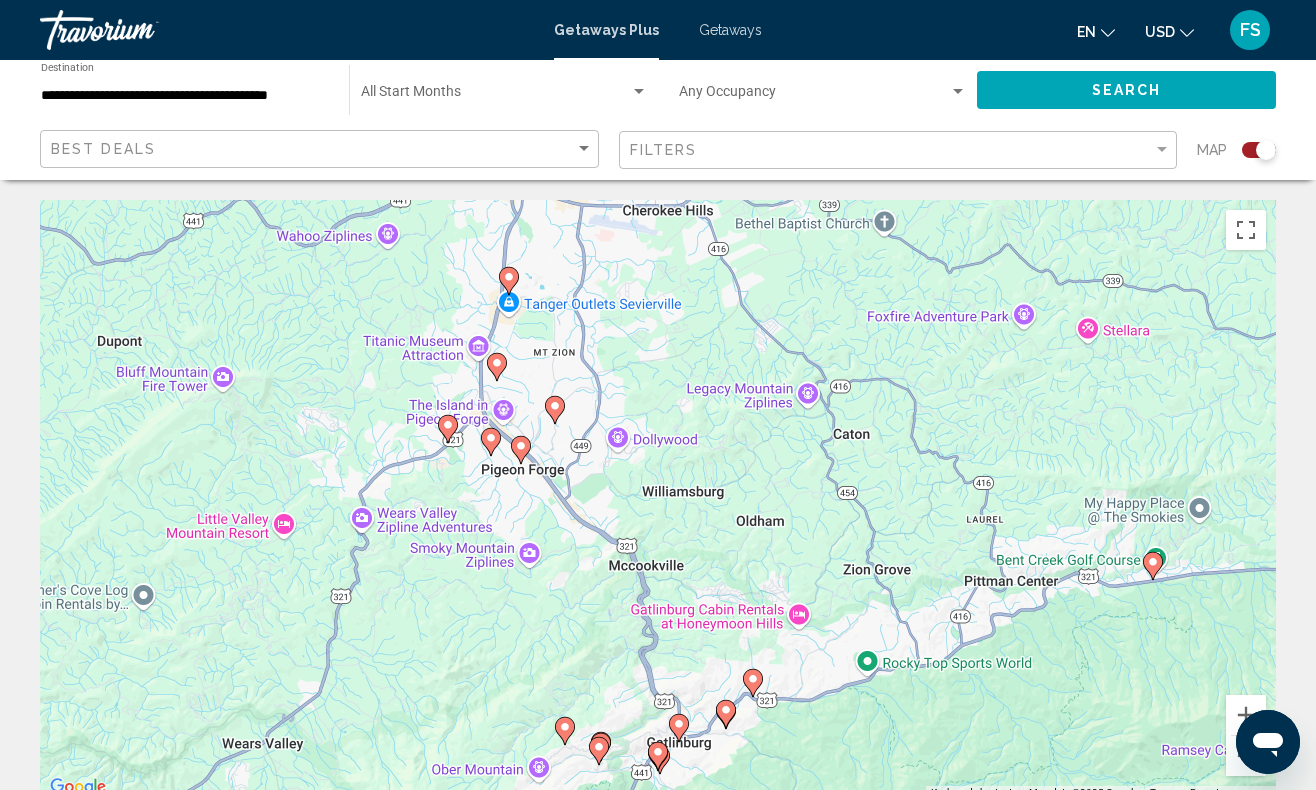 click on "To activate drag with keyboard, press Alt + Enter. Once in keyboard drag state, use the arrow keys to move the marker. To complete the drag, press the Enter key. To cancel, press Escape." at bounding box center [658, 500] 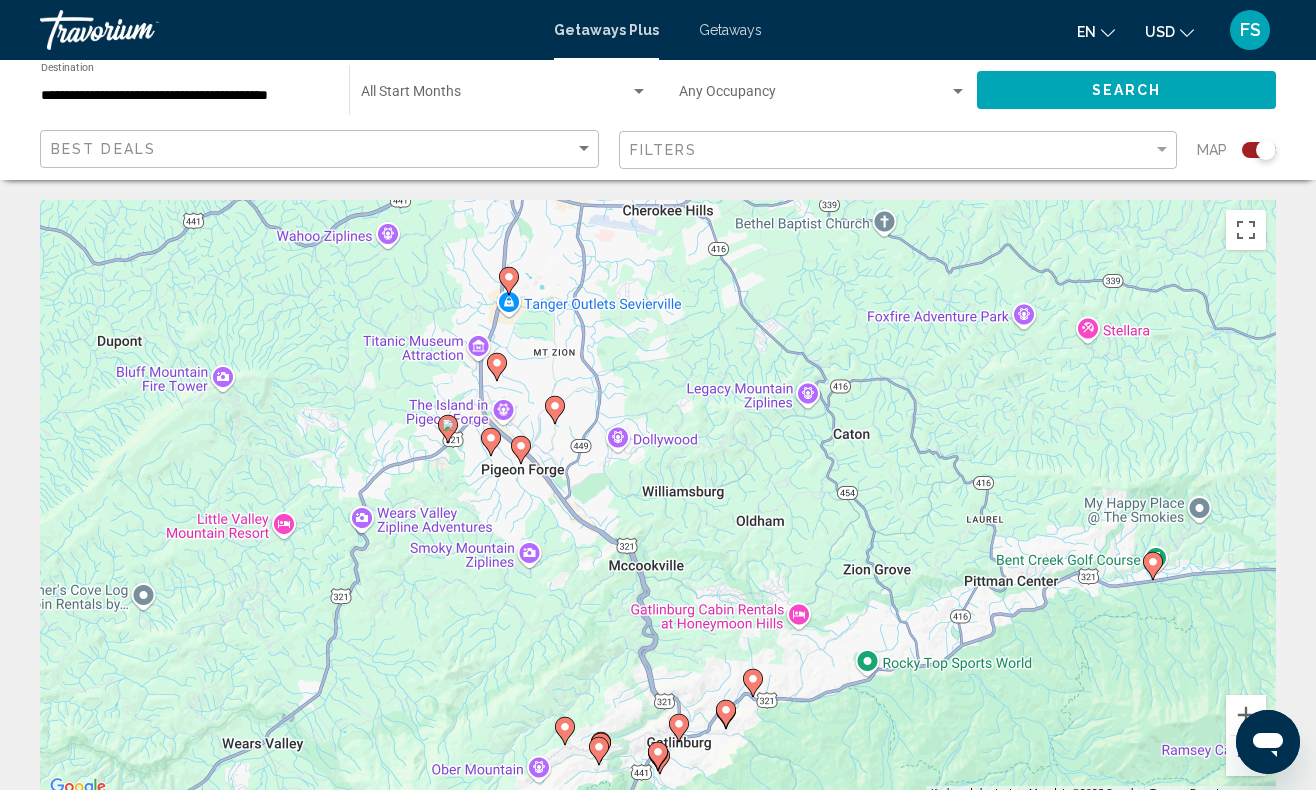 click 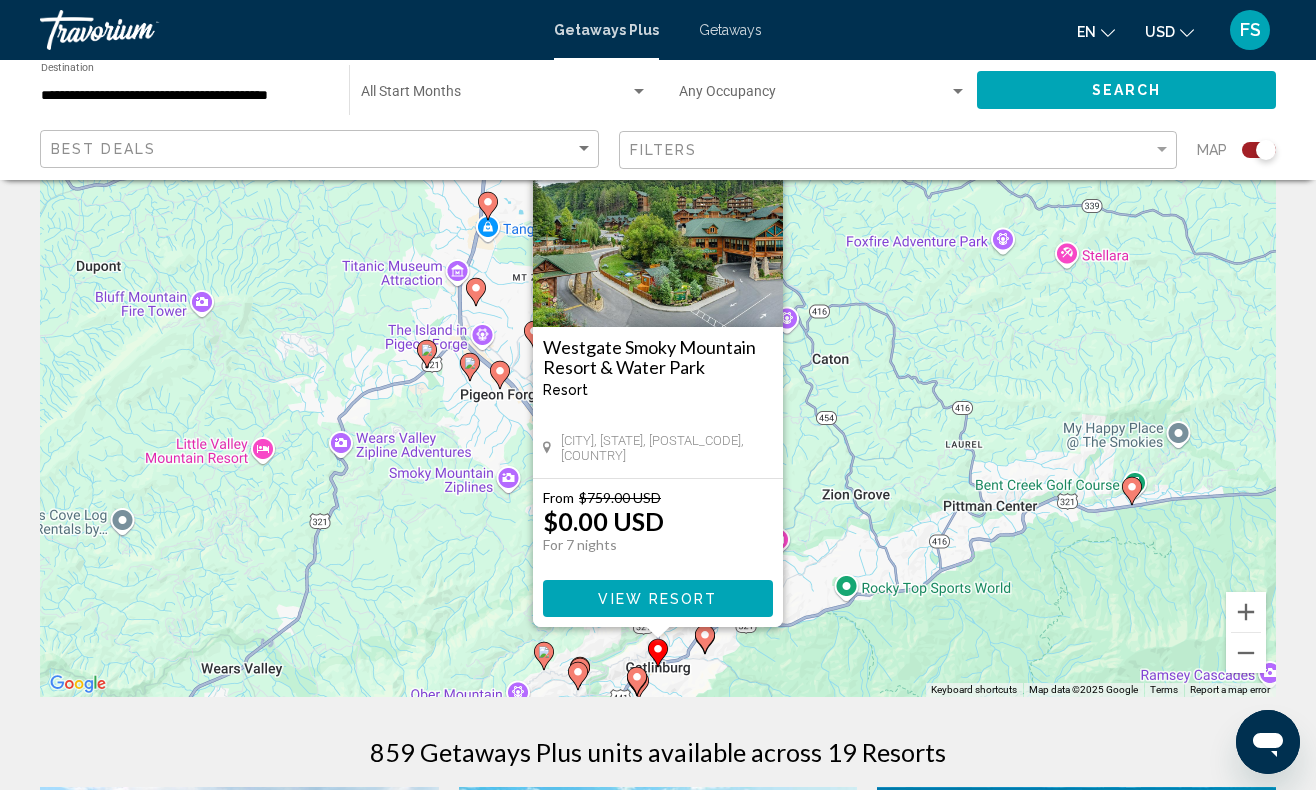 scroll, scrollTop: 117, scrollLeft: 0, axis: vertical 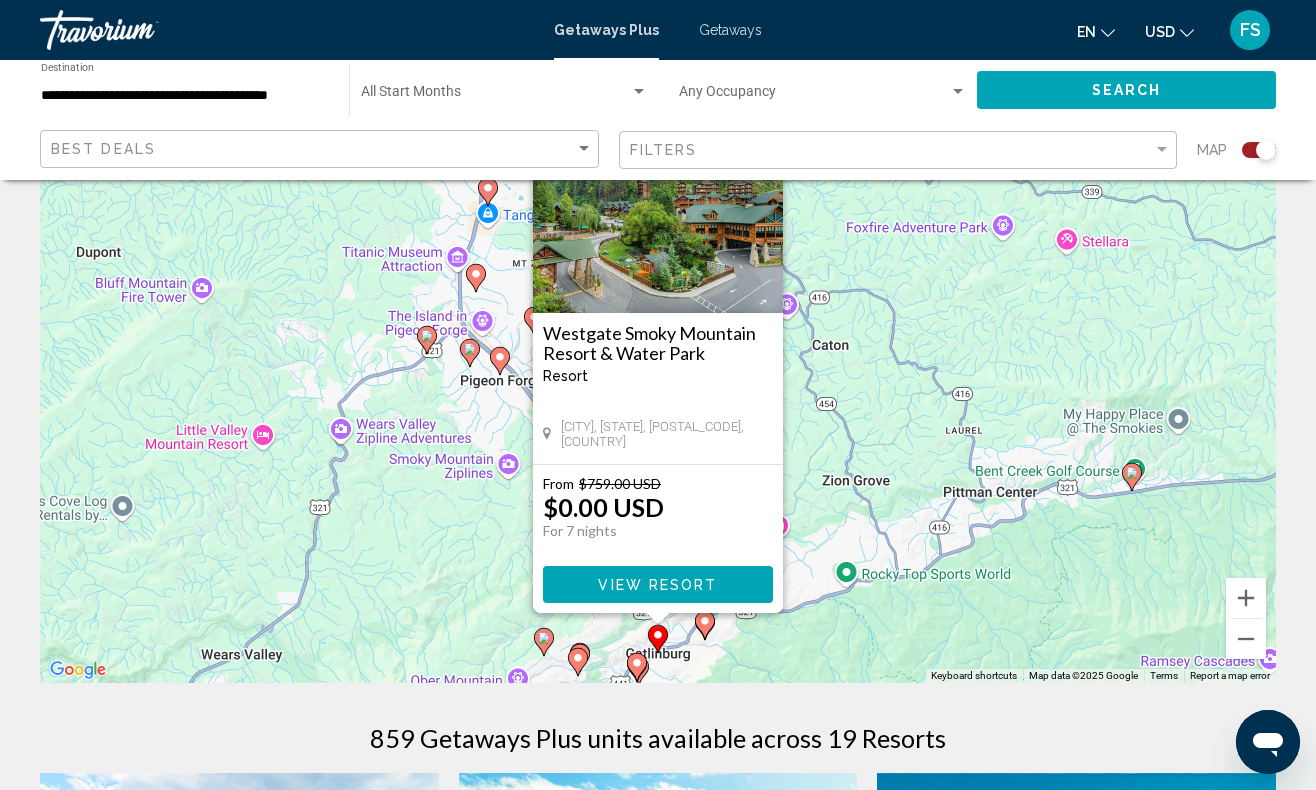 click at bounding box center [705, 625] 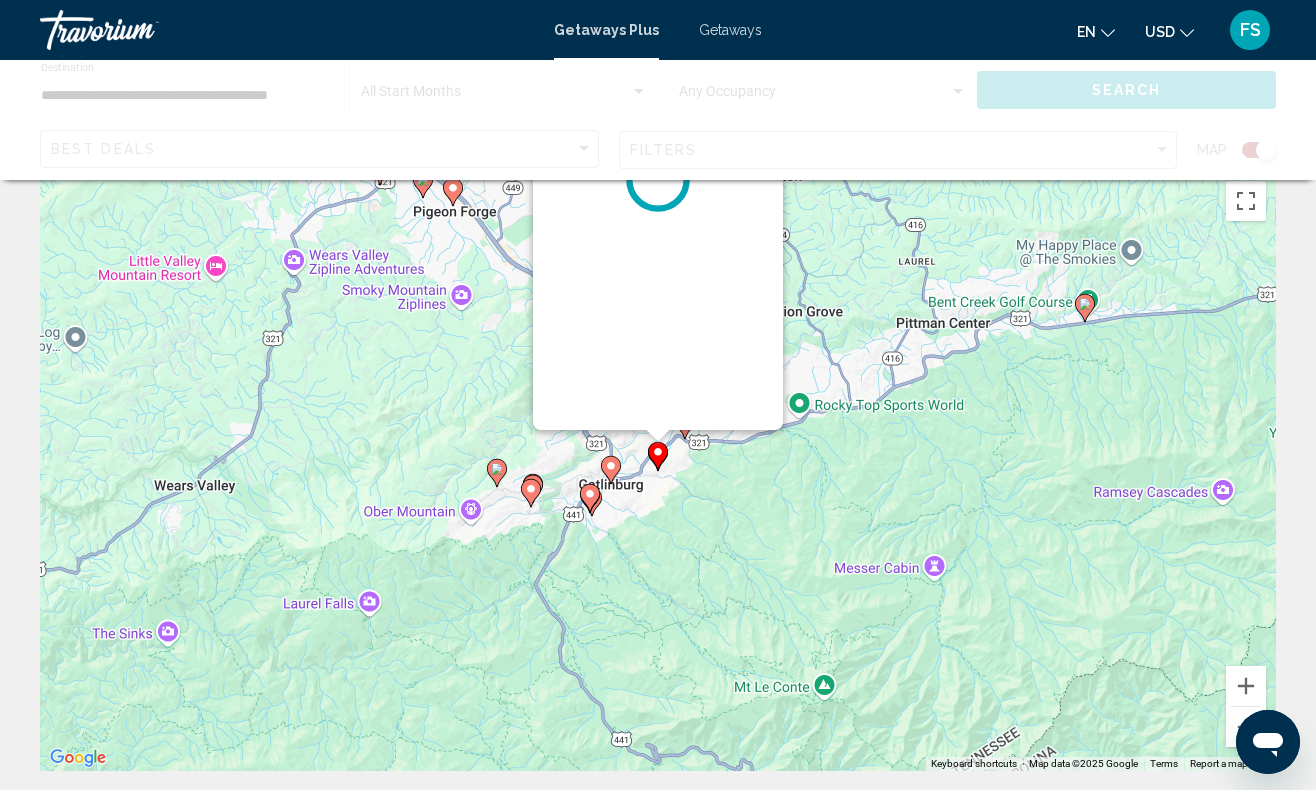 scroll, scrollTop: 0, scrollLeft: 0, axis: both 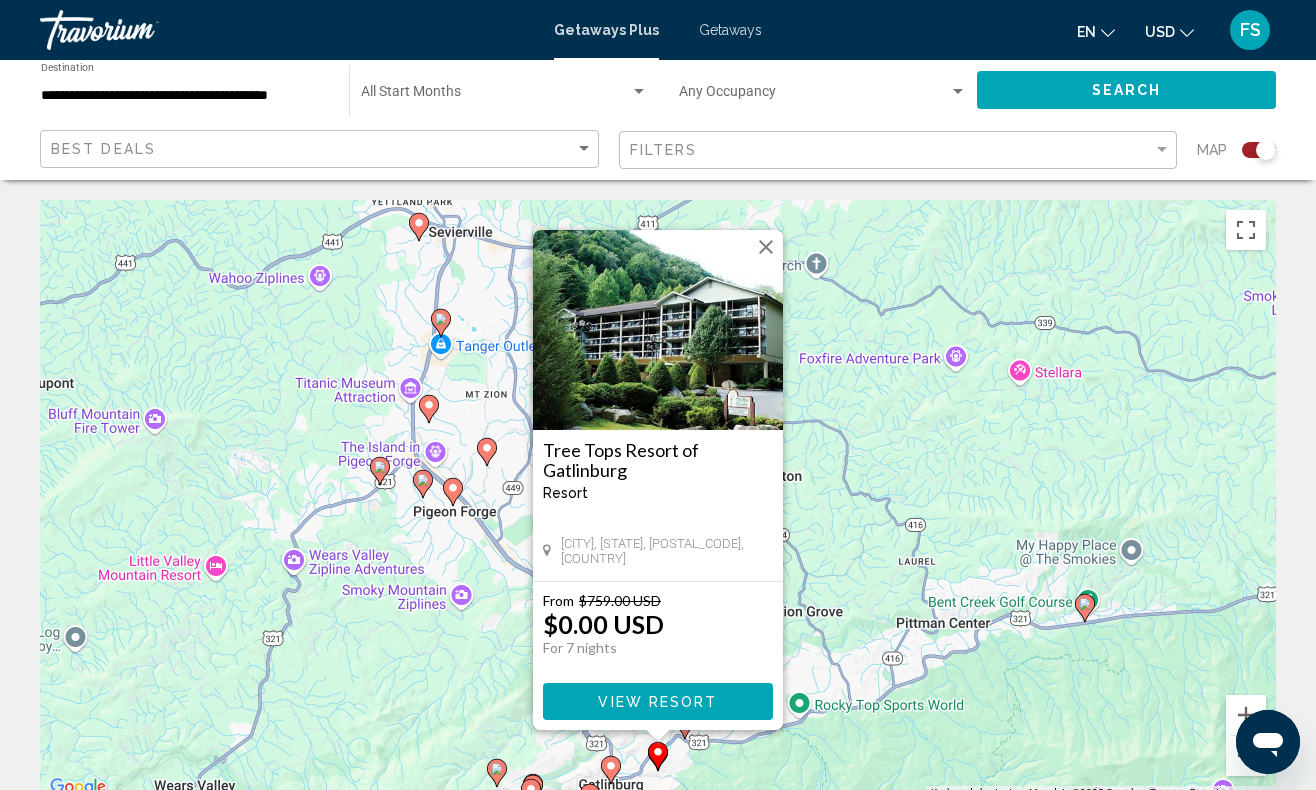 click 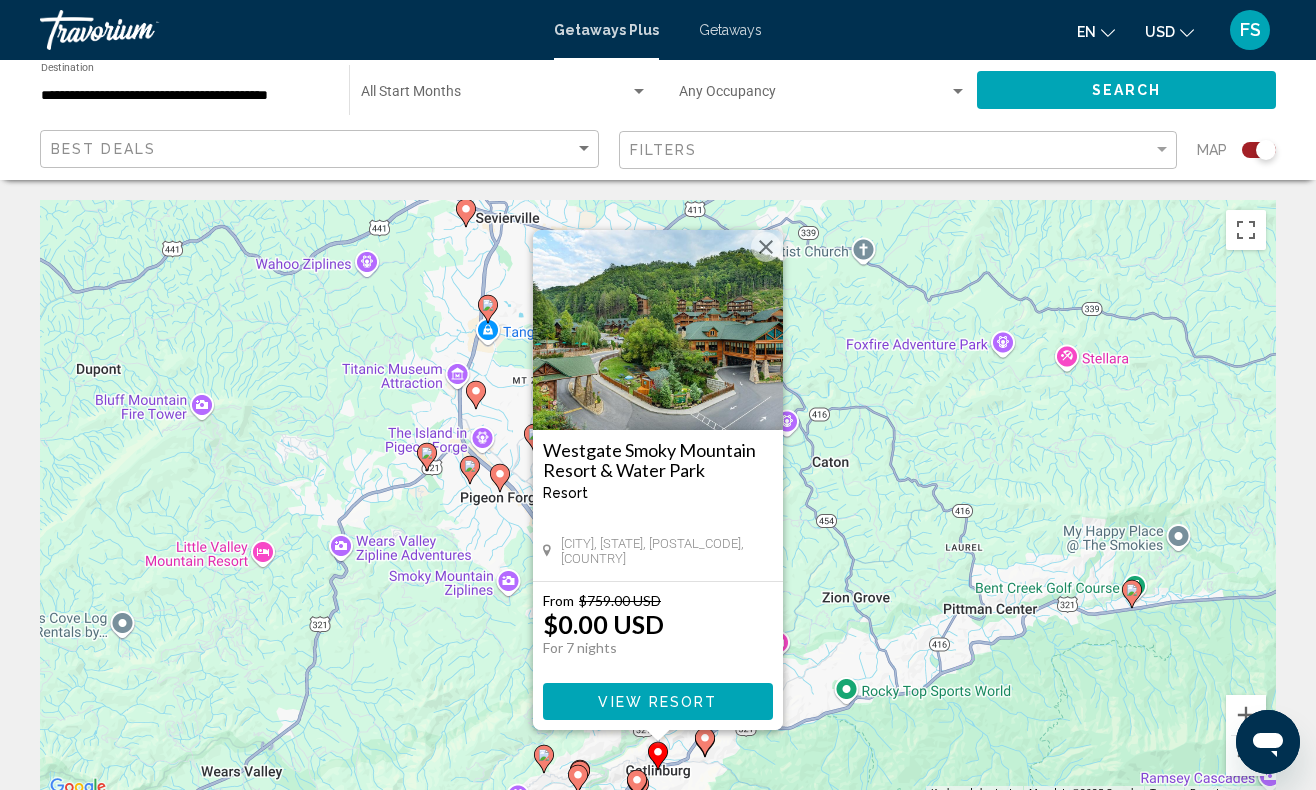 click 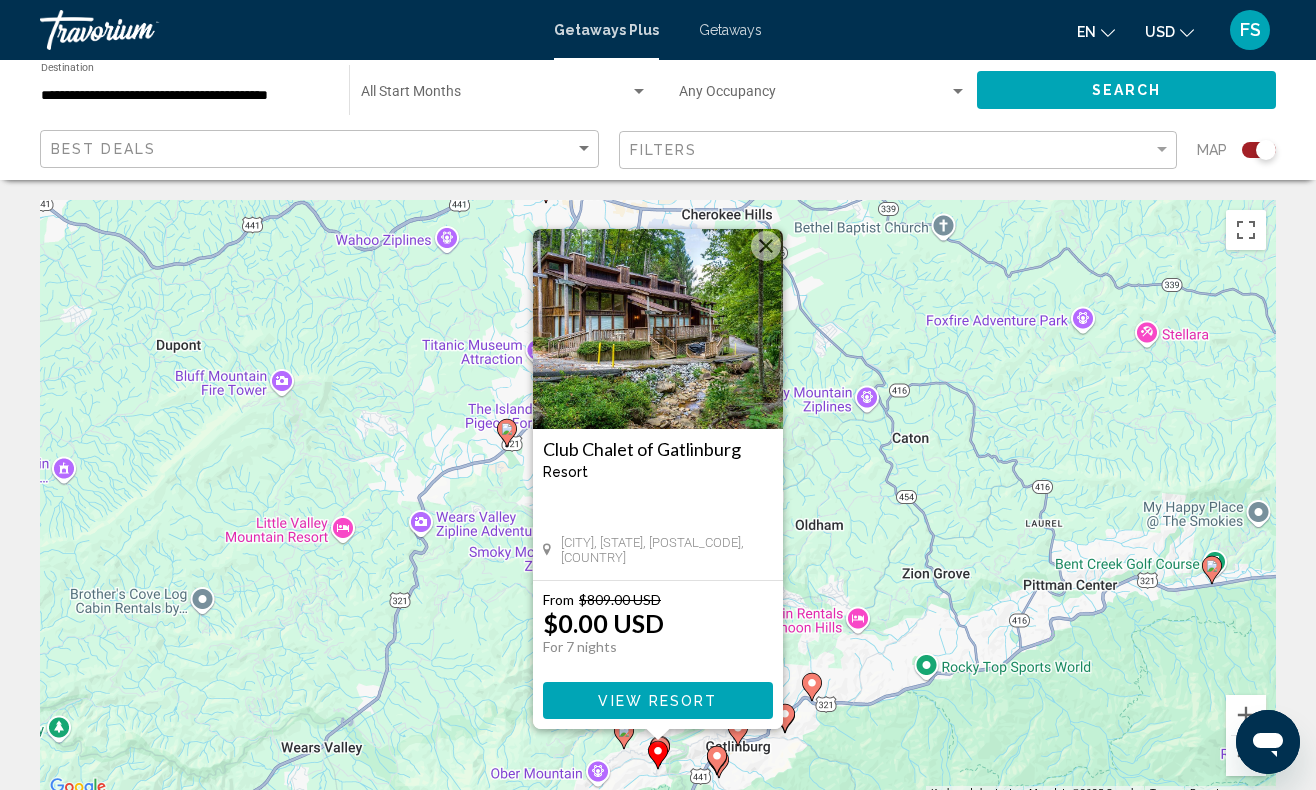 click at bounding box center [766, 246] 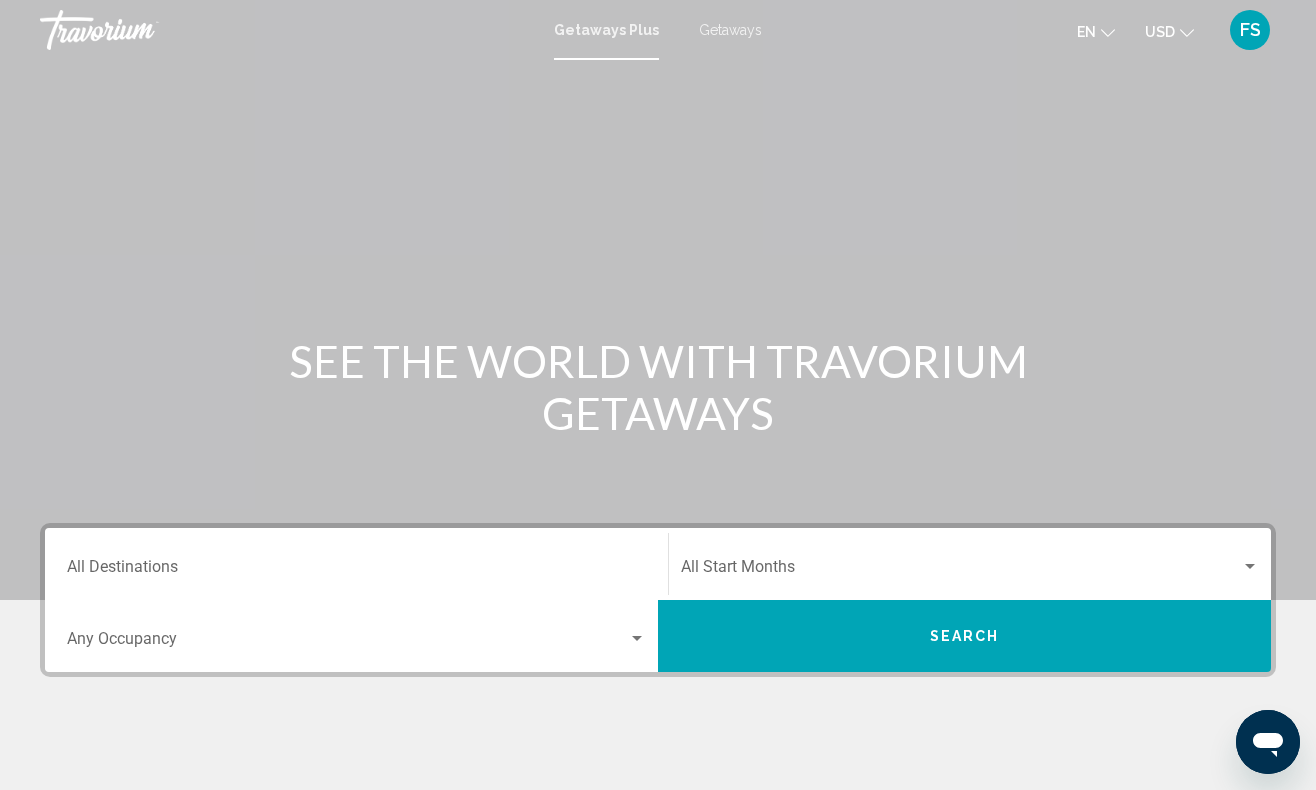 click on "Destination All Destinations" at bounding box center [356, 571] 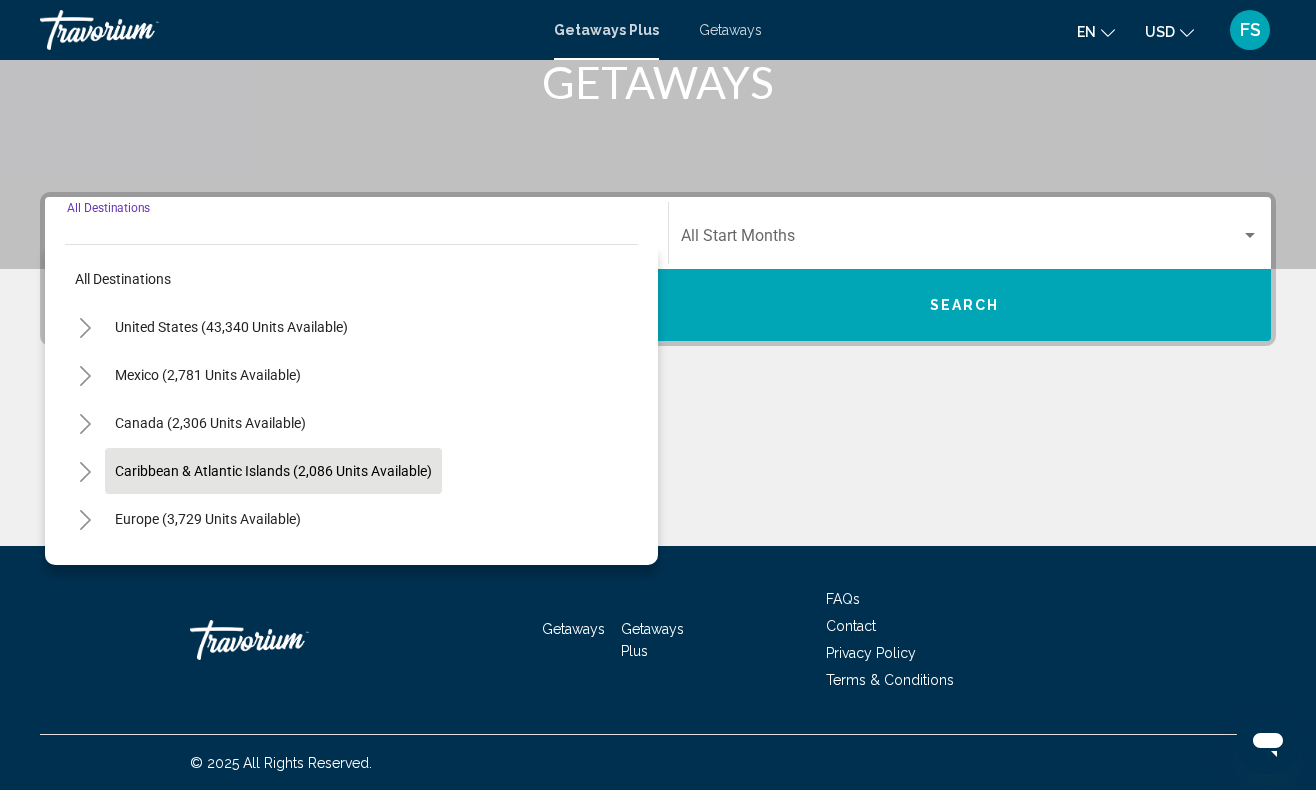 scroll, scrollTop: 332, scrollLeft: 0, axis: vertical 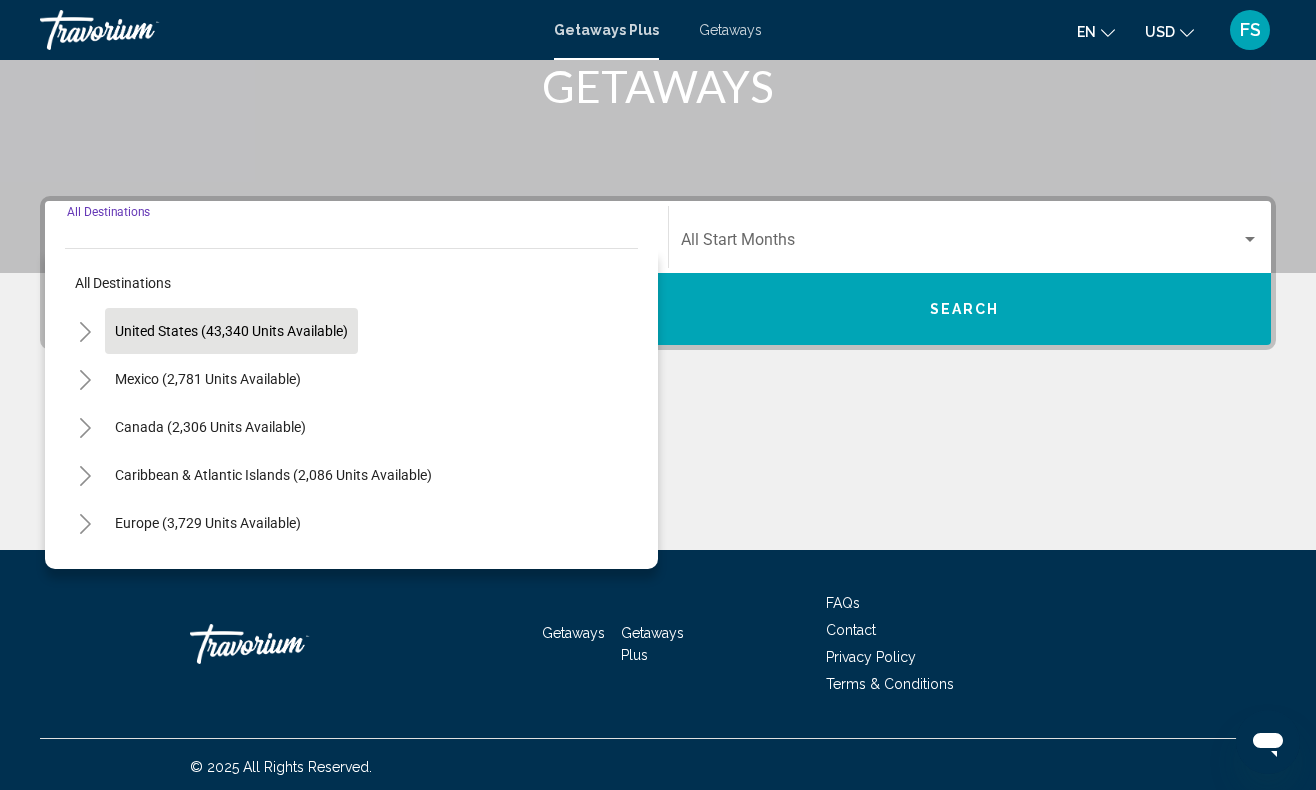 click on "United States (43,340 units available)" at bounding box center [208, 379] 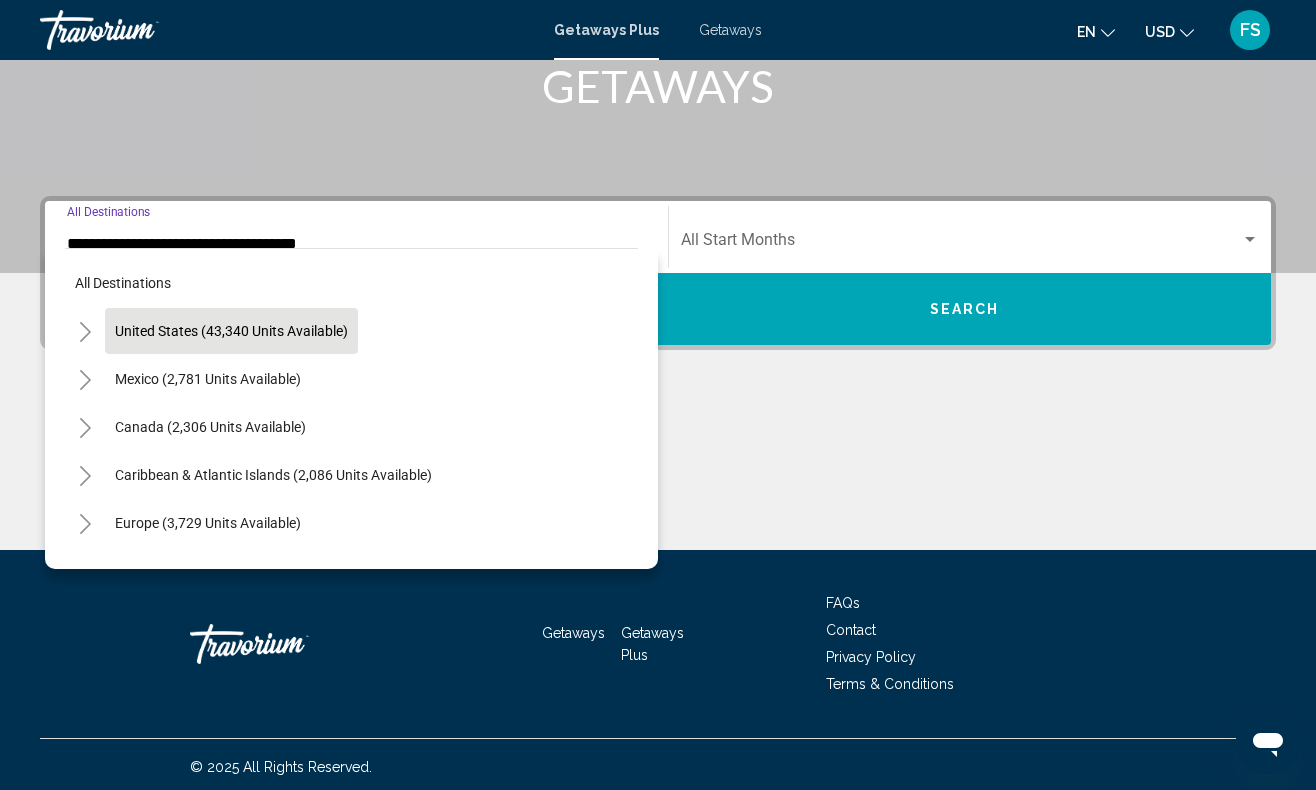 scroll, scrollTop: 332, scrollLeft: 0, axis: vertical 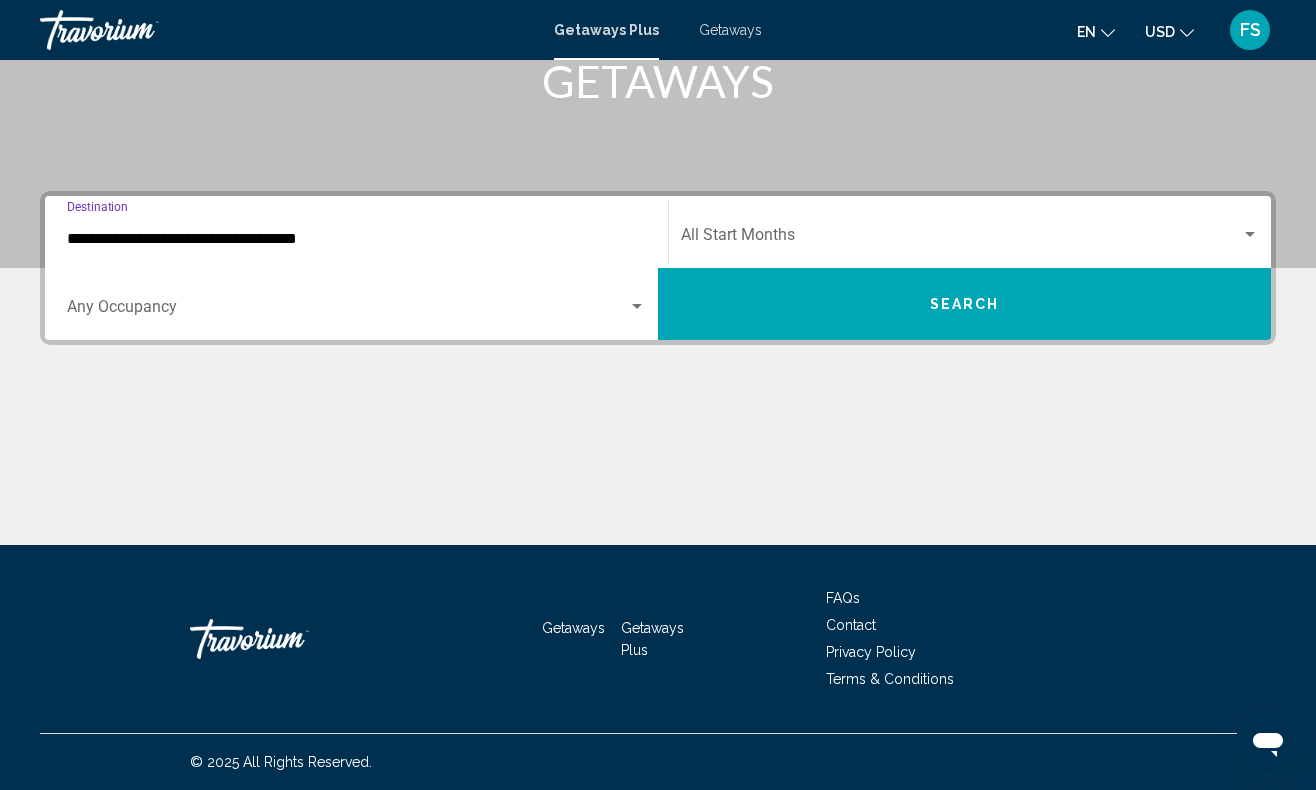 click on "**********" at bounding box center [356, 239] 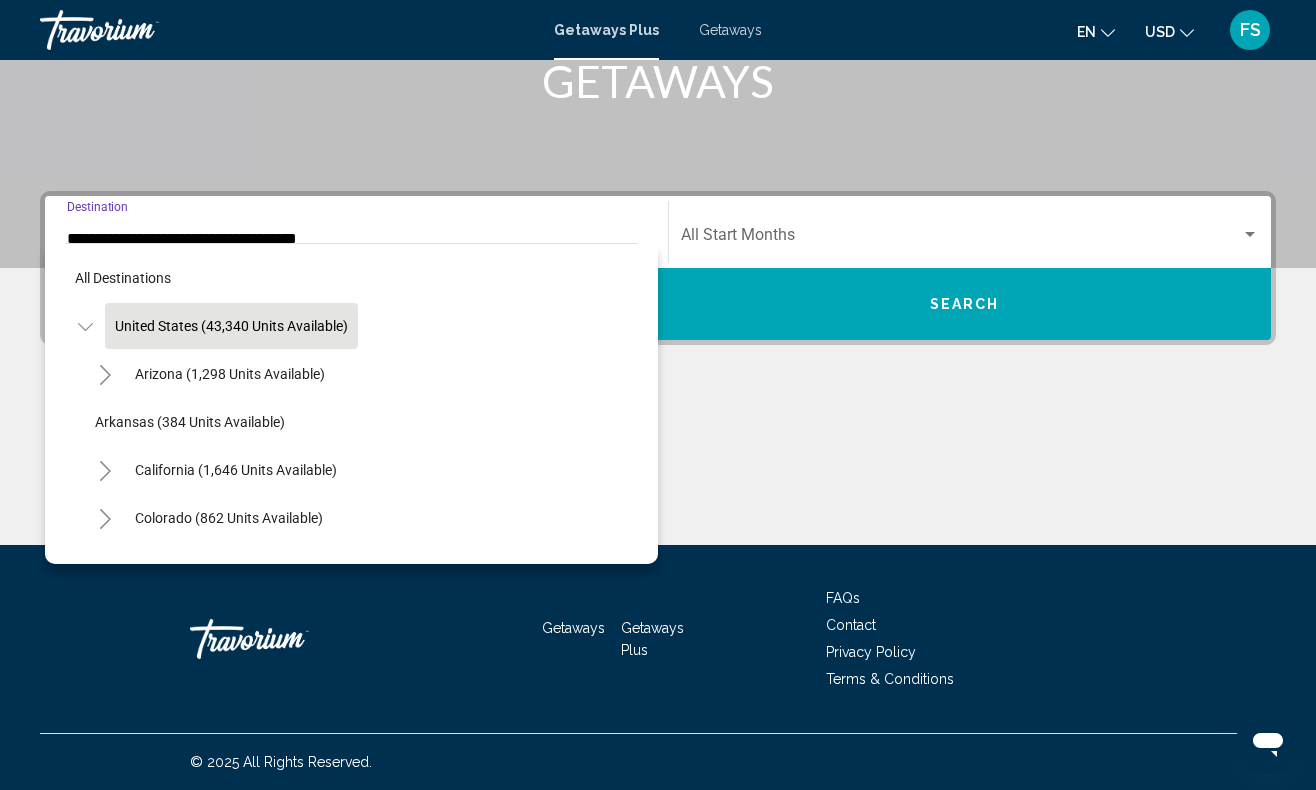 scroll, scrollTop: 263, scrollLeft: 0, axis: vertical 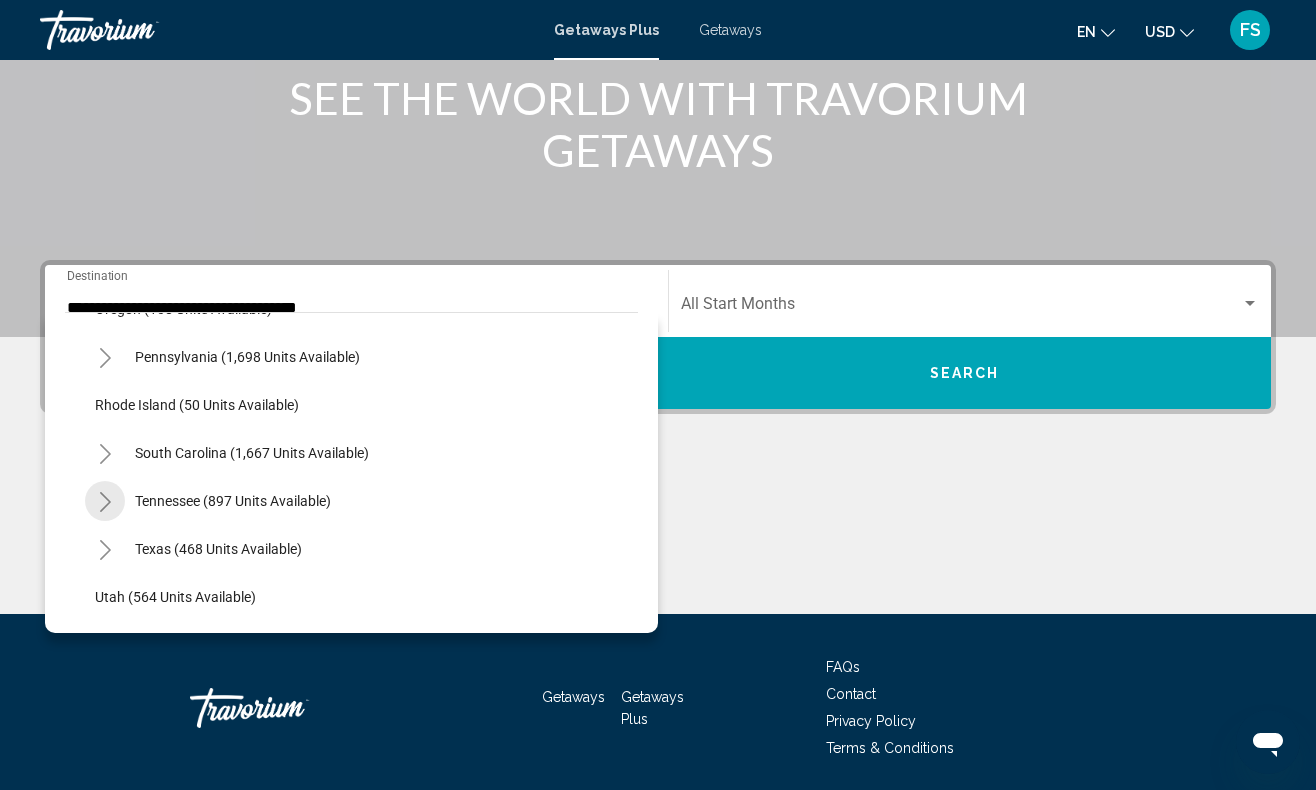 click 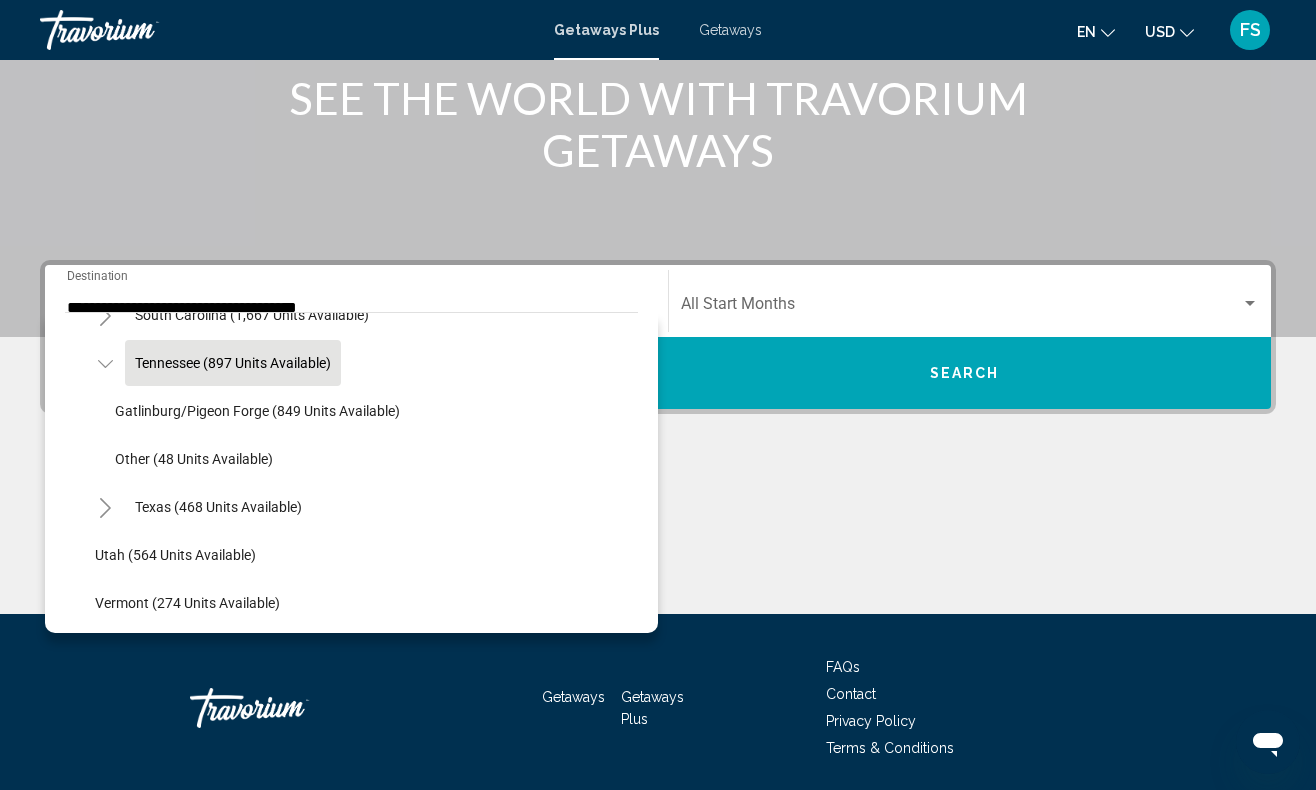 scroll, scrollTop: 1575, scrollLeft: 0, axis: vertical 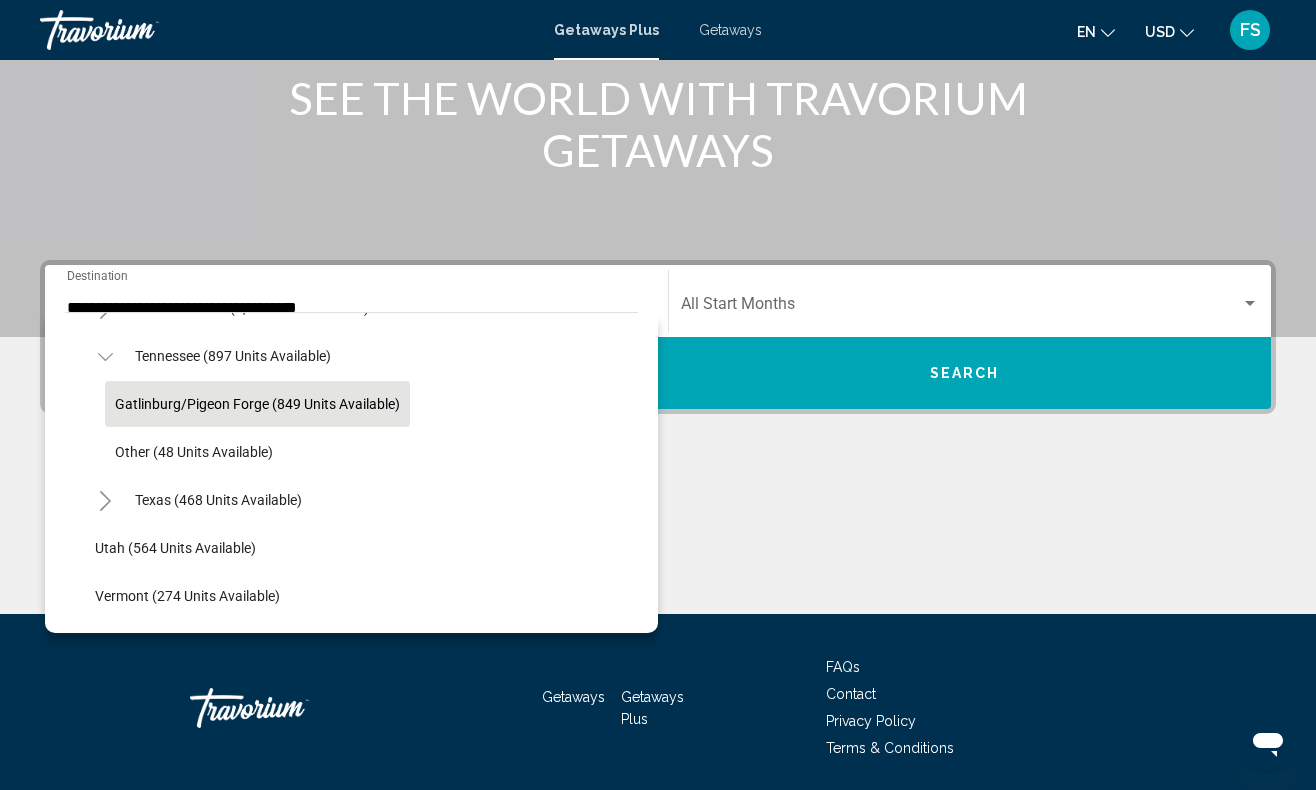 click on "Gatlinburg/Pigeon Forge (849 units available)" 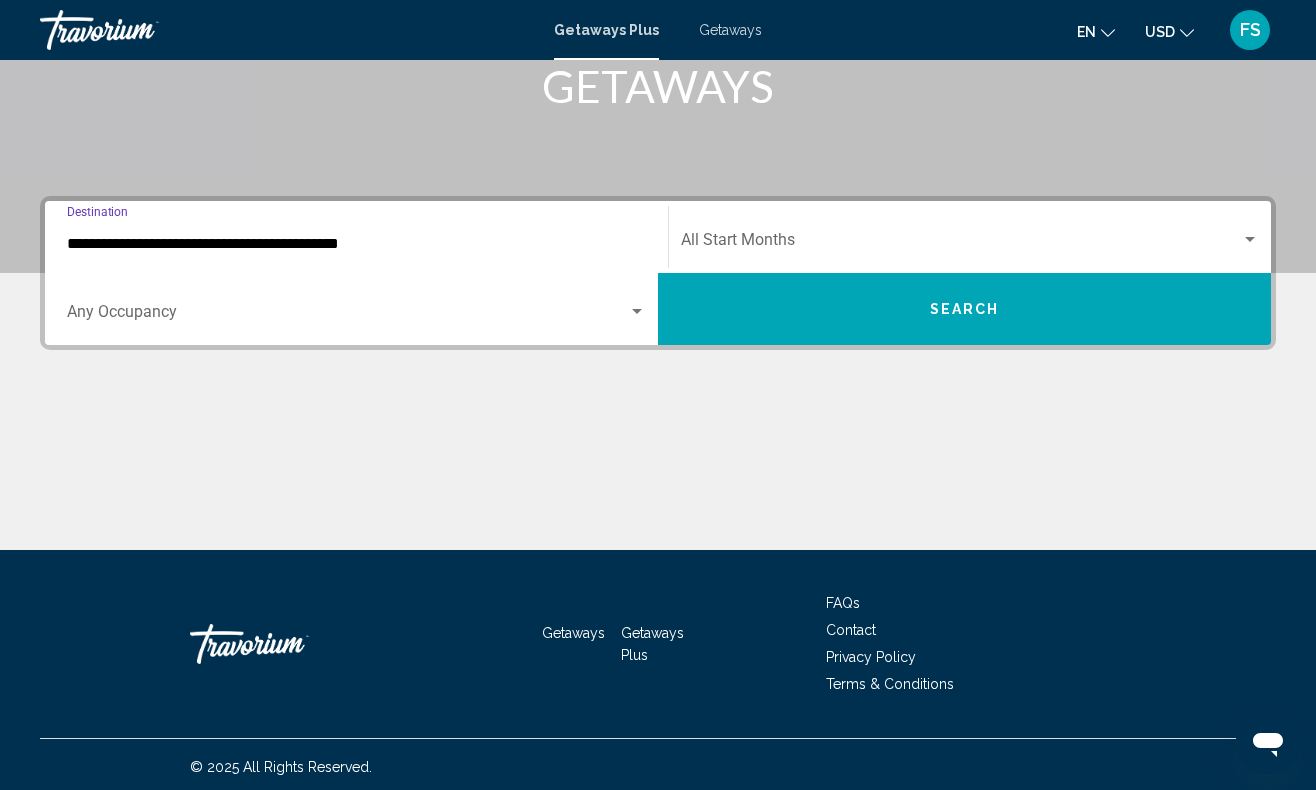 scroll, scrollTop: 332, scrollLeft: 0, axis: vertical 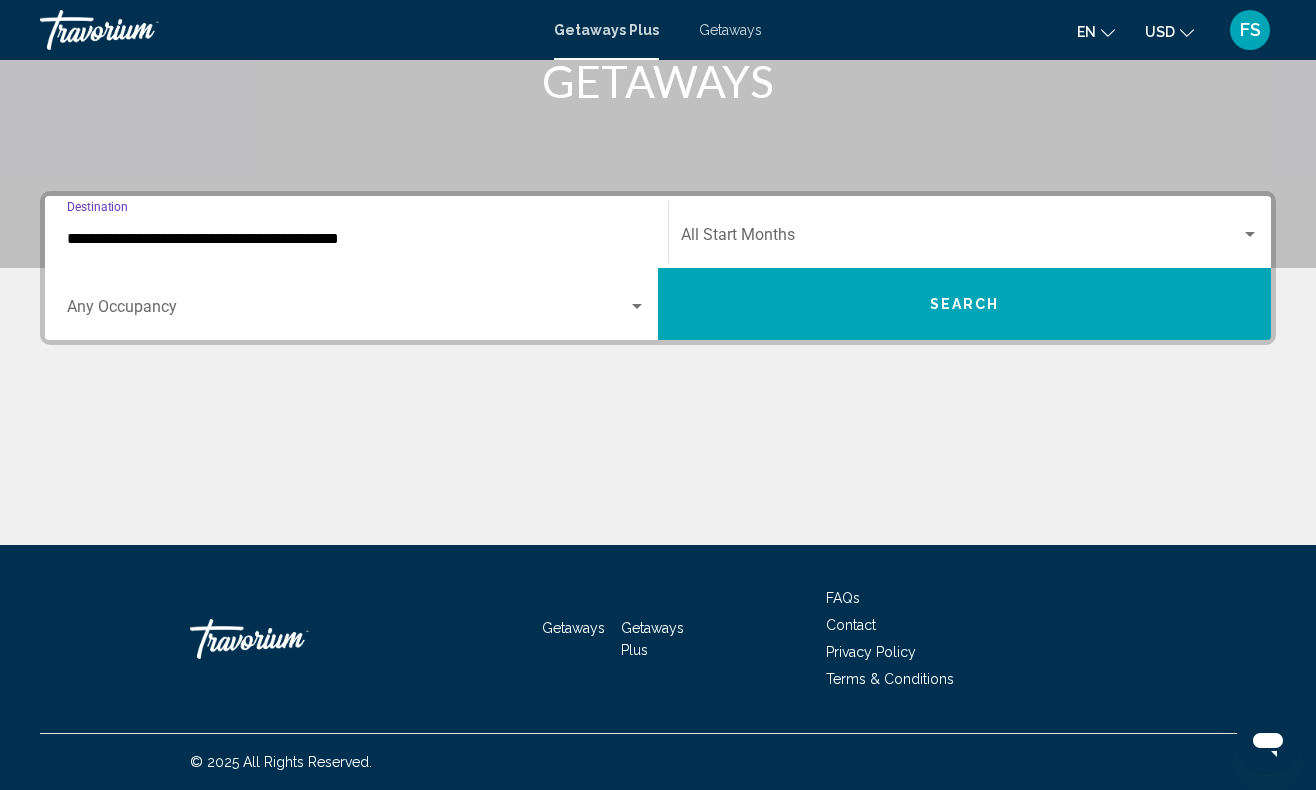 click on "Occupancy Any Occupancy" at bounding box center [356, 304] 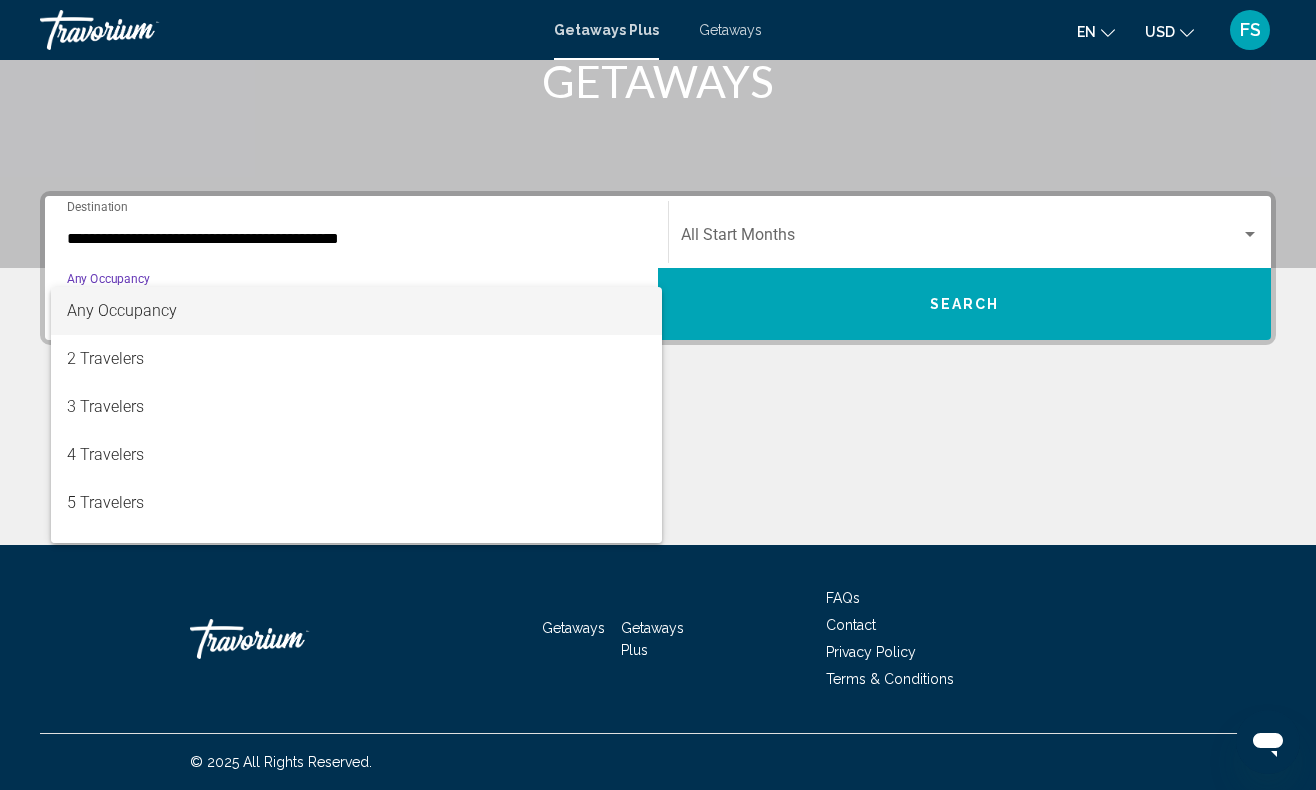 click at bounding box center (658, 395) 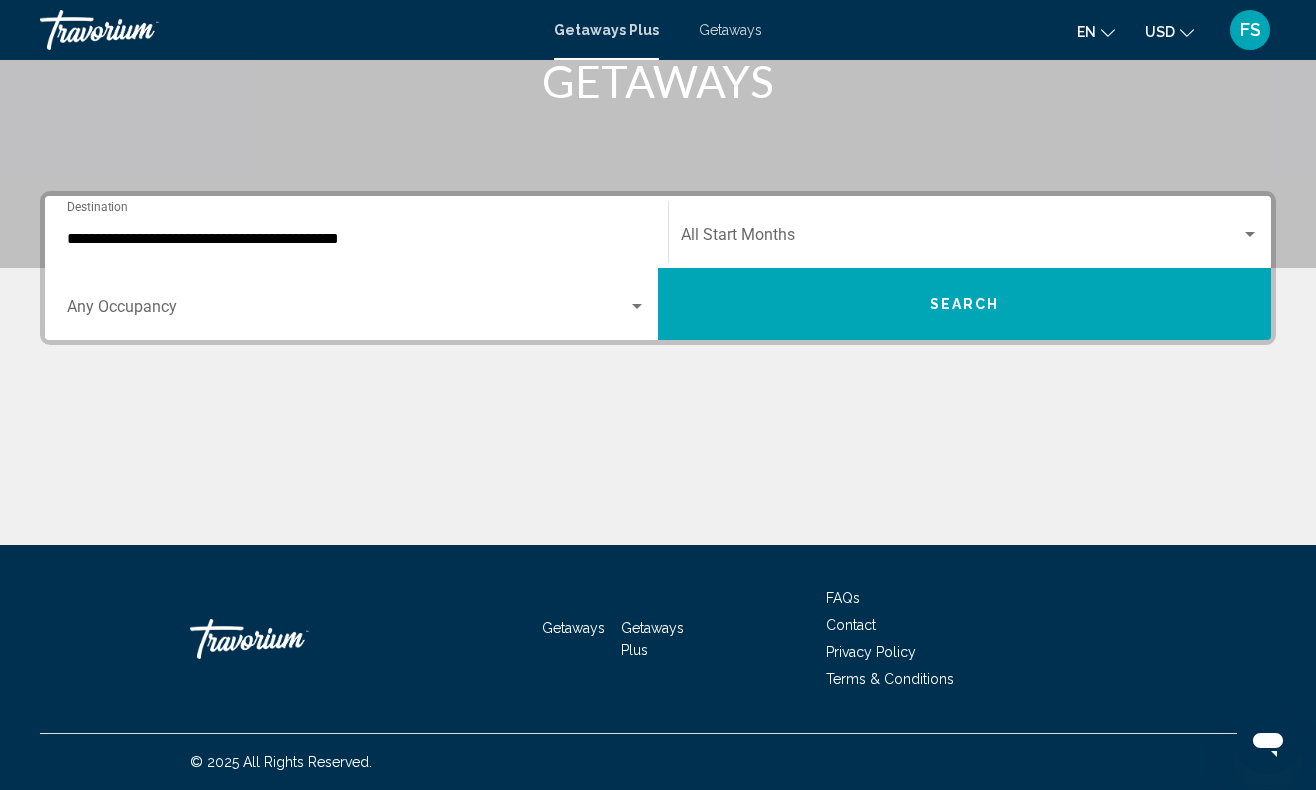 click at bounding box center [961, 239] 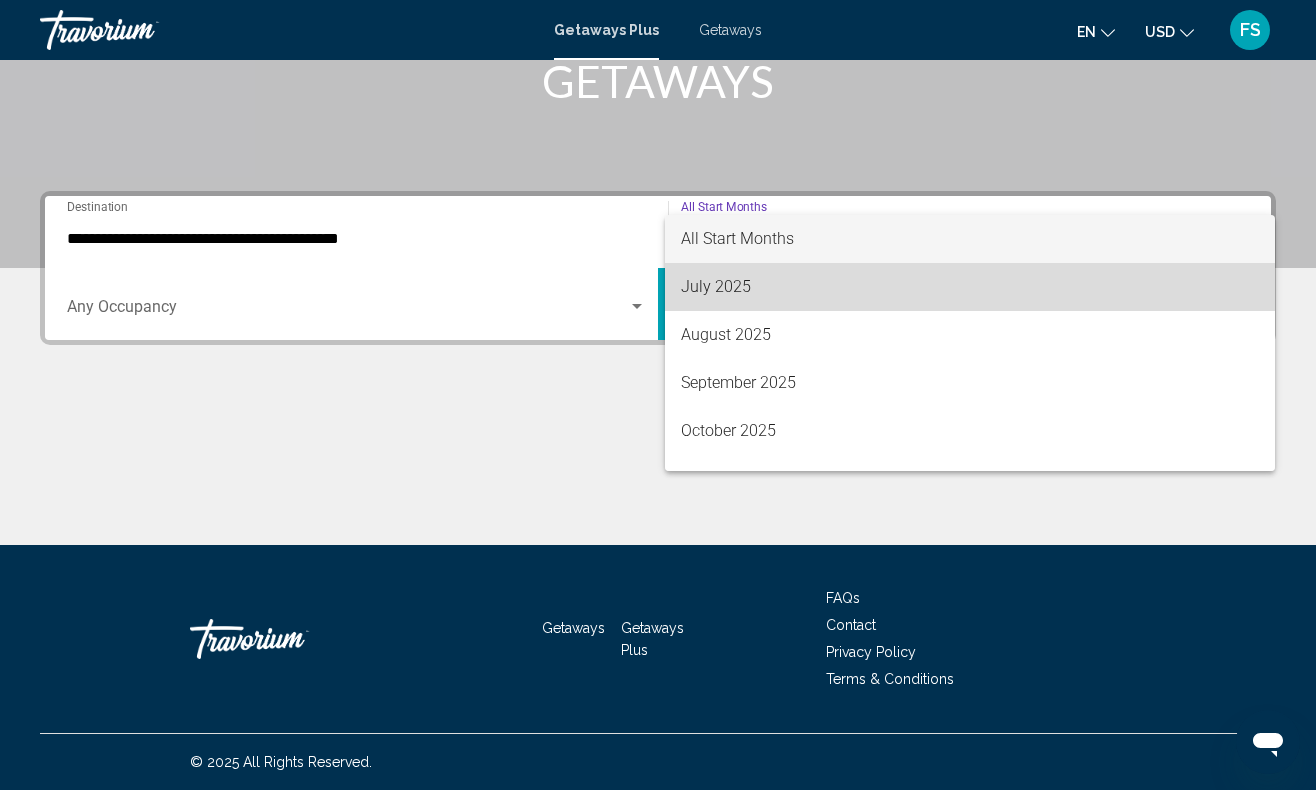 click on "July 2025" at bounding box center (970, 287) 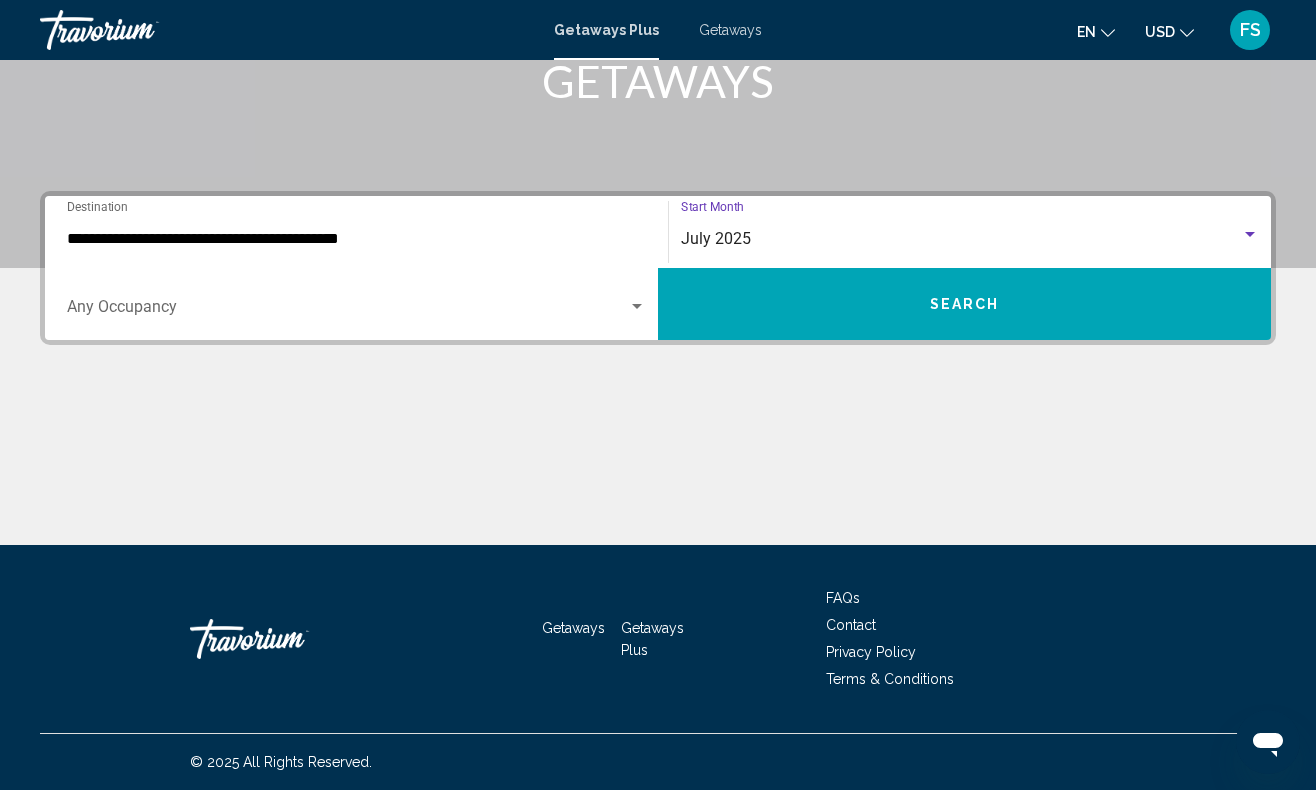 click on "Search" at bounding box center [964, 304] 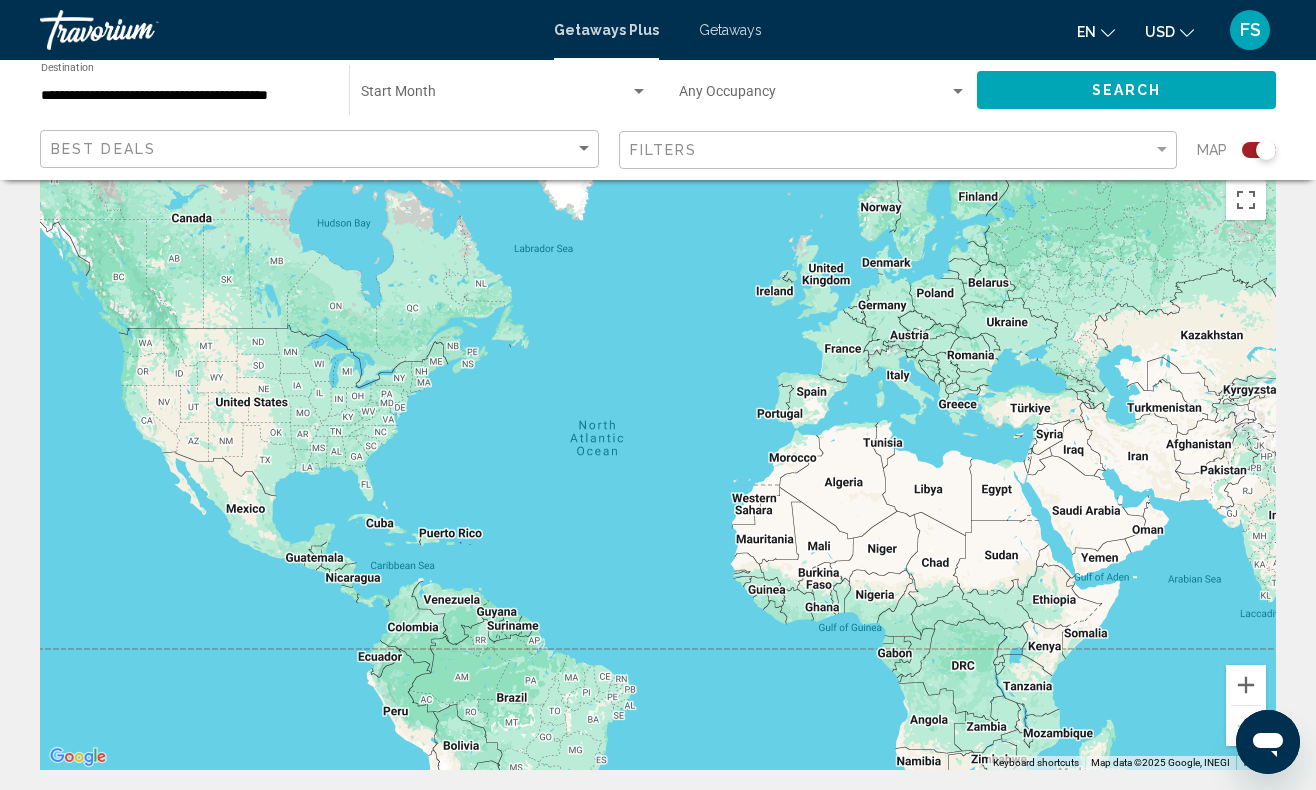 scroll, scrollTop: 28, scrollLeft: 0, axis: vertical 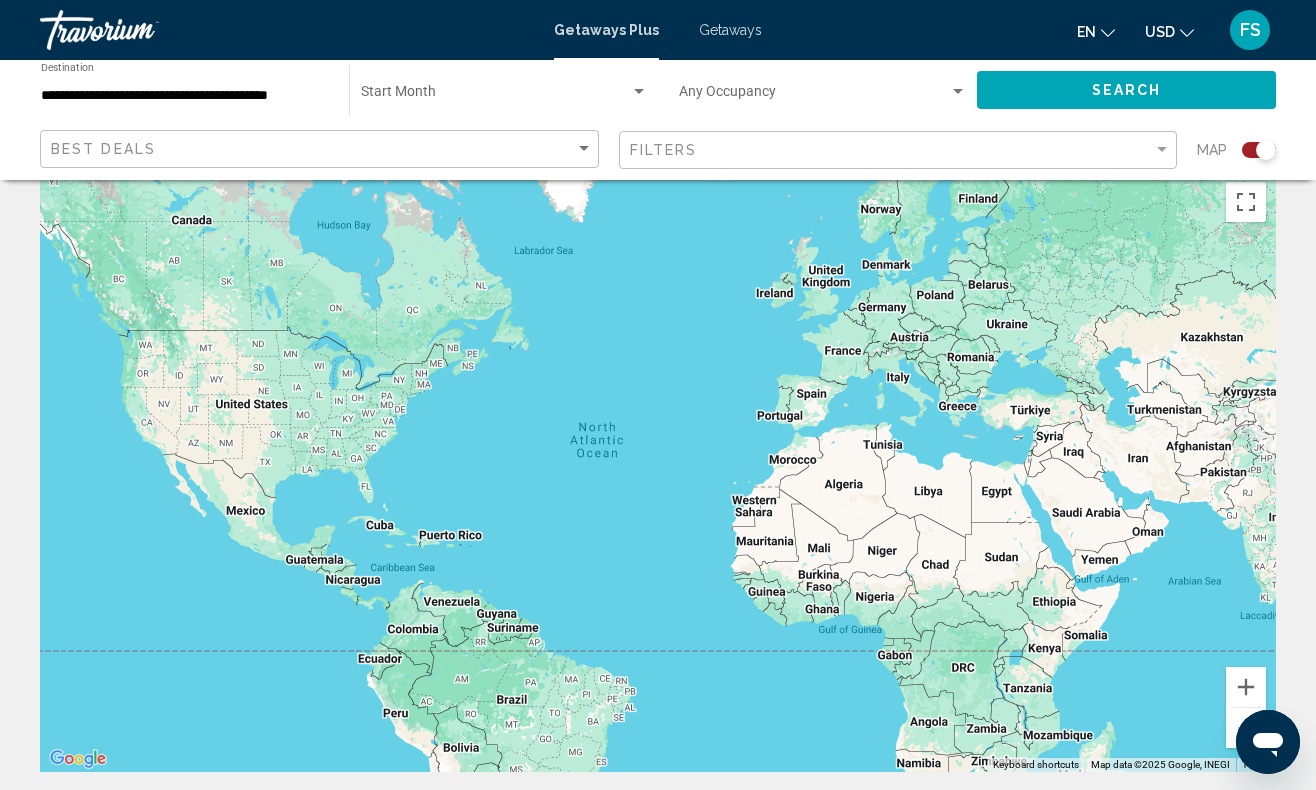 click at bounding box center (658, 472) 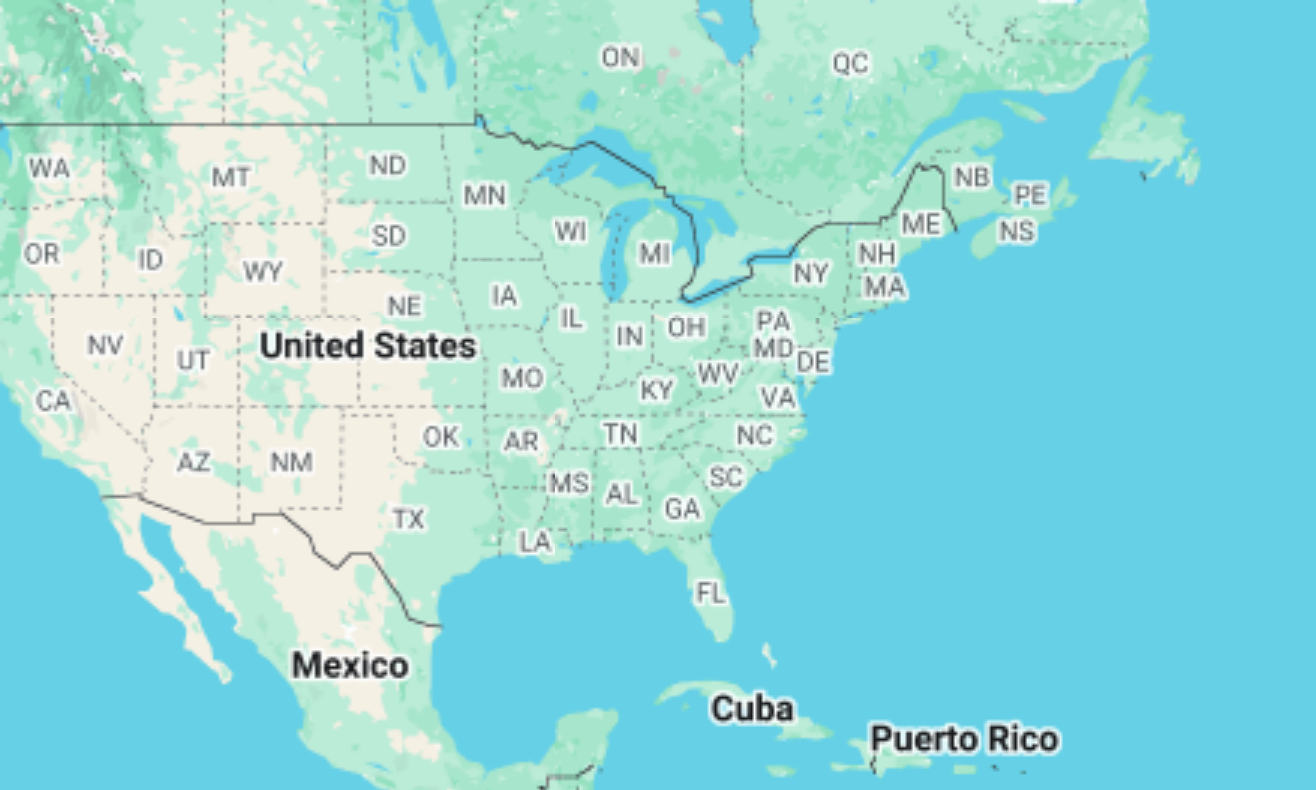 scroll, scrollTop: 0, scrollLeft: 0, axis: both 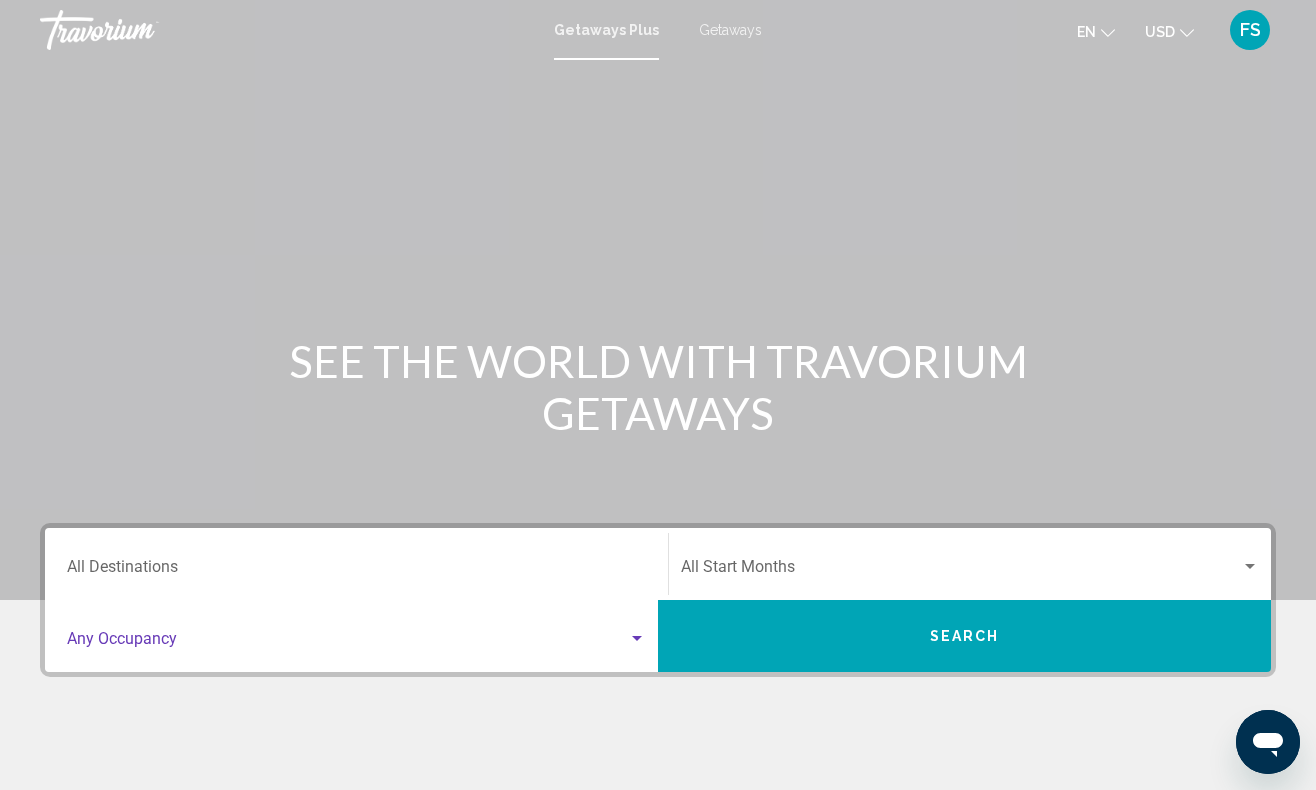 click at bounding box center (347, 643) 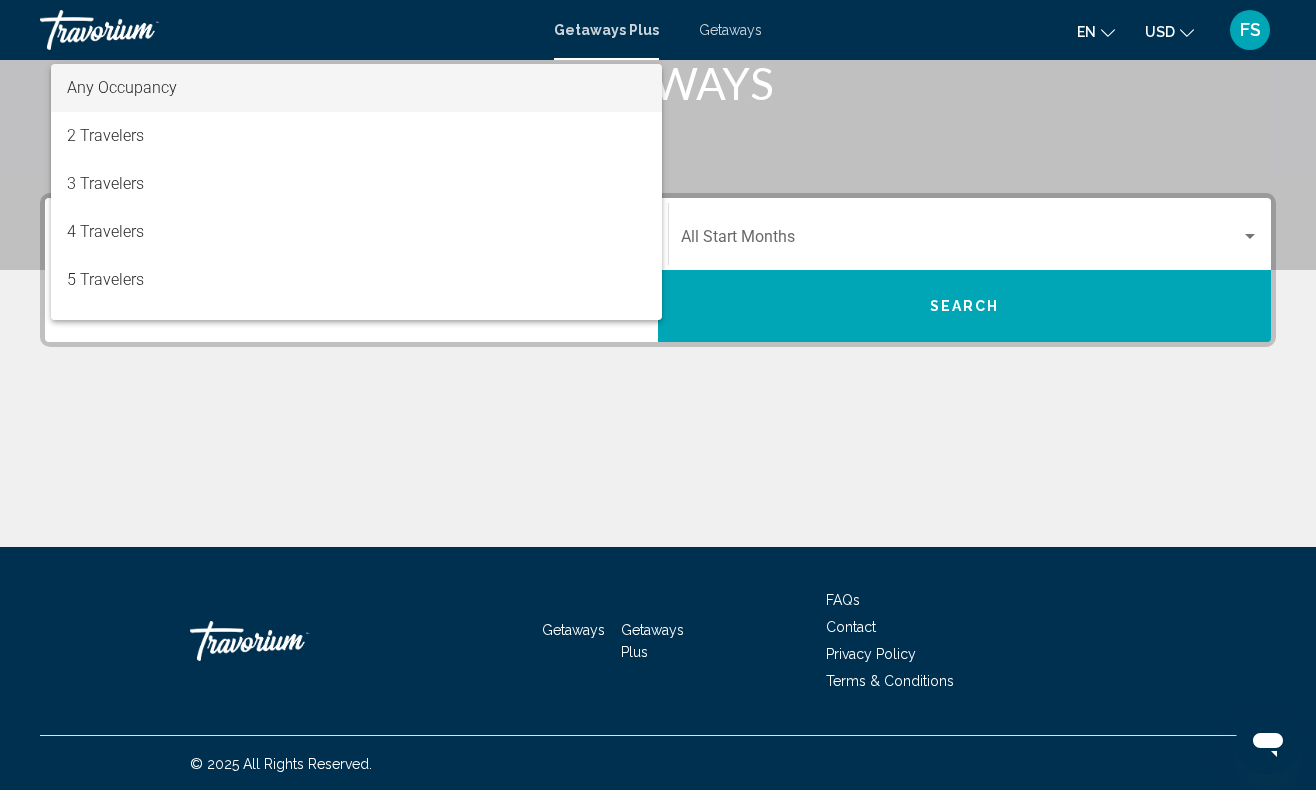 scroll, scrollTop: 332, scrollLeft: 0, axis: vertical 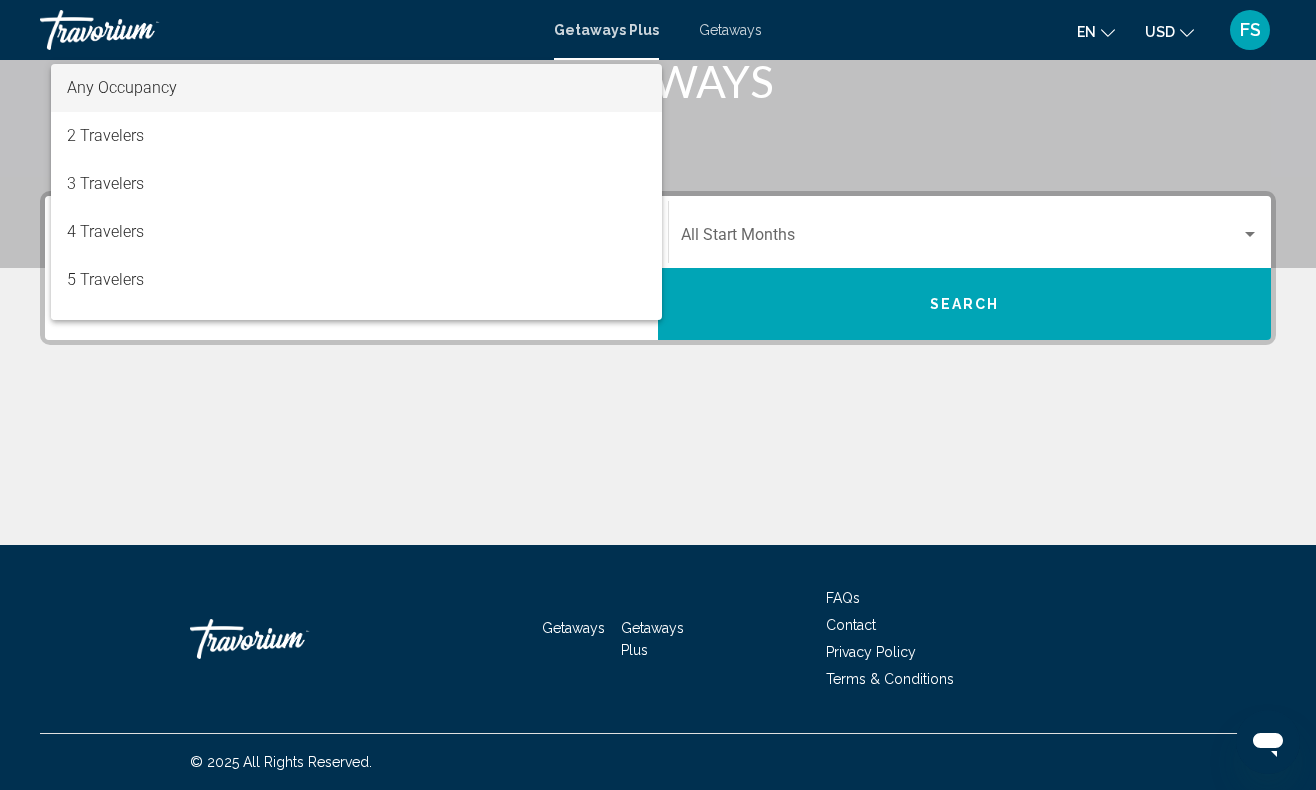 click at bounding box center [658, 395] 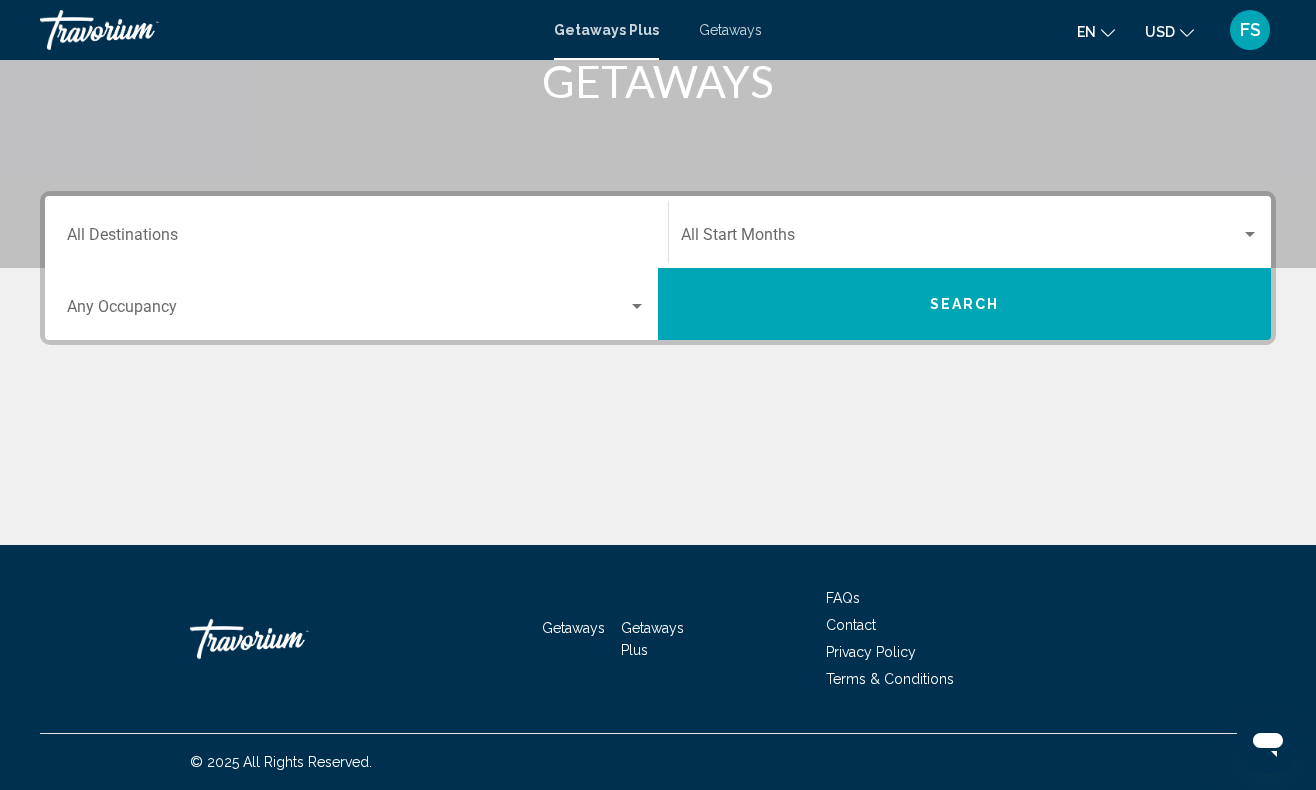 click on "Destination All Destinations" at bounding box center (356, 239) 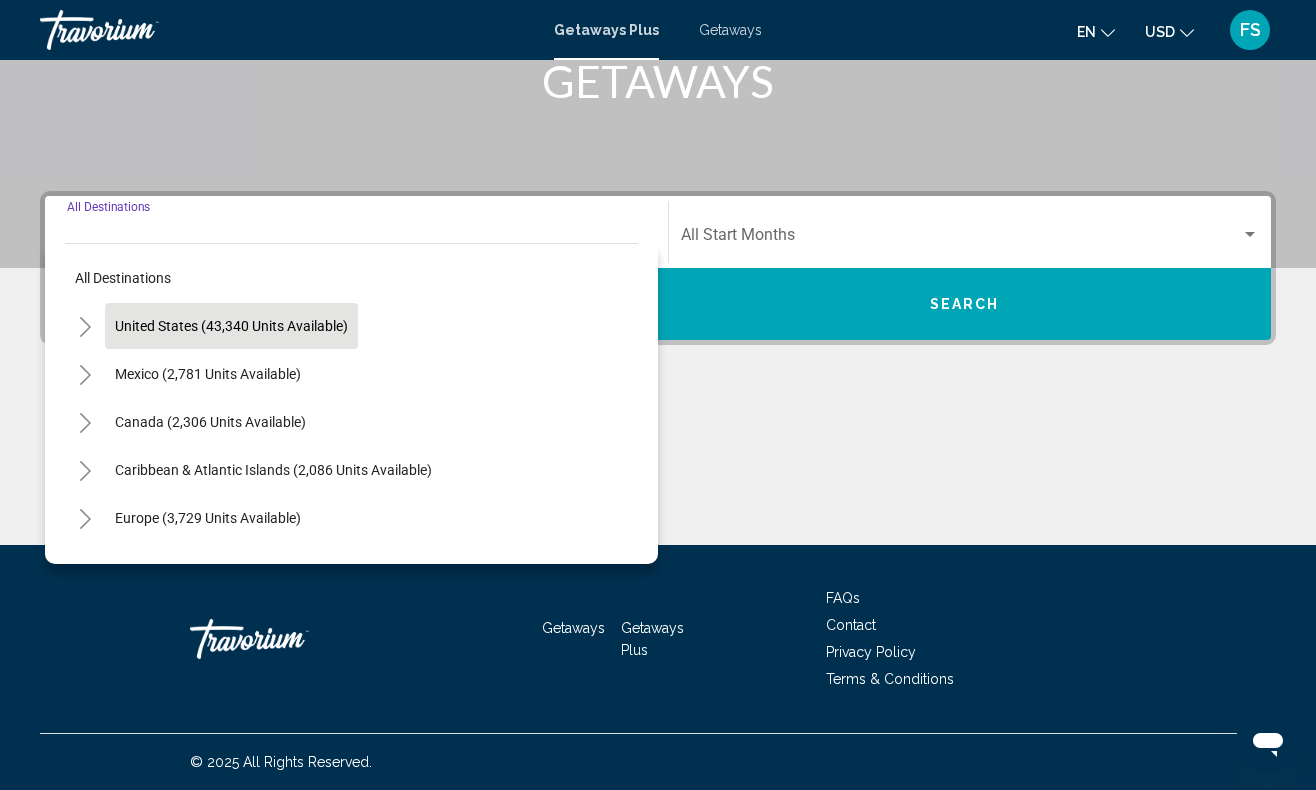 scroll, scrollTop: 324, scrollLeft: 0, axis: vertical 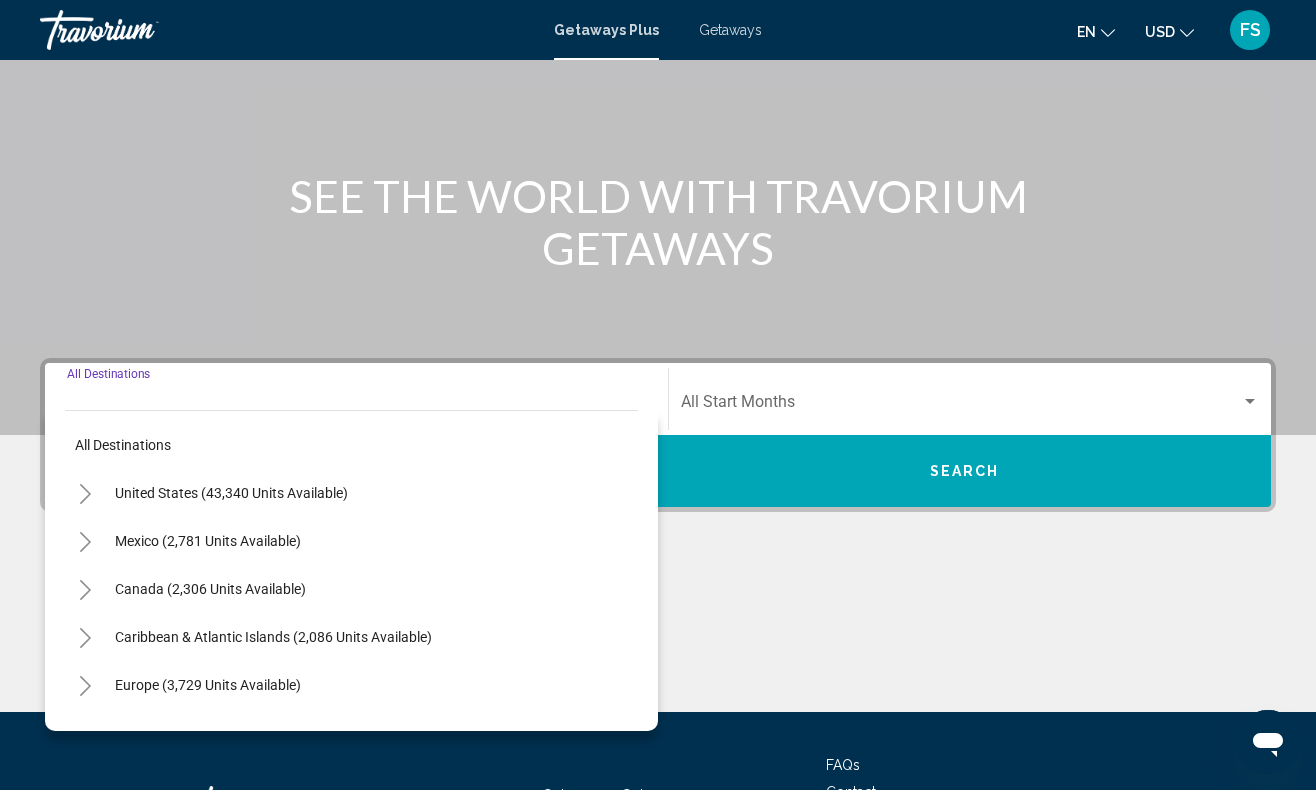 click 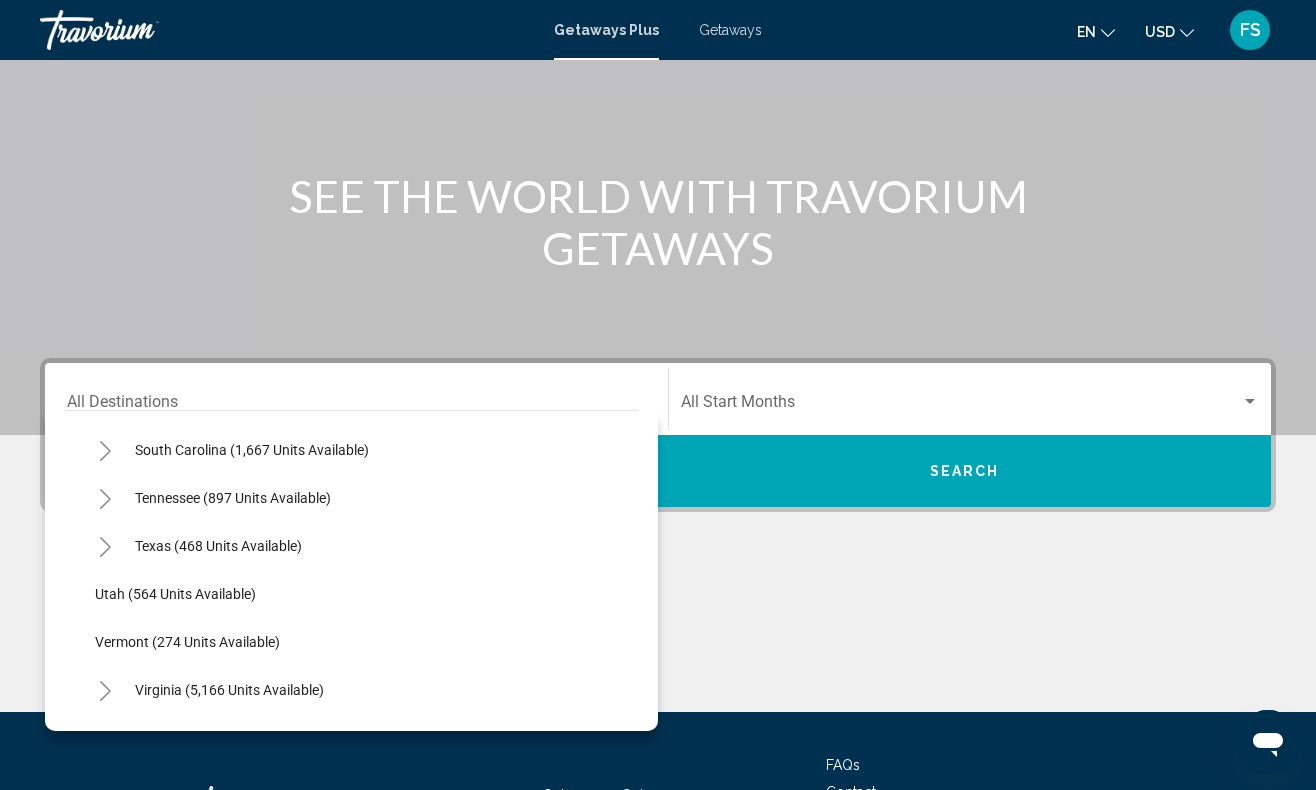 scroll, scrollTop: 1527, scrollLeft: 0, axis: vertical 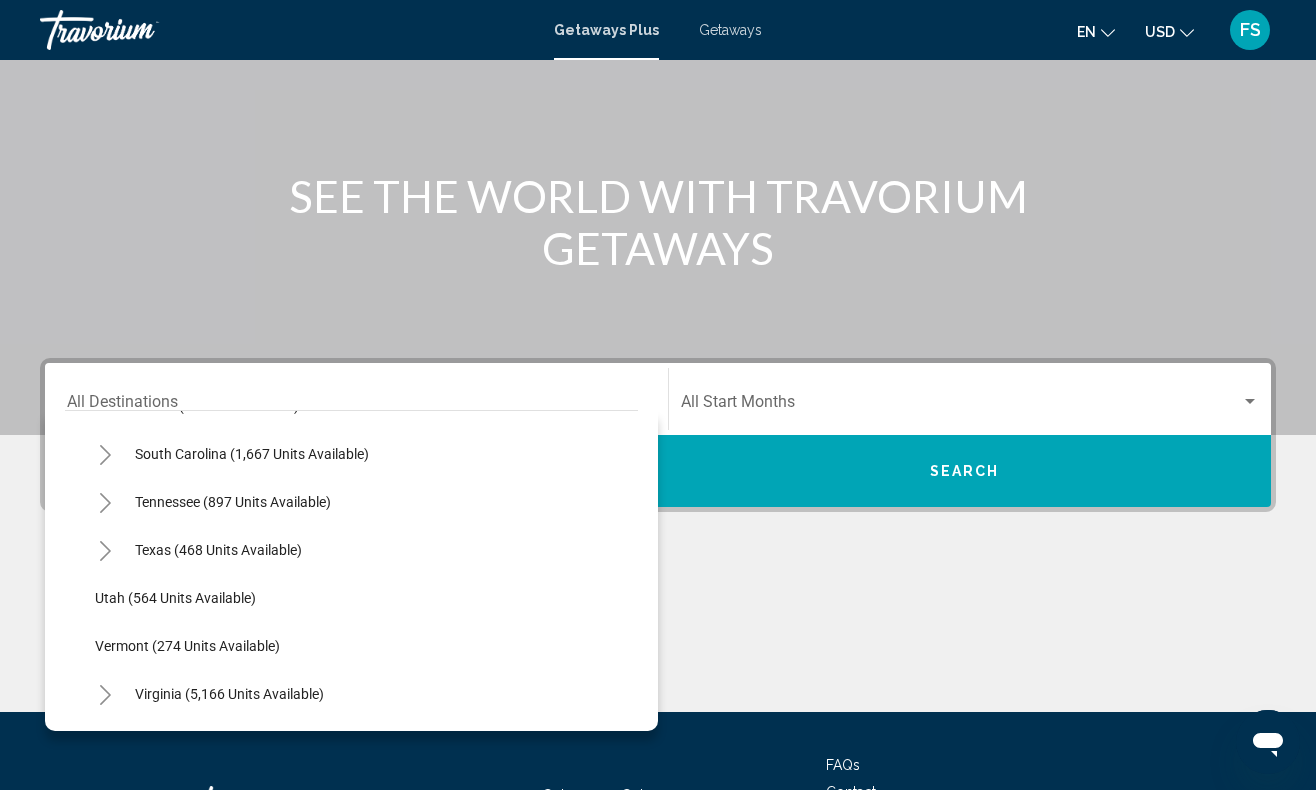 click 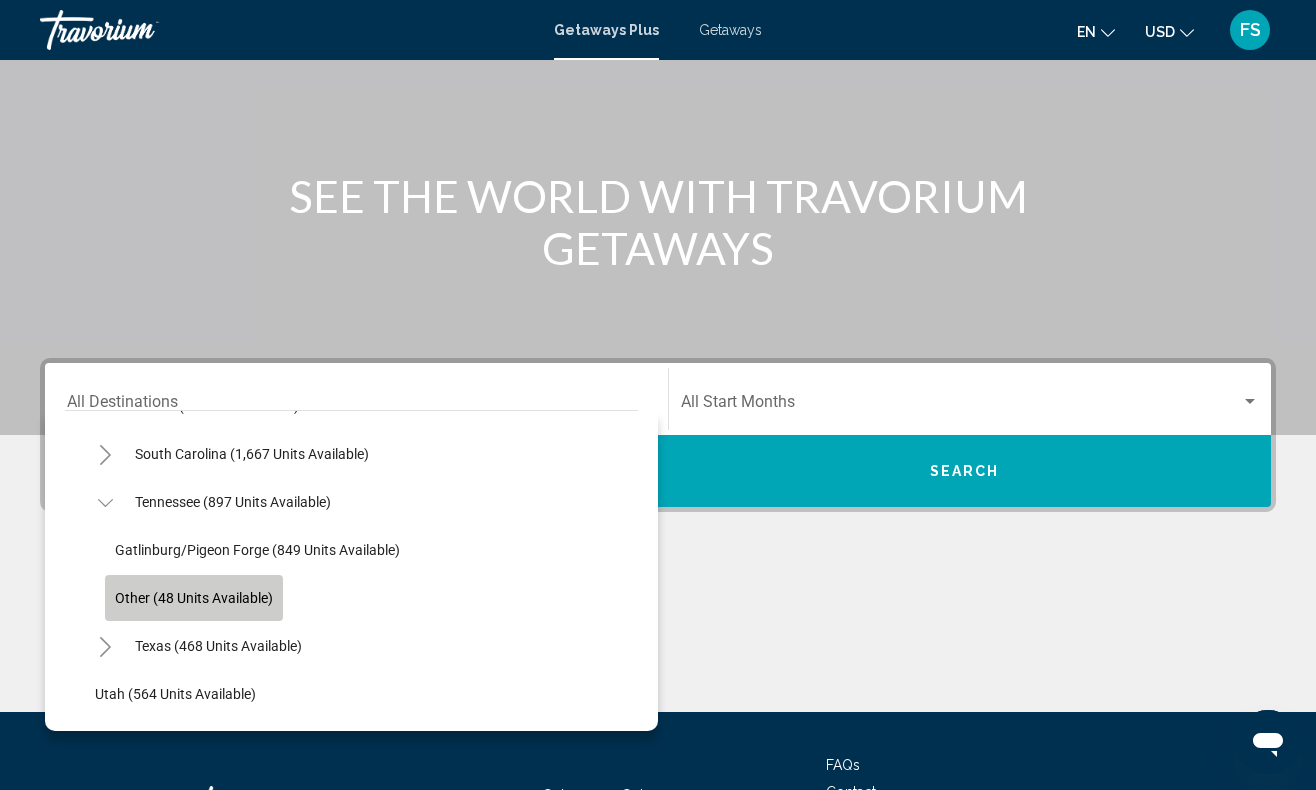 click on "Other (48 units available)" 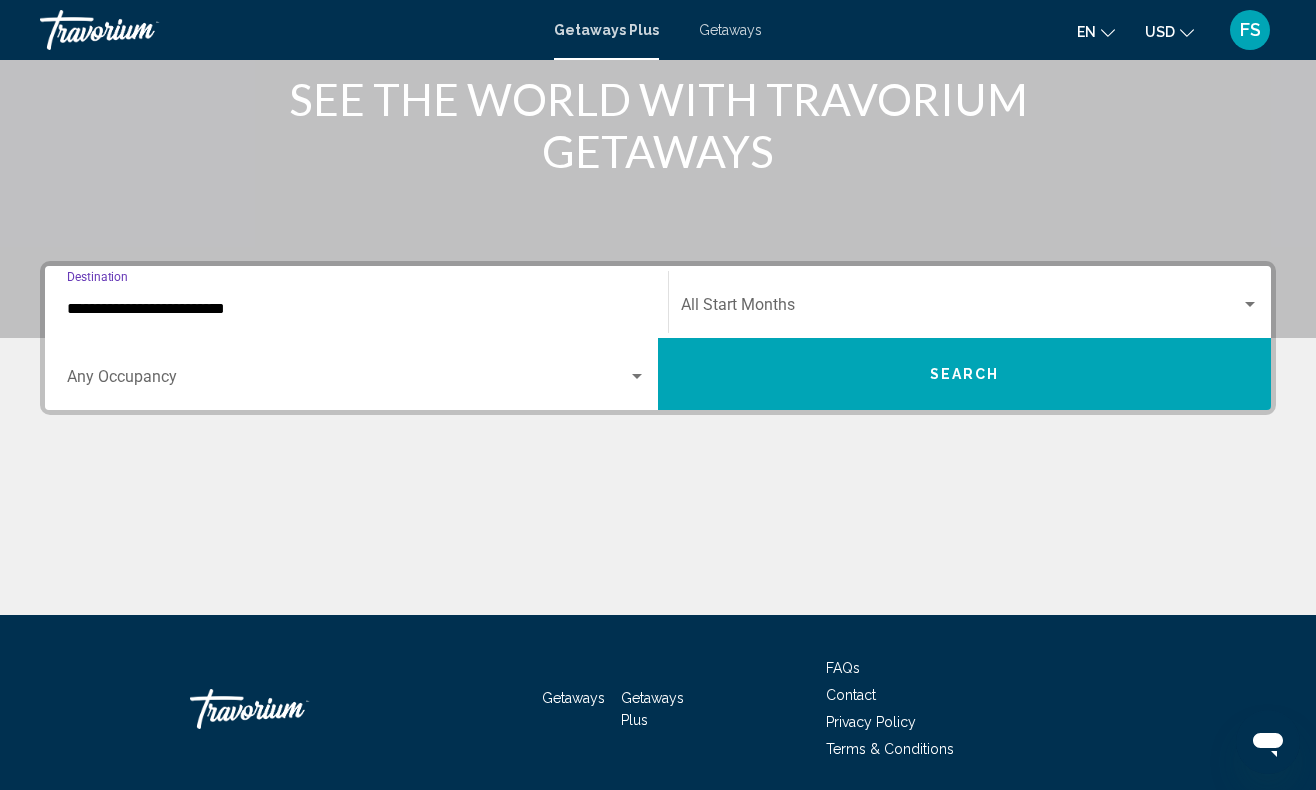 scroll, scrollTop: 332, scrollLeft: 0, axis: vertical 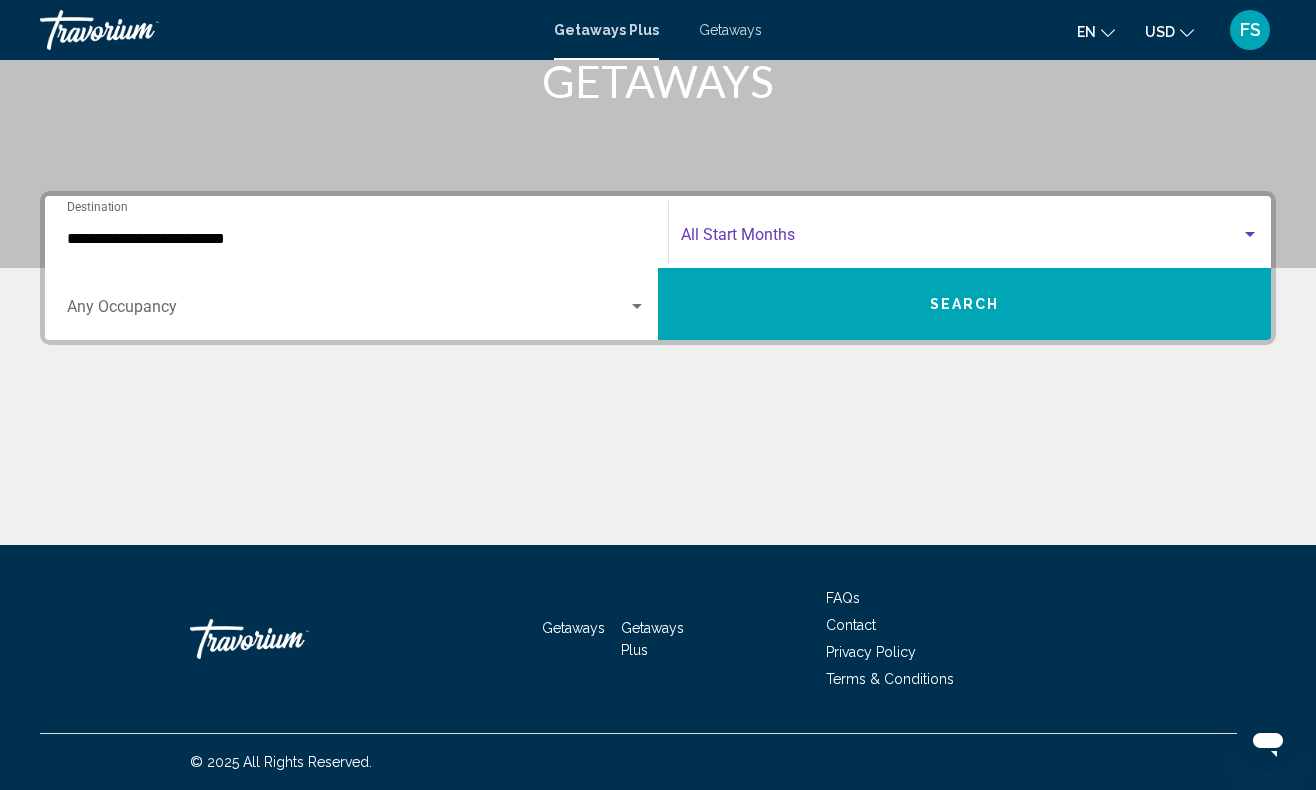 click at bounding box center [961, 239] 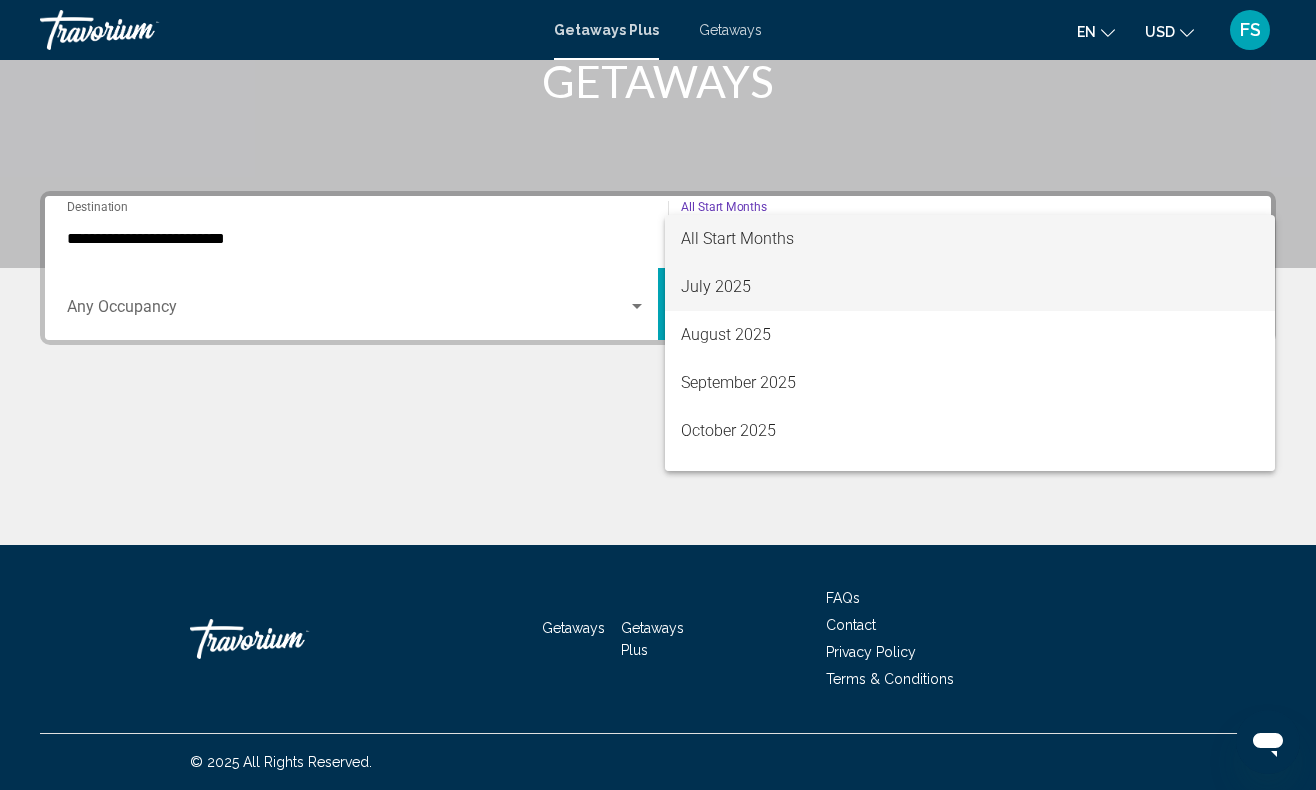 click on "July 2025" at bounding box center (970, 287) 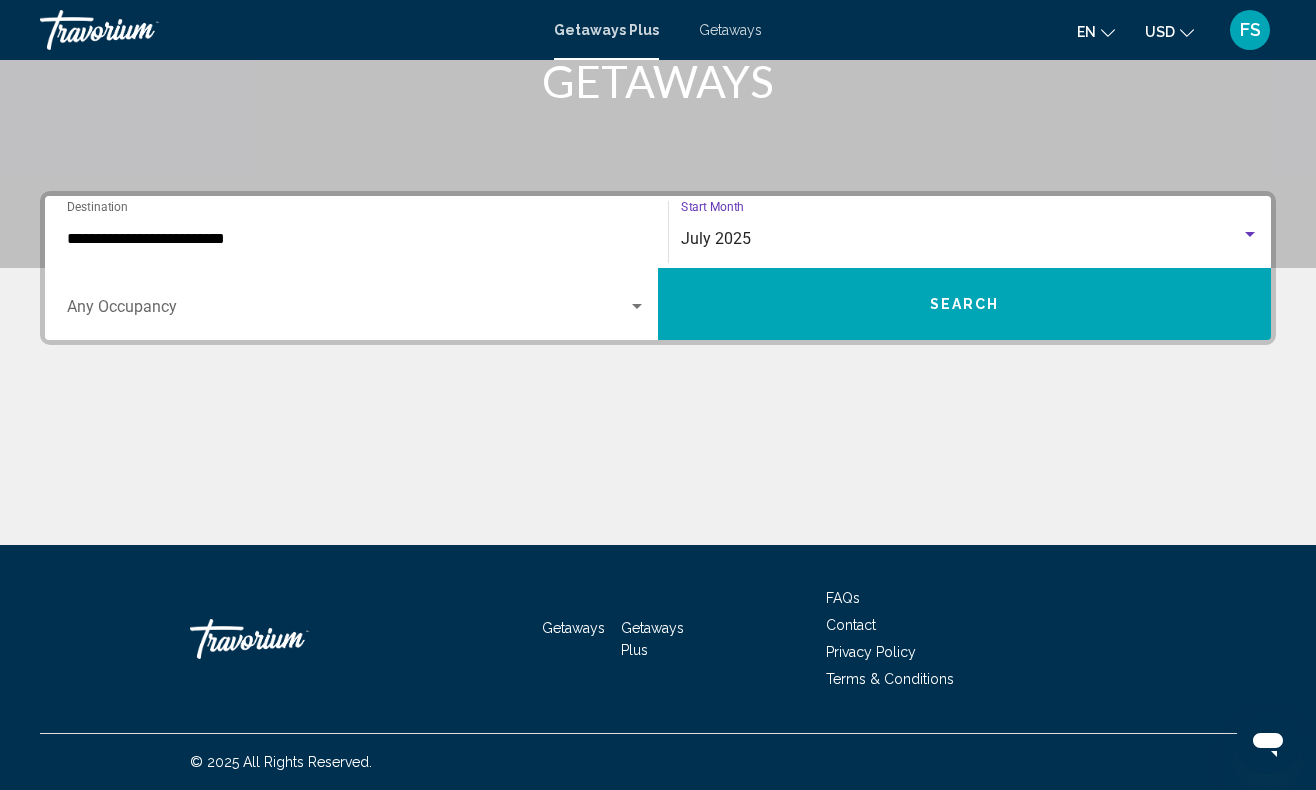 click on "Search" at bounding box center [964, 304] 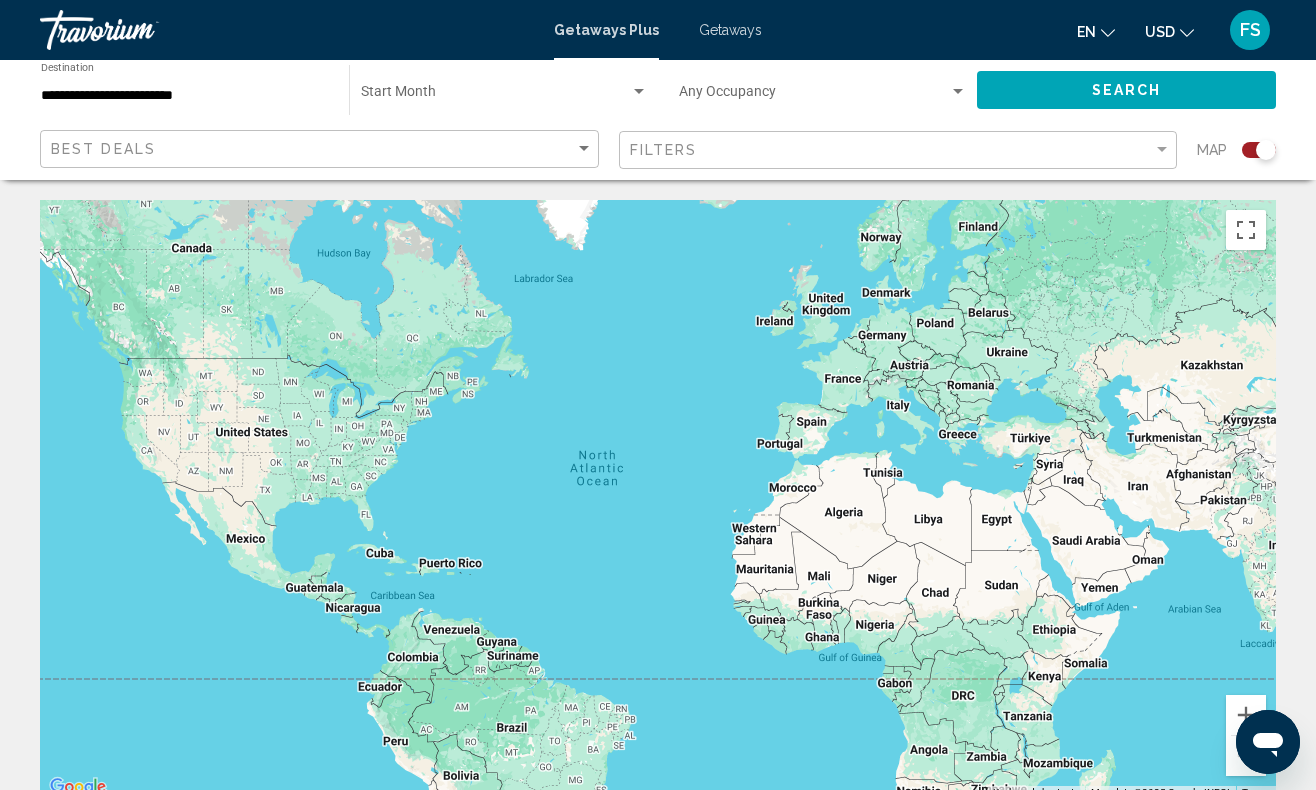 click at bounding box center [658, 500] 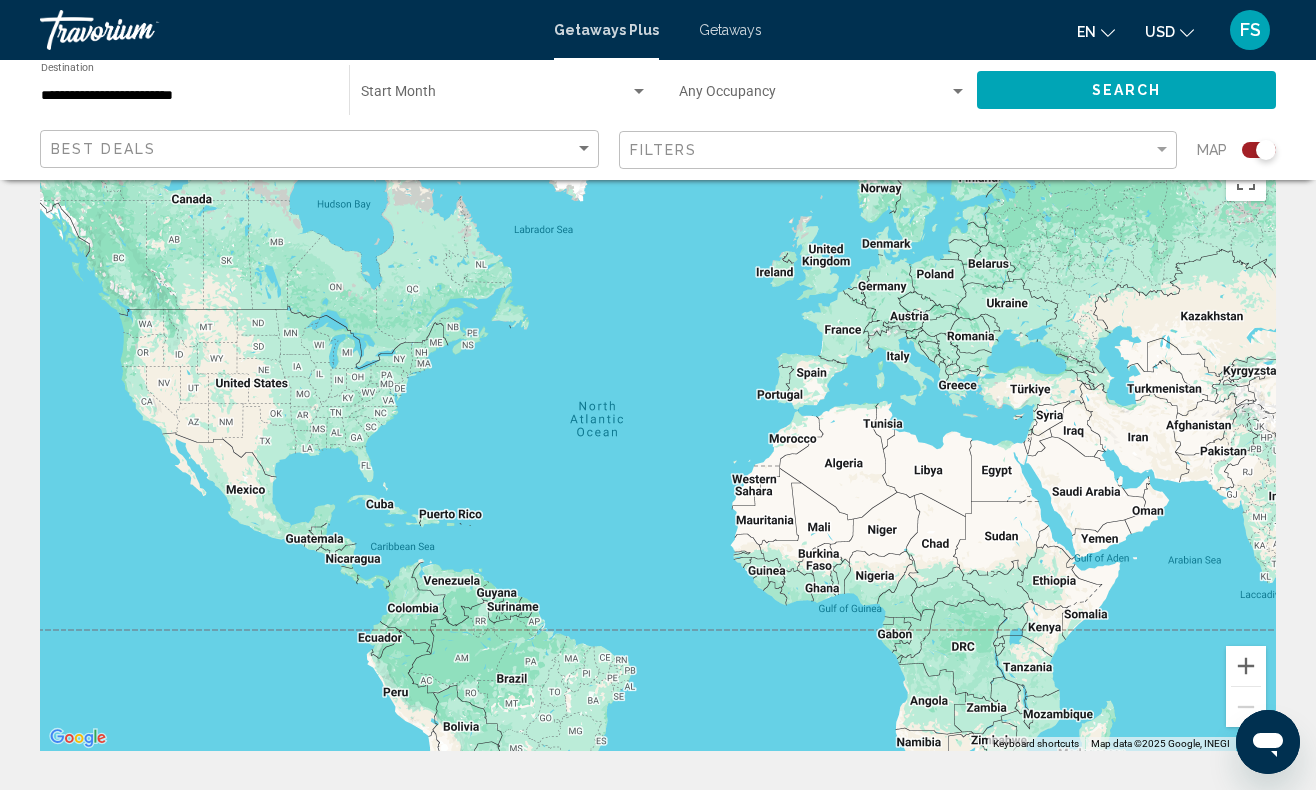 scroll, scrollTop: 0, scrollLeft: 0, axis: both 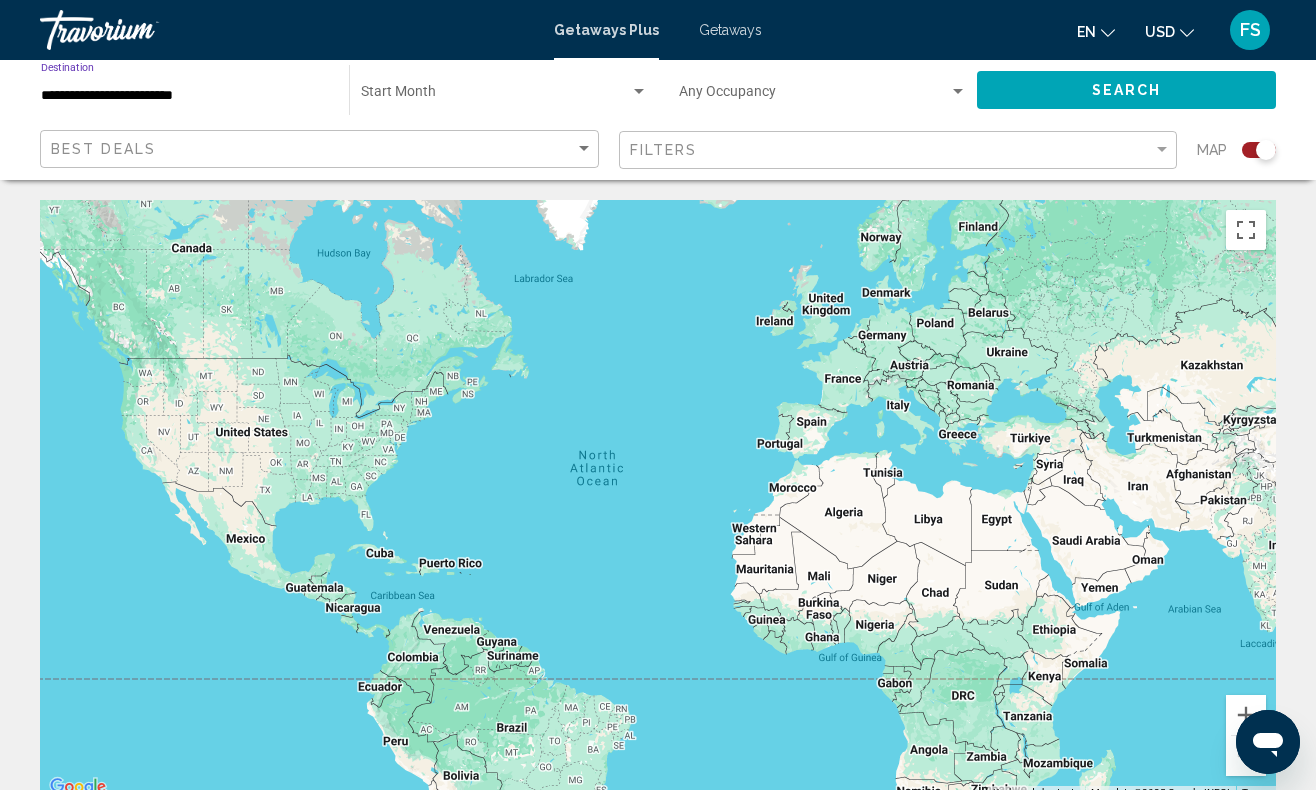 click on "**********" at bounding box center [185, 96] 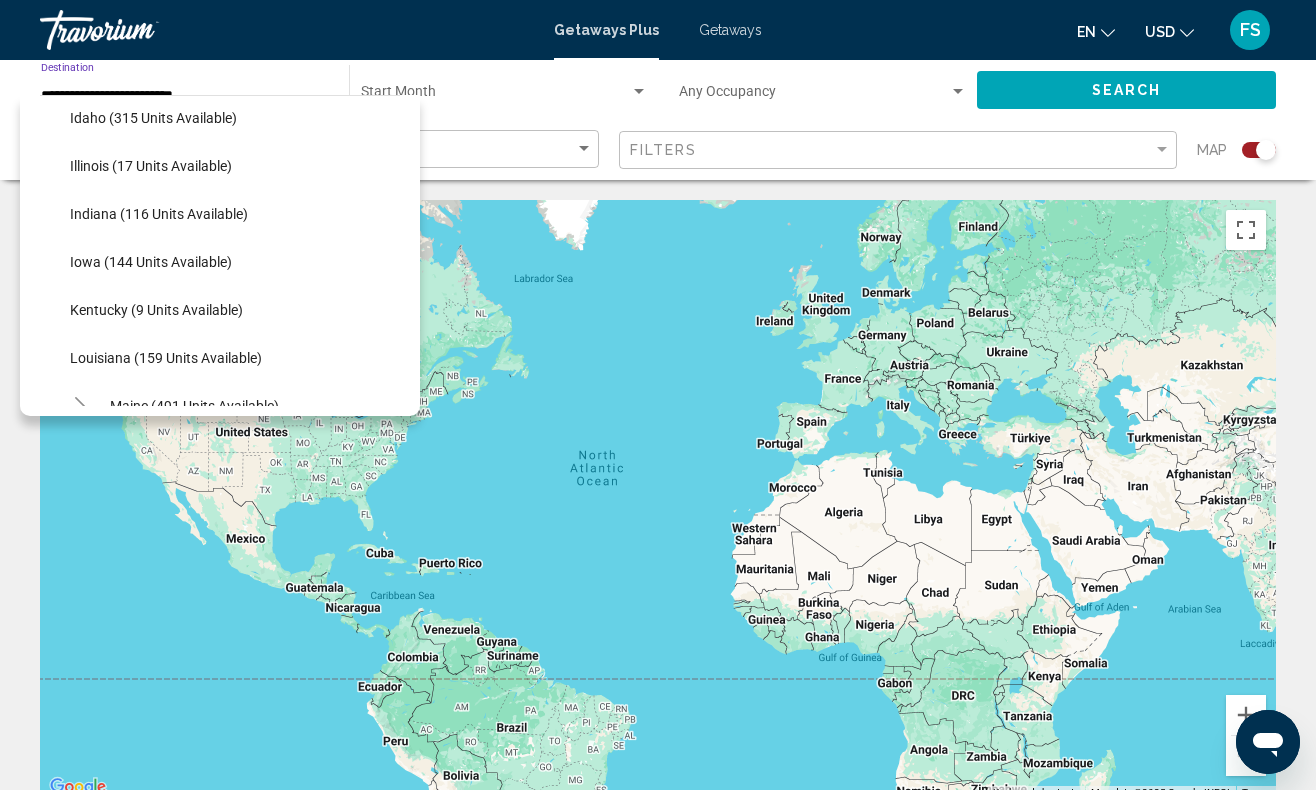 scroll, scrollTop: 441, scrollLeft: 0, axis: vertical 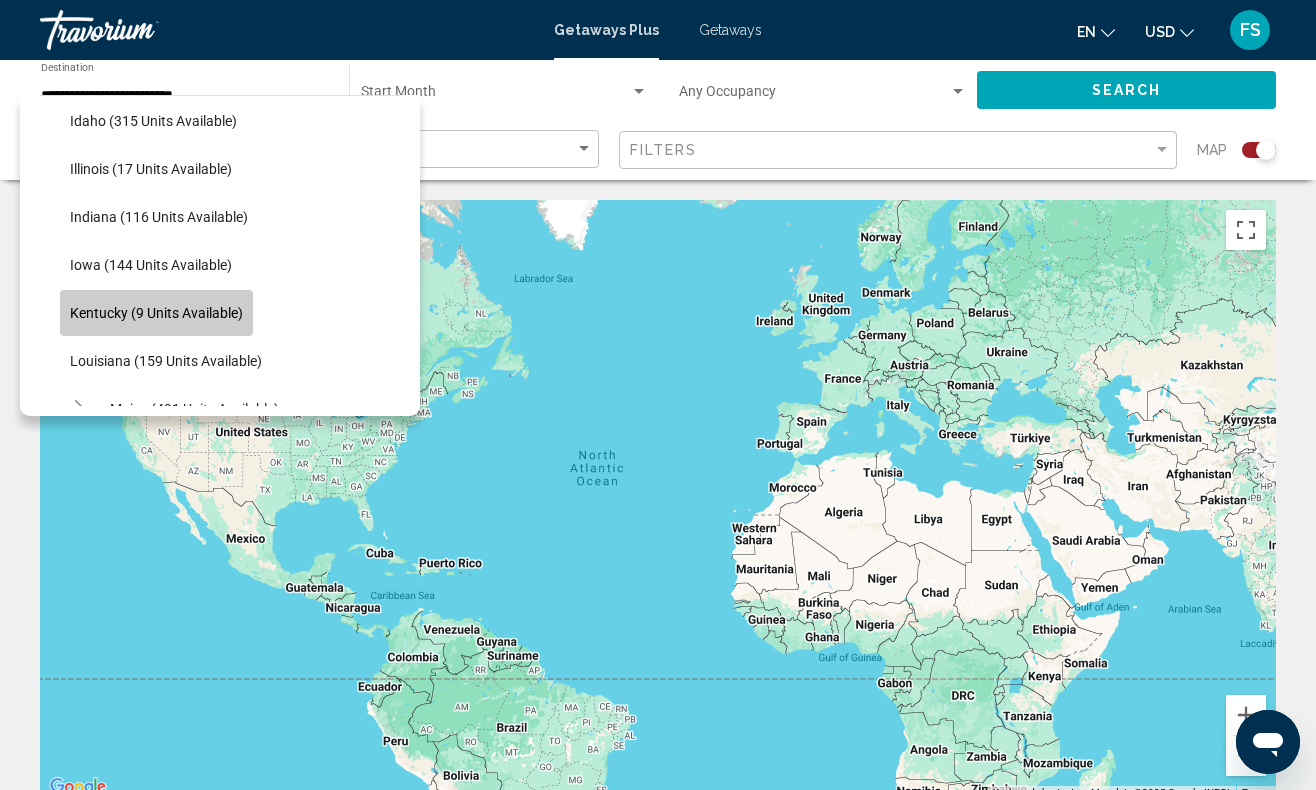 click on "Kentucky (9 units available)" 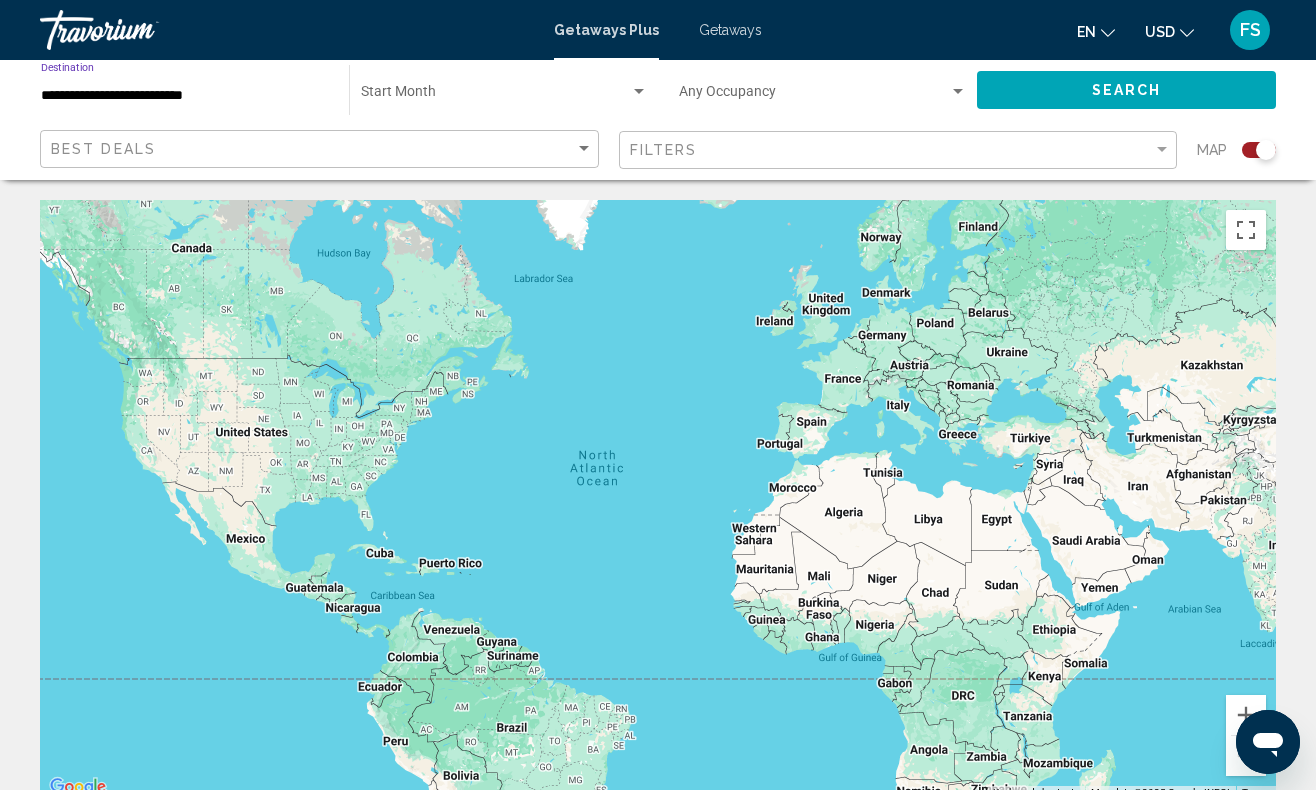 click on "Occupancy Any Occupancy" 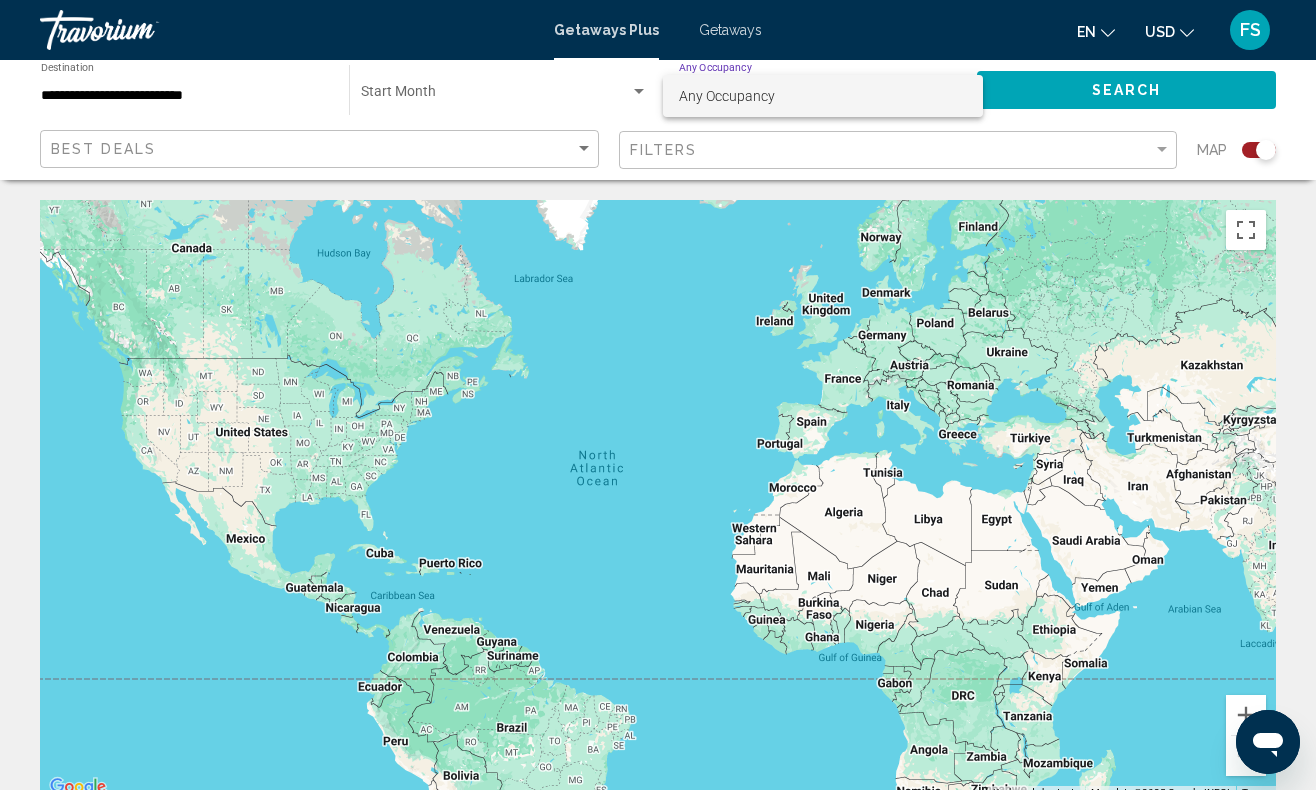click at bounding box center [658, 395] 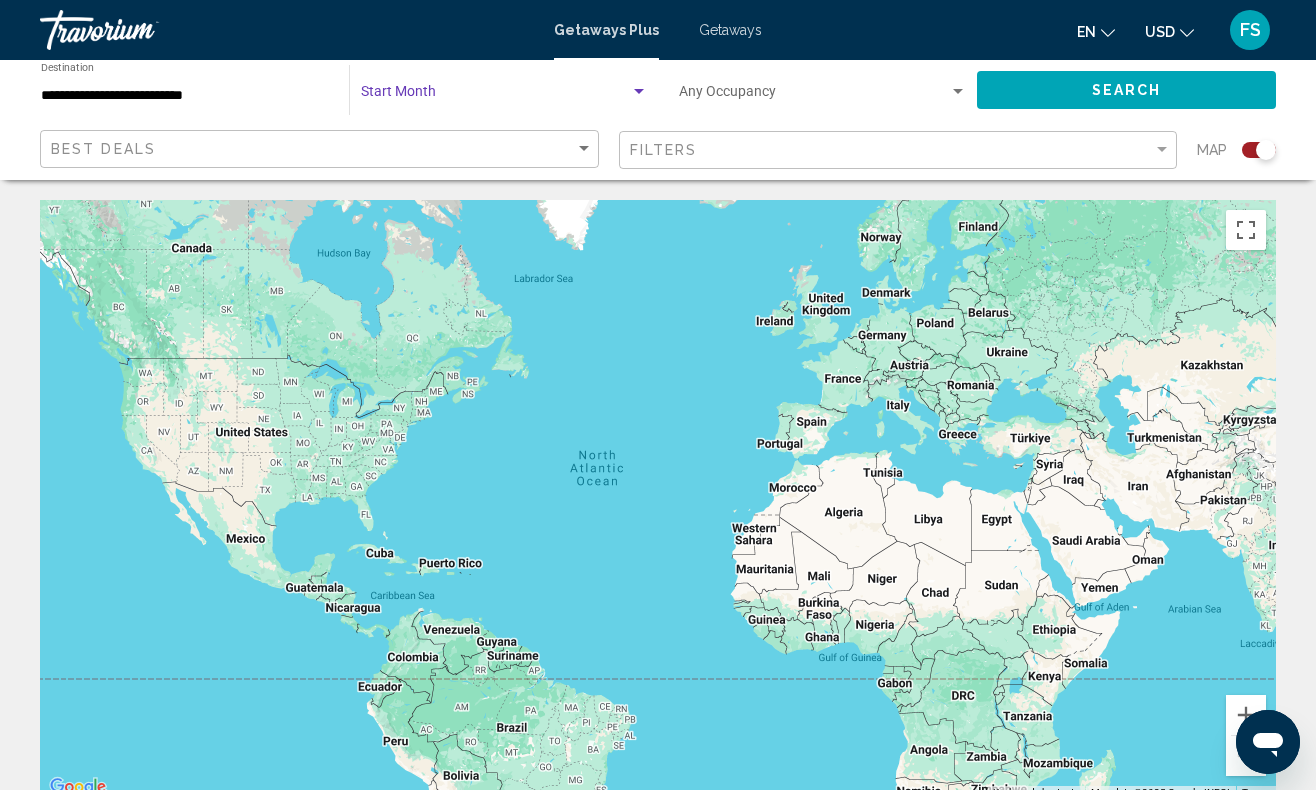 click at bounding box center [495, 96] 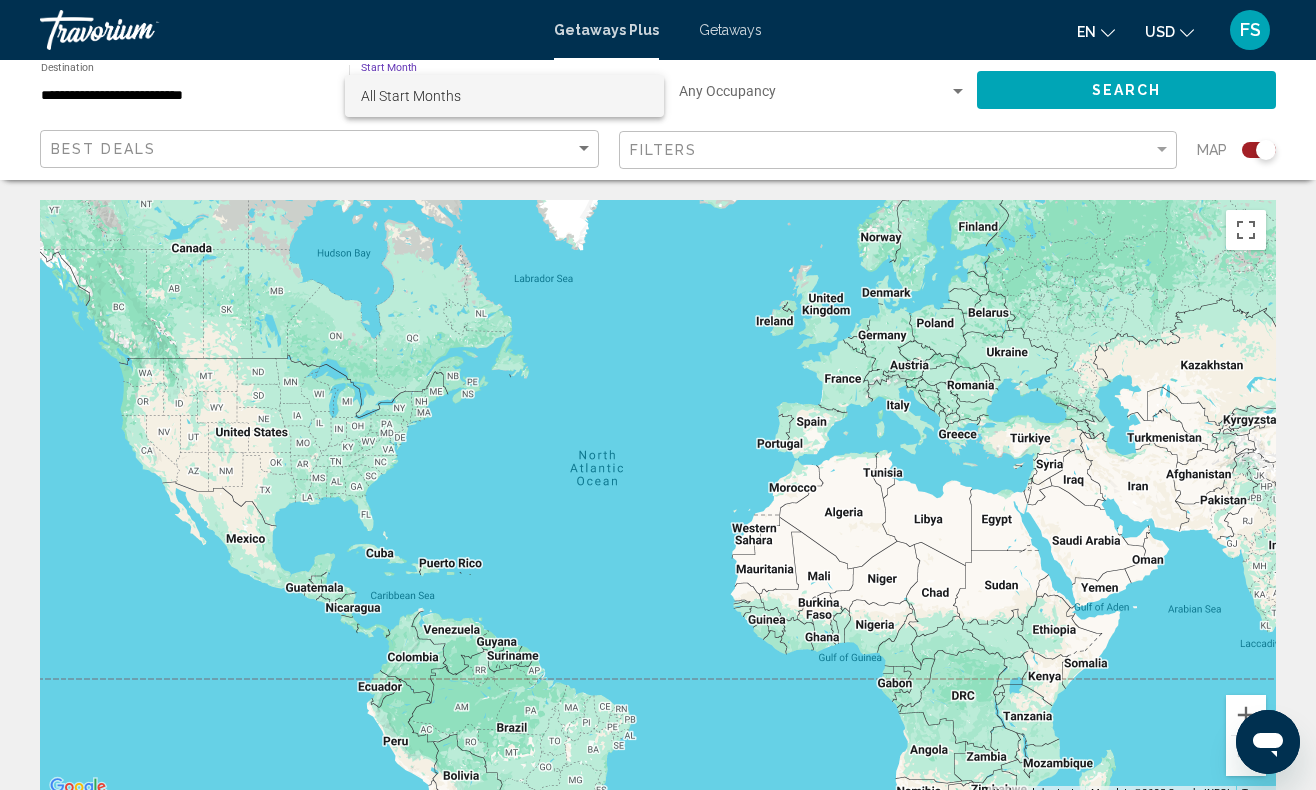 click at bounding box center (658, 395) 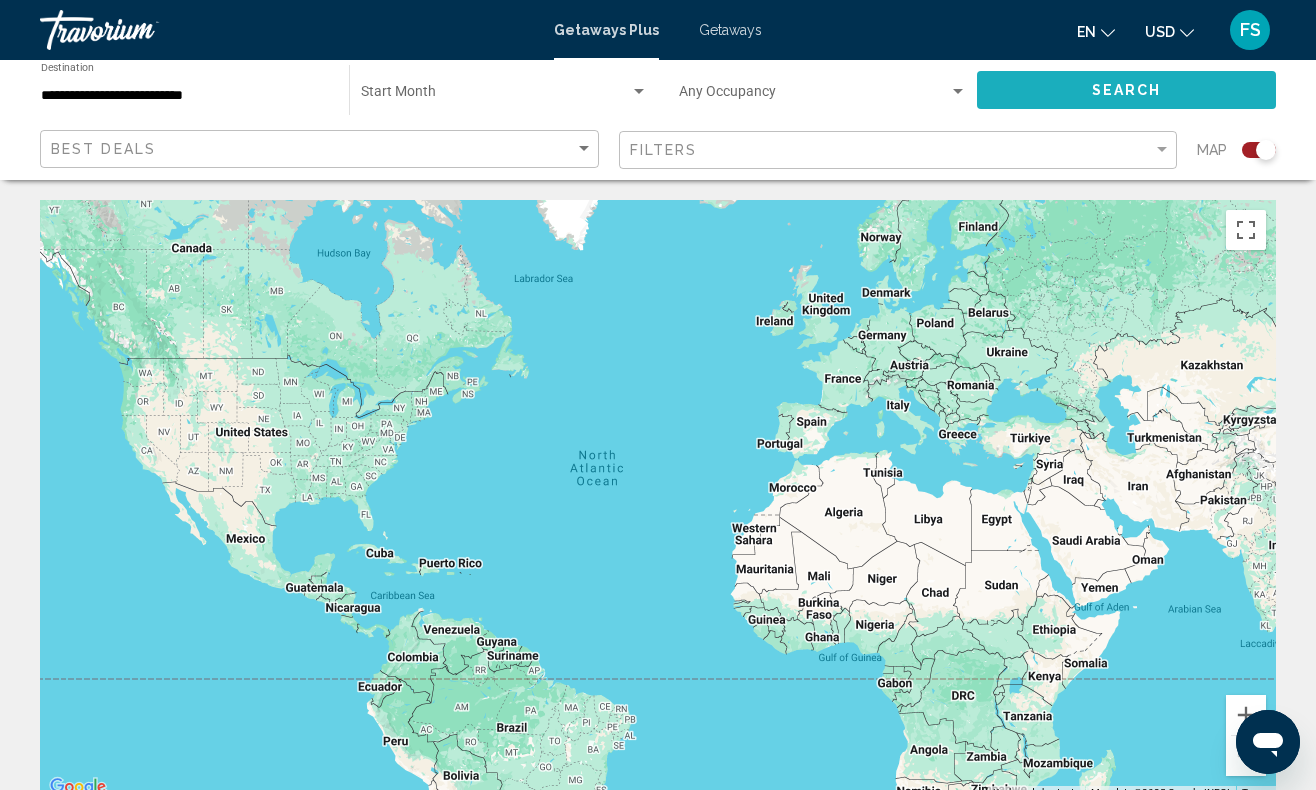 click on "Search" 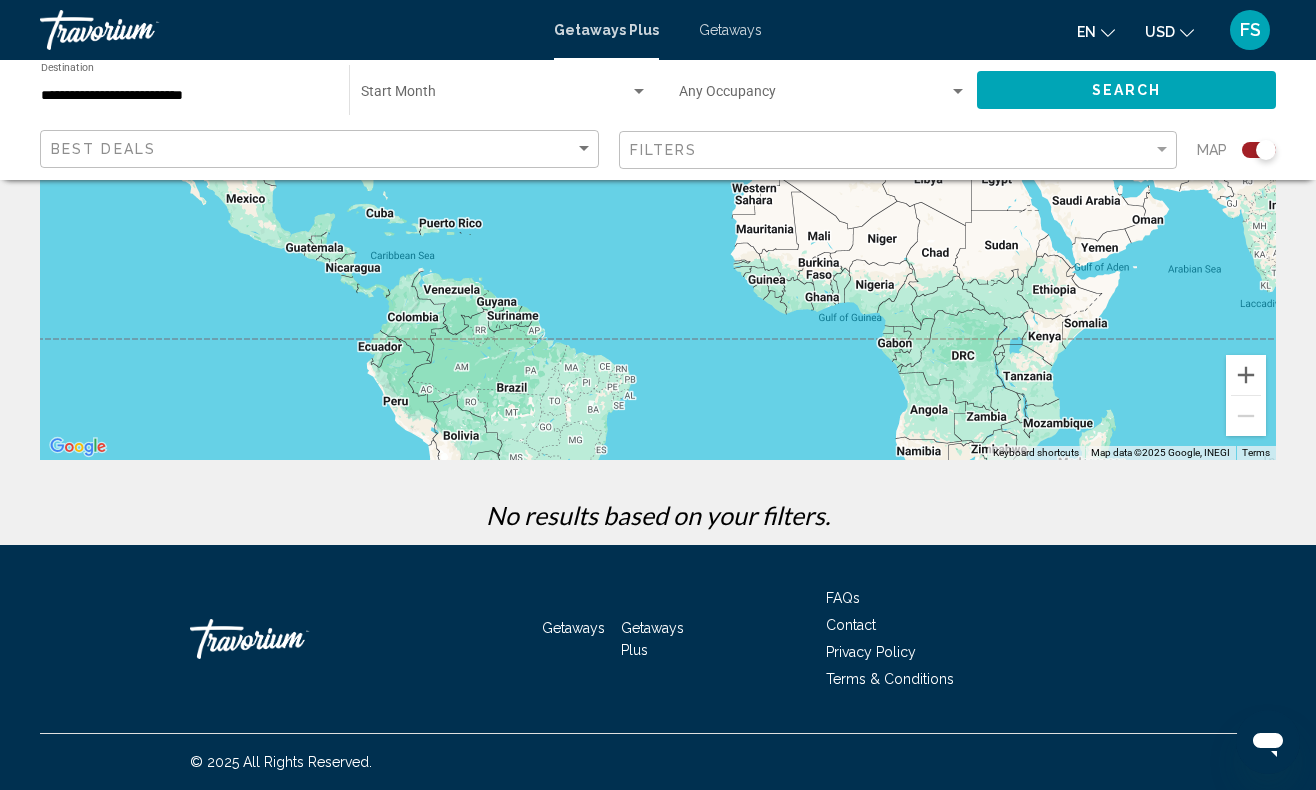 scroll, scrollTop: 0, scrollLeft: 0, axis: both 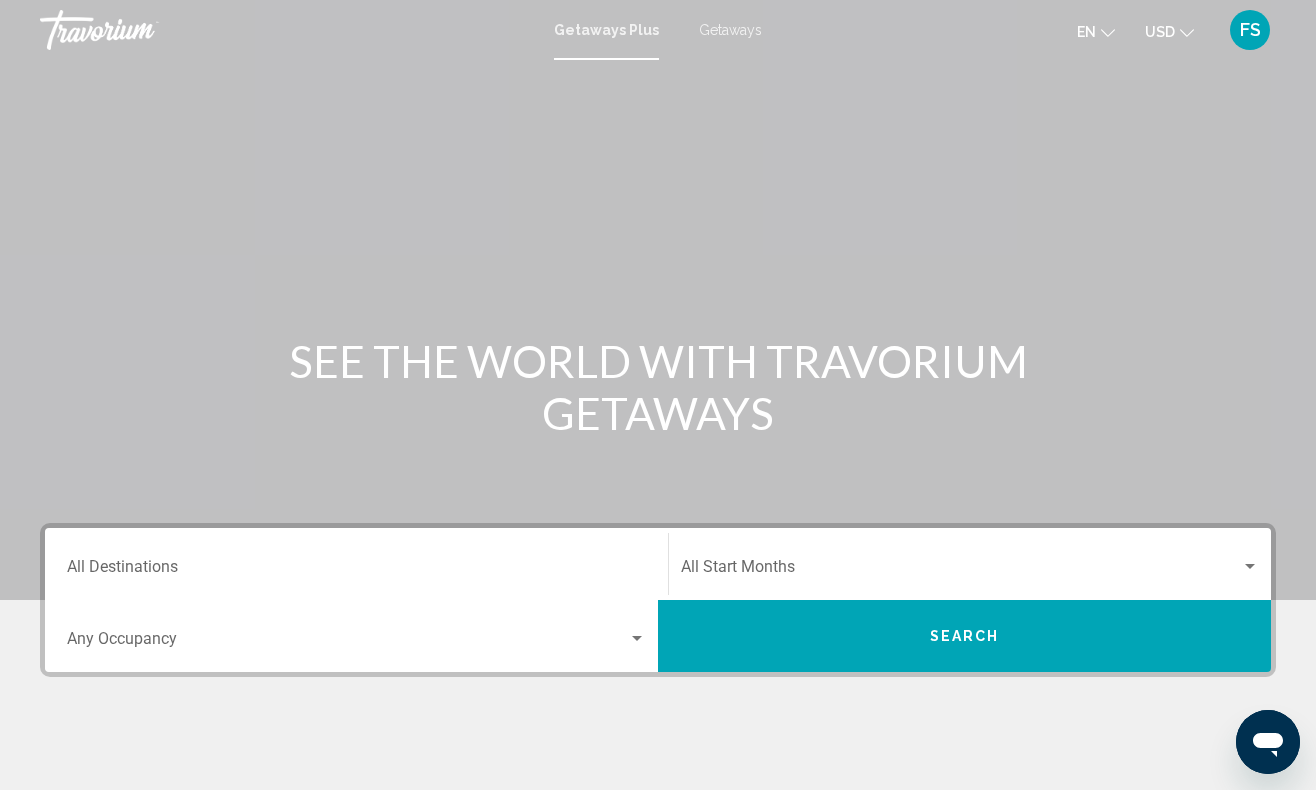 click on "Destination All Destinations" at bounding box center [356, 571] 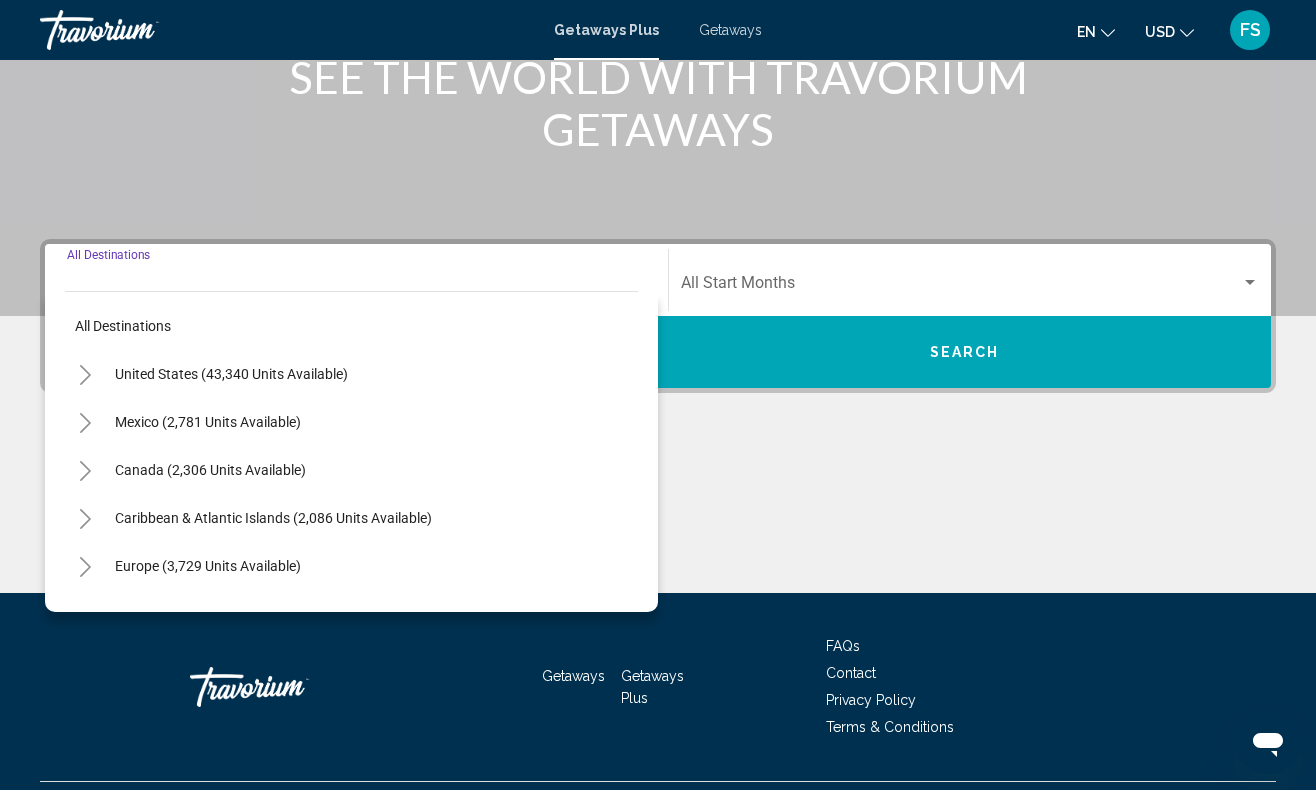 scroll, scrollTop: 332, scrollLeft: 0, axis: vertical 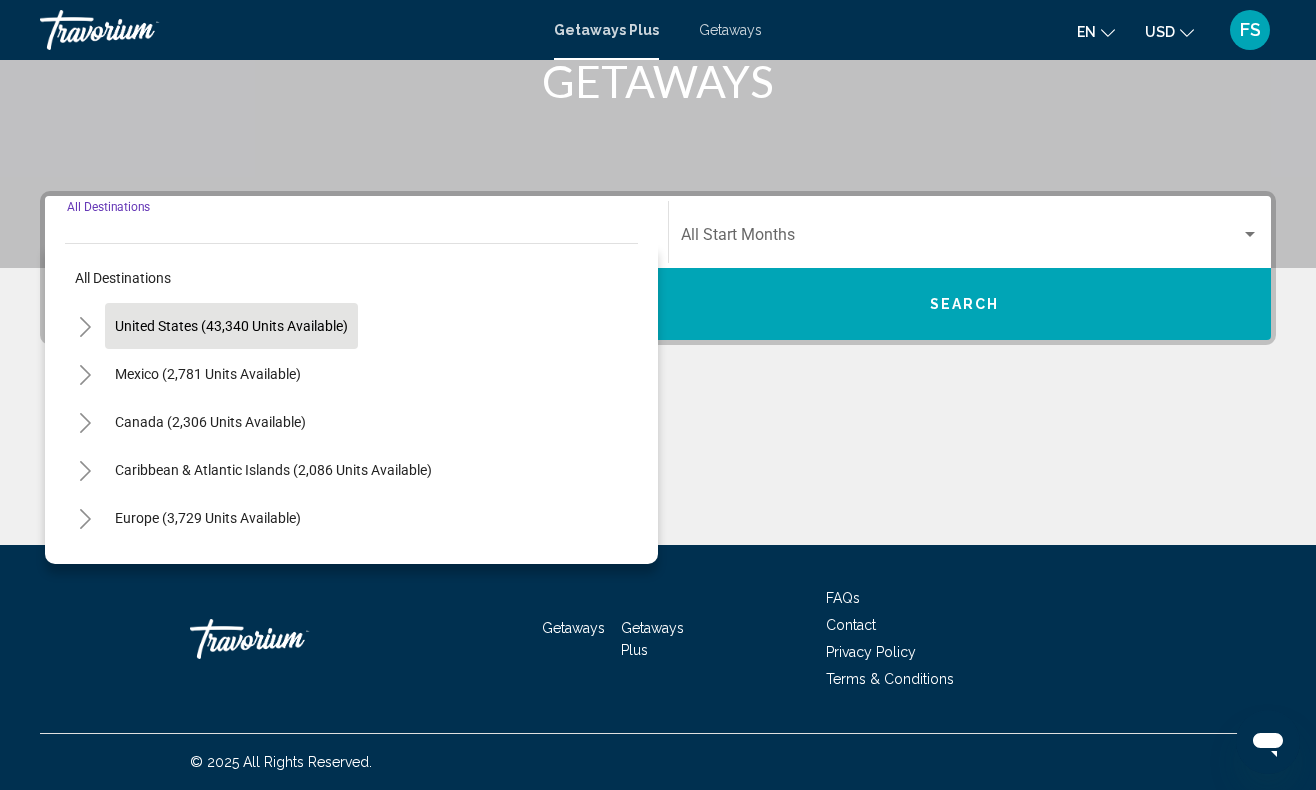 click on "United States (43,340 units available)" at bounding box center (208, 374) 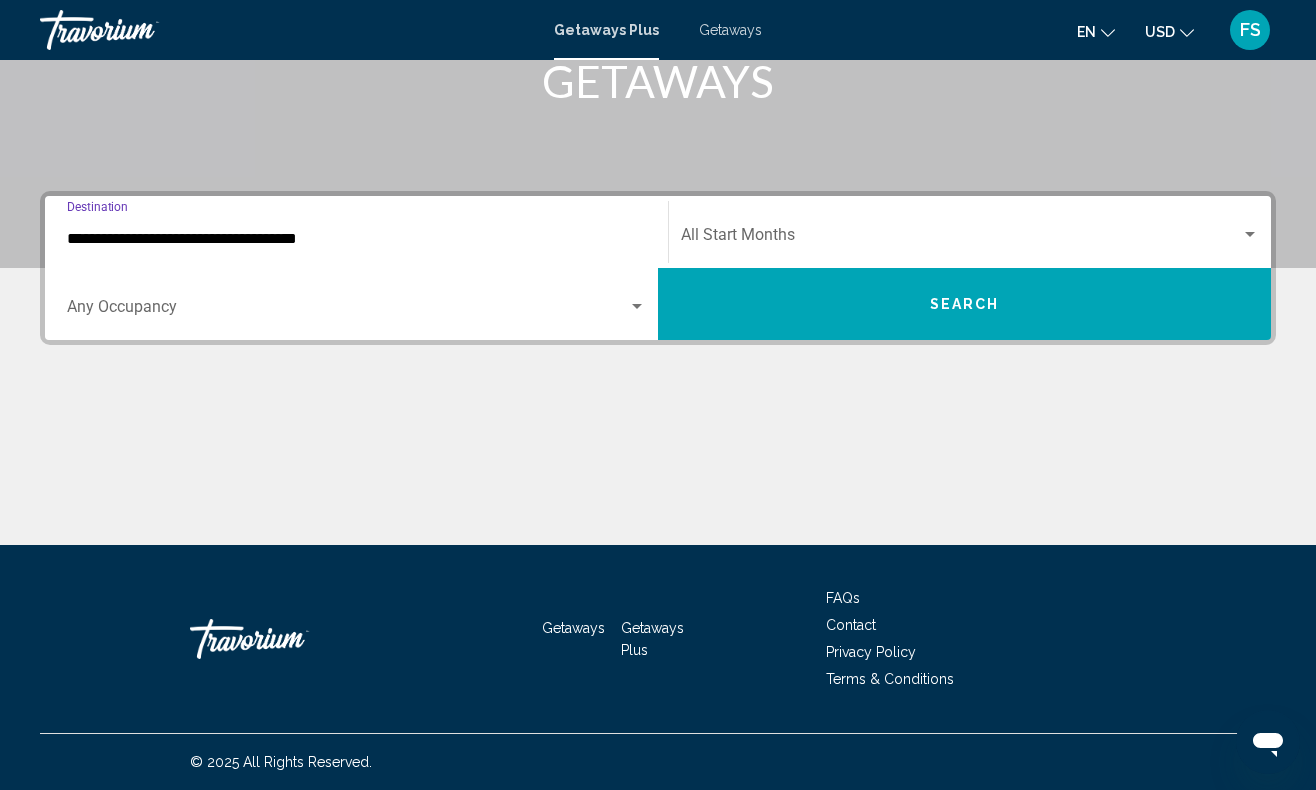 click at bounding box center [347, 311] 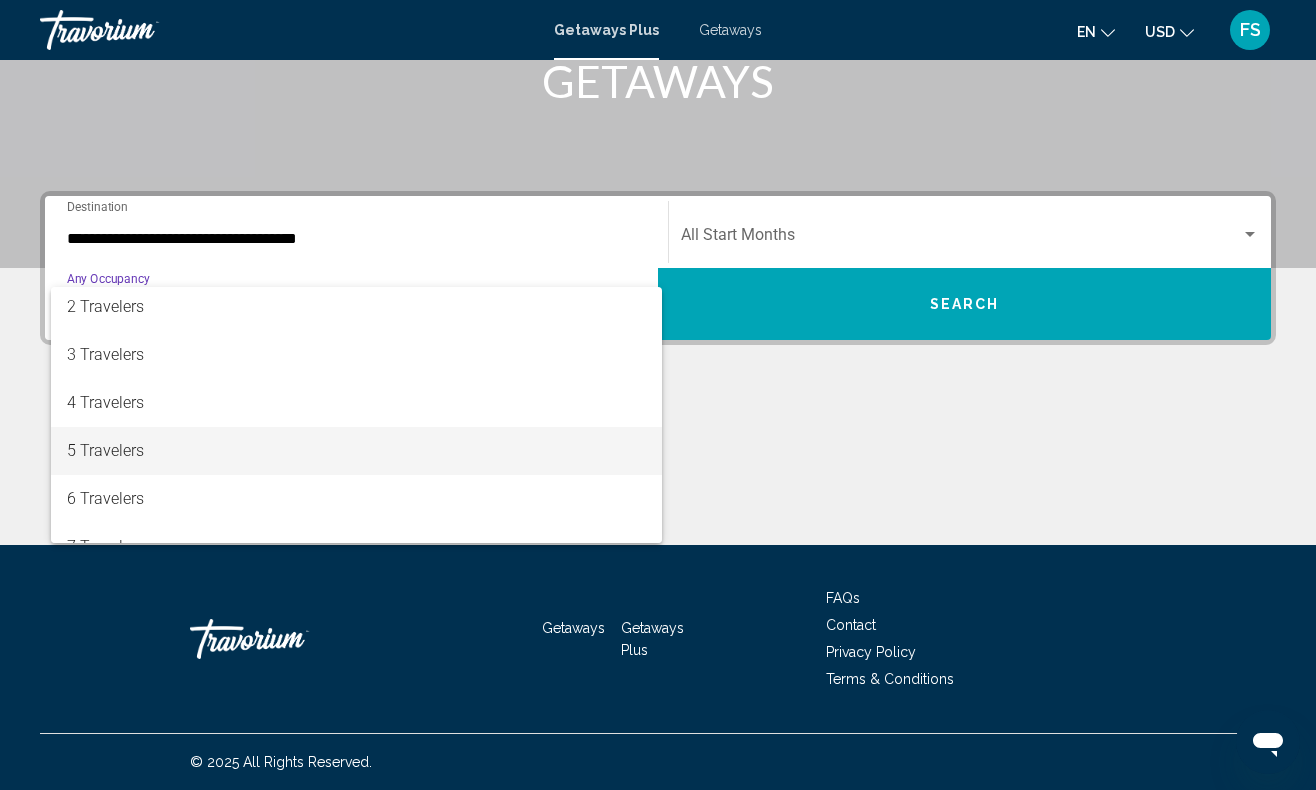 scroll, scrollTop: 69, scrollLeft: 0, axis: vertical 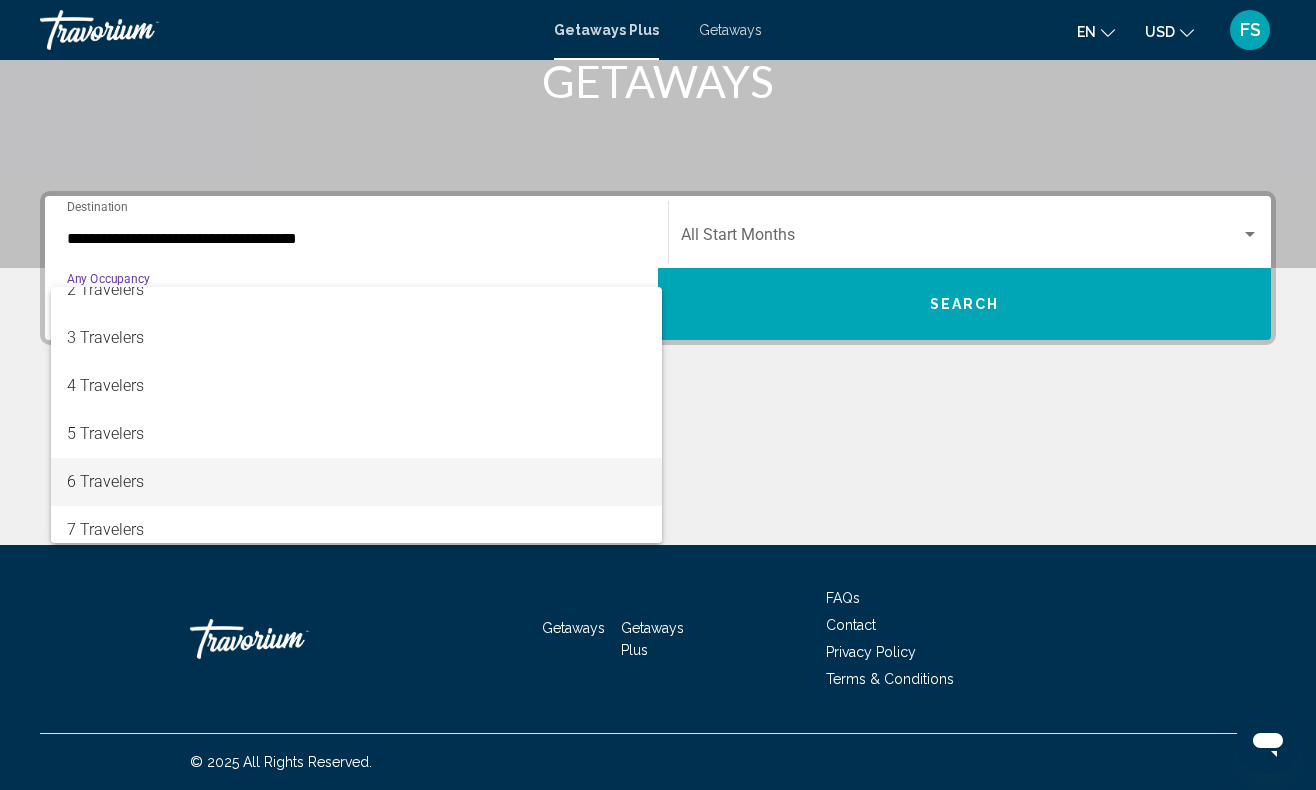 click on "6 Travelers" at bounding box center (356, 482) 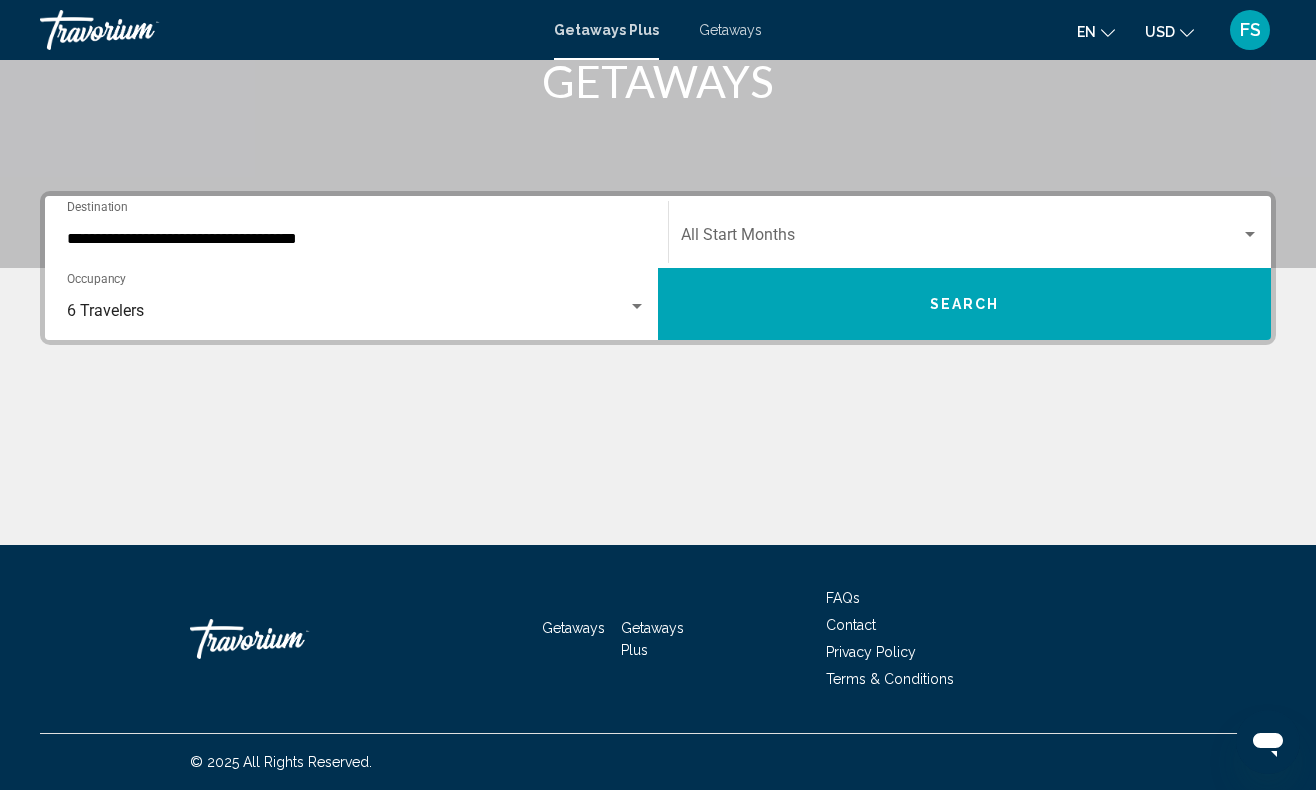 click on "Start Month All Start Months" 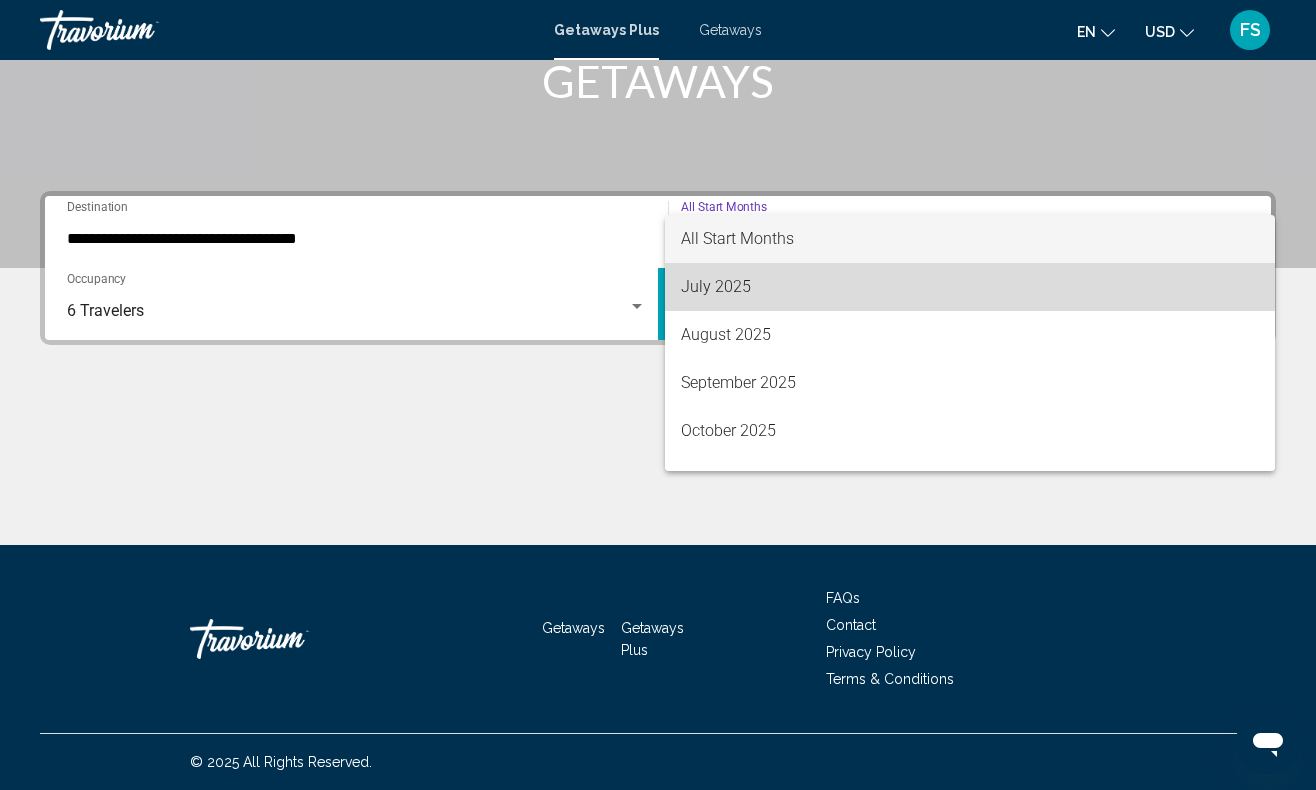 click on "July 2025" at bounding box center [970, 287] 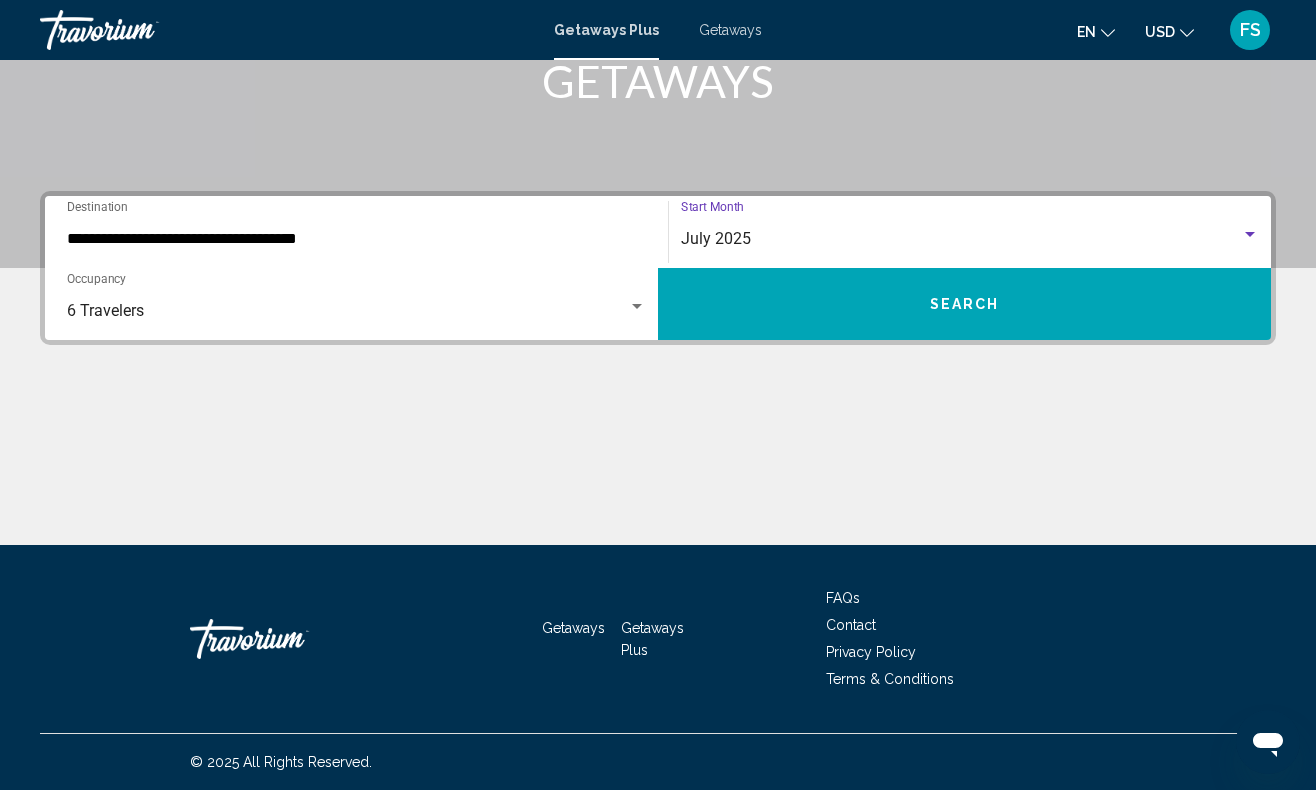click on "Search" at bounding box center (964, 304) 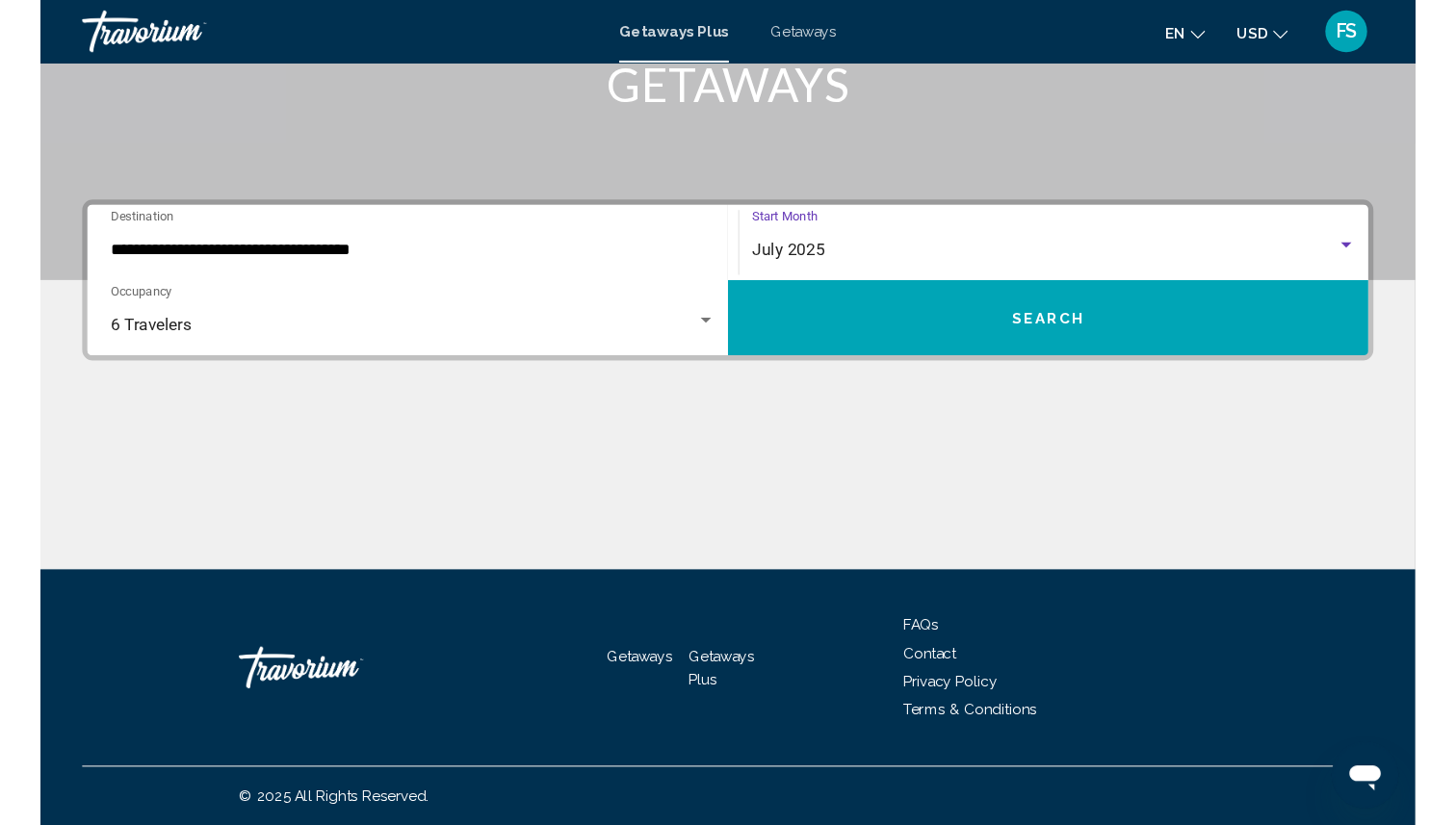 scroll, scrollTop: 0, scrollLeft: 0, axis: both 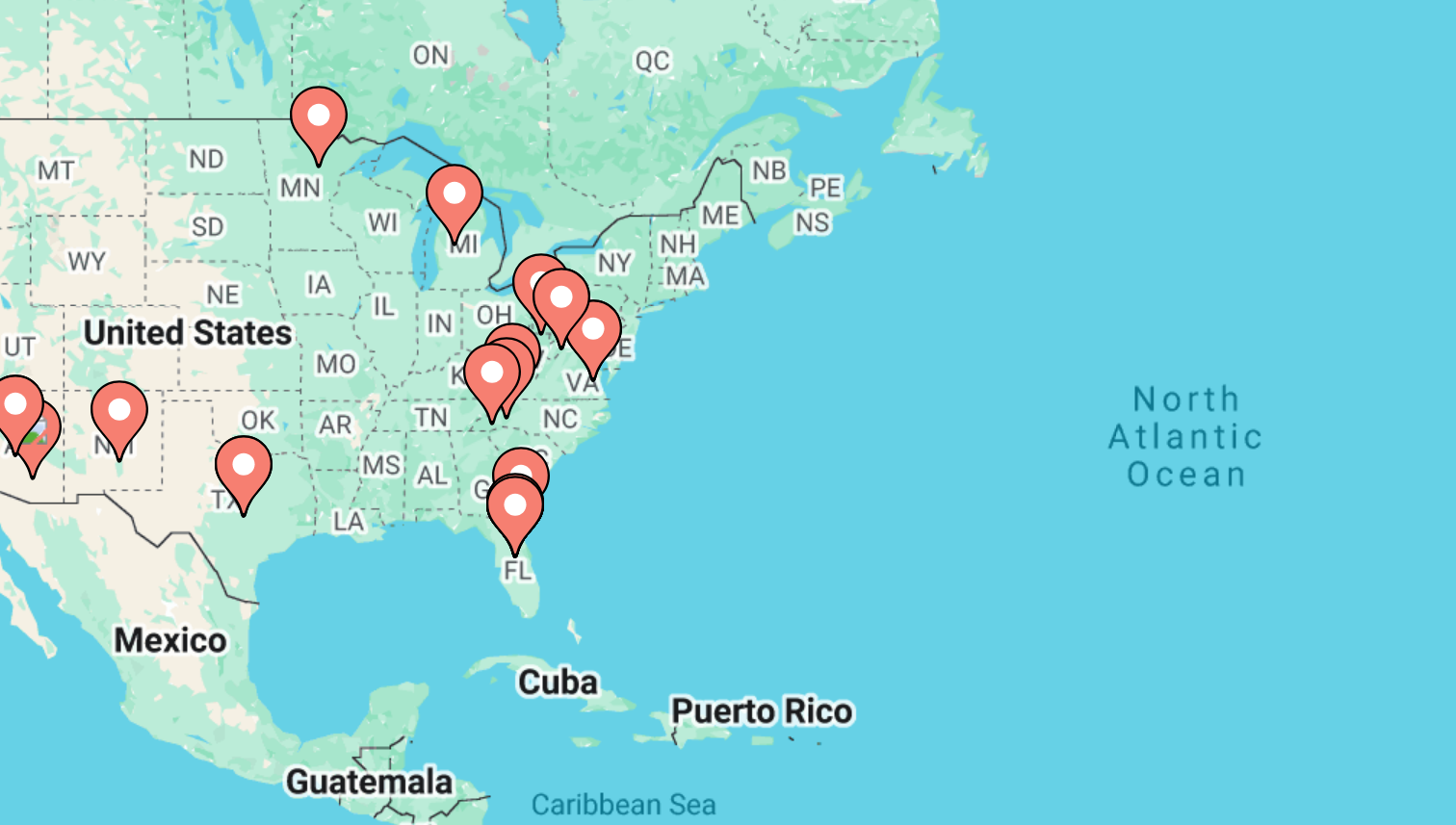 click at bounding box center (438, 375) 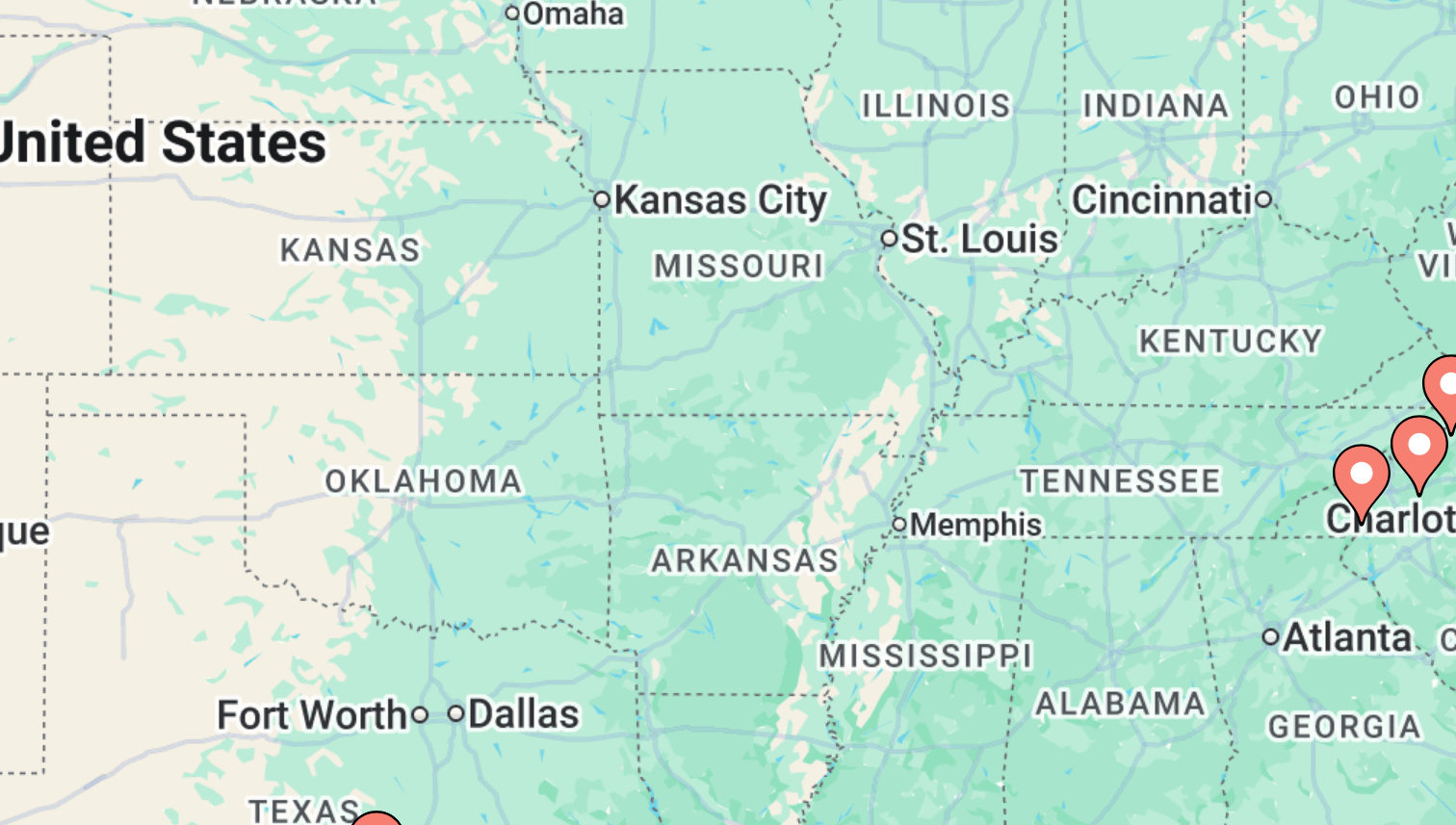 click 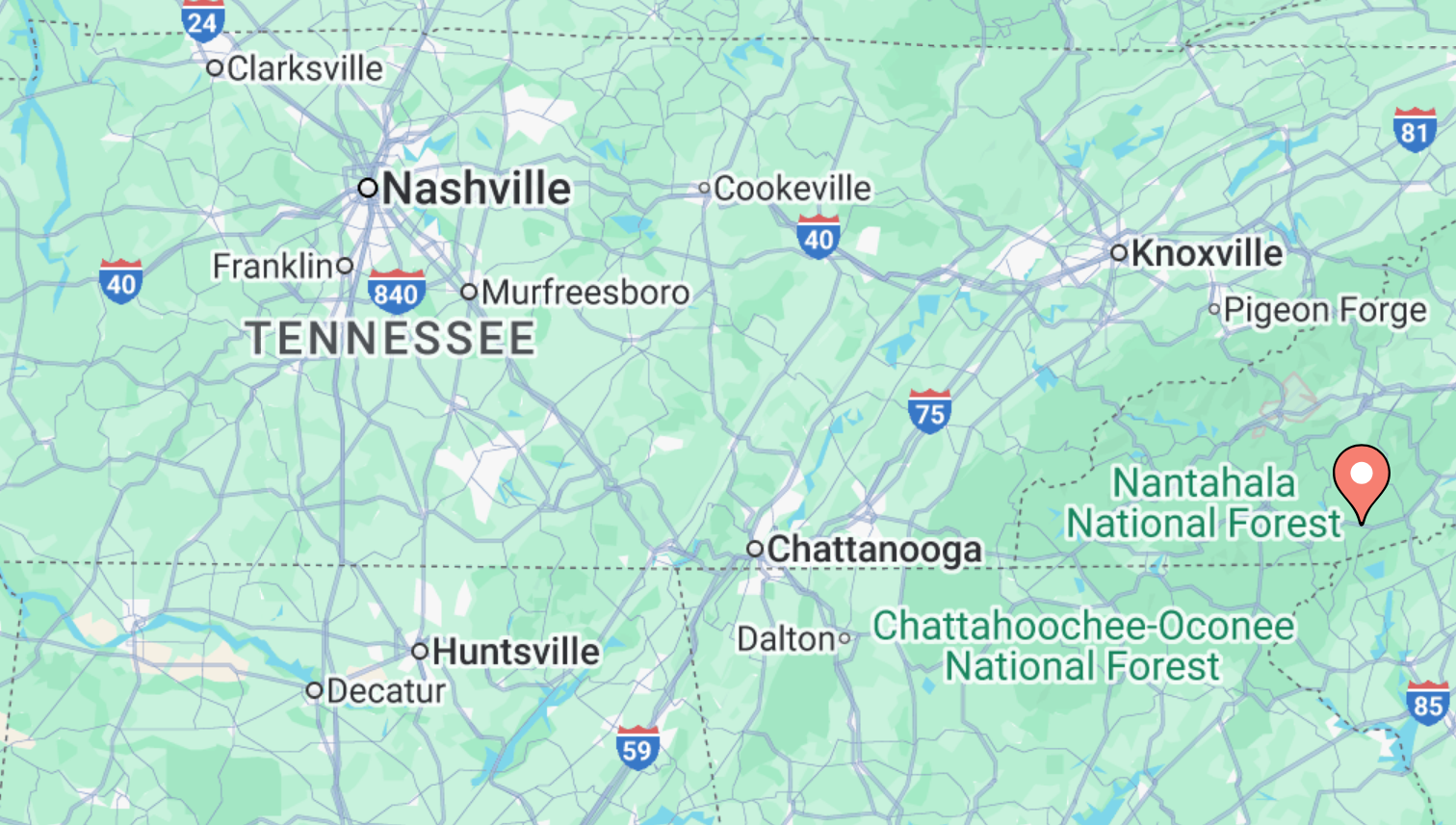 click 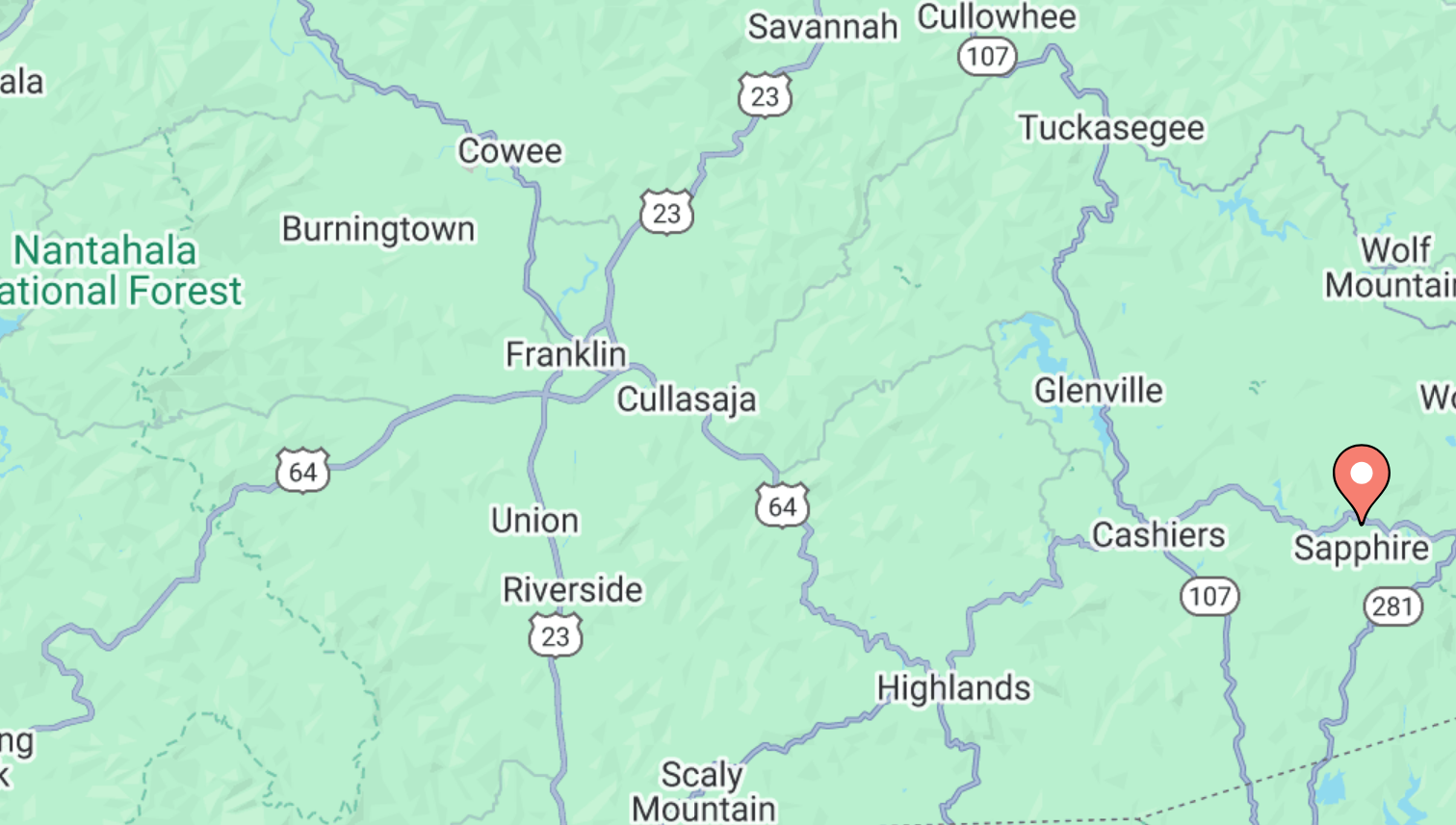 click 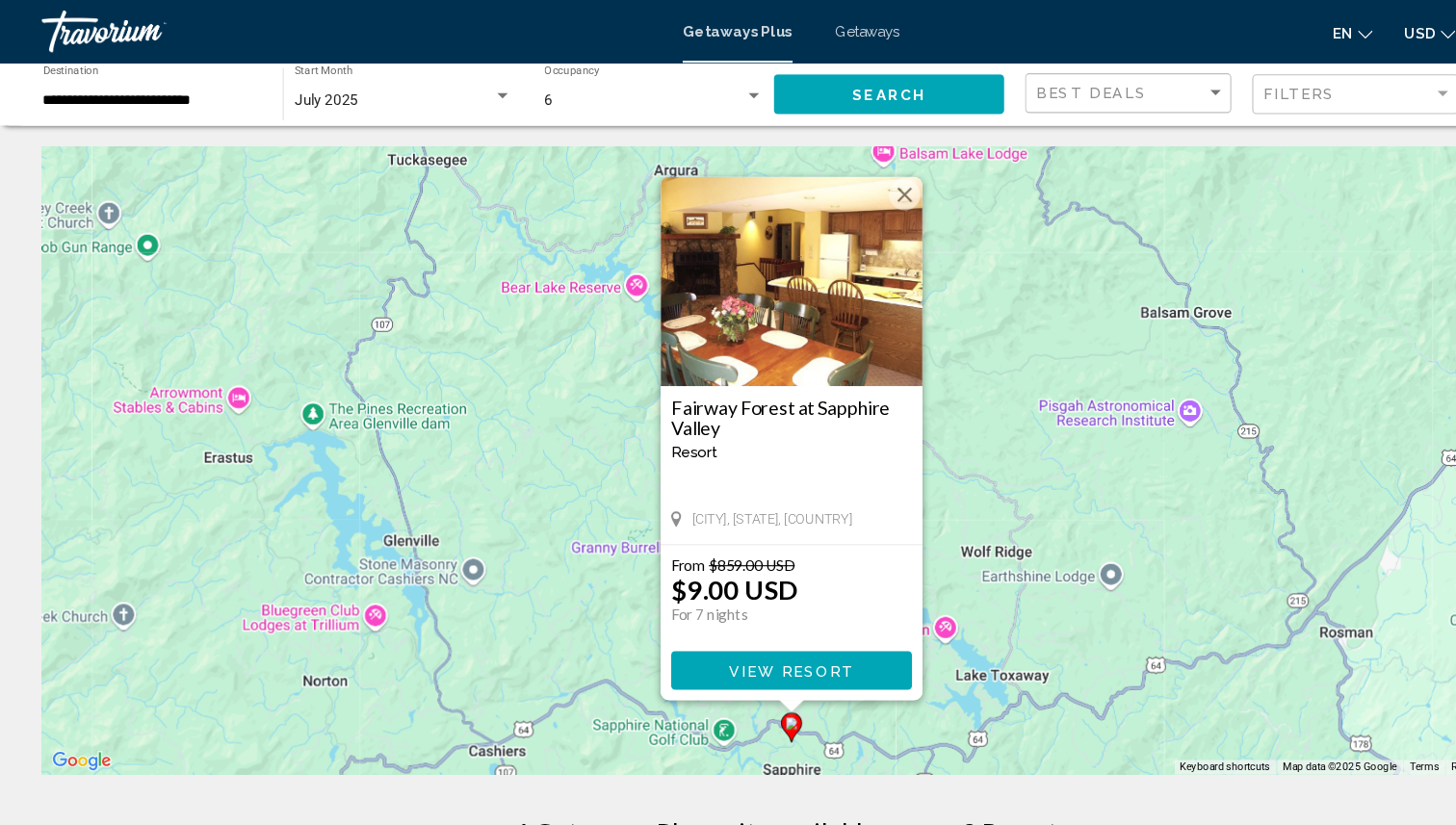 click on "To activate drag with keyboard, press Alt + Enter. Once in keyboard drag state, use the arrow keys to move the marker. To complete the drag, press the Enter key. To cancel, press Escape. Fairway Forest at Sapphire Valley Resort - This is an adults only resort Sapphire, [STATE], [COUNTRY] From $859.00 USD $9.00 USD For 7 nights You save $850.00 USD View Resort" at bounding box center [728, 424] 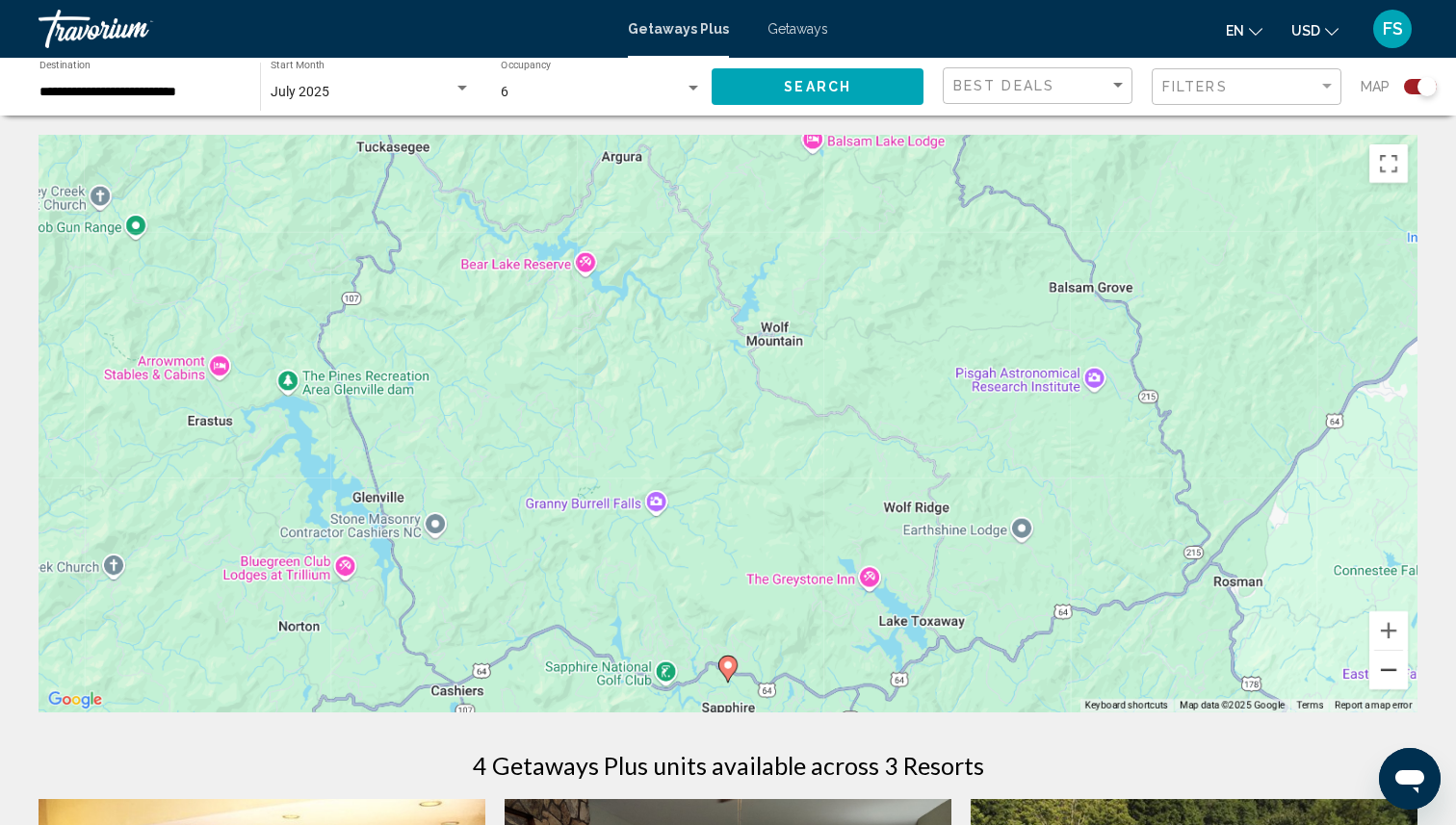 click at bounding box center [1389, 670] 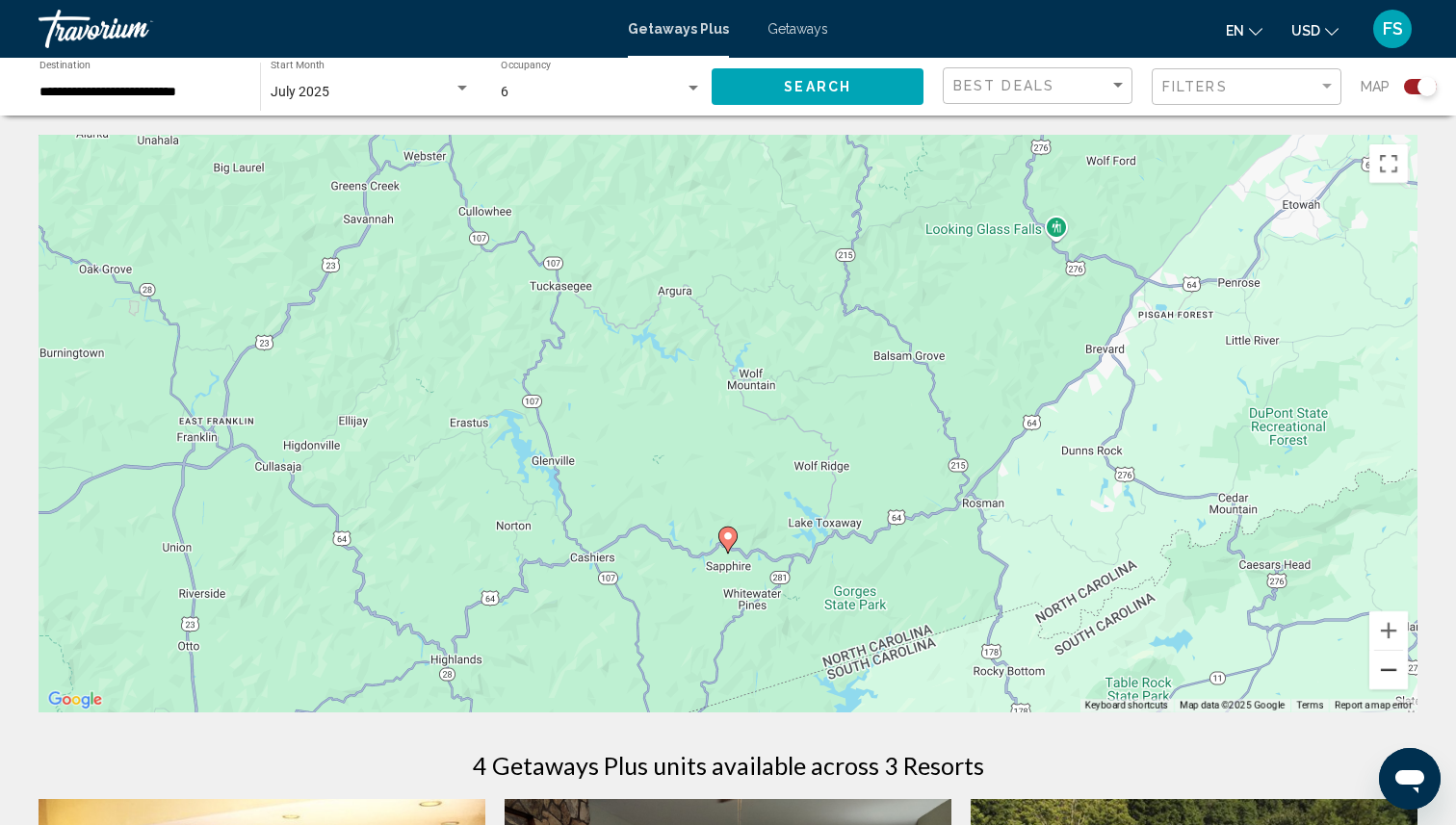 click at bounding box center [1389, 670] 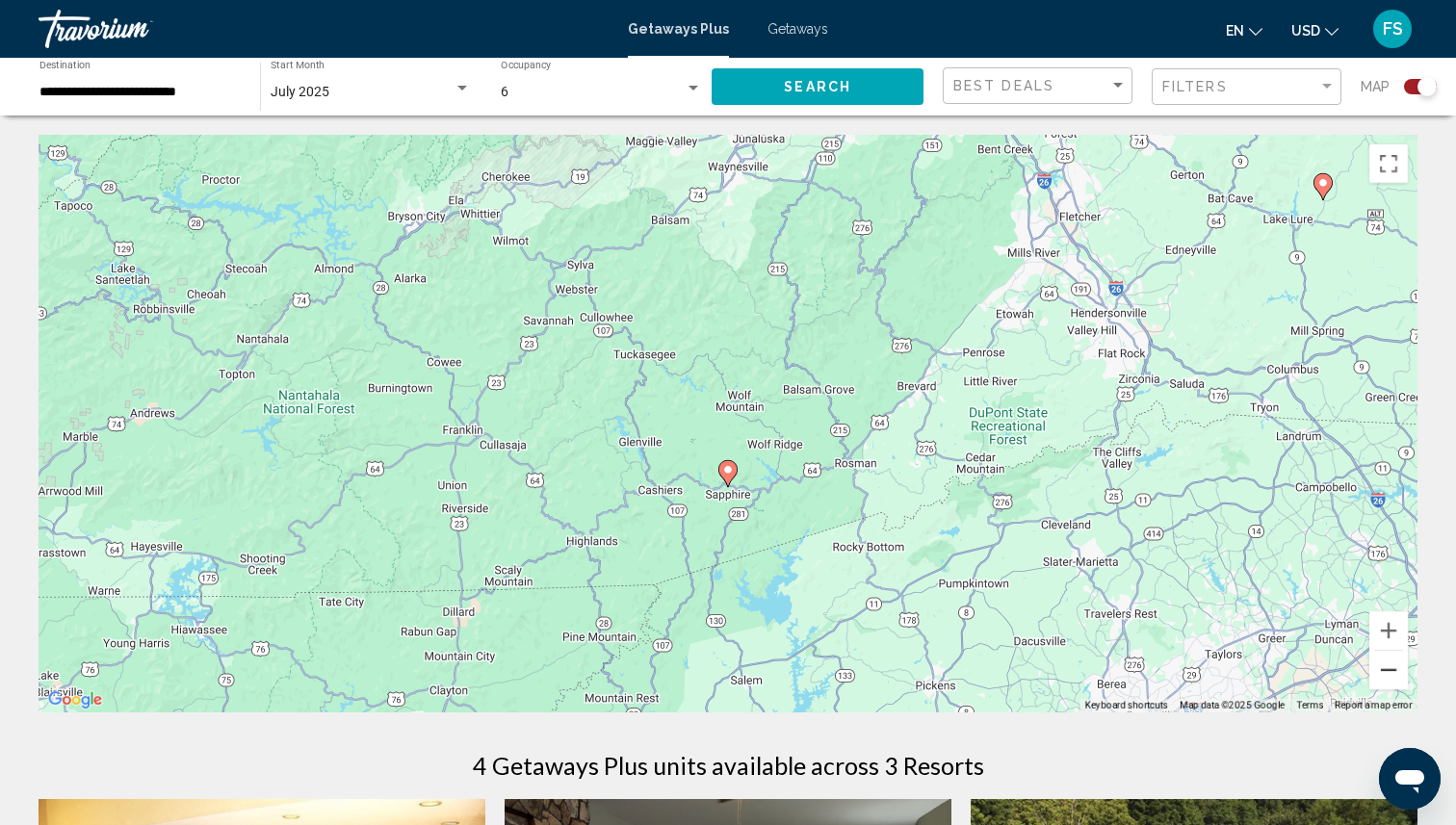 click at bounding box center [1389, 670] 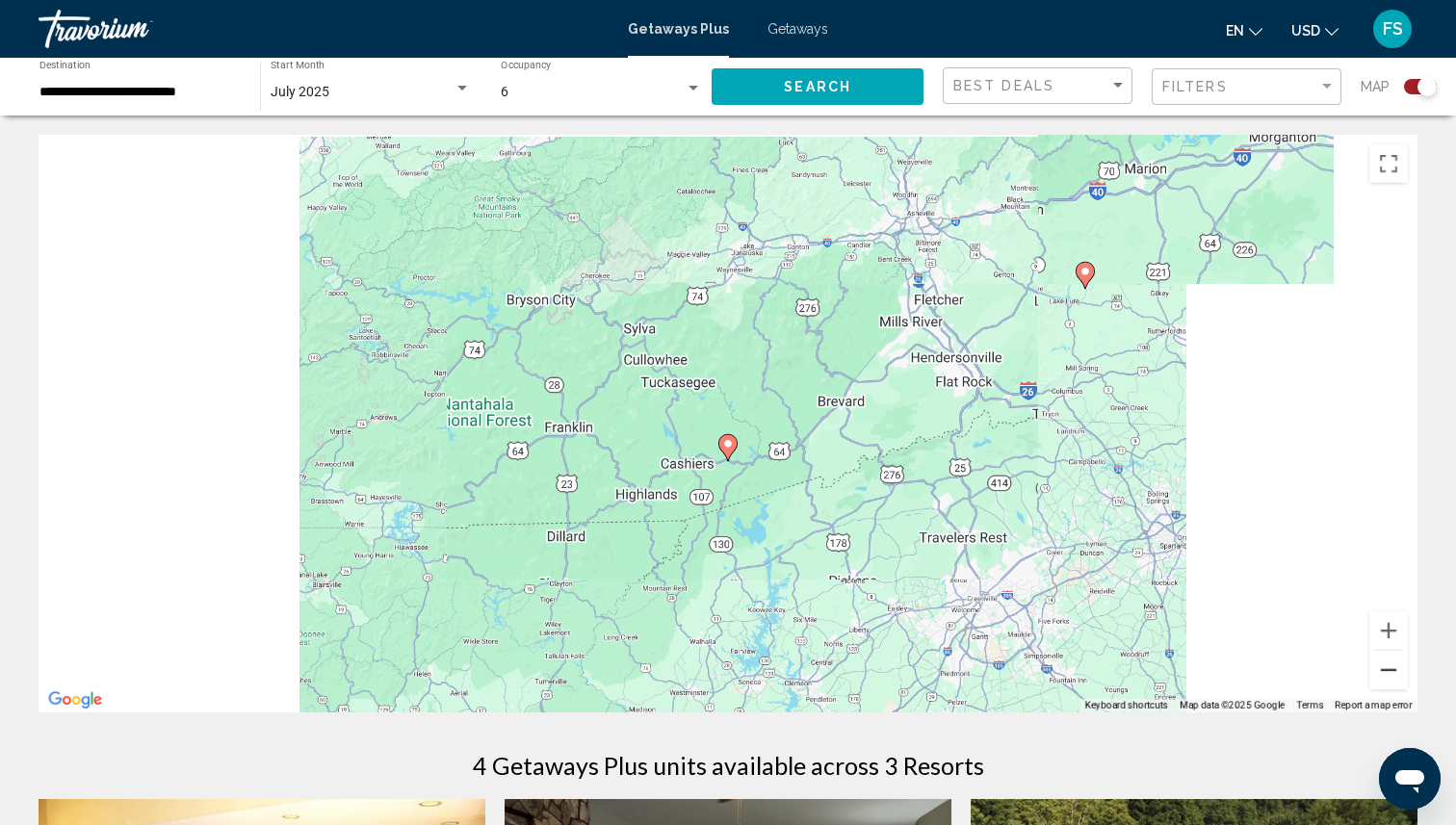 click at bounding box center (1389, 670) 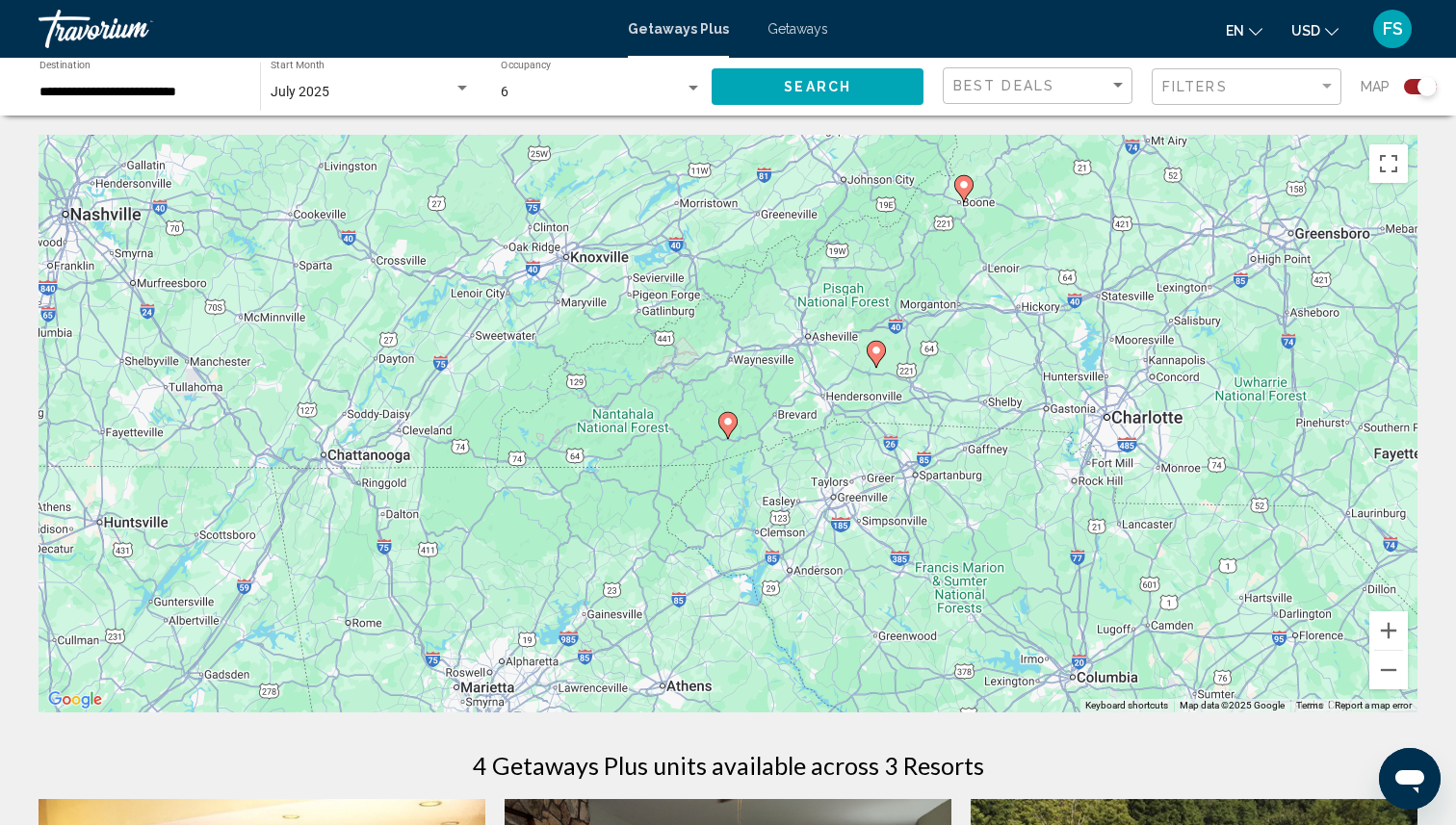 click 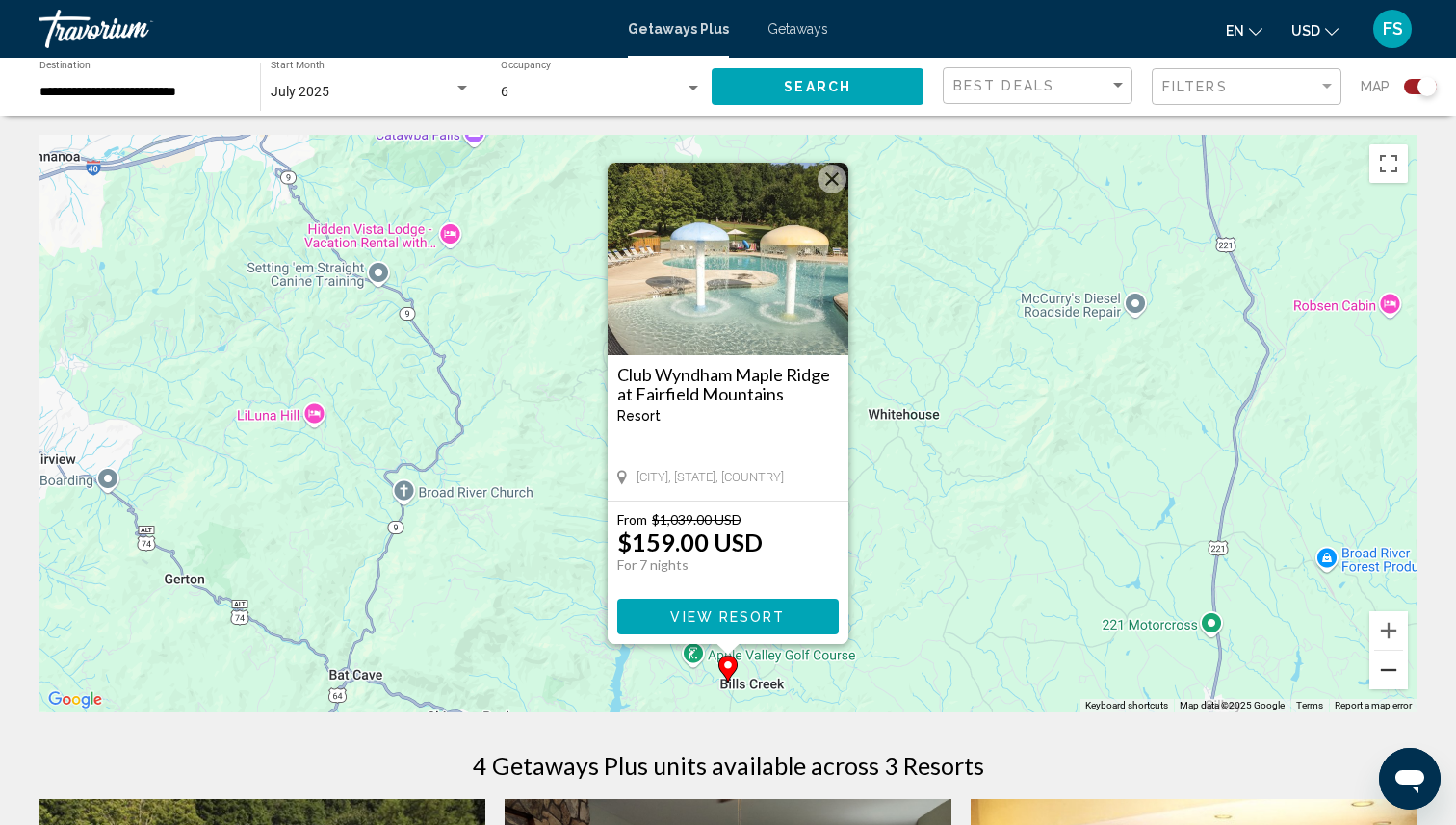click at bounding box center (1389, 670) 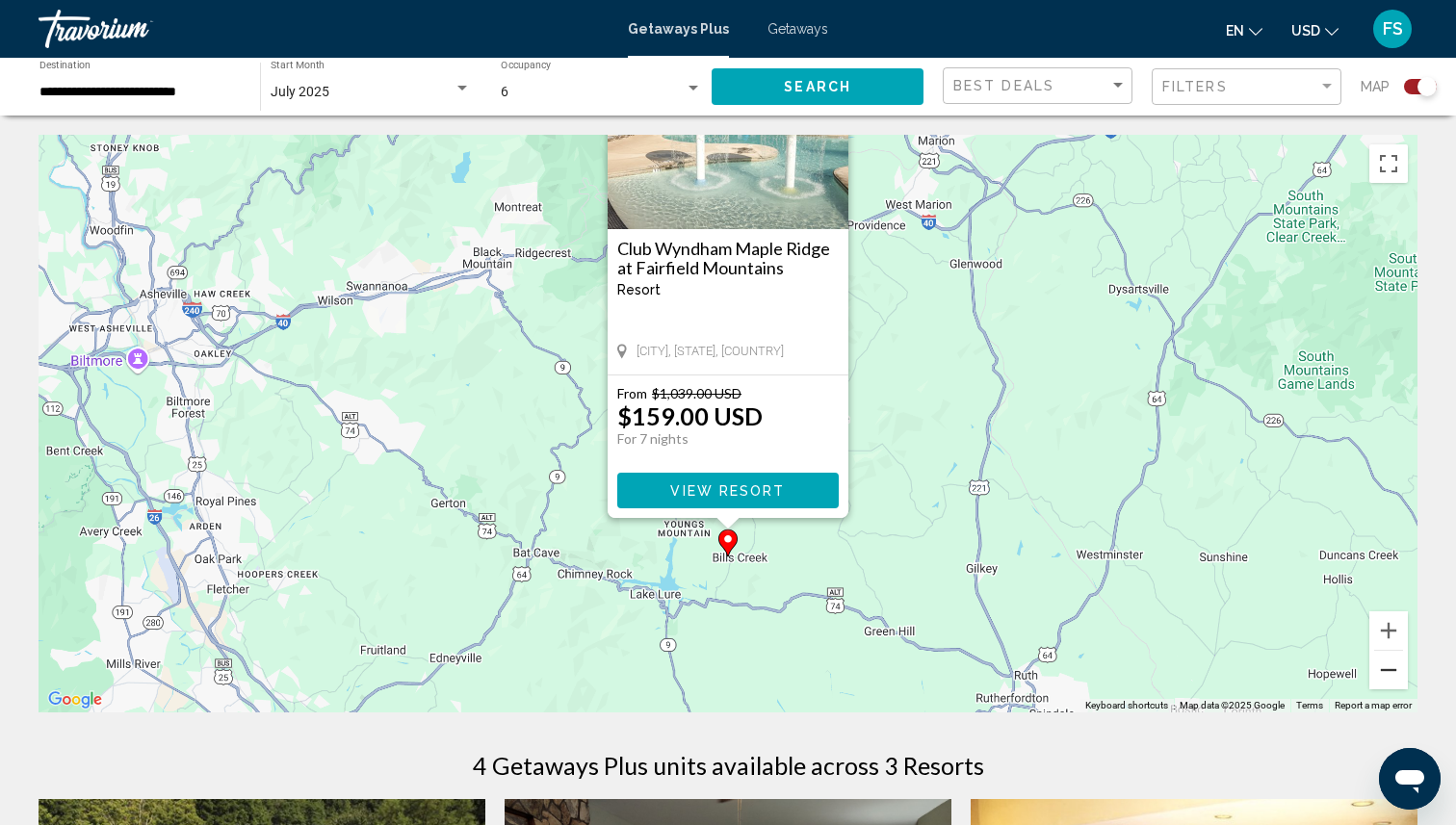 click at bounding box center [1389, 670] 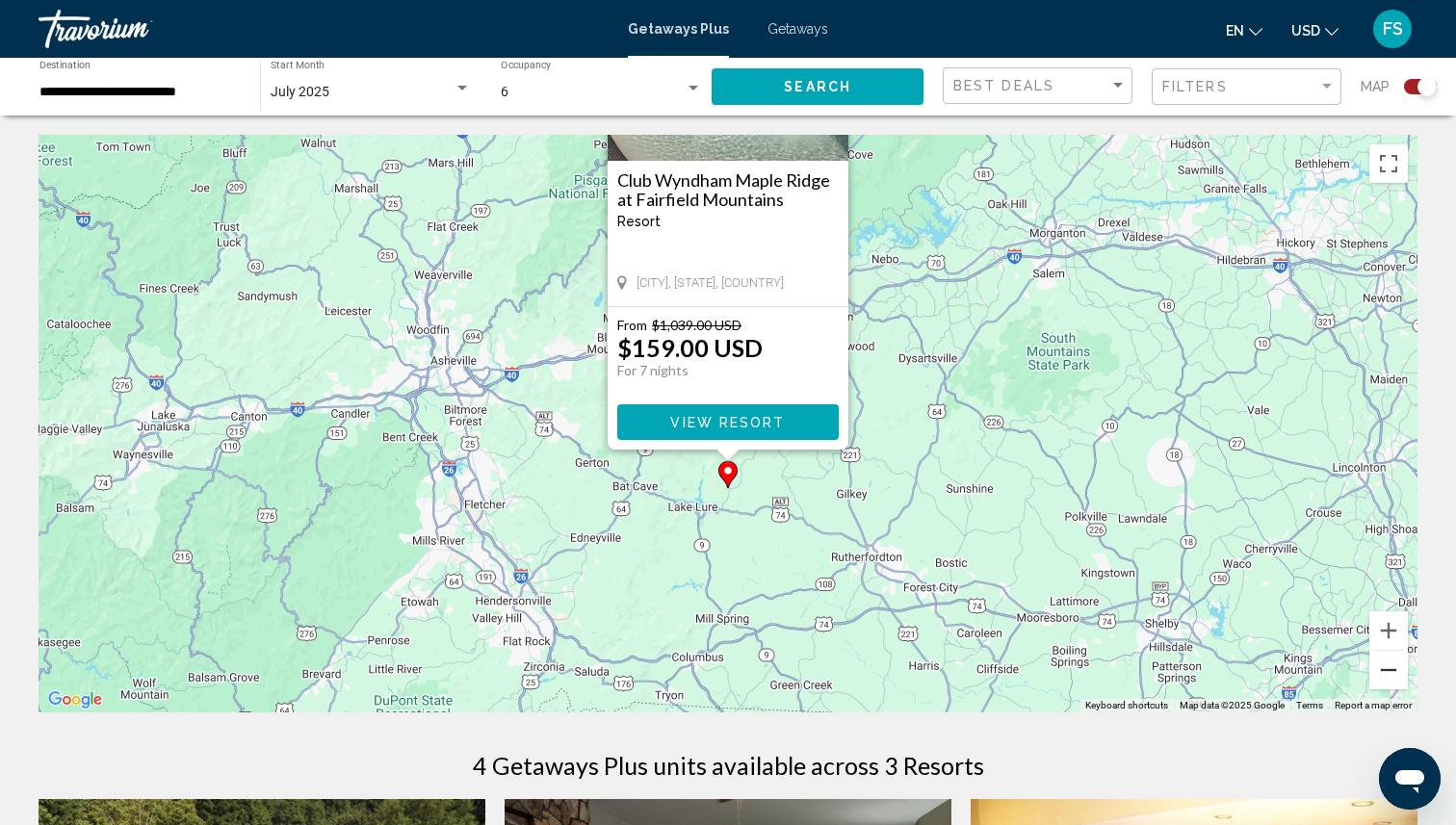 click at bounding box center [1389, 670] 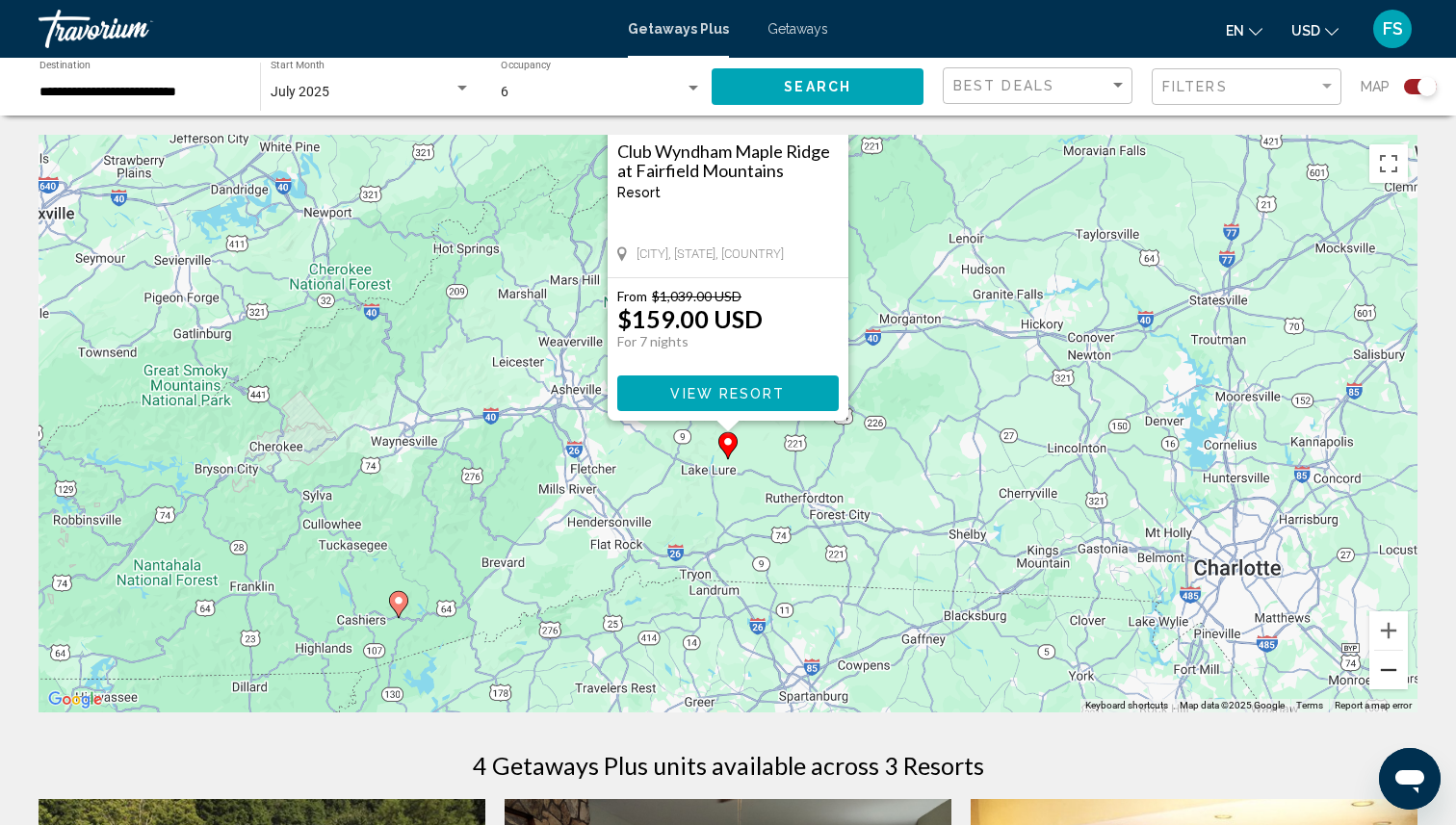 click at bounding box center [1389, 670] 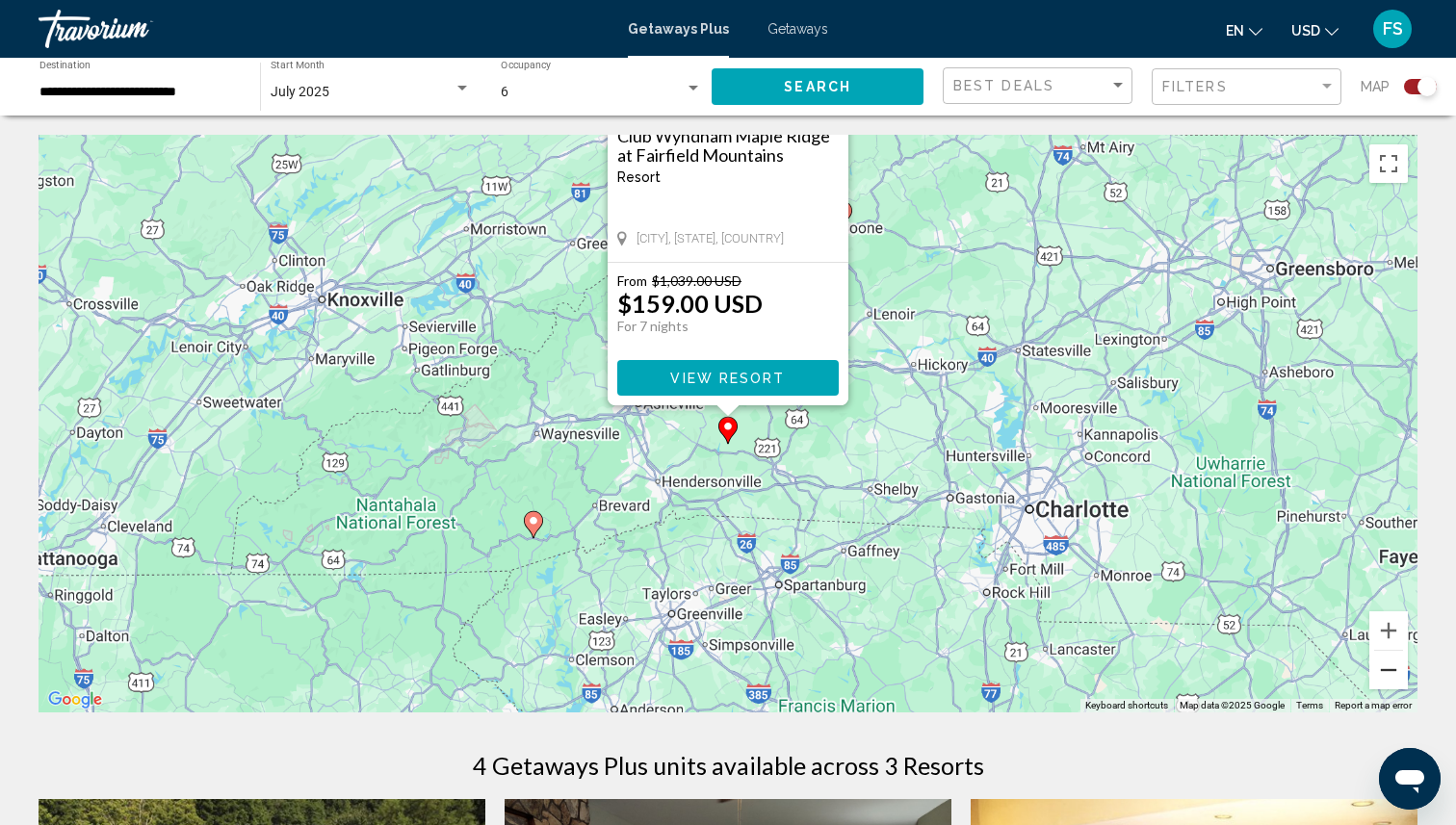 click at bounding box center (1389, 670) 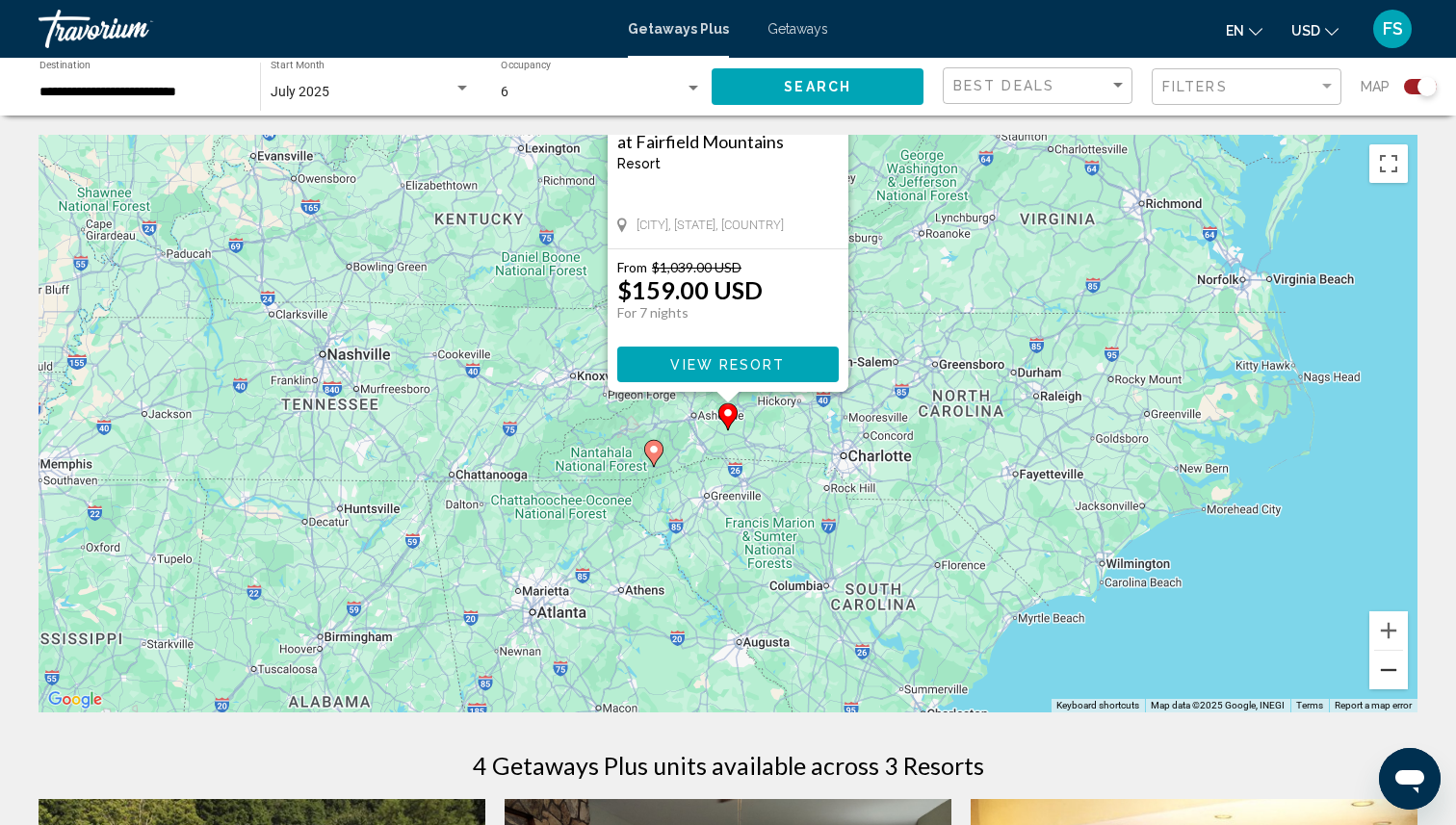click at bounding box center (1389, 670) 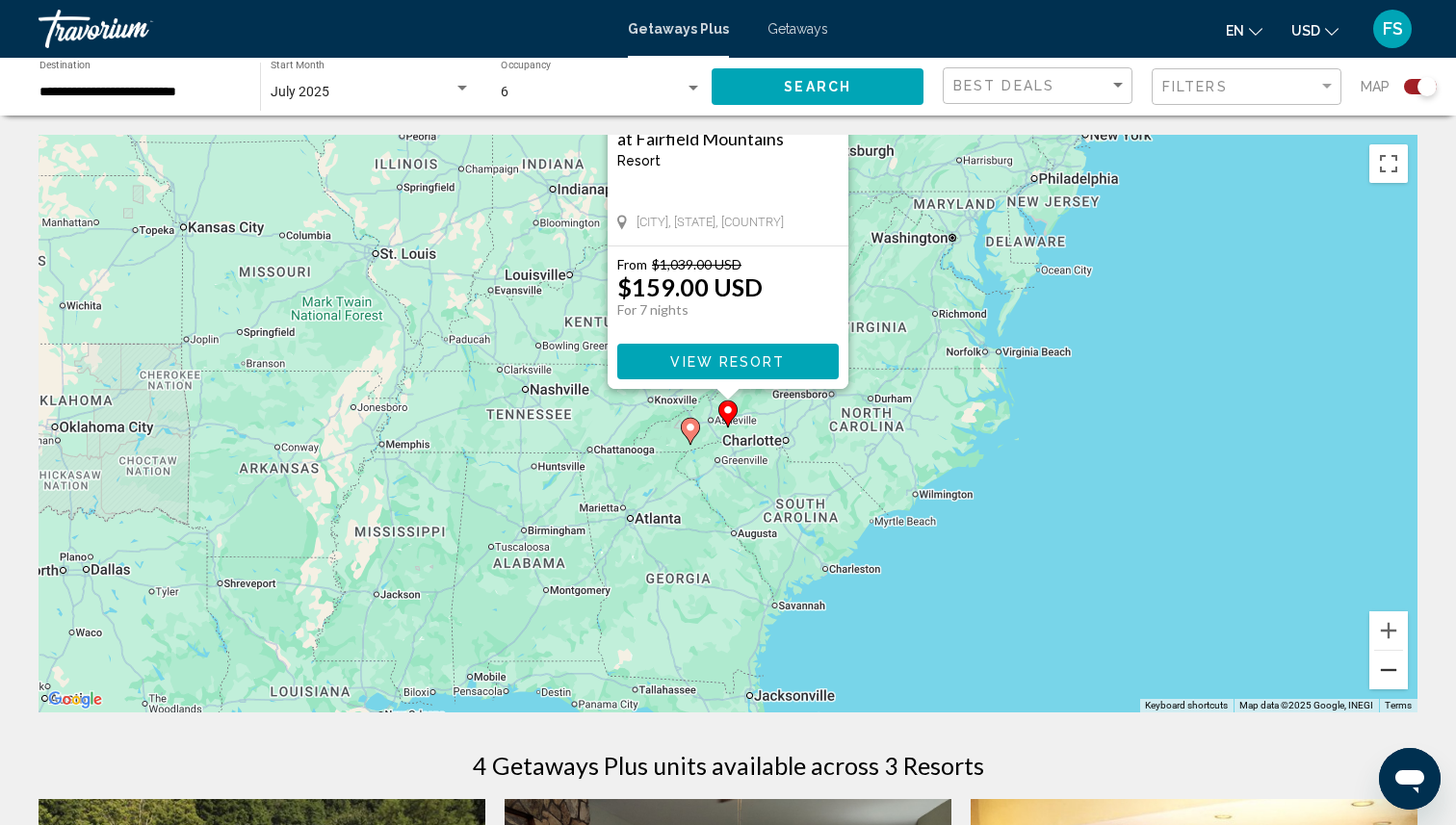 click at bounding box center [1389, 670] 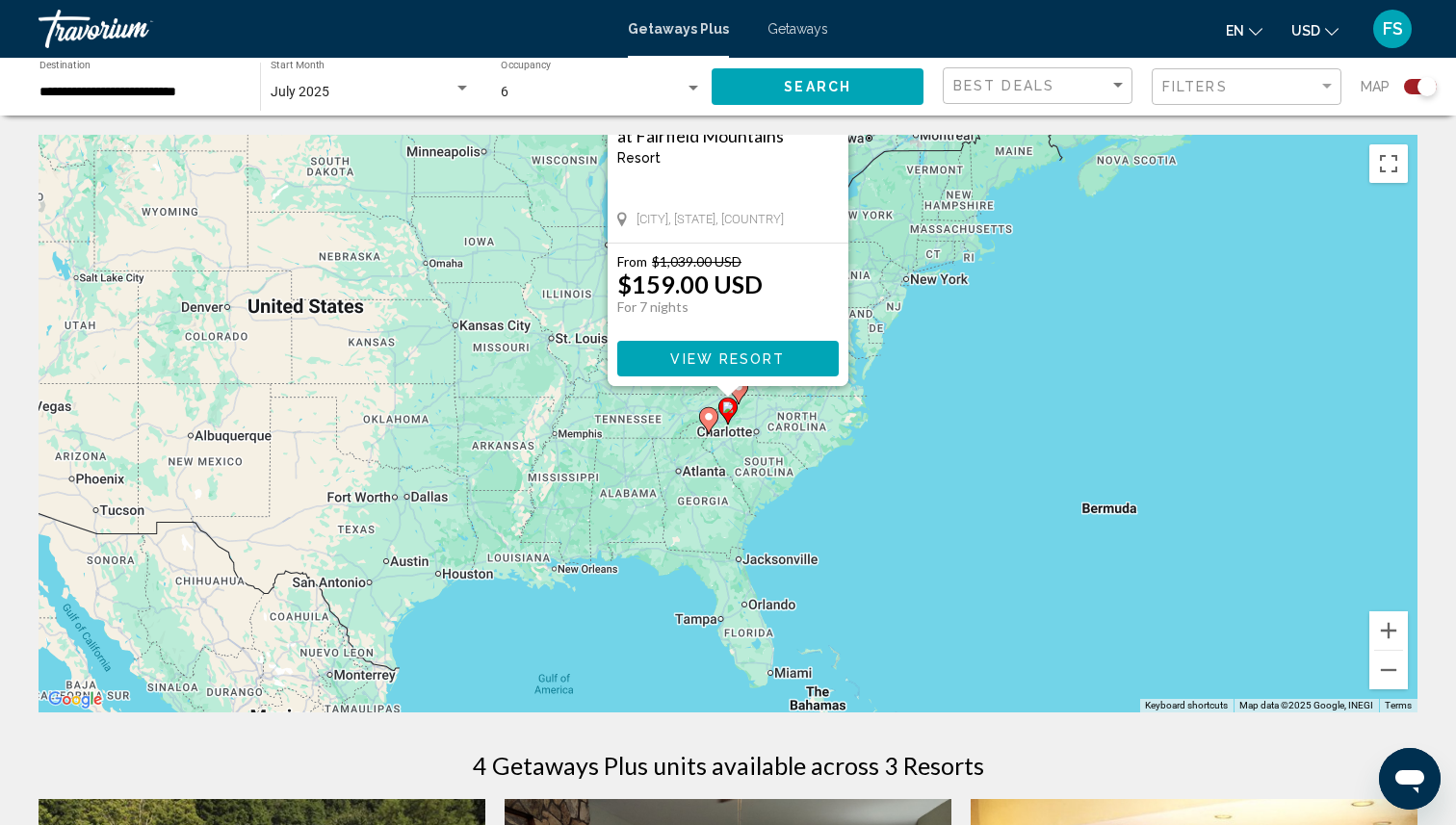 click on "To activate drag with keyboard, press Alt + Enter. Once in keyboard drag state, use the arrow keys to move the marker. To complete the drag, press the Enter key. To cancel, press Escape. Club Wyndham Maple Ridge at Fairfield Mountains Resort - This is an adults only resort Lake Lure, [STATE], [COUNTRY] From $1,039.00 USD $159.00 USD For 7 nights You save $880.00 USD View Resort" at bounding box center (728, 424) 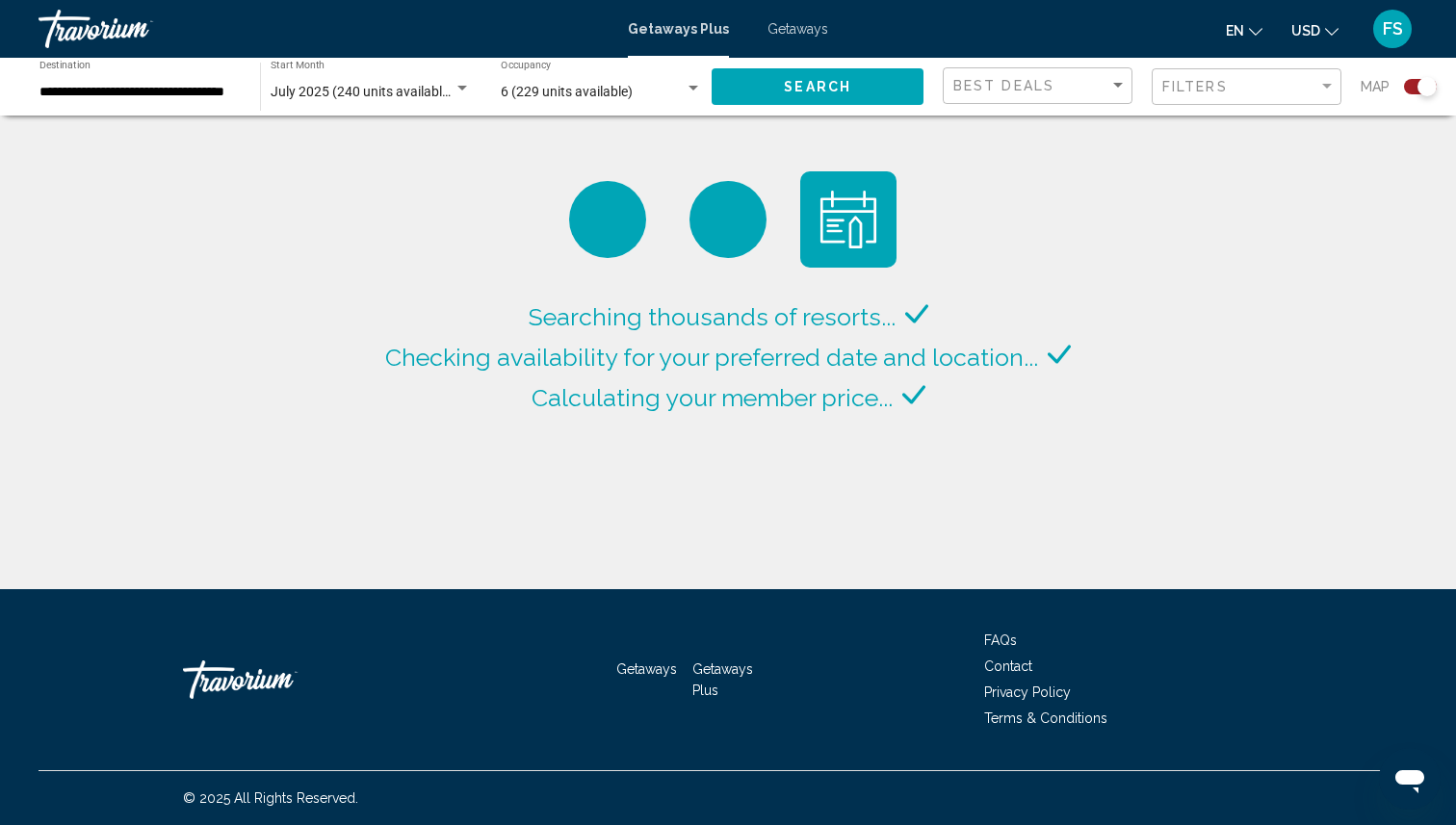 click on "**********" 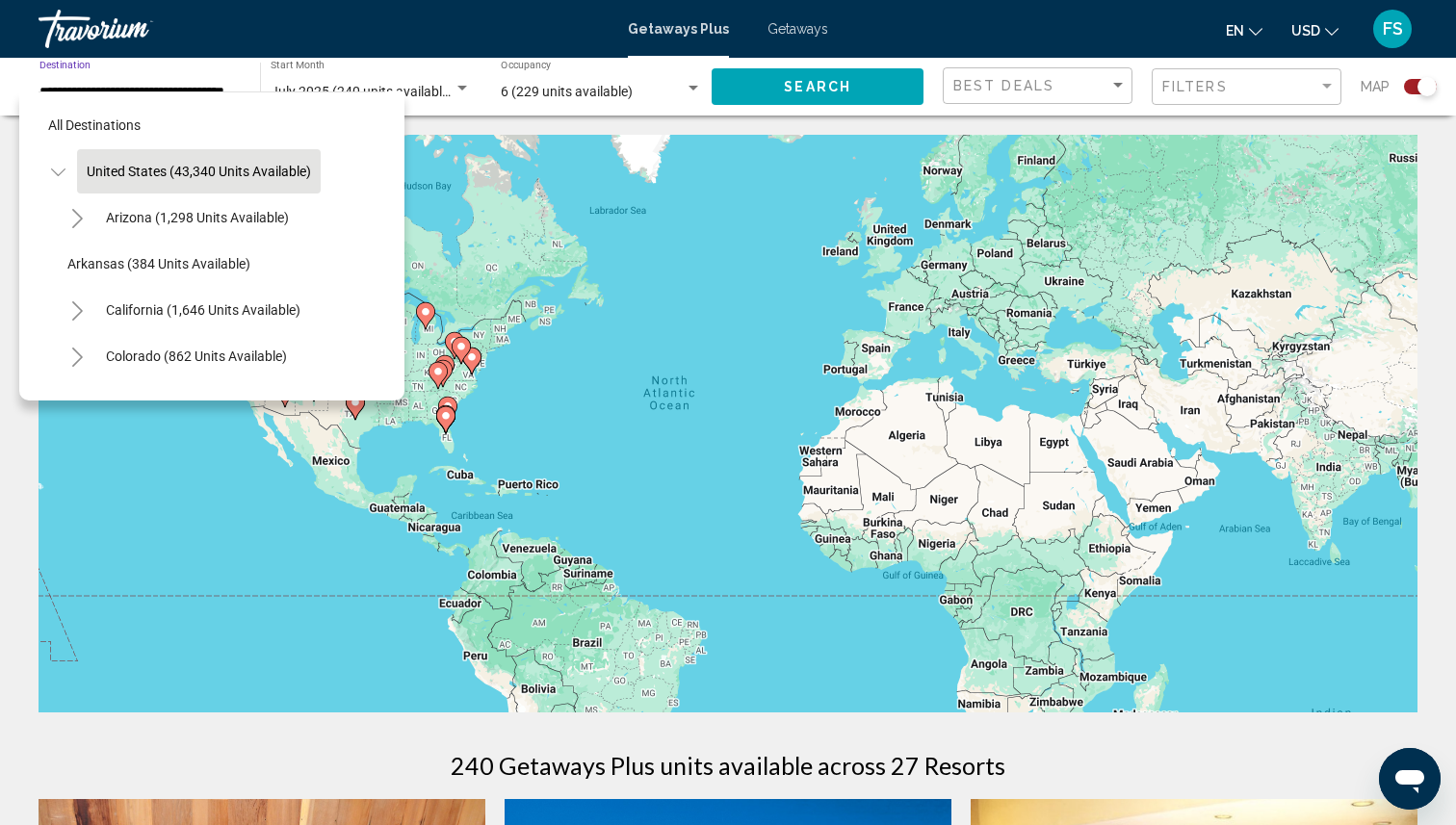 scroll, scrollTop: 0, scrollLeft: 21, axis: horizontal 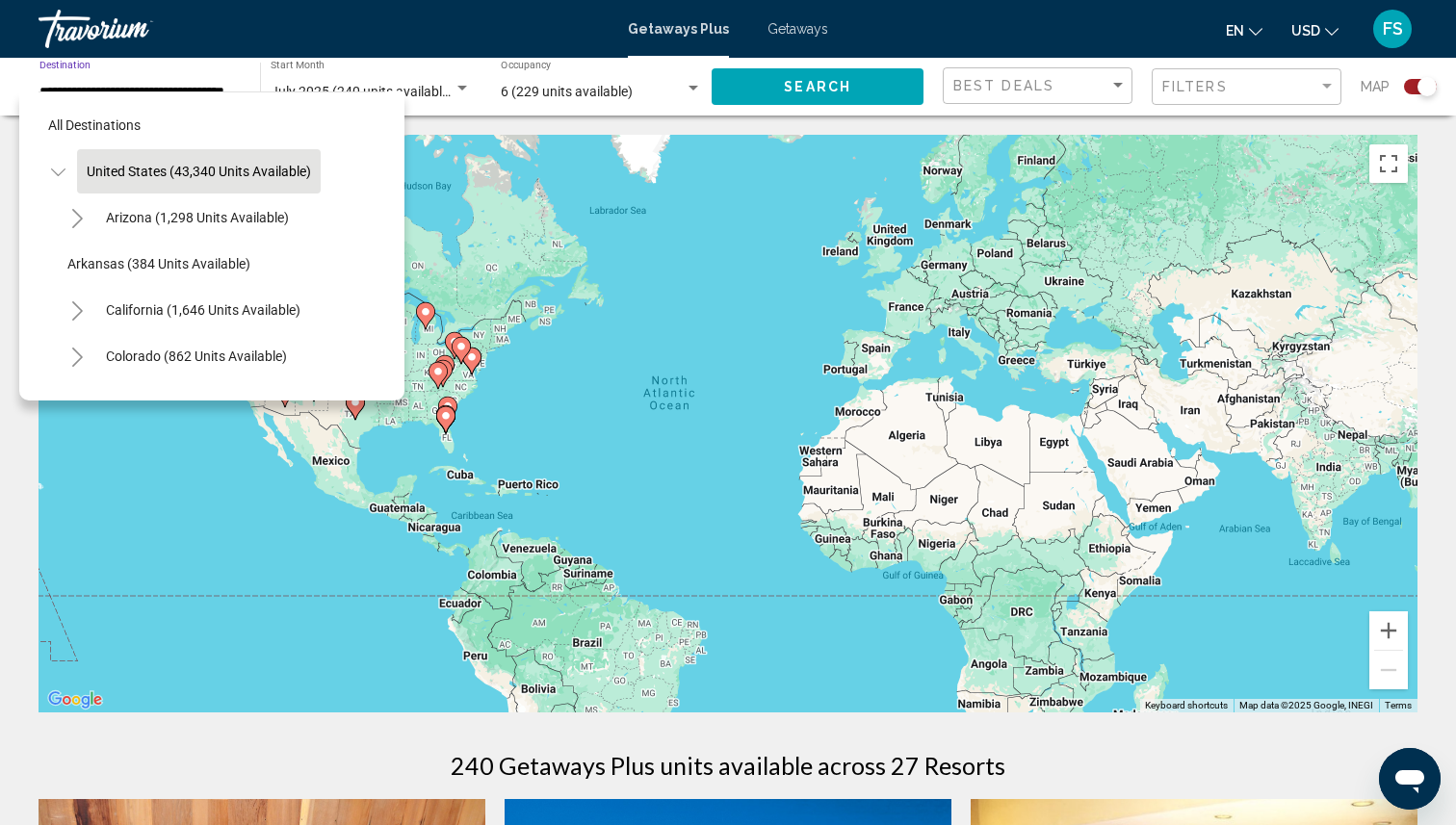 click on "6 (229 units available) Occupancy Any Occupancy" 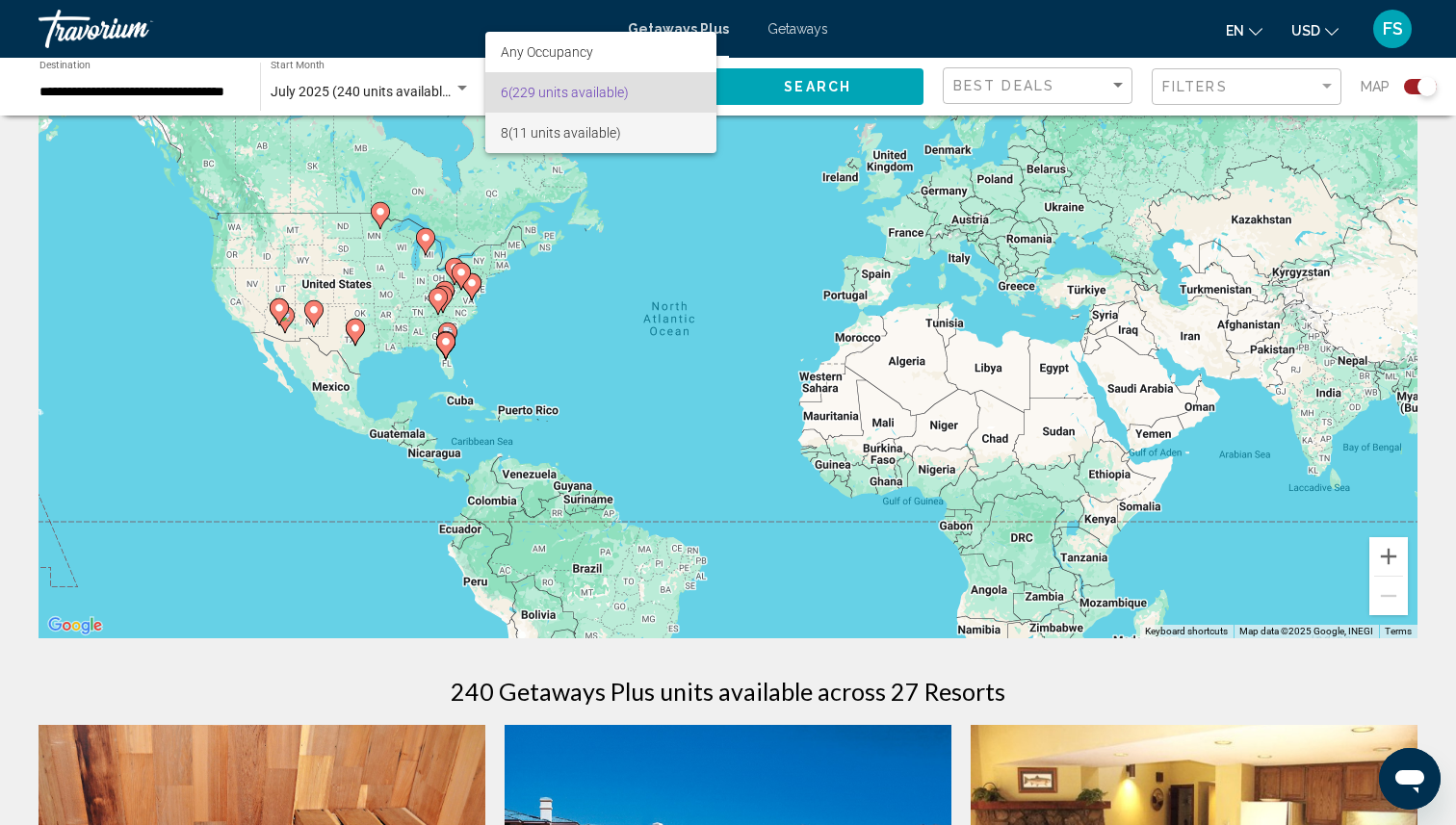 scroll, scrollTop: 105, scrollLeft: 0, axis: vertical 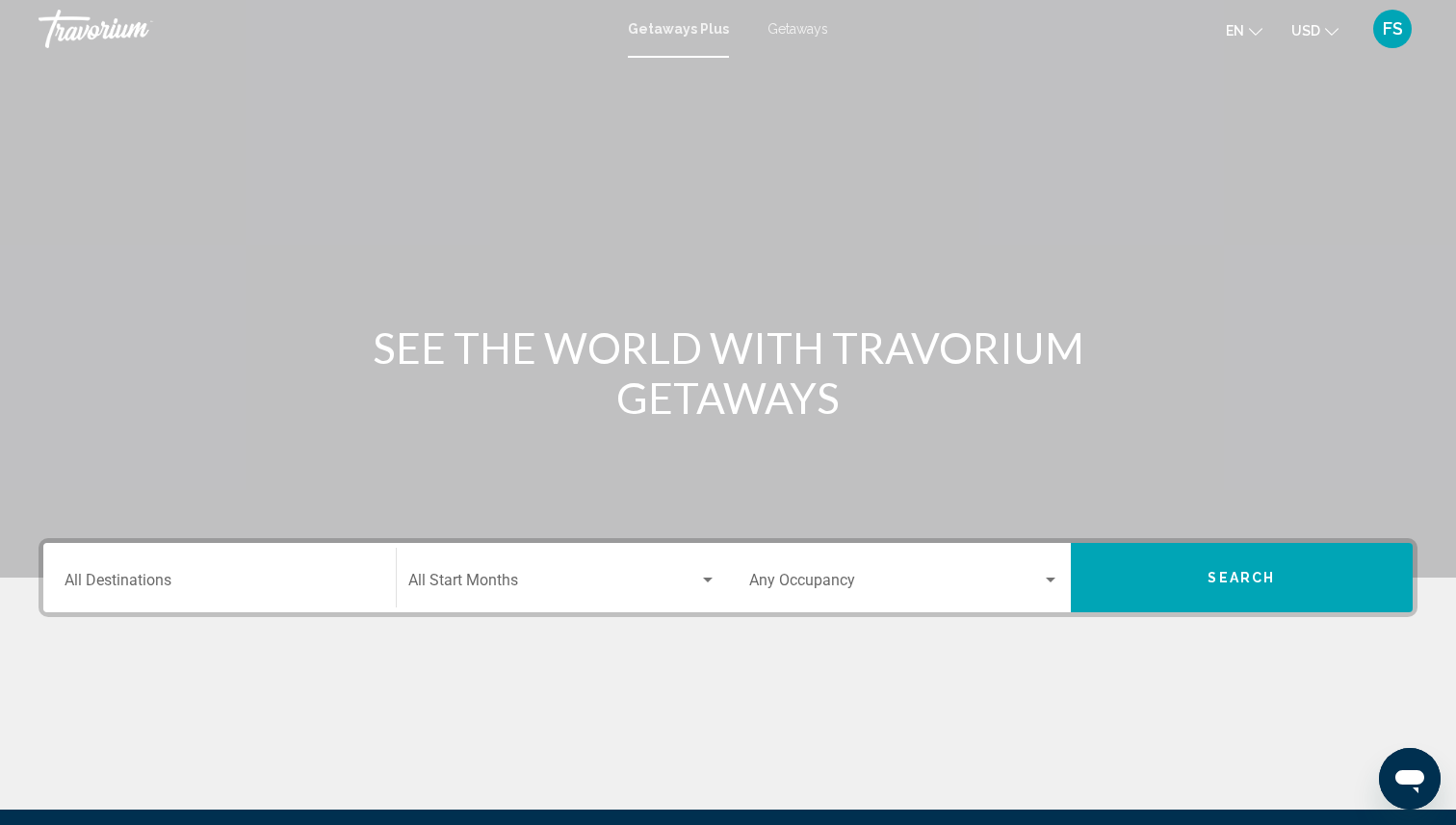 click on "Destination All Destinations" at bounding box center [220, 578] 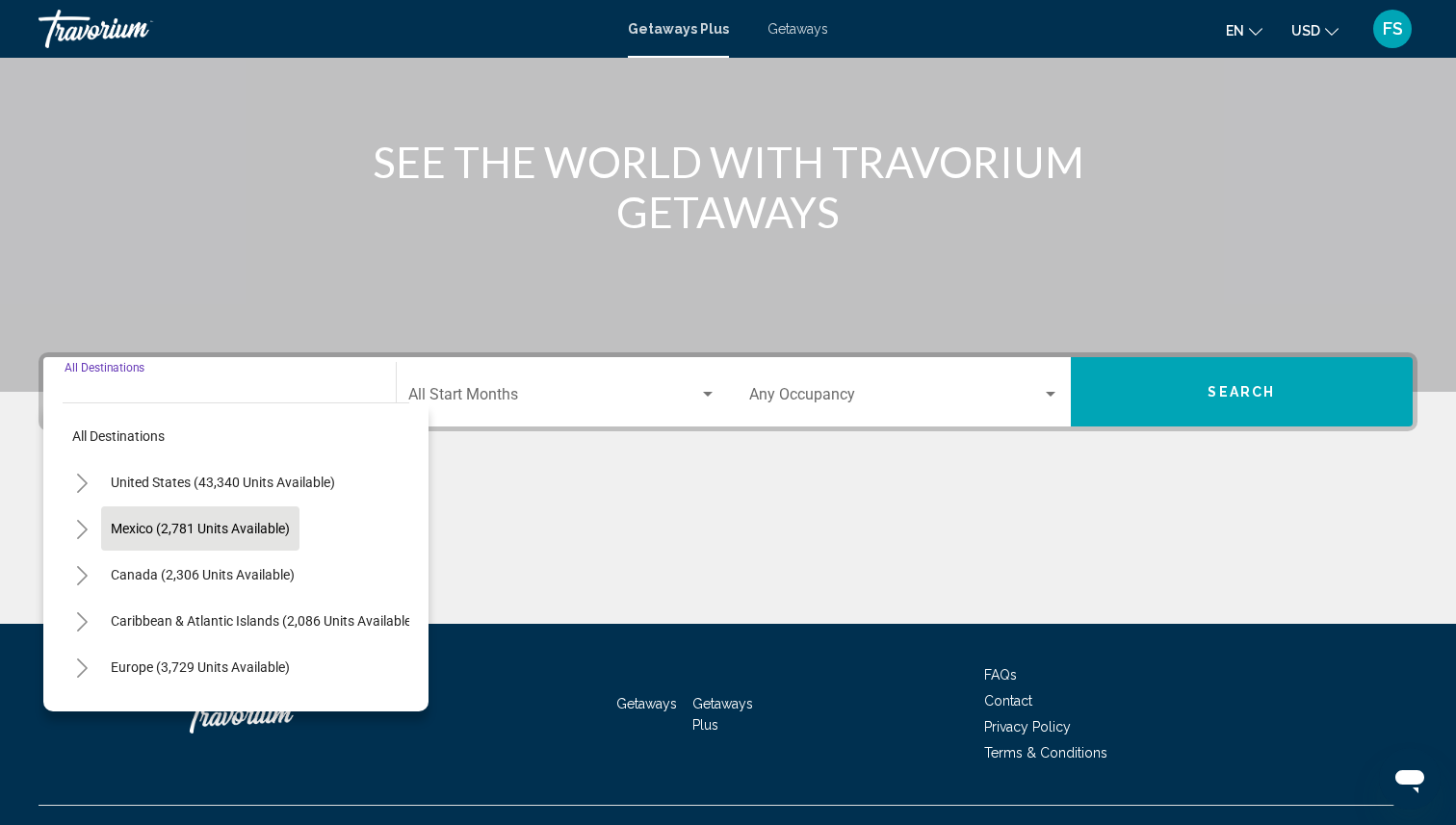 scroll, scrollTop: 220, scrollLeft: 0, axis: vertical 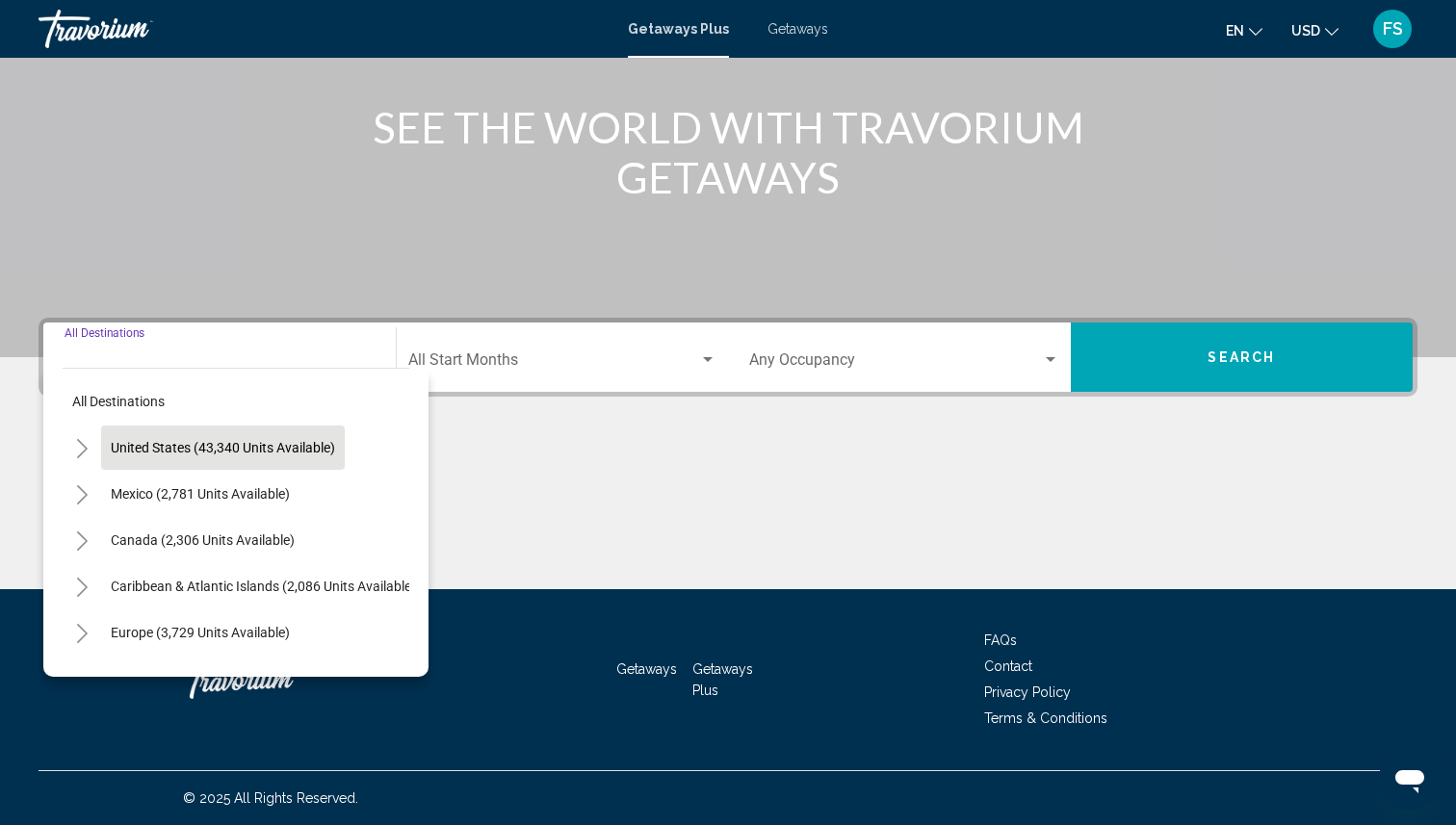 click on "United States (43,340 units available)" at bounding box center (200, 494) 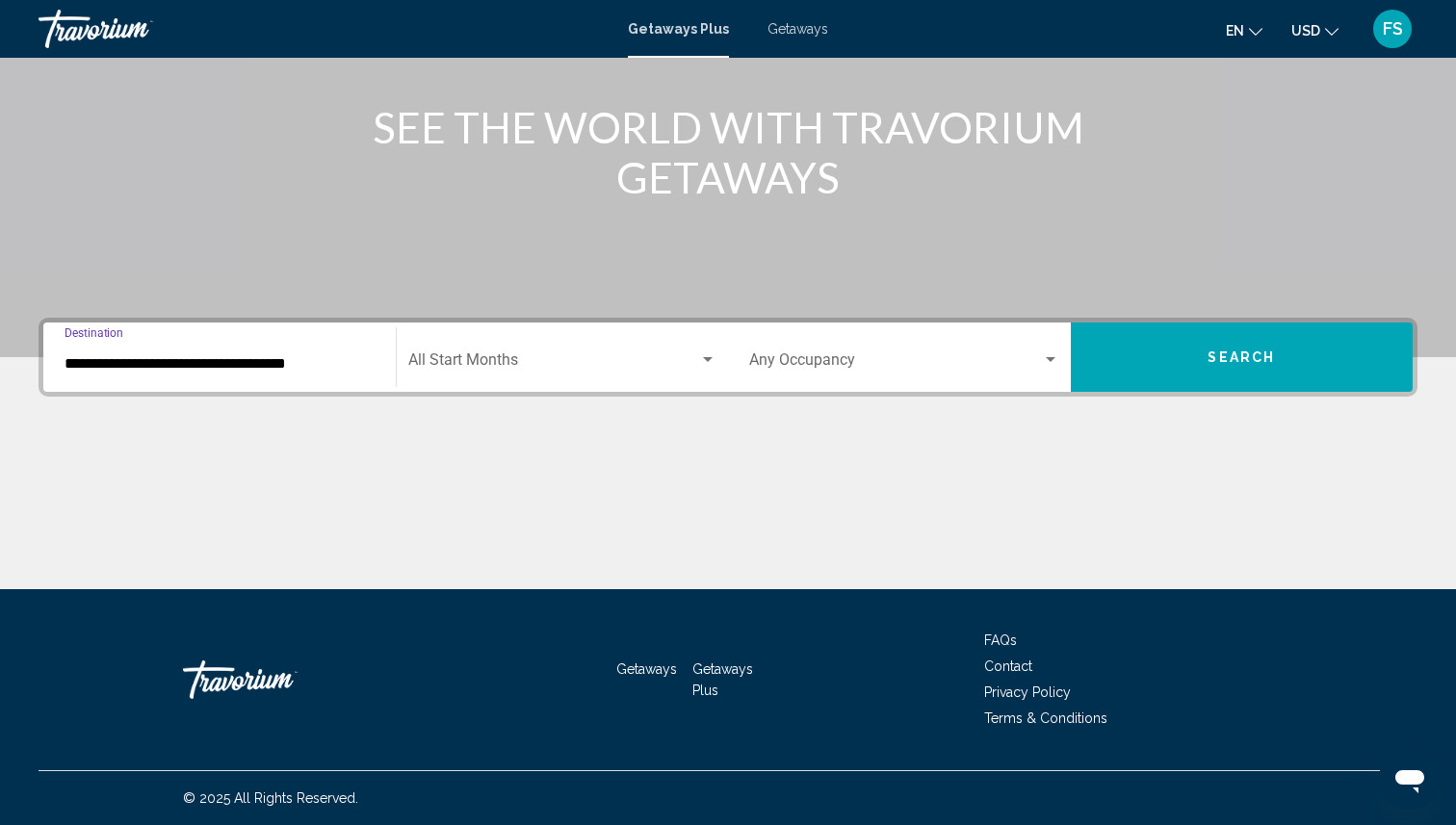 click on "Start Month All Start Months" 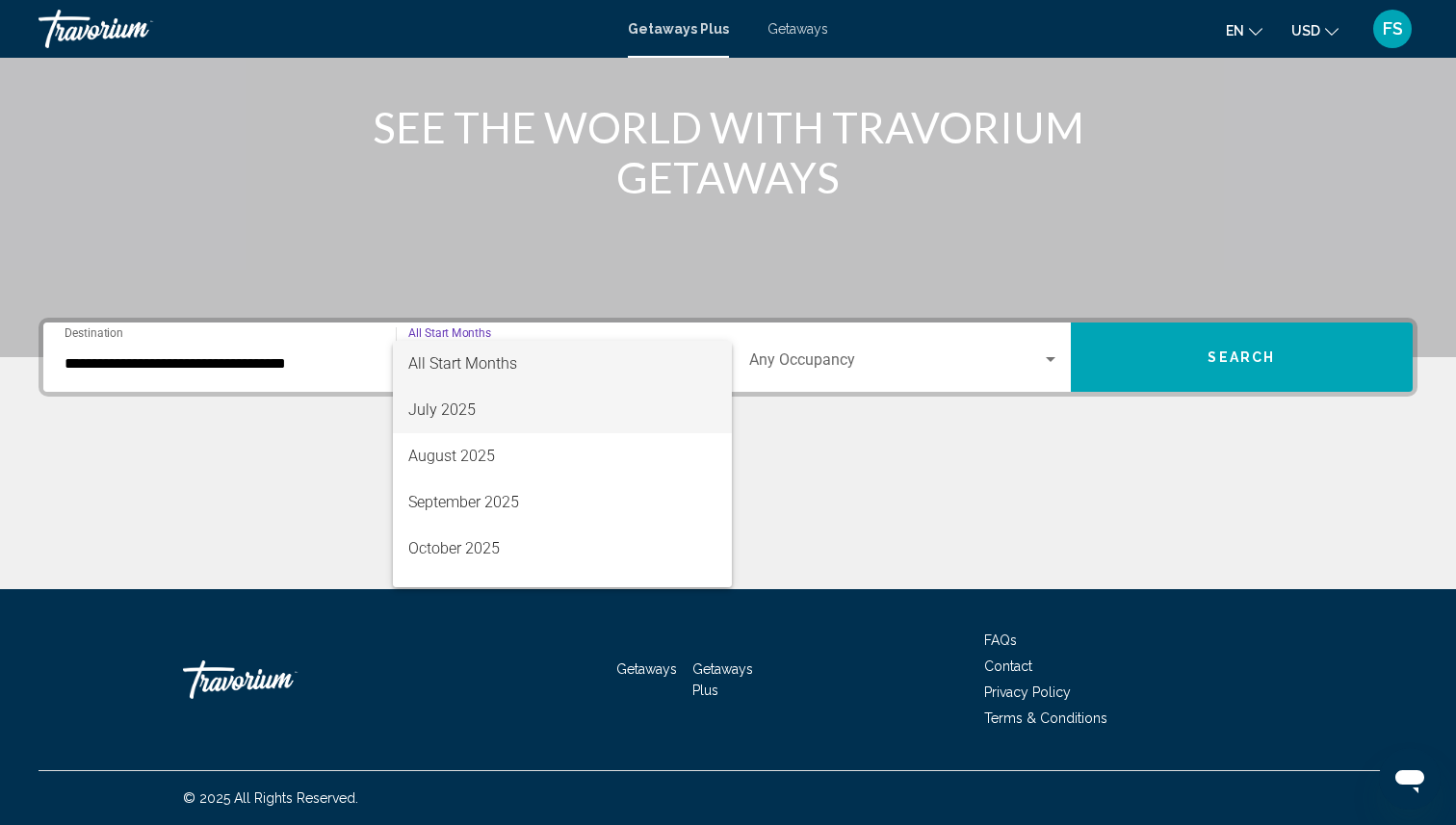 click on "July 2025" at bounding box center (562, 410) 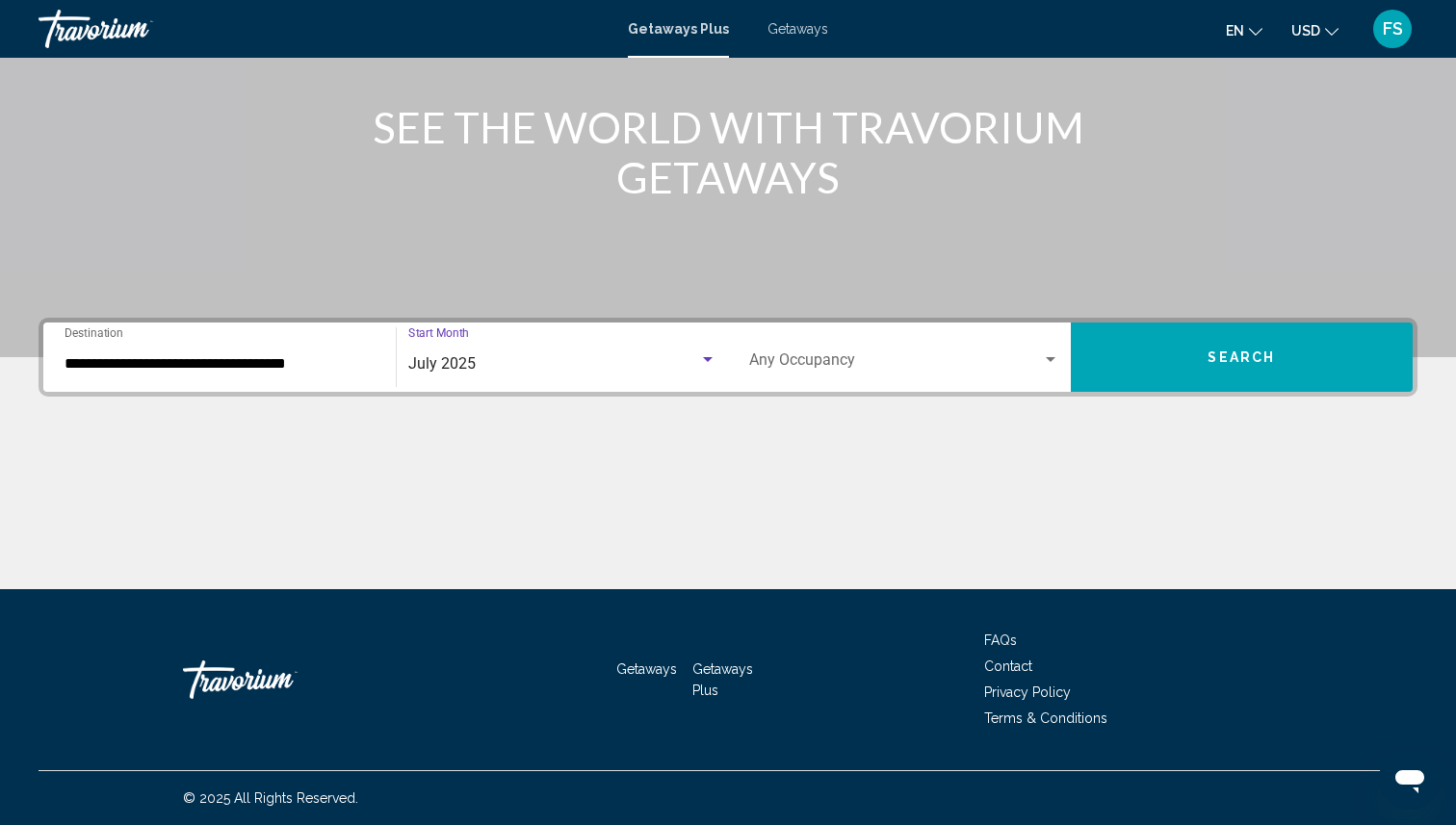 click at bounding box center (896, 364) 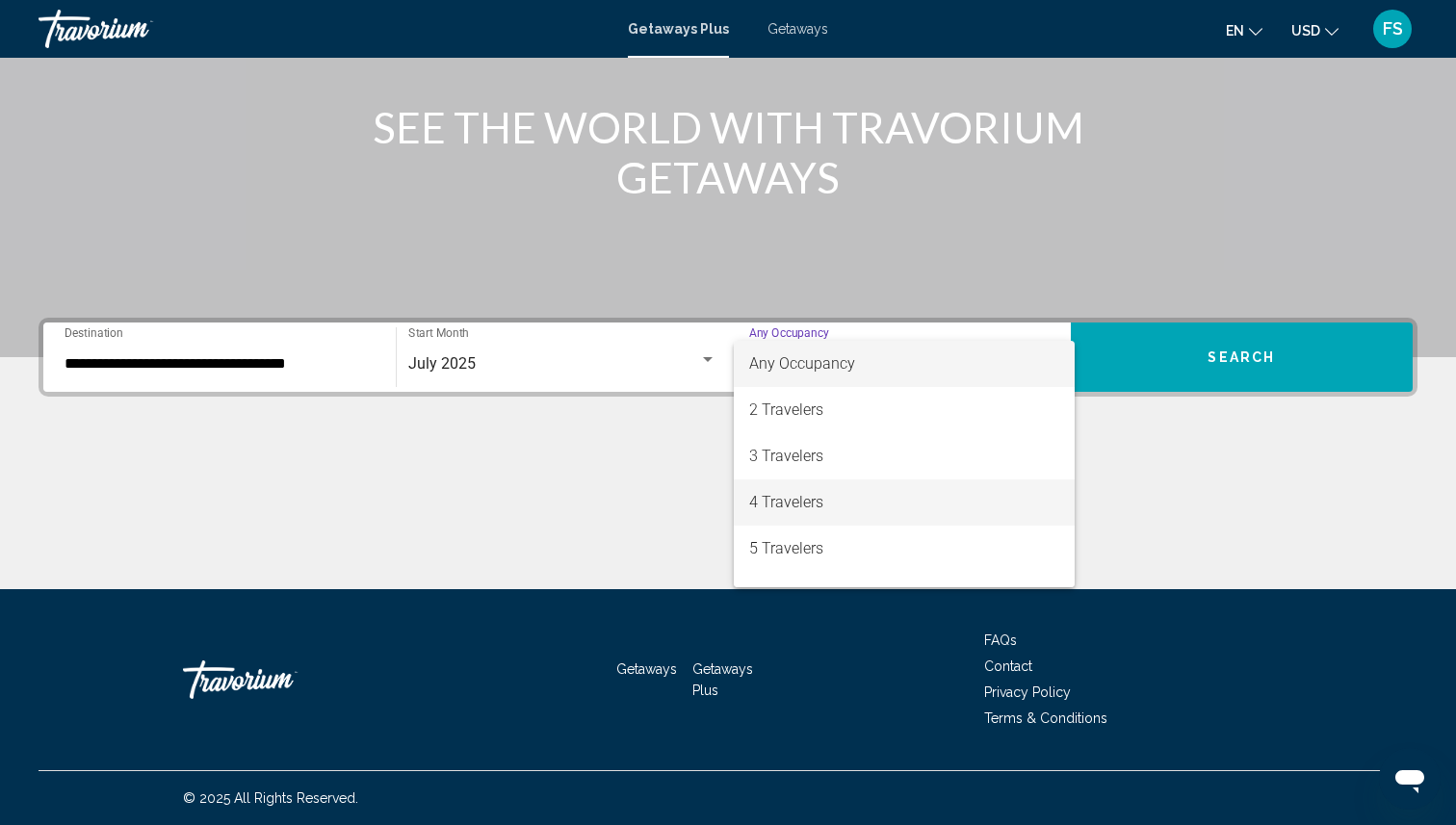 click on "4 Travelers" at bounding box center [904, 503] 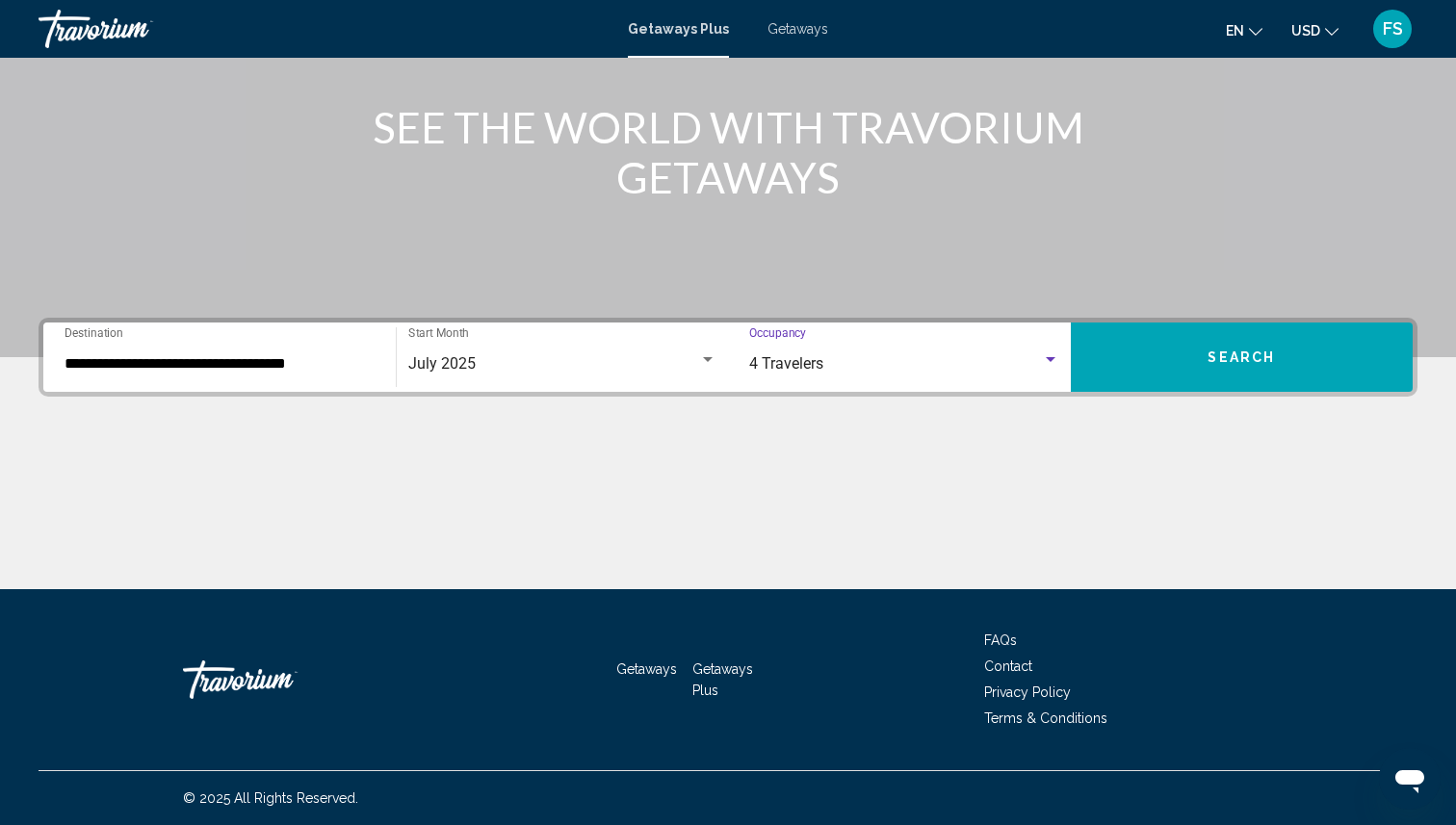 click on "Search" at bounding box center [1242, 357] 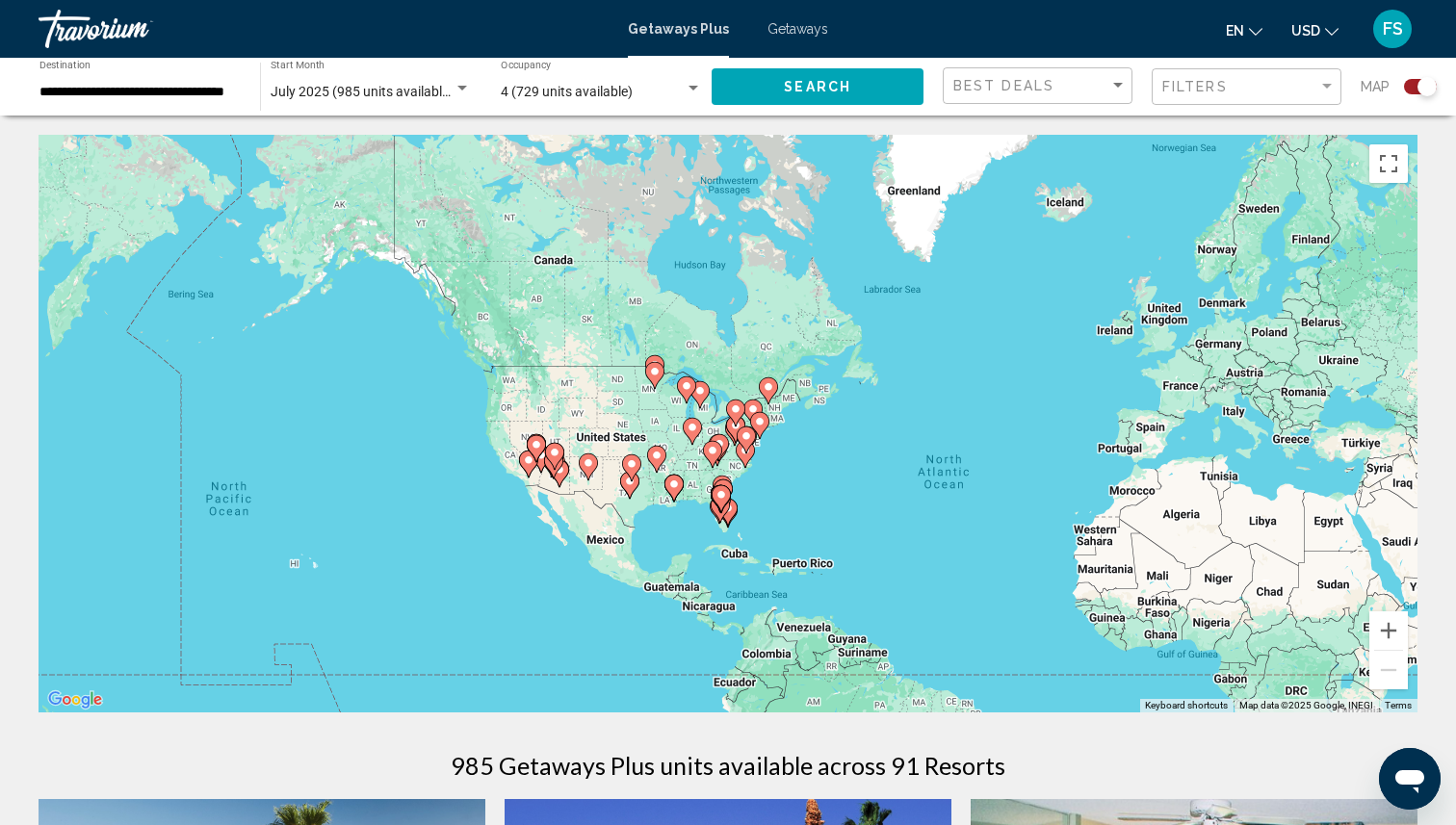 drag, startPoint x: 512, startPoint y: 474, endPoint x: 789, endPoint y: 553, distance: 288.0451 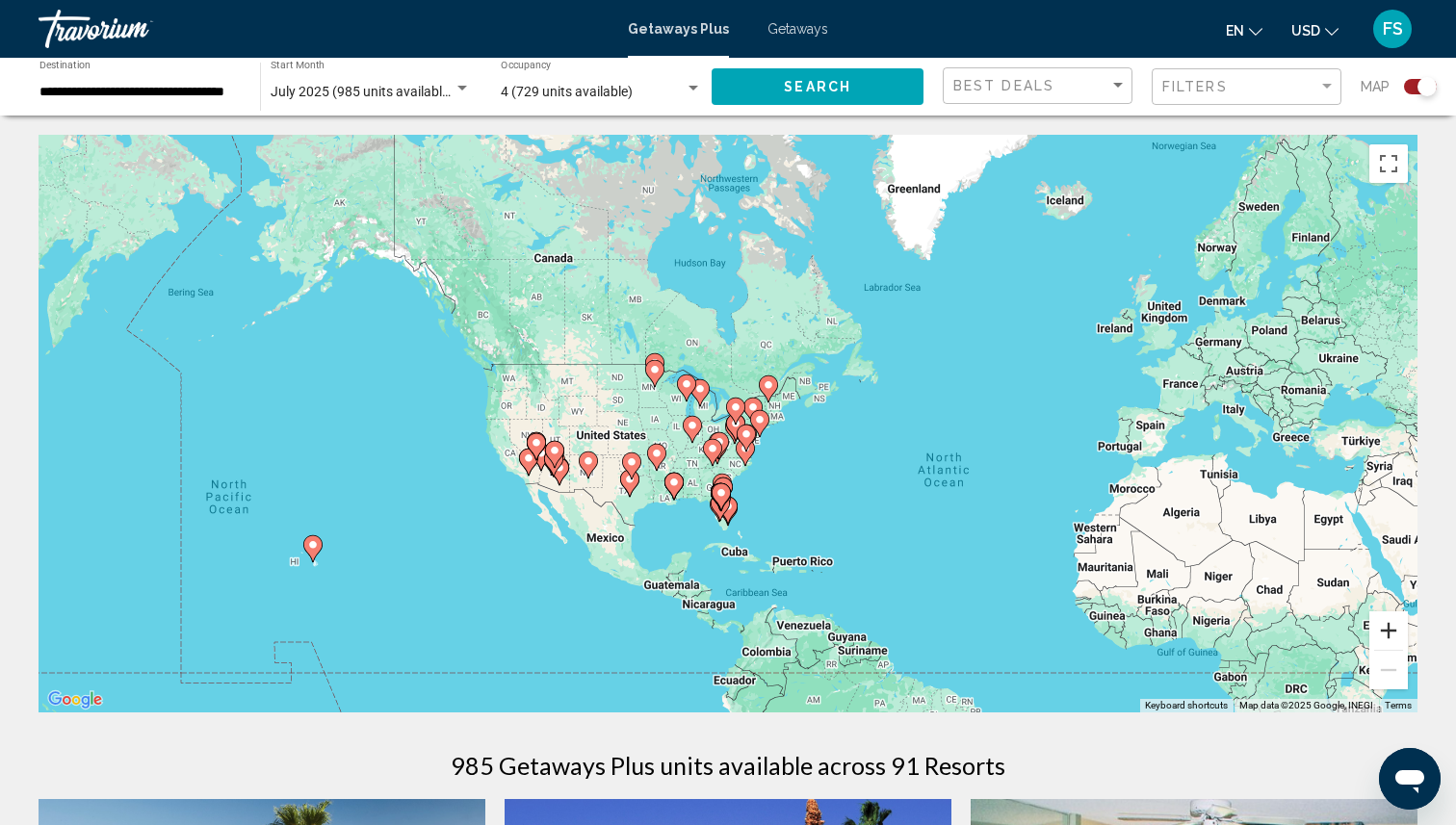 click at bounding box center [1389, 631] 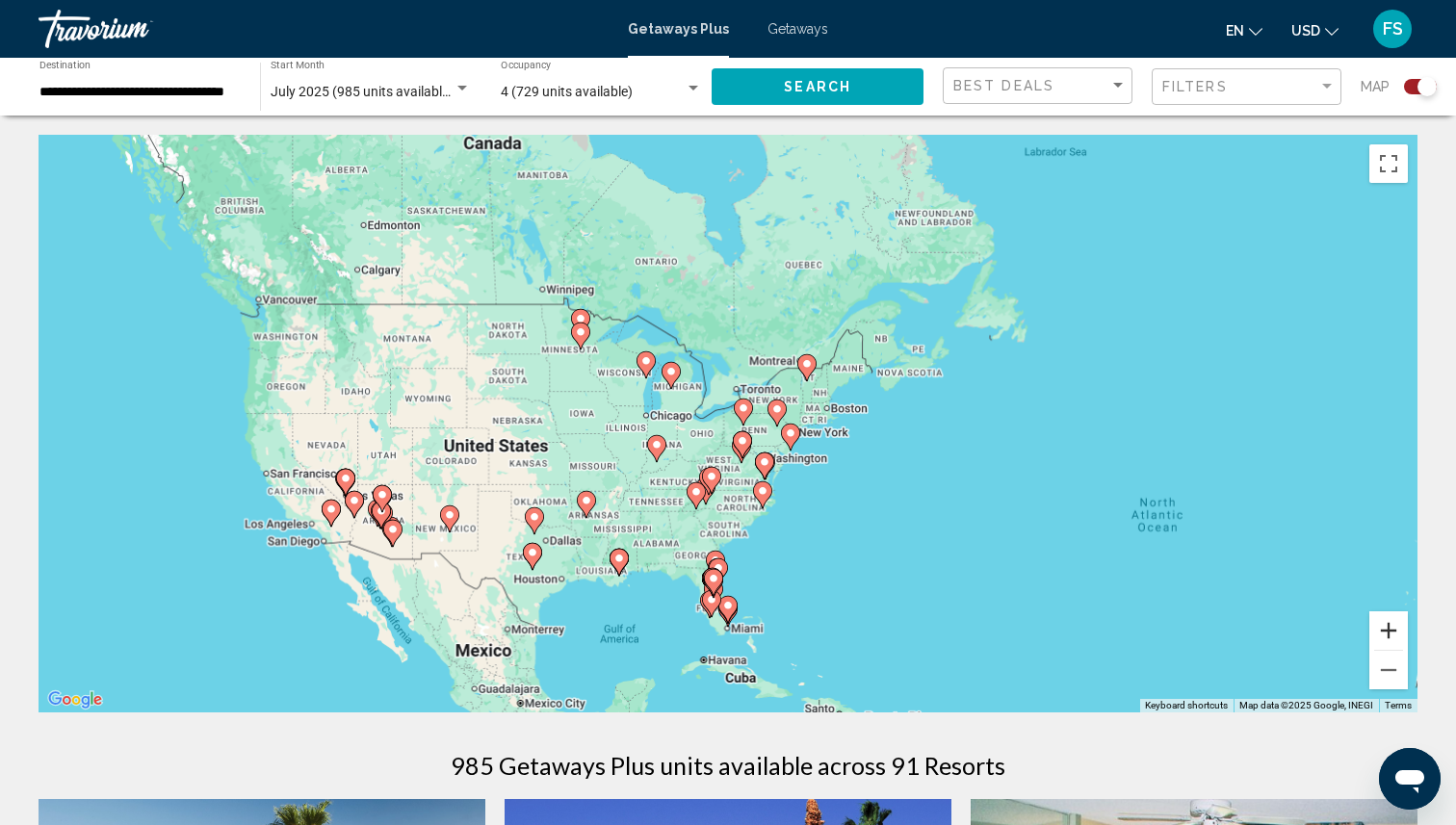 click at bounding box center [1389, 631] 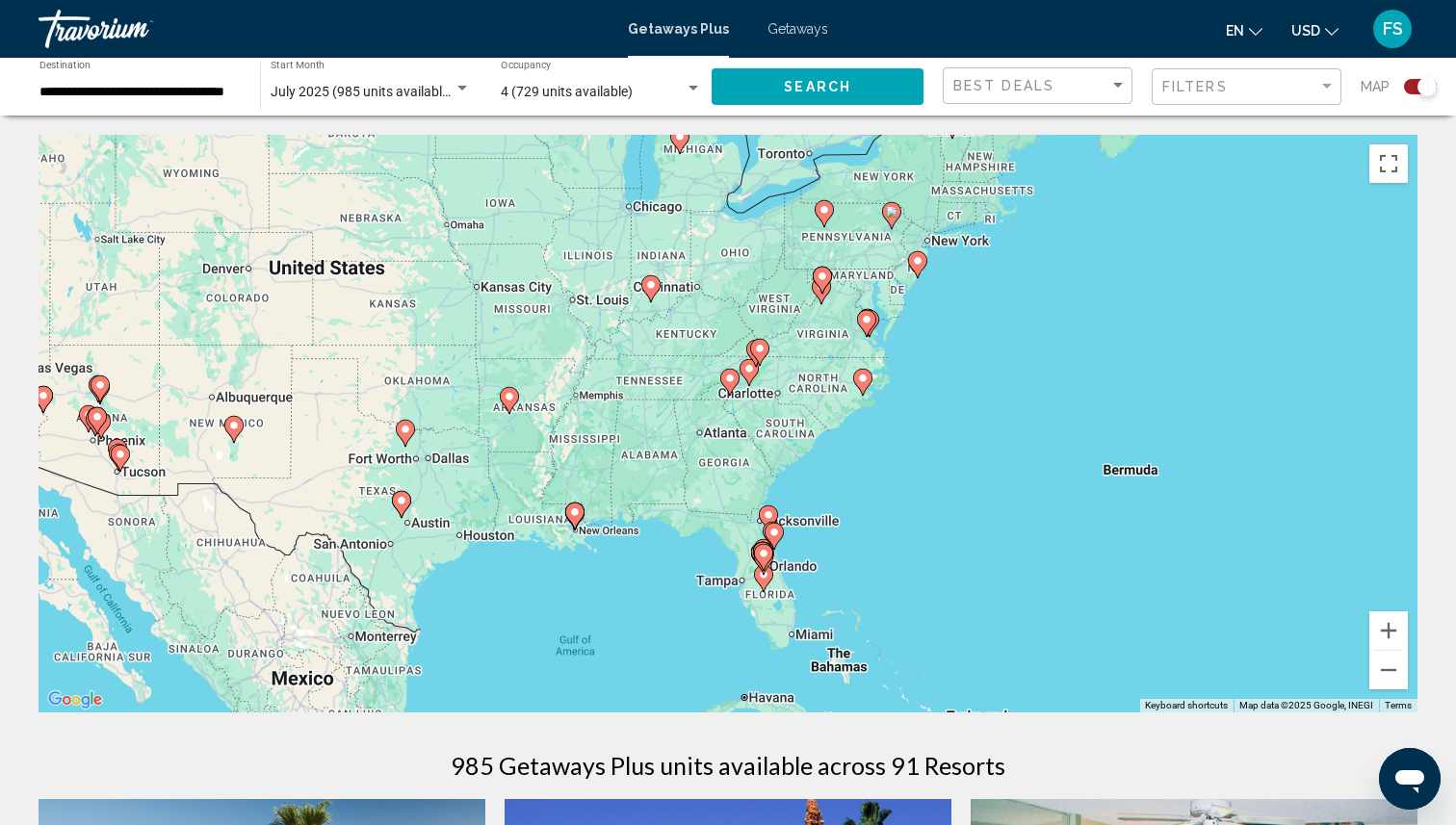 drag, startPoint x: 1067, startPoint y: 543, endPoint x: 1132, endPoint y: 340, distance: 213.15253 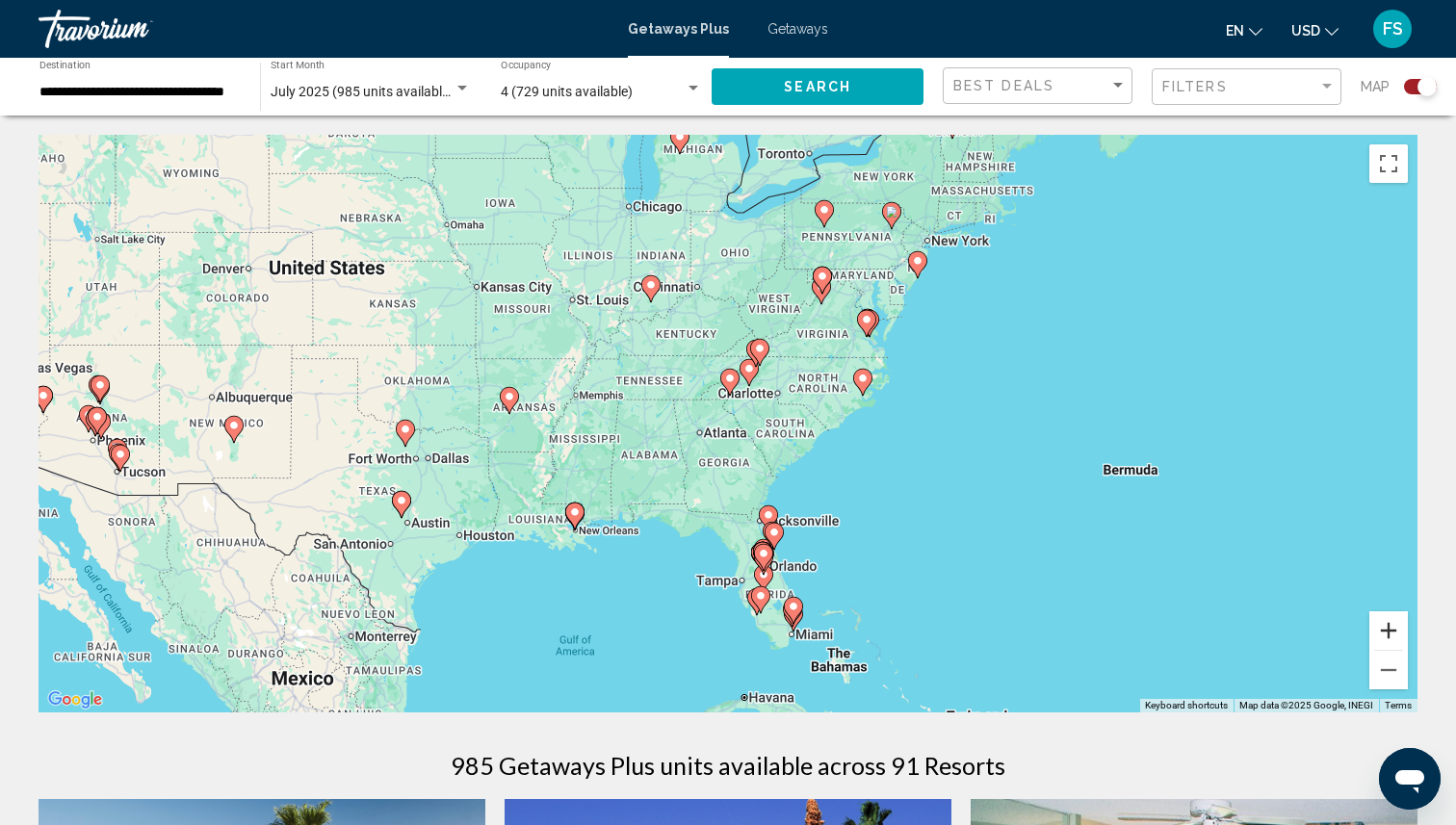click at bounding box center (1389, 631) 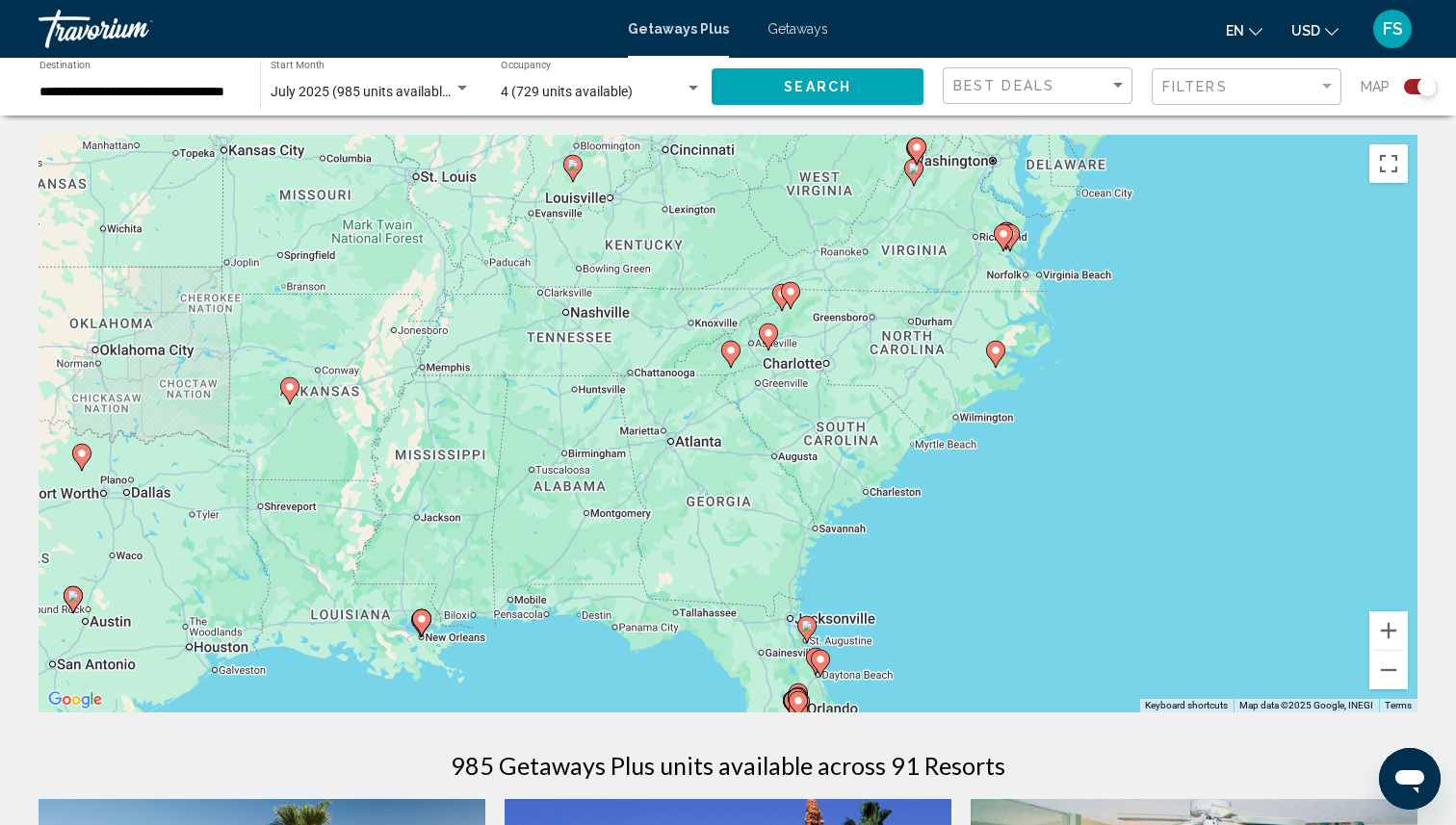 click 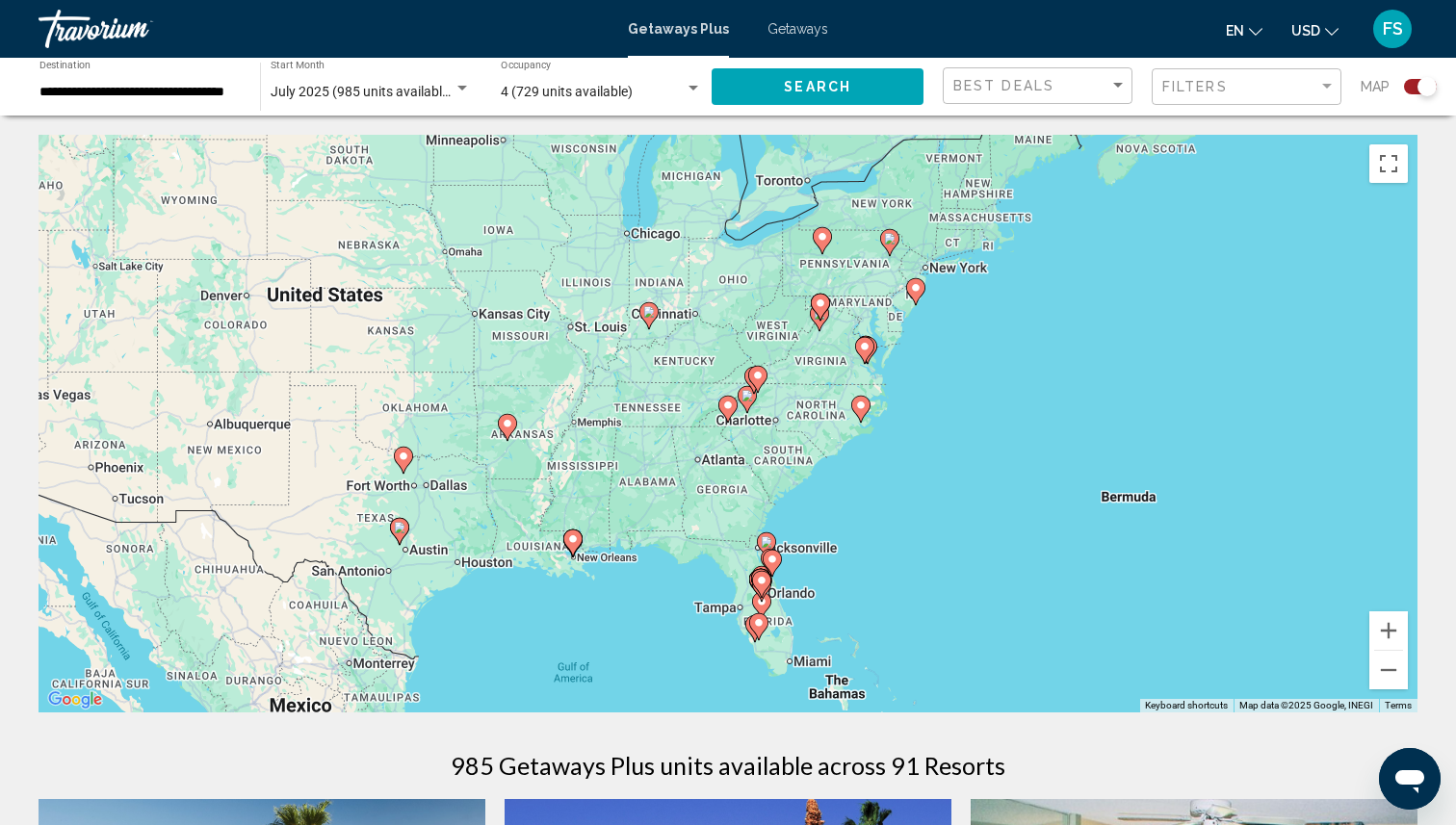 click 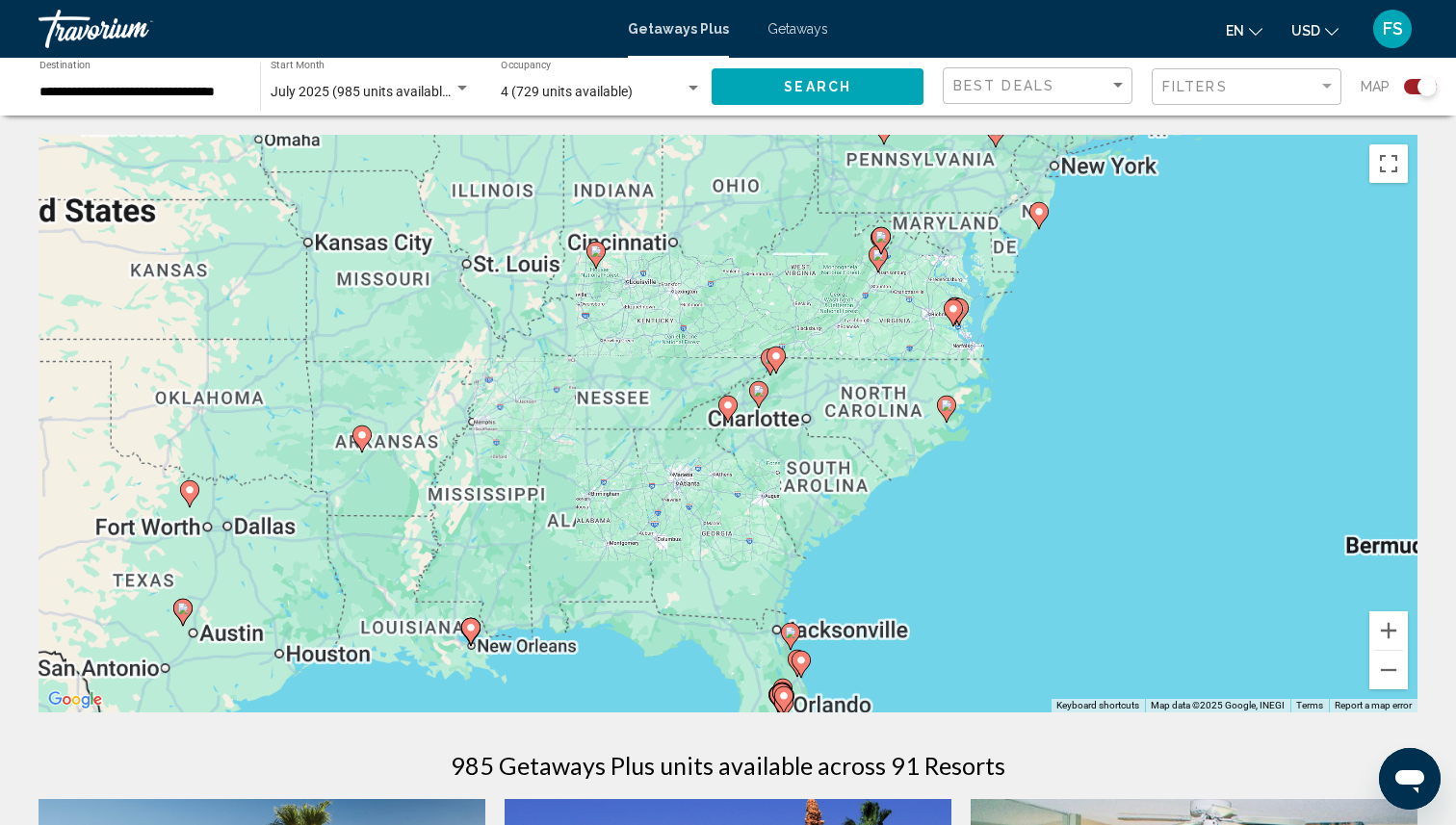 click 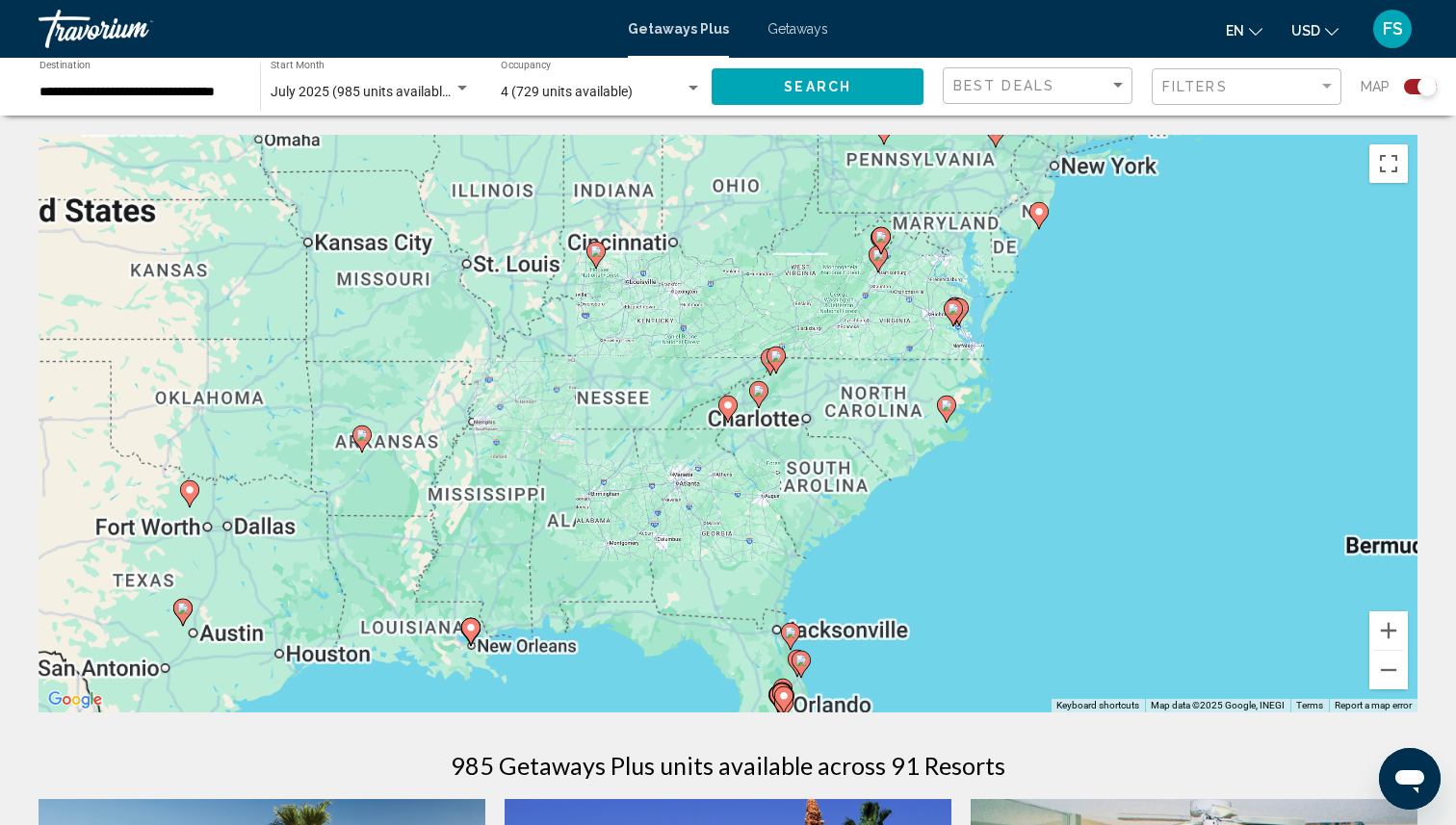 type on "**********" 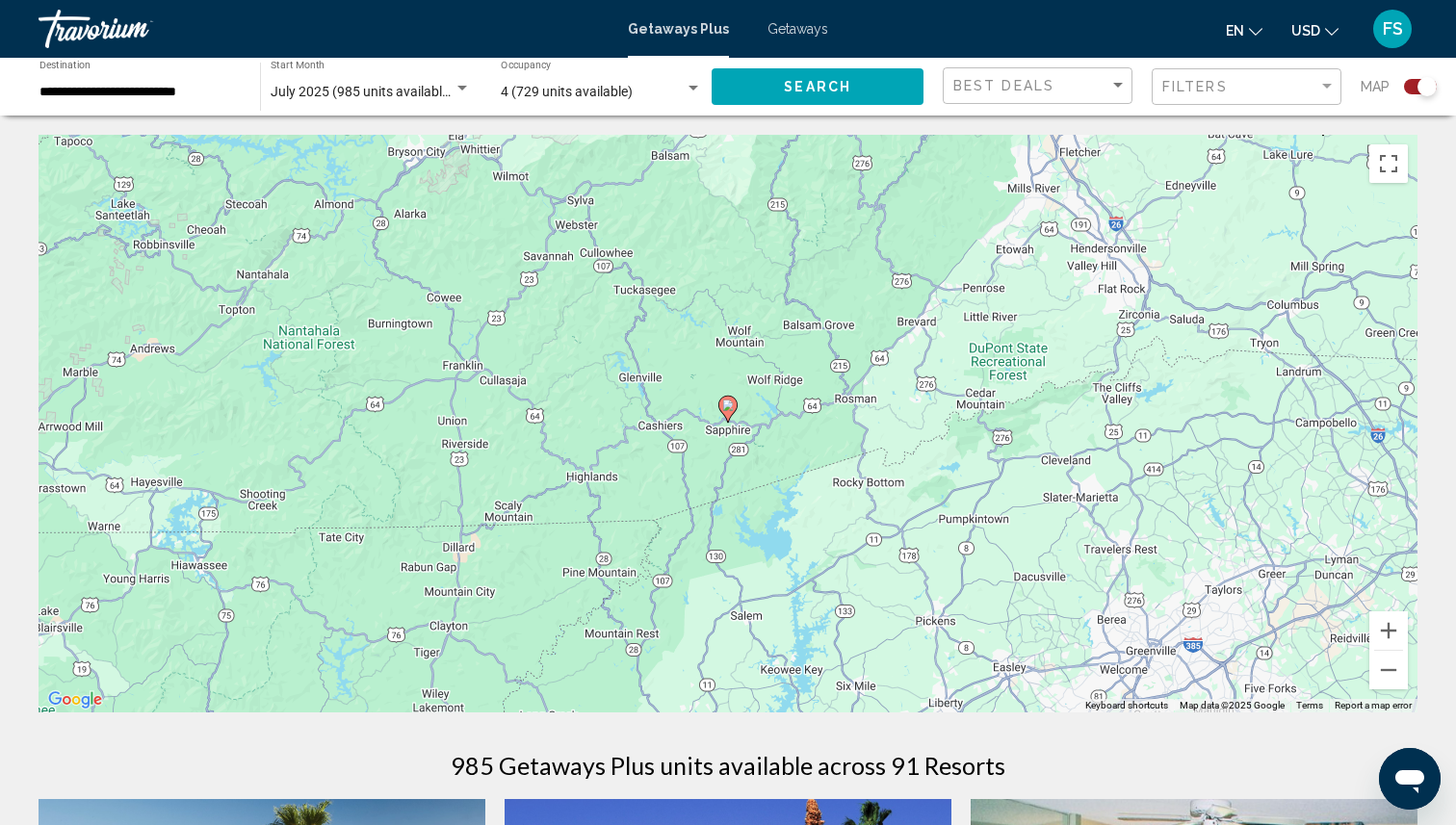 click 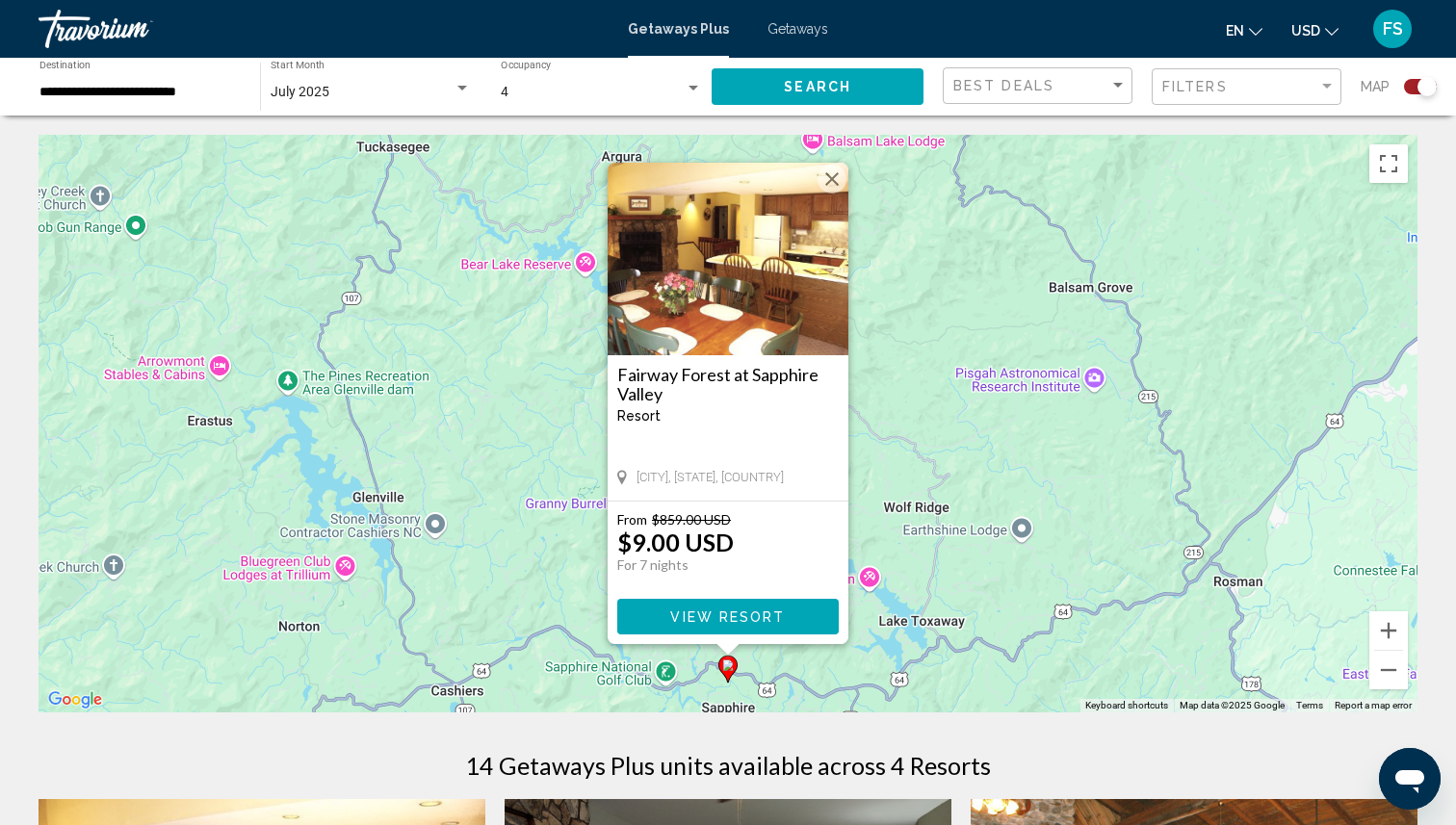 click on "Fairway Forest at Sapphire Valley" at bounding box center (728, 384) 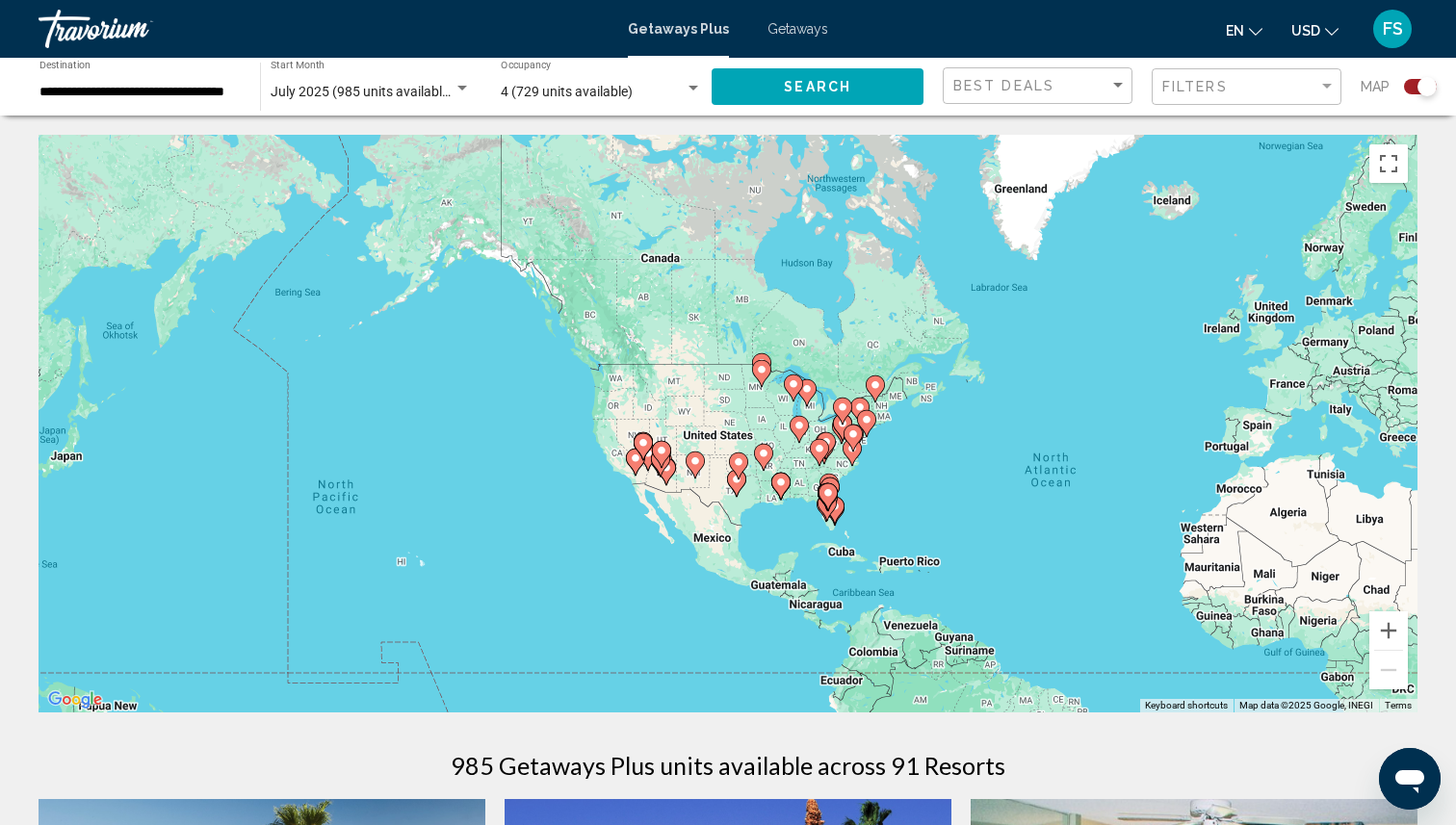 drag, startPoint x: 586, startPoint y: 417, endPoint x: 971, endPoint y: 494, distance: 392.6245 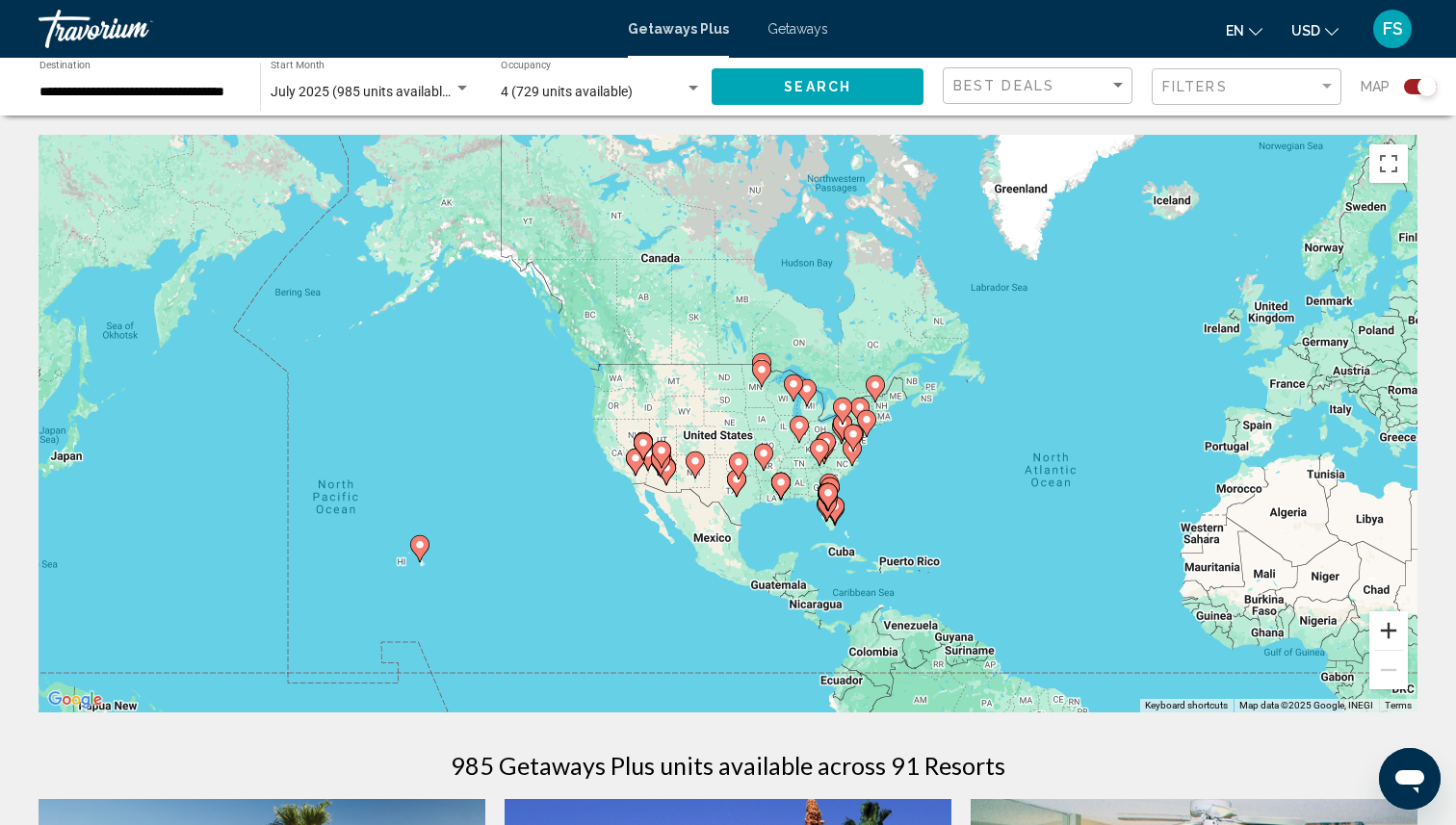 click at bounding box center [1389, 631] 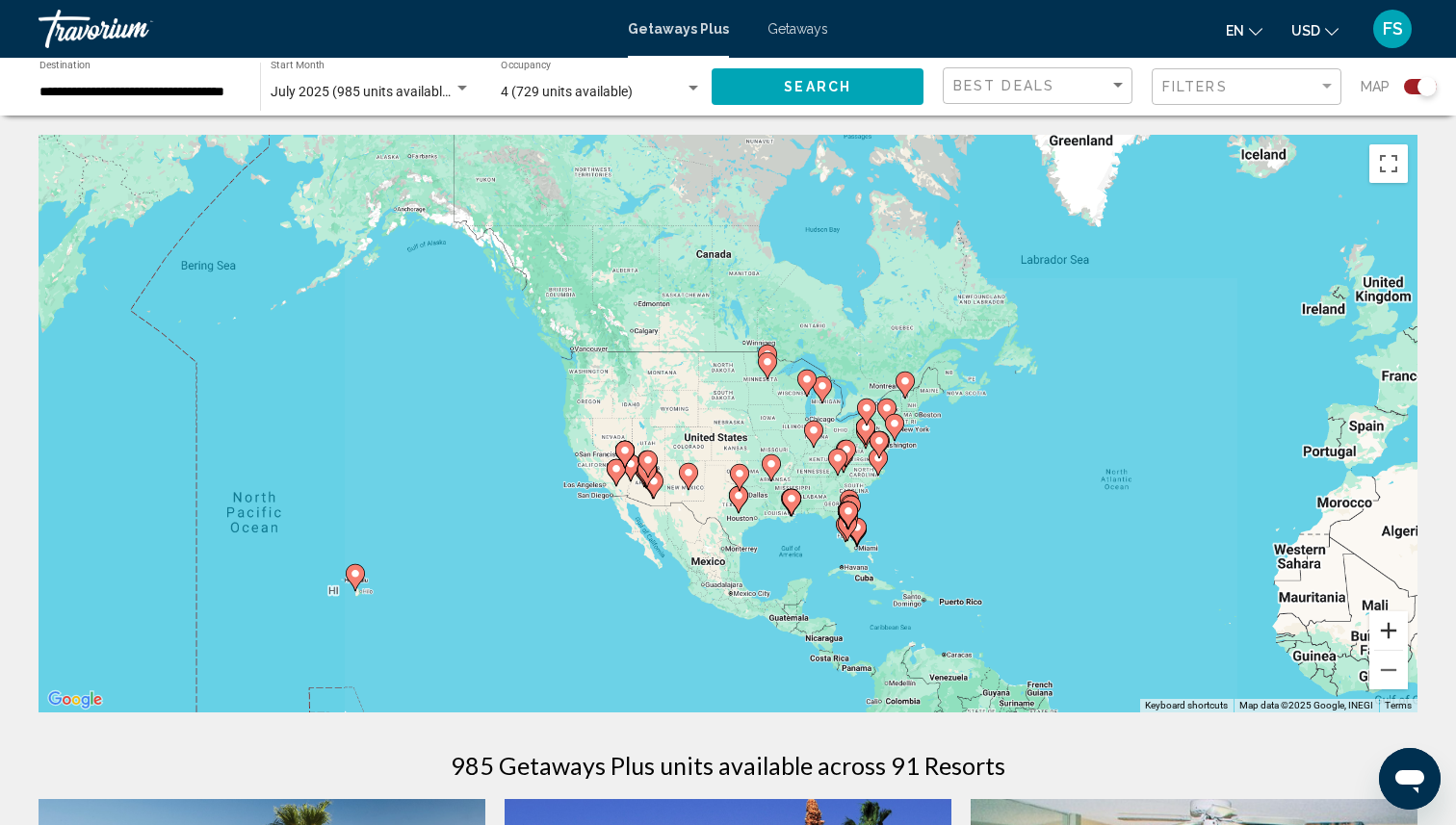click at bounding box center (1389, 631) 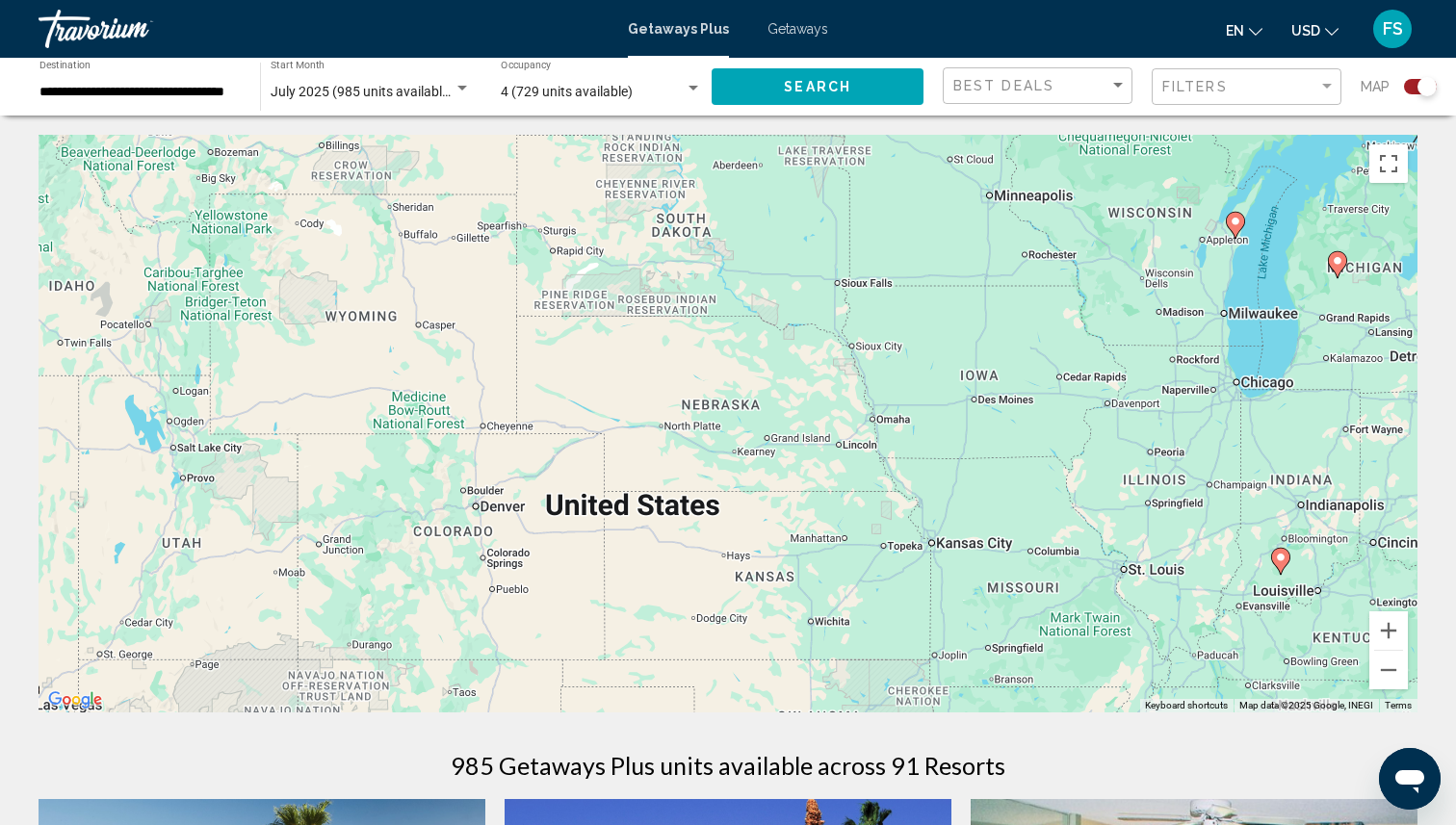 drag, startPoint x: 1105, startPoint y: 524, endPoint x: 897, endPoint y: 283, distance: 318.34729 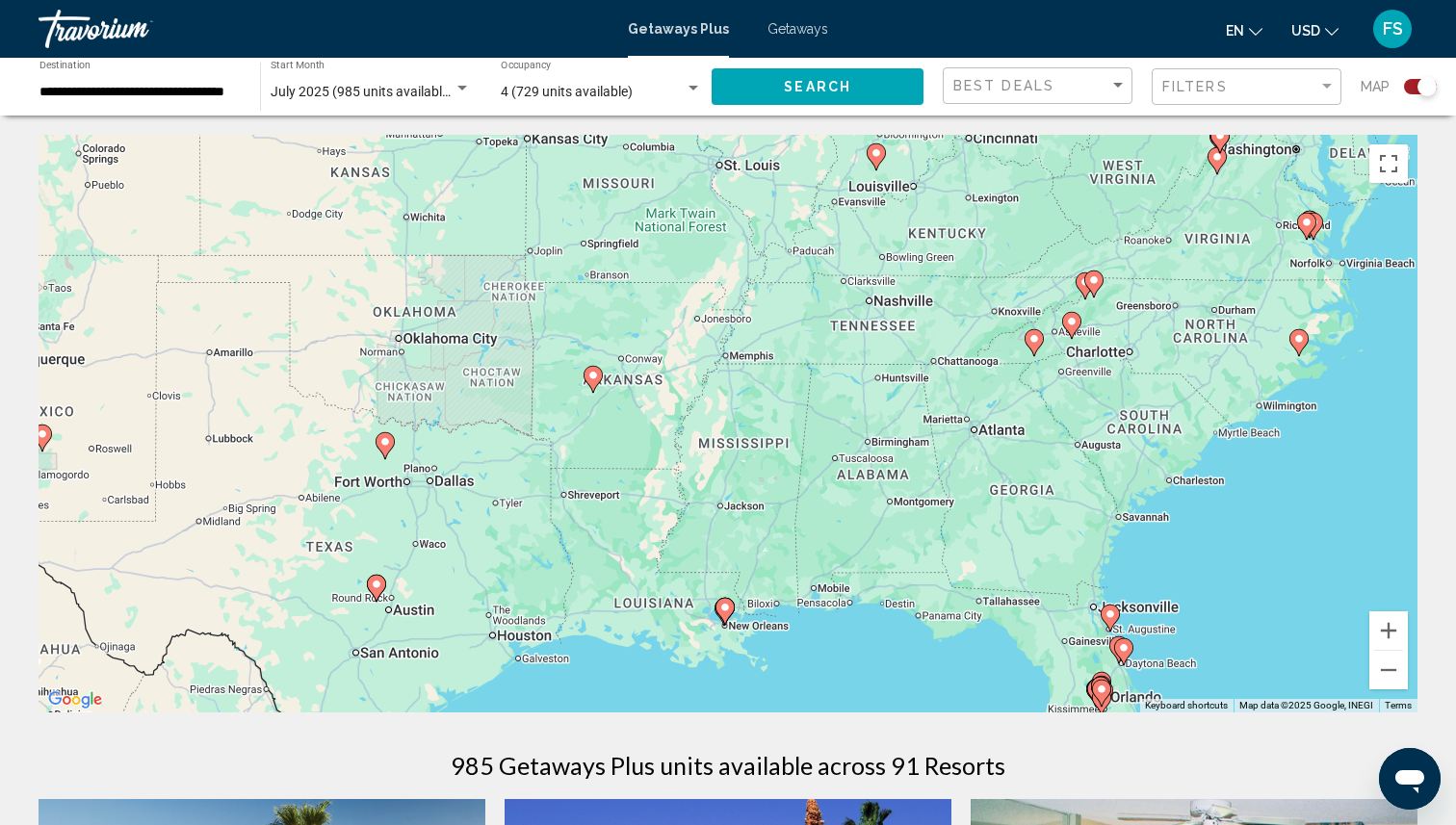 drag, startPoint x: 792, startPoint y: 250, endPoint x: 753, endPoint y: 331, distance: 89.89994 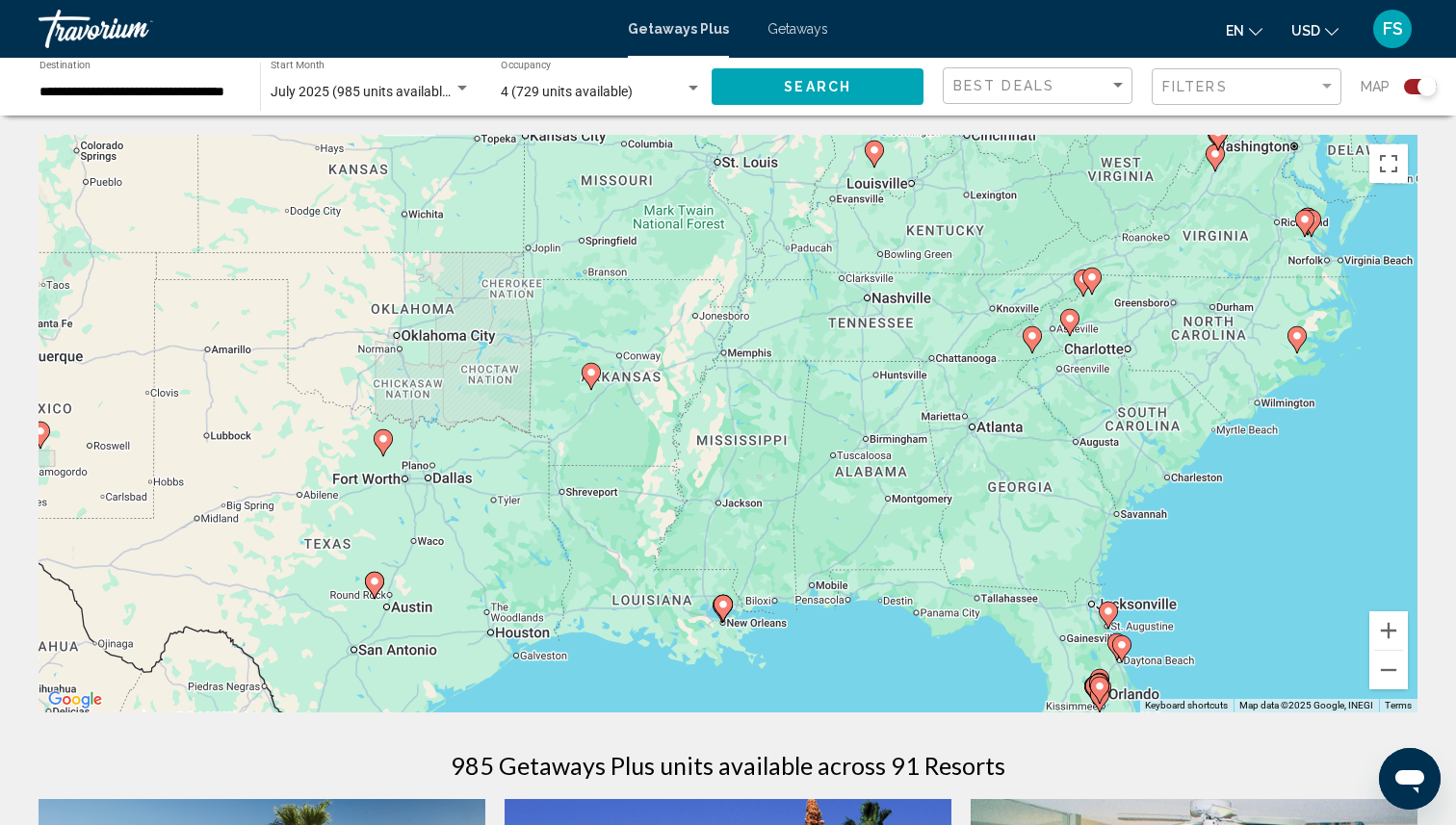 click 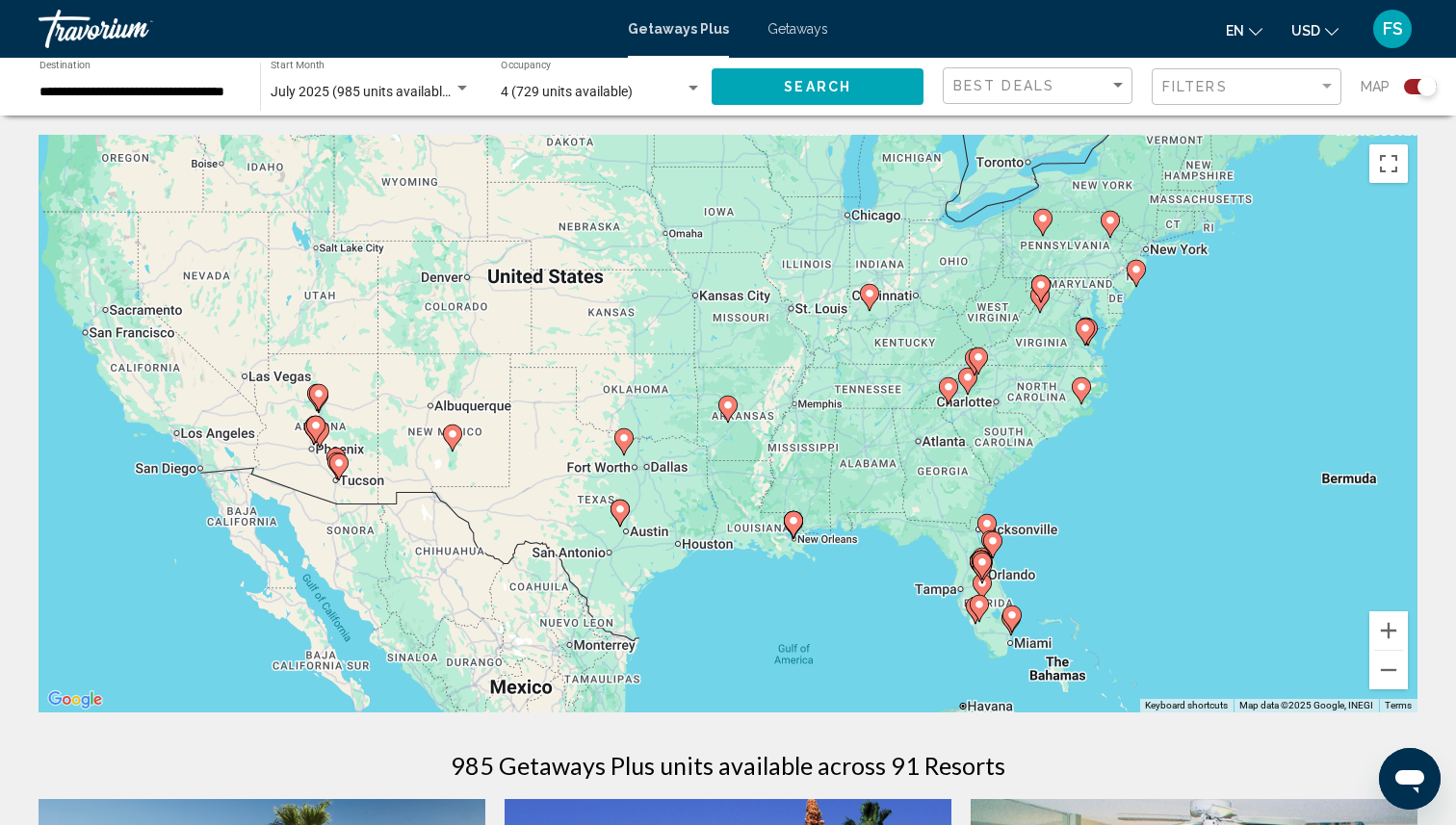 click 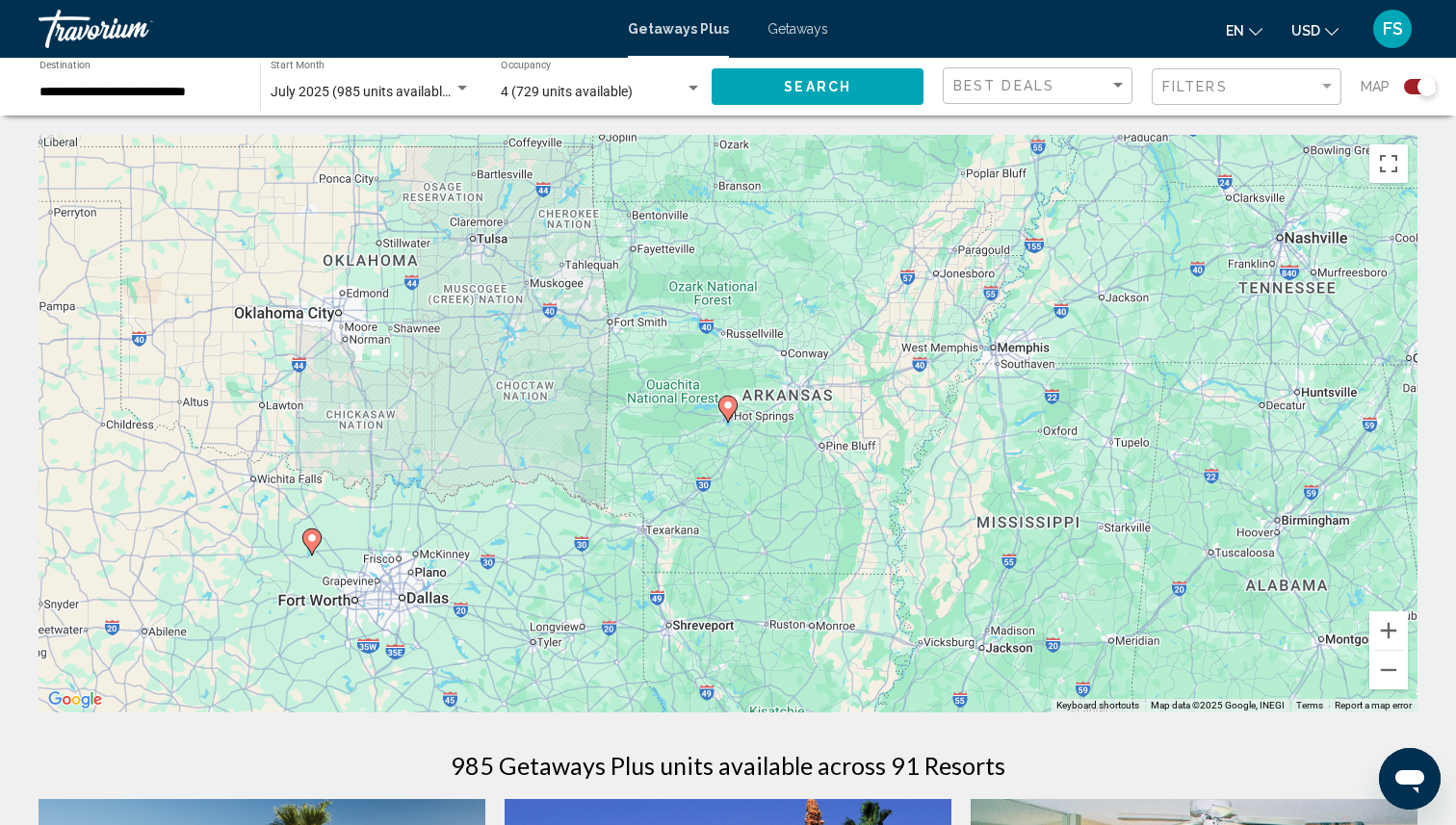 click 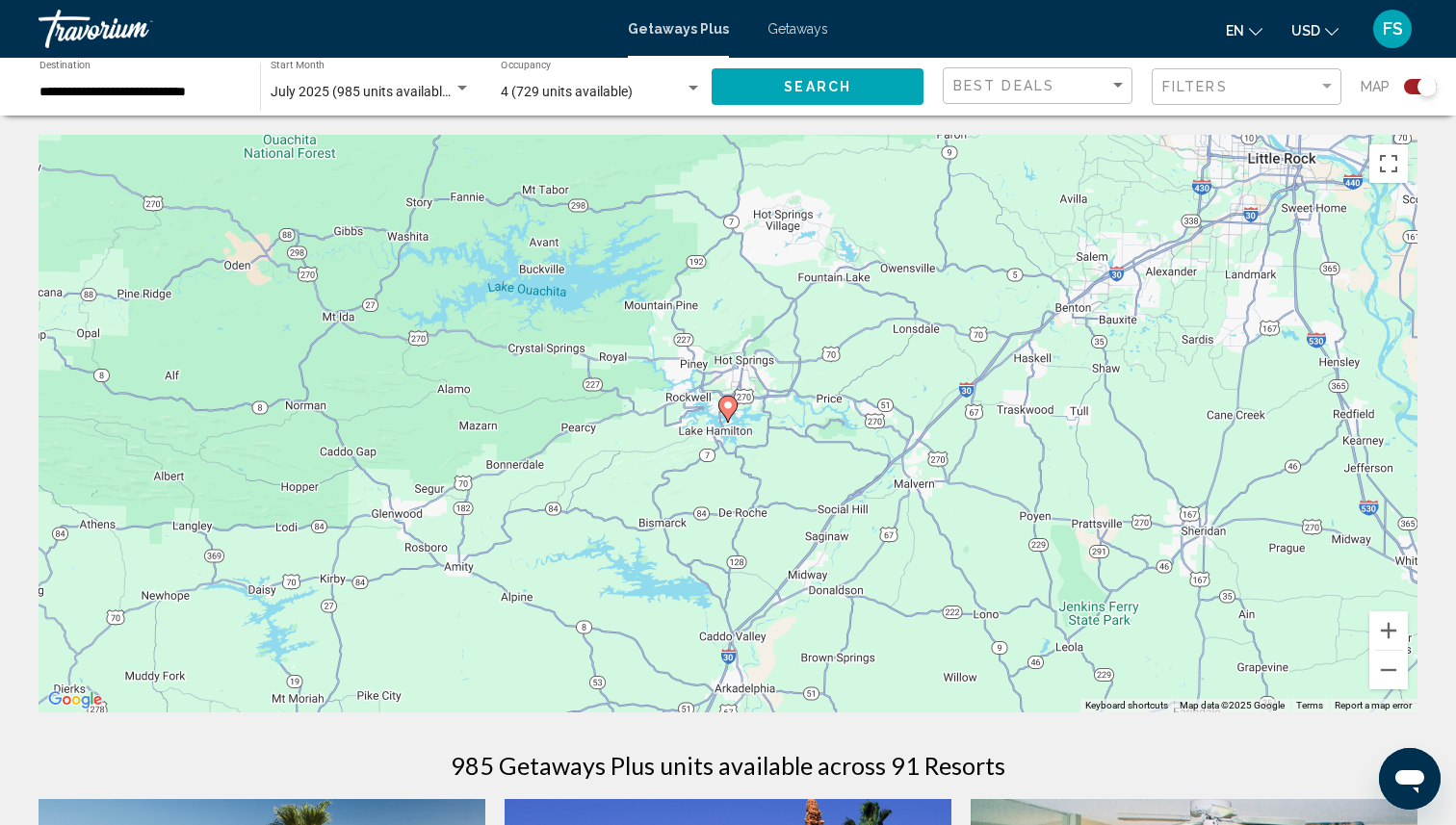 click 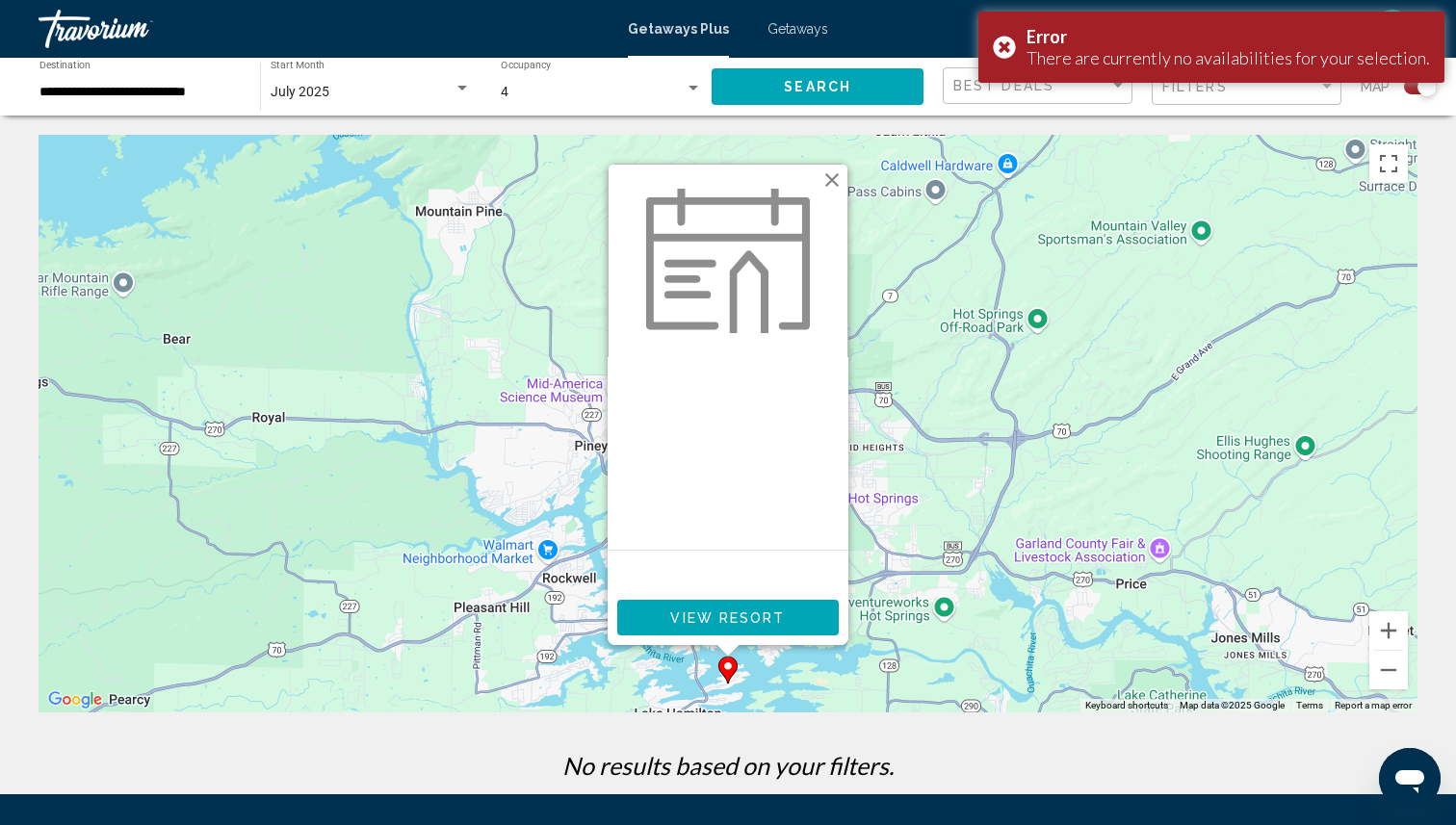 click at bounding box center [832, 180] 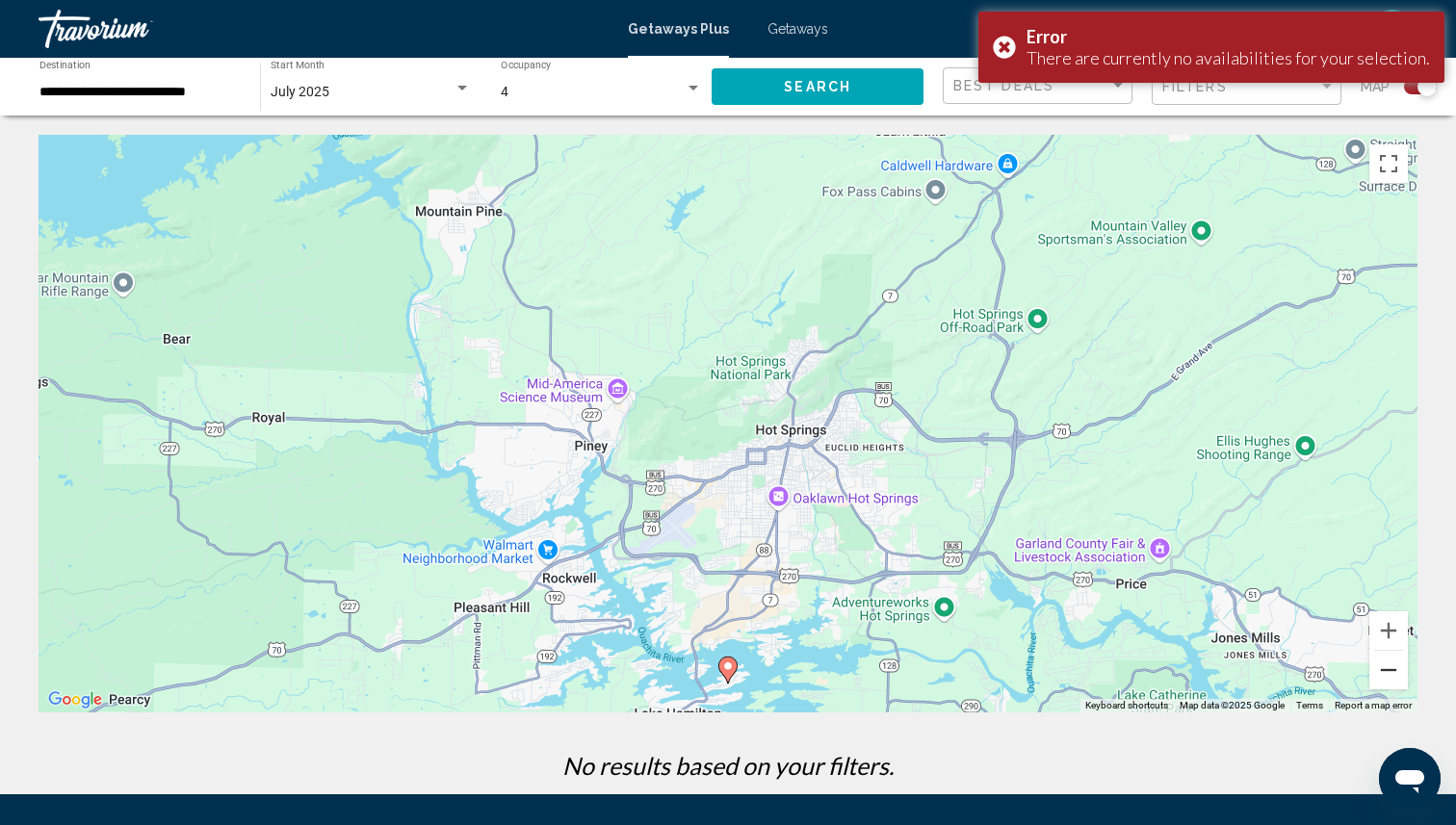 click at bounding box center [1389, 670] 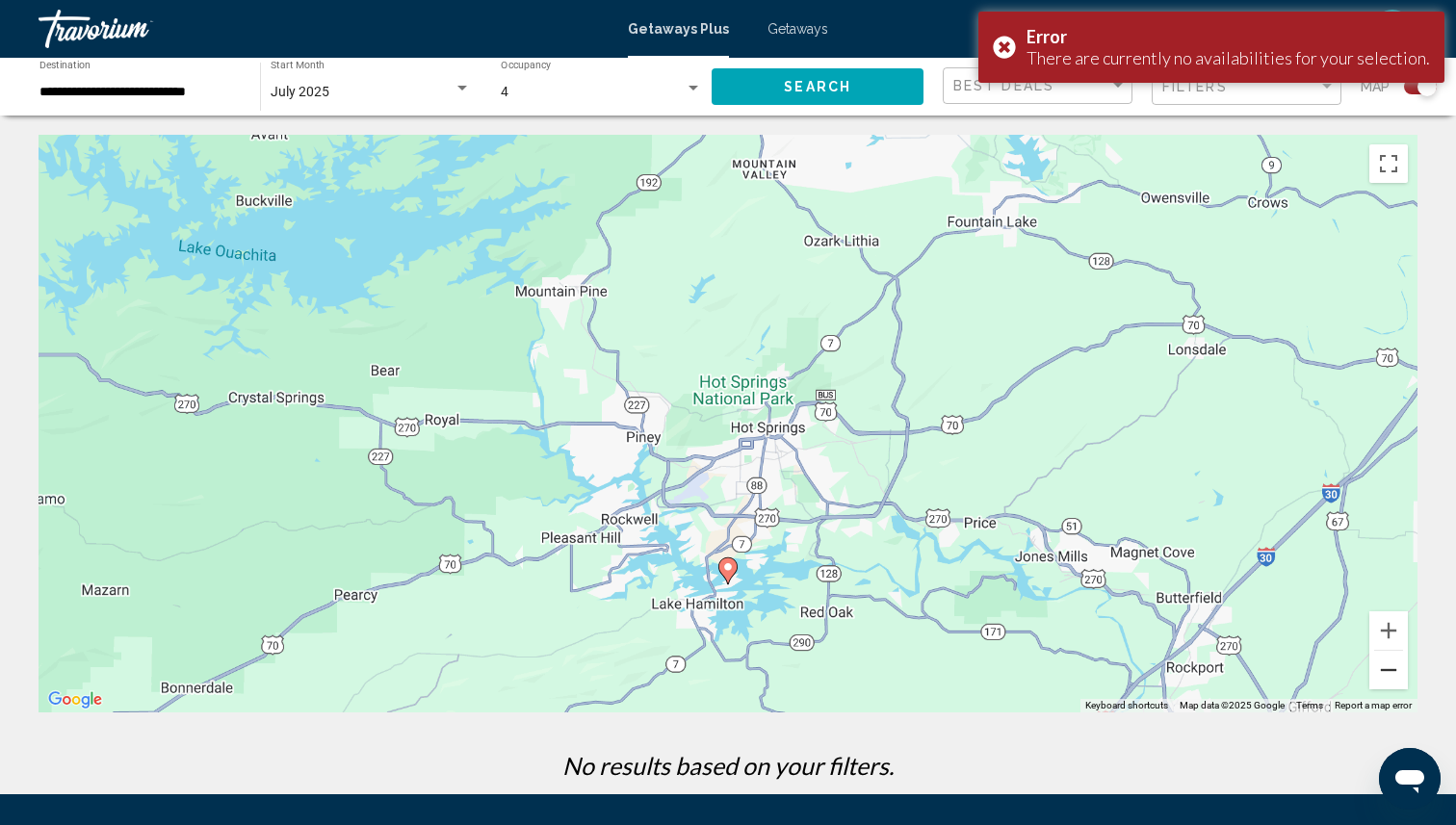 click at bounding box center [1389, 670] 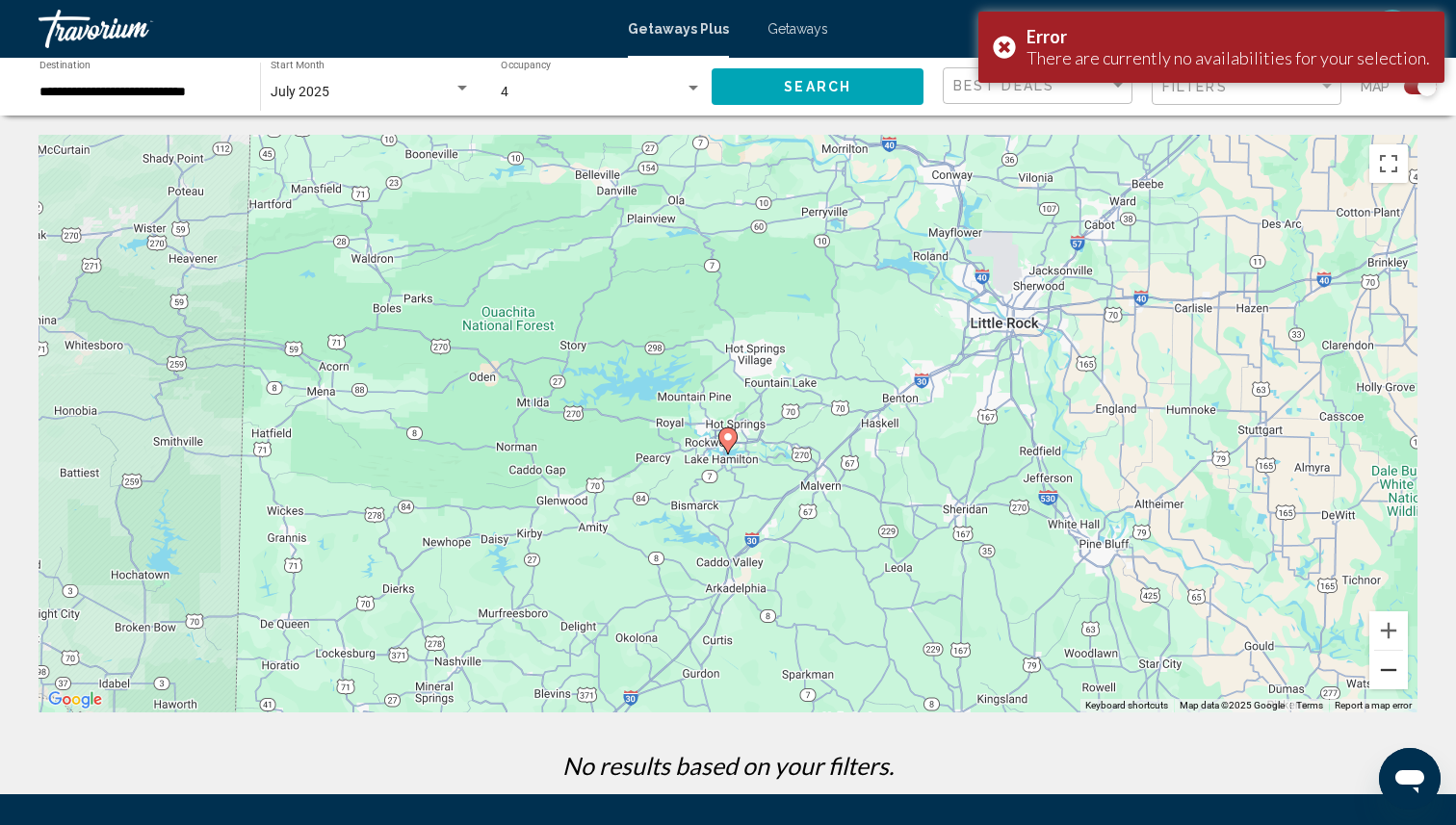 click at bounding box center (1389, 670) 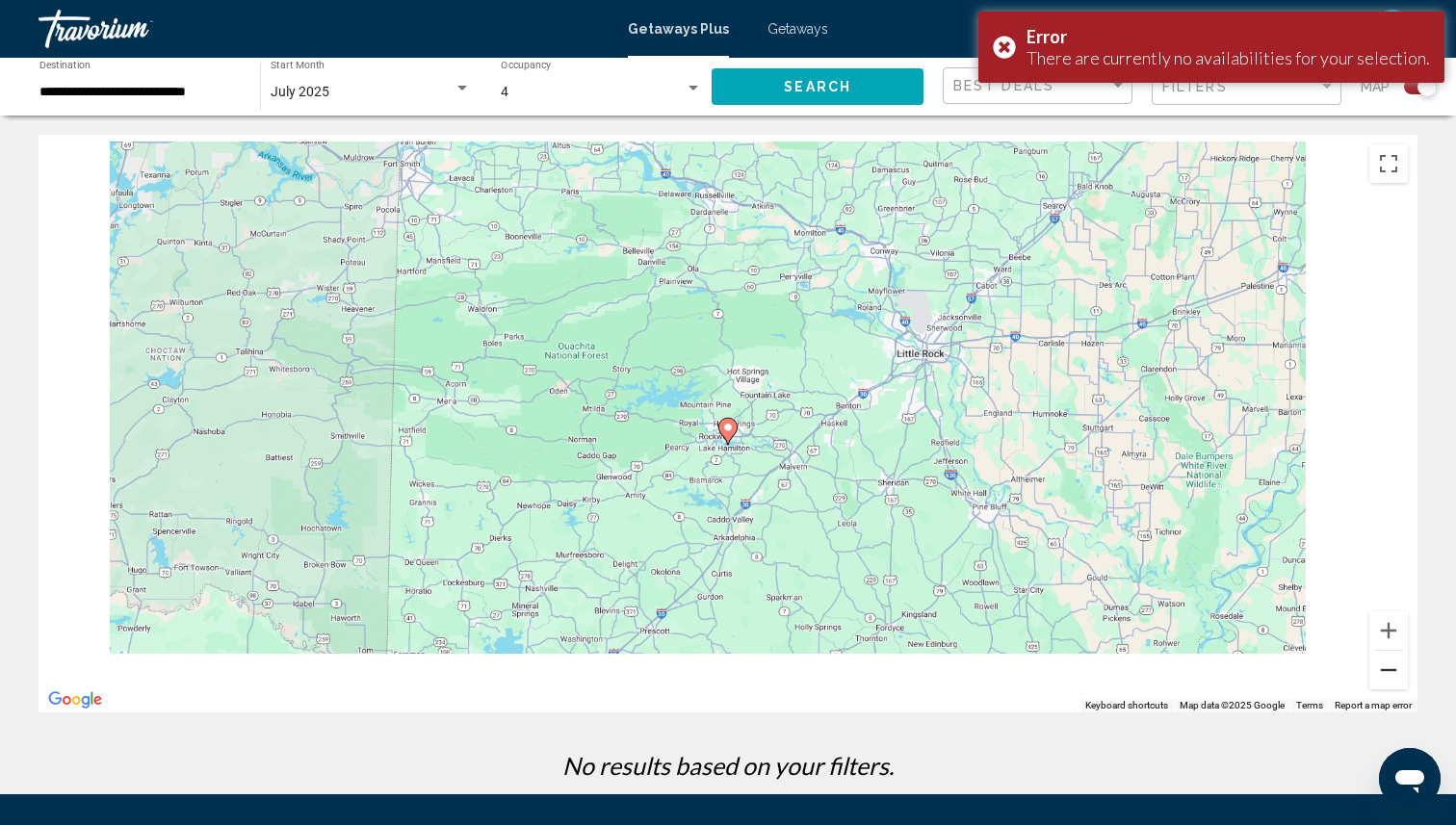 click at bounding box center (1389, 670) 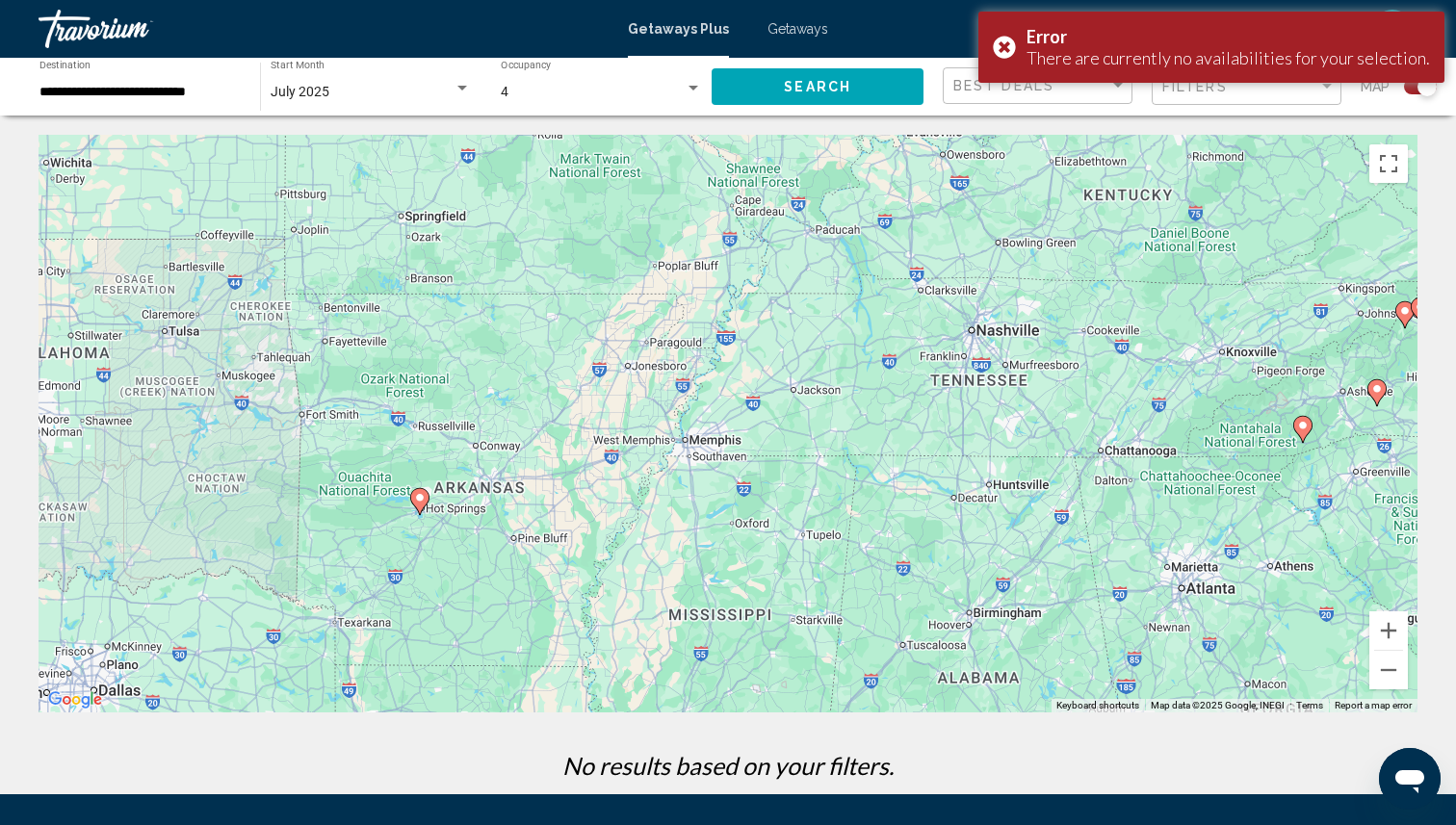 drag, startPoint x: 934, startPoint y: 459, endPoint x: 602, endPoint y: 537, distance: 341.03959 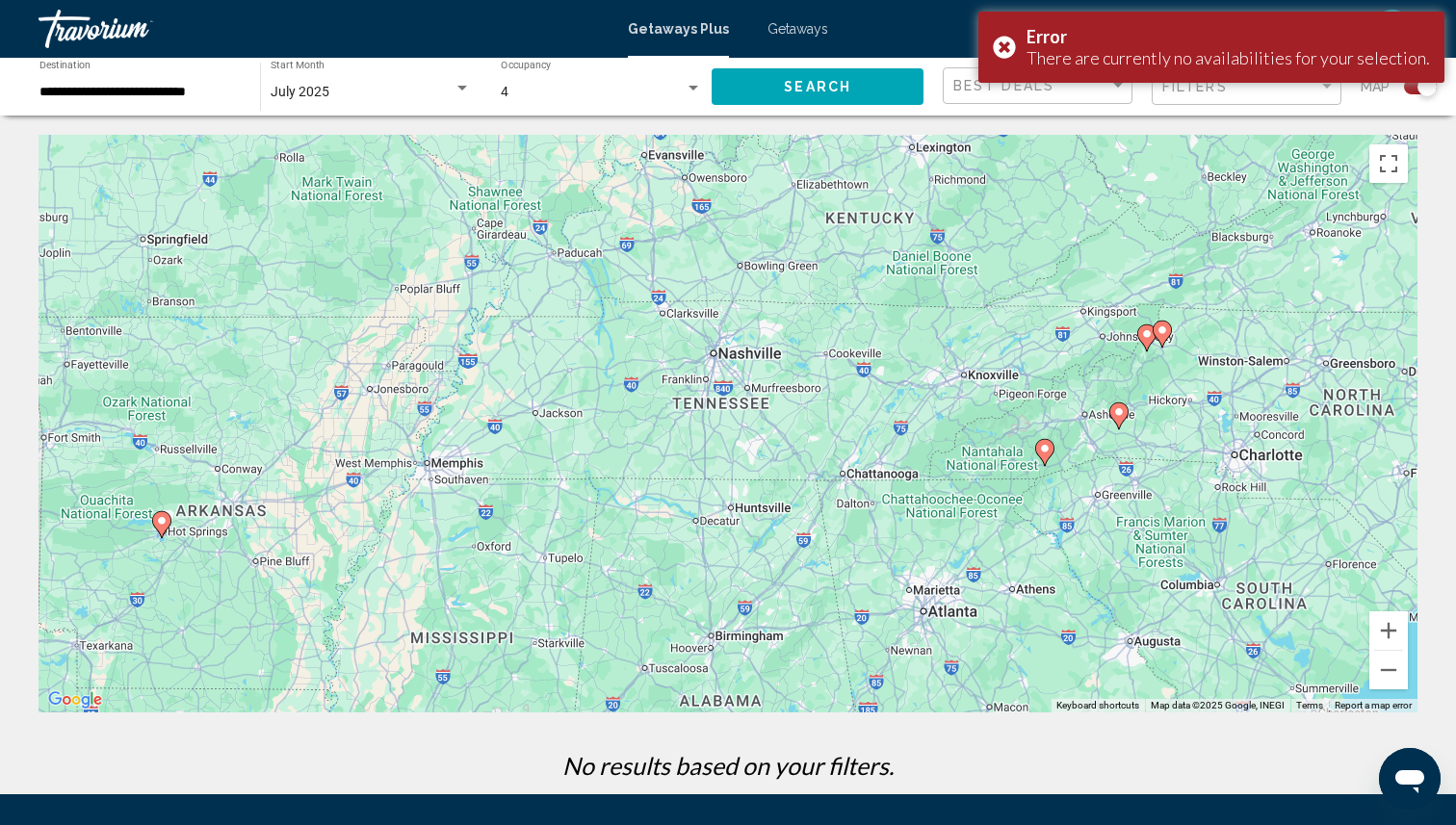 drag, startPoint x: 1128, startPoint y: 478, endPoint x: 917, endPoint y: 482, distance: 211.03791 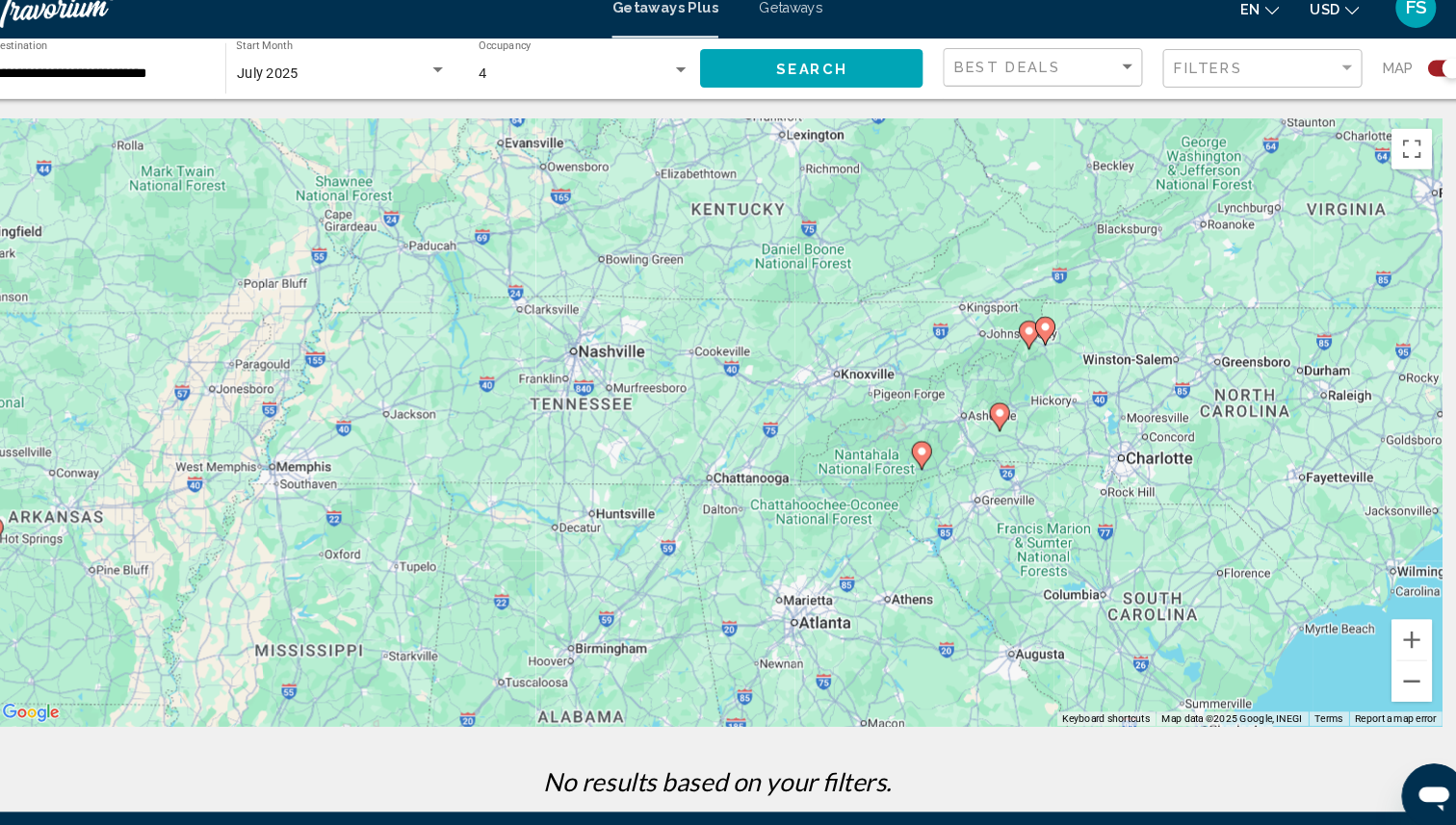 click 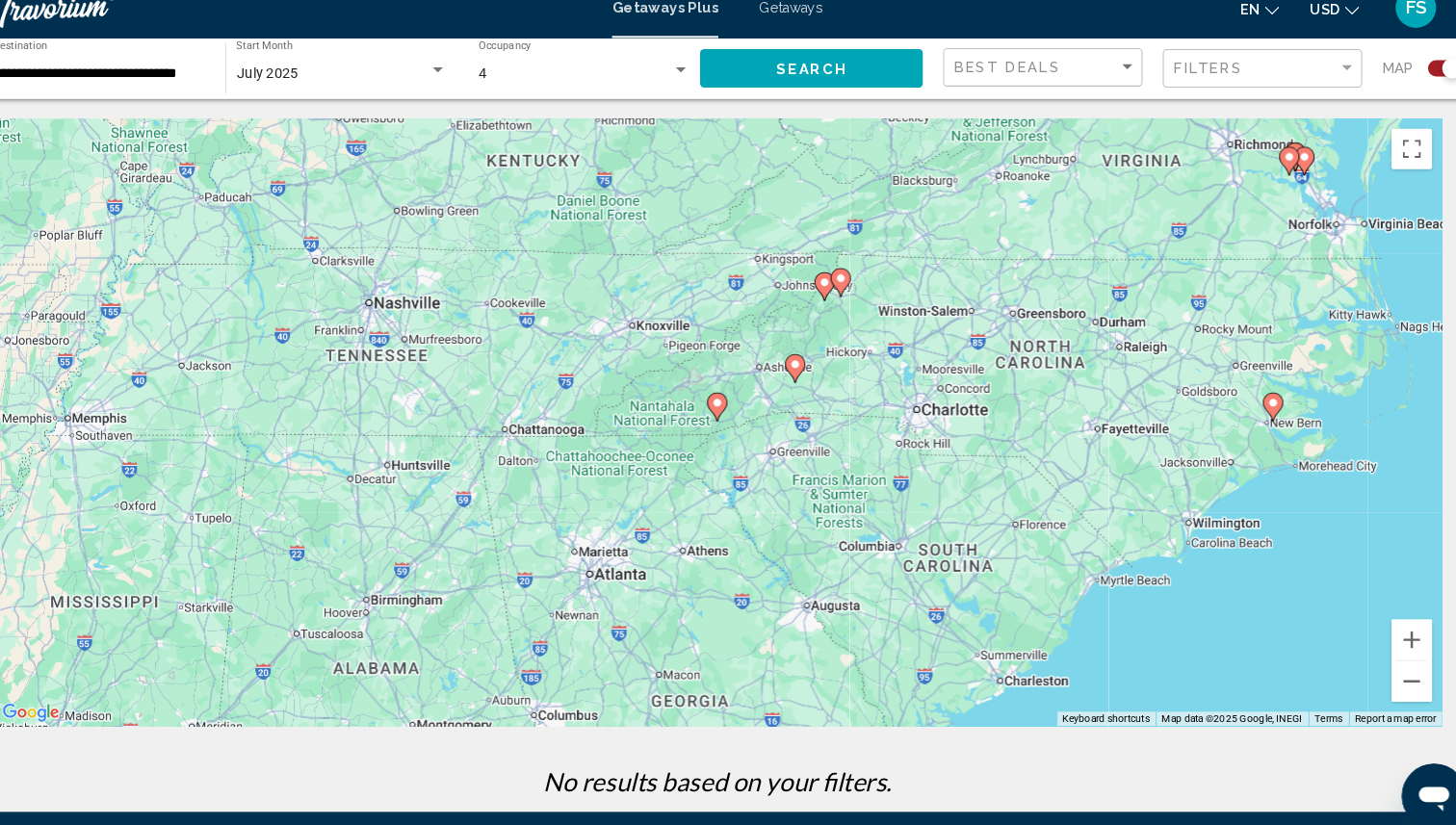 click 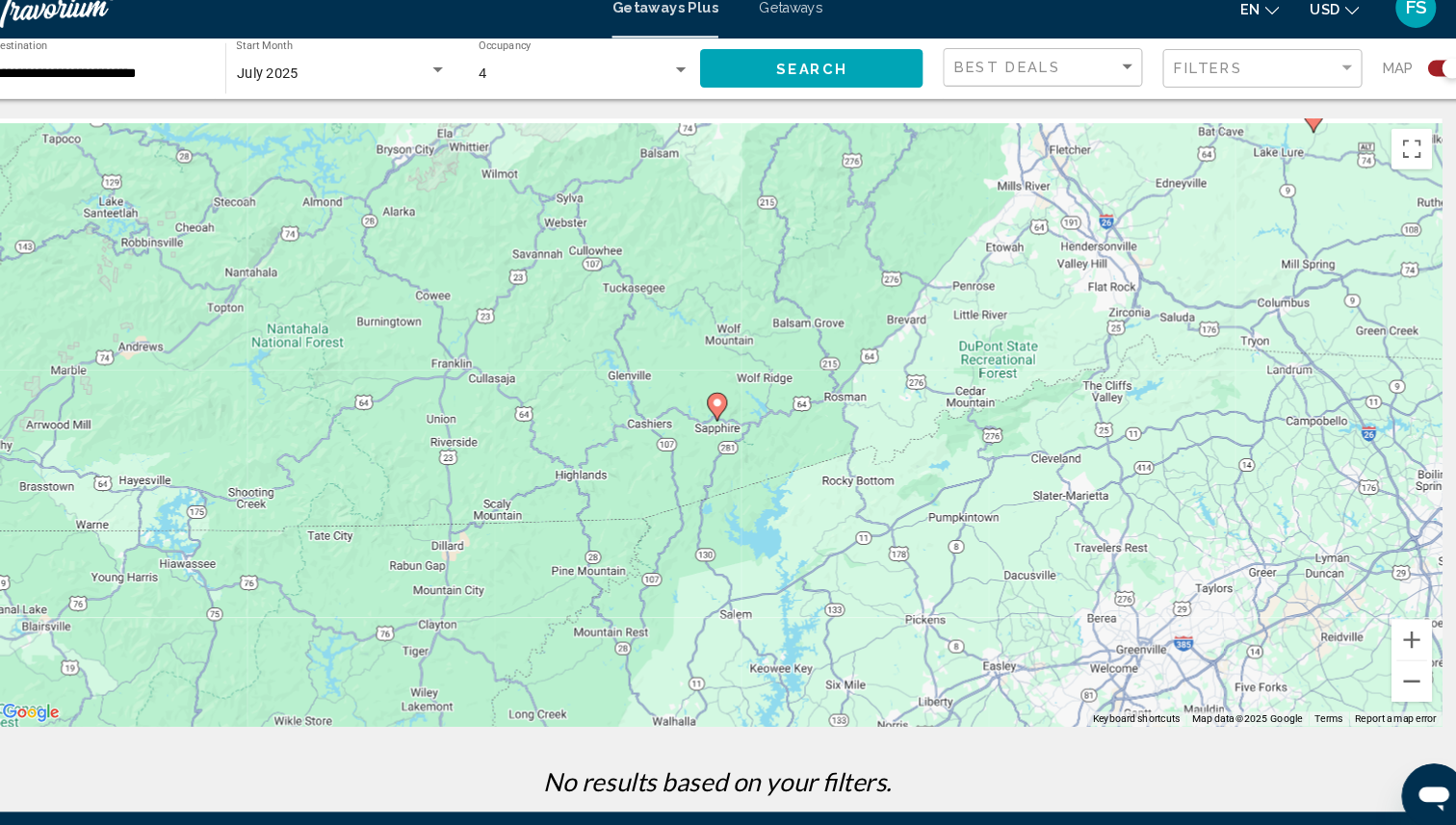 click 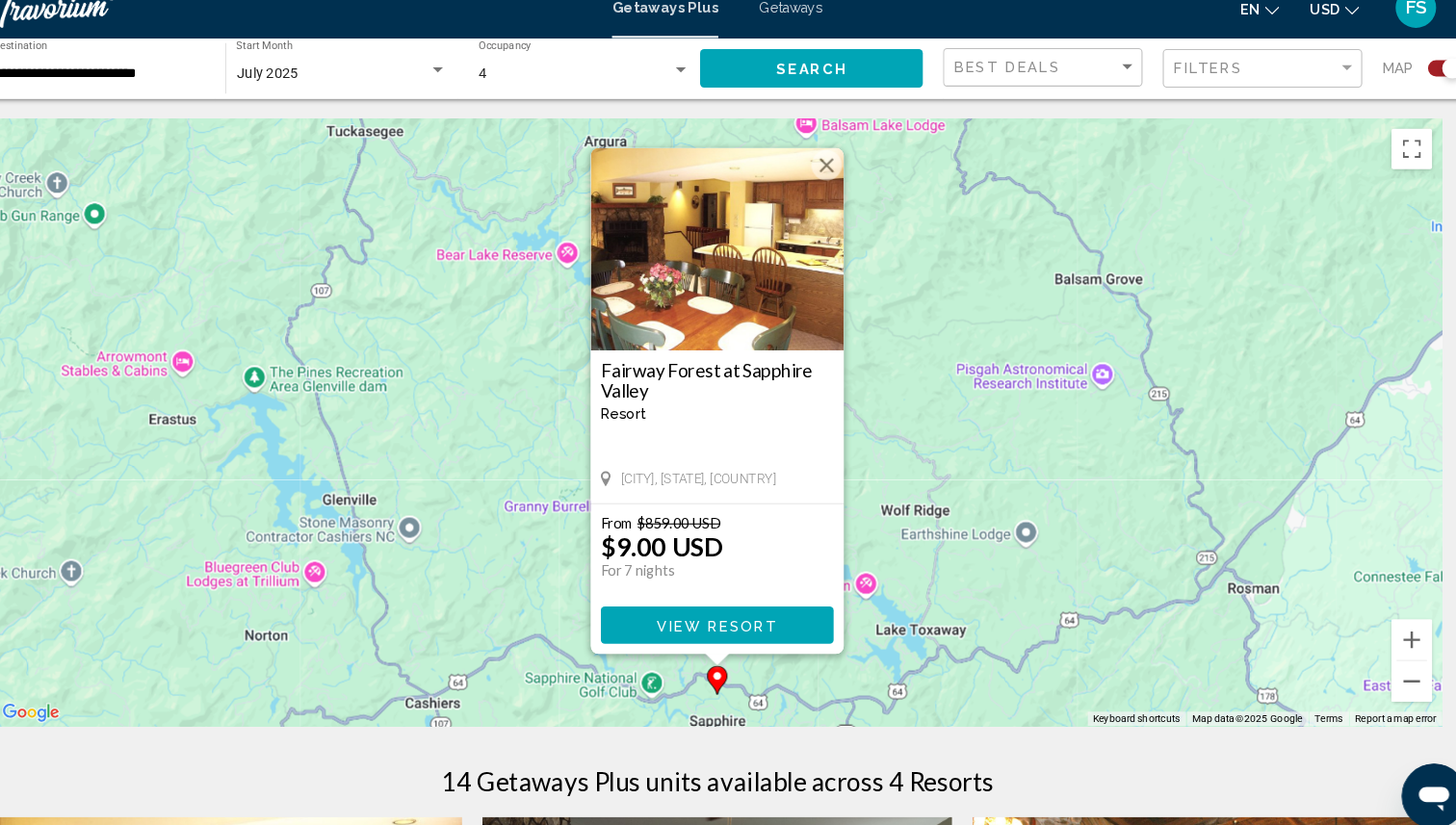 click on "To activate drag with keyboard, press Alt + Enter. Once in keyboard drag state, use the arrow keys to move the marker. To complete the drag, press the Enter key. To cancel, press Escape. Fairway Forest at Sapphire Valley Resort - This is an adults only resort Sapphire, [STATE], [COUNTRY] From $859.00 USD $9.00 USD For 7 nights You save $850.00 USD View Resort" at bounding box center [728, 424] 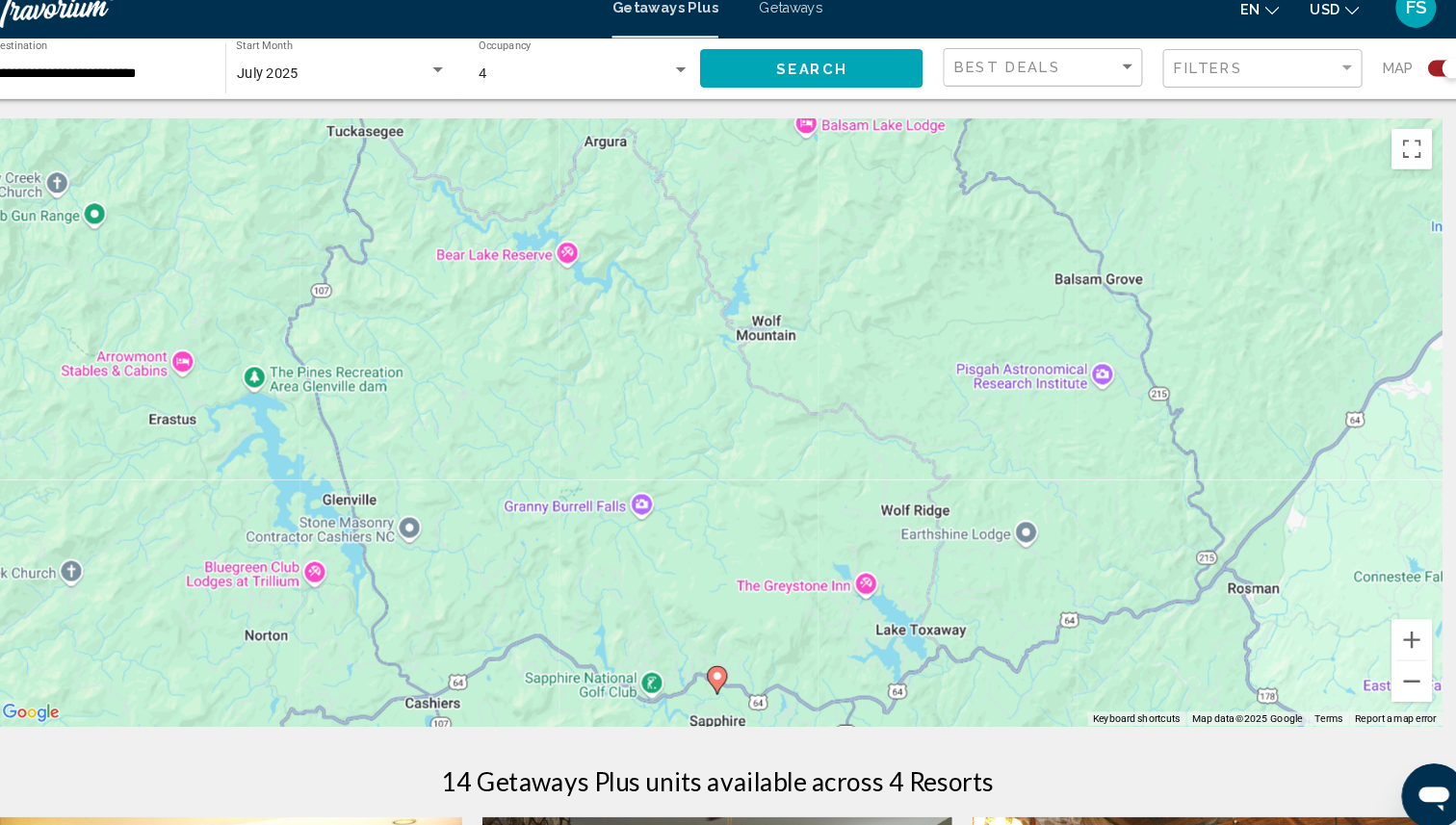 click 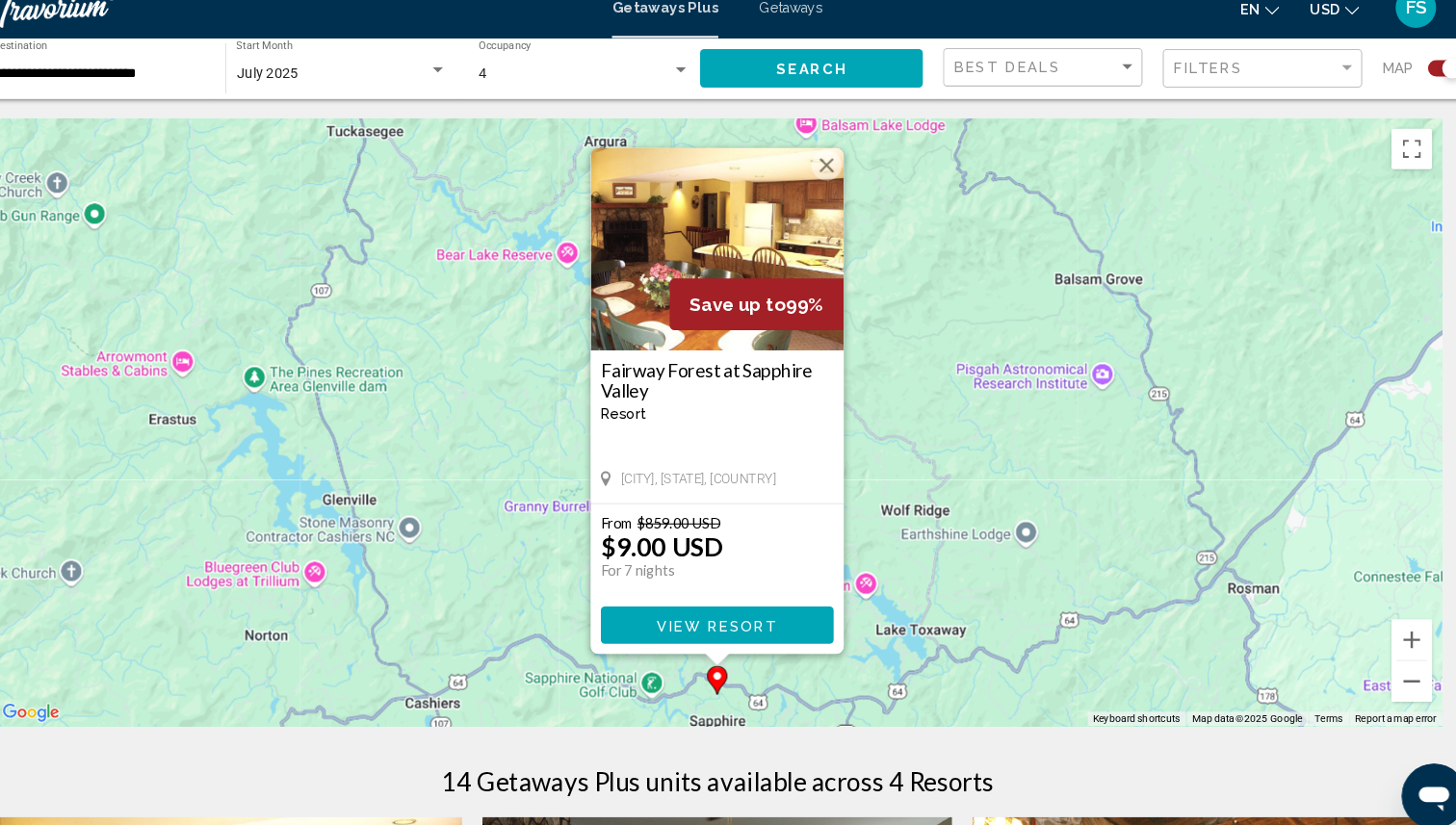click on "Fairway Forest at Sapphire Valley" at bounding box center [728, 384] 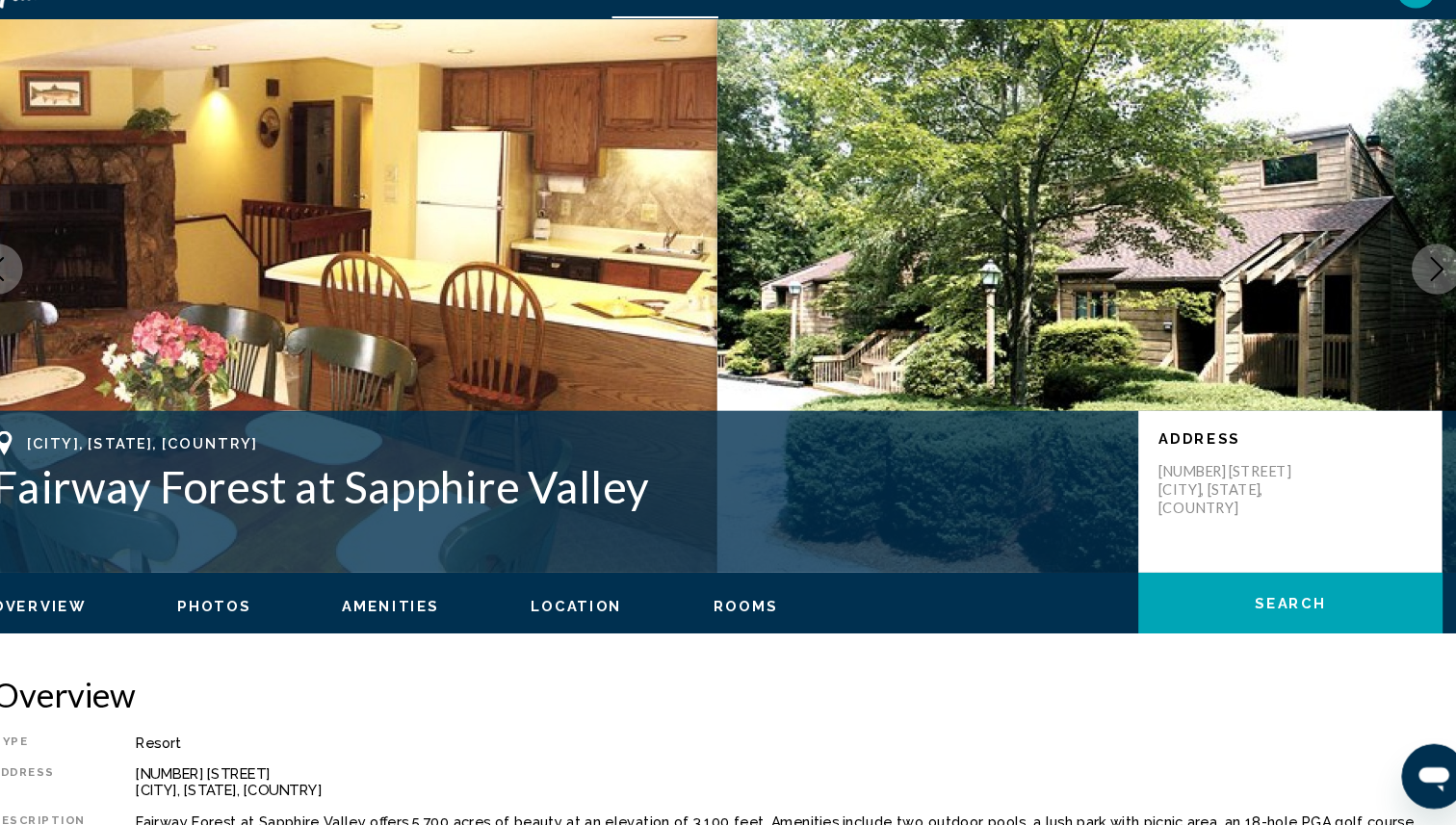 scroll, scrollTop: 54, scrollLeft: 0, axis: vertical 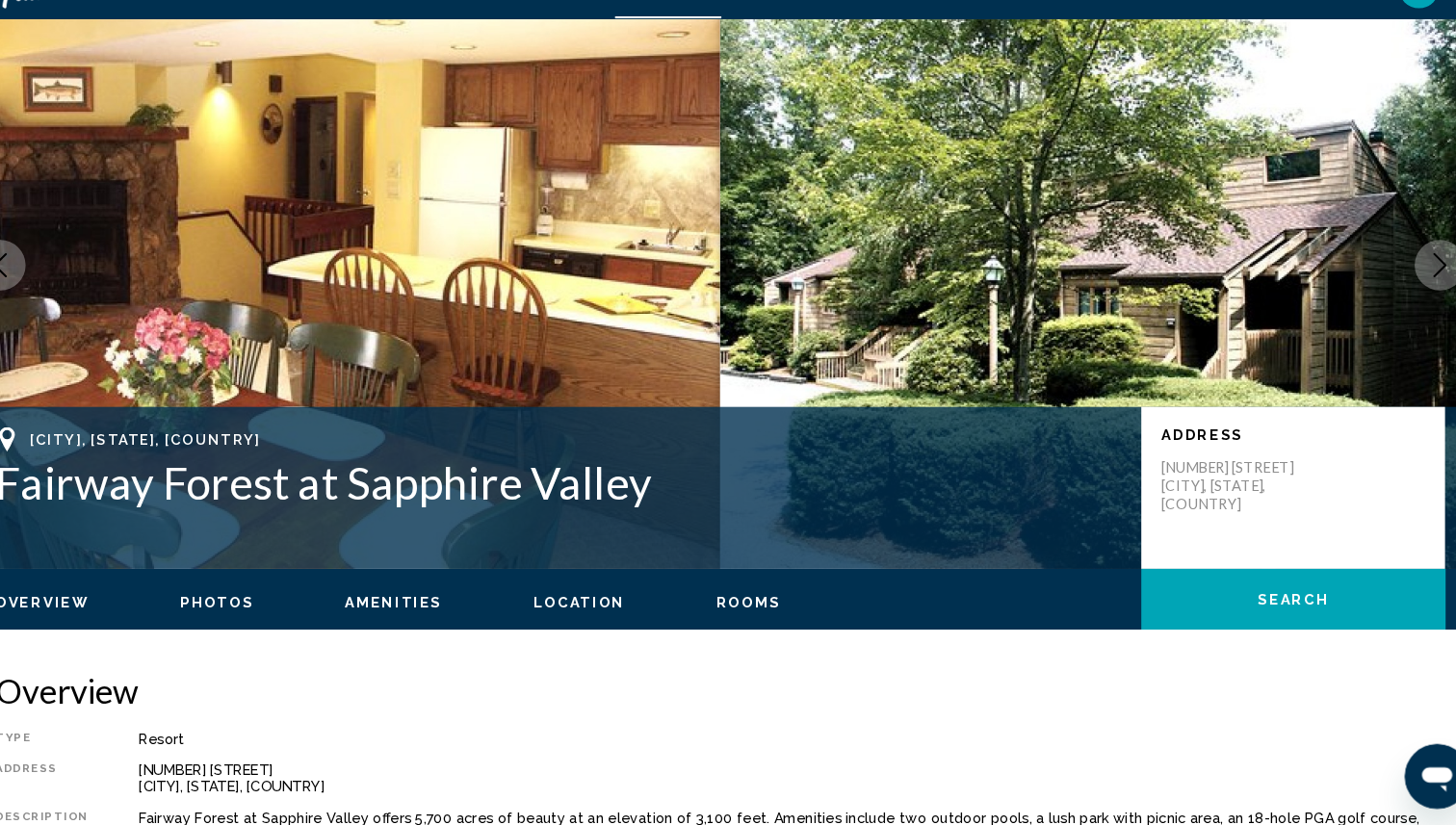 click 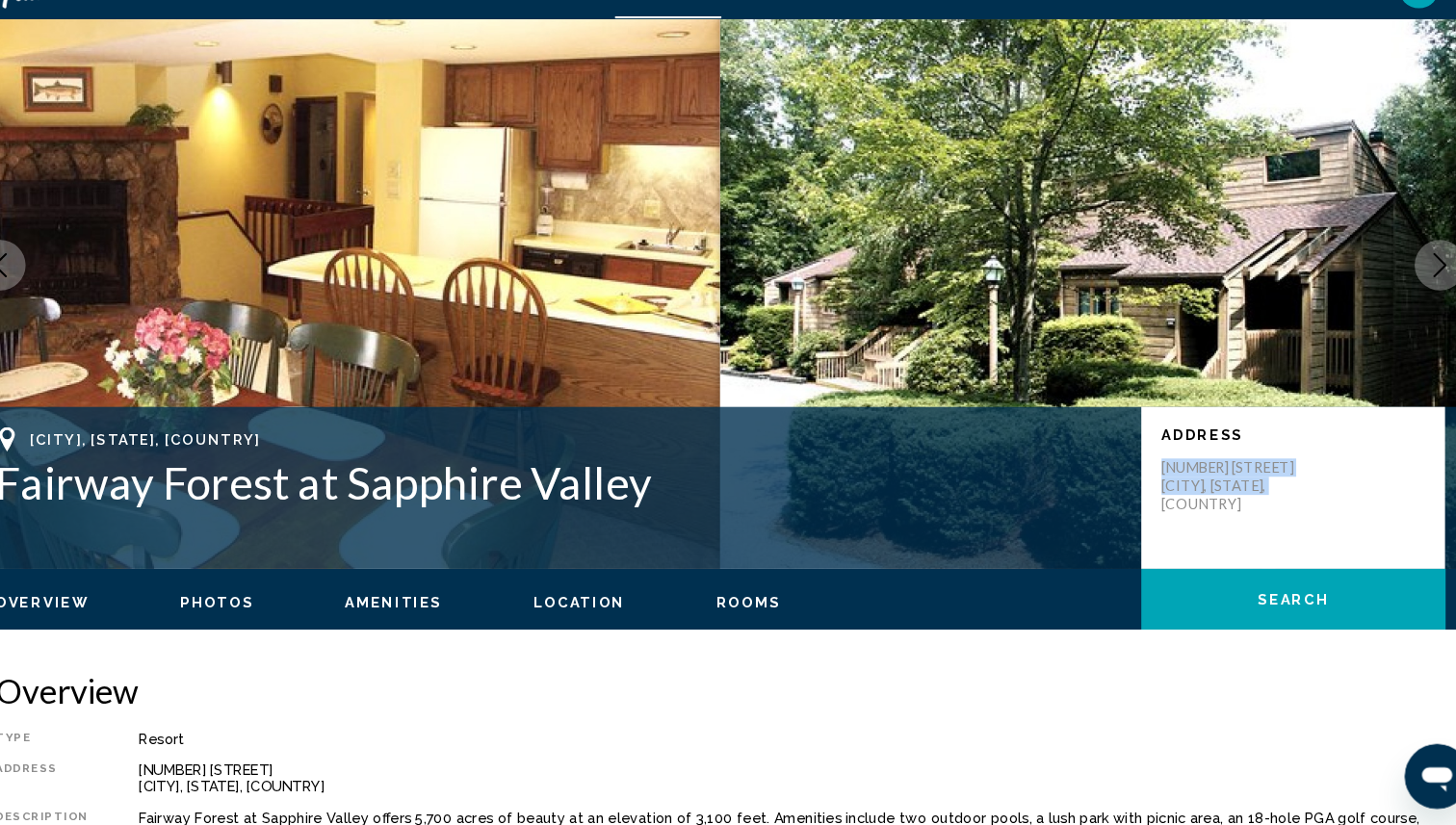 drag, startPoint x: 1257, startPoint y: 508, endPoint x: 1138, endPoint y: 480, distance: 122.24974 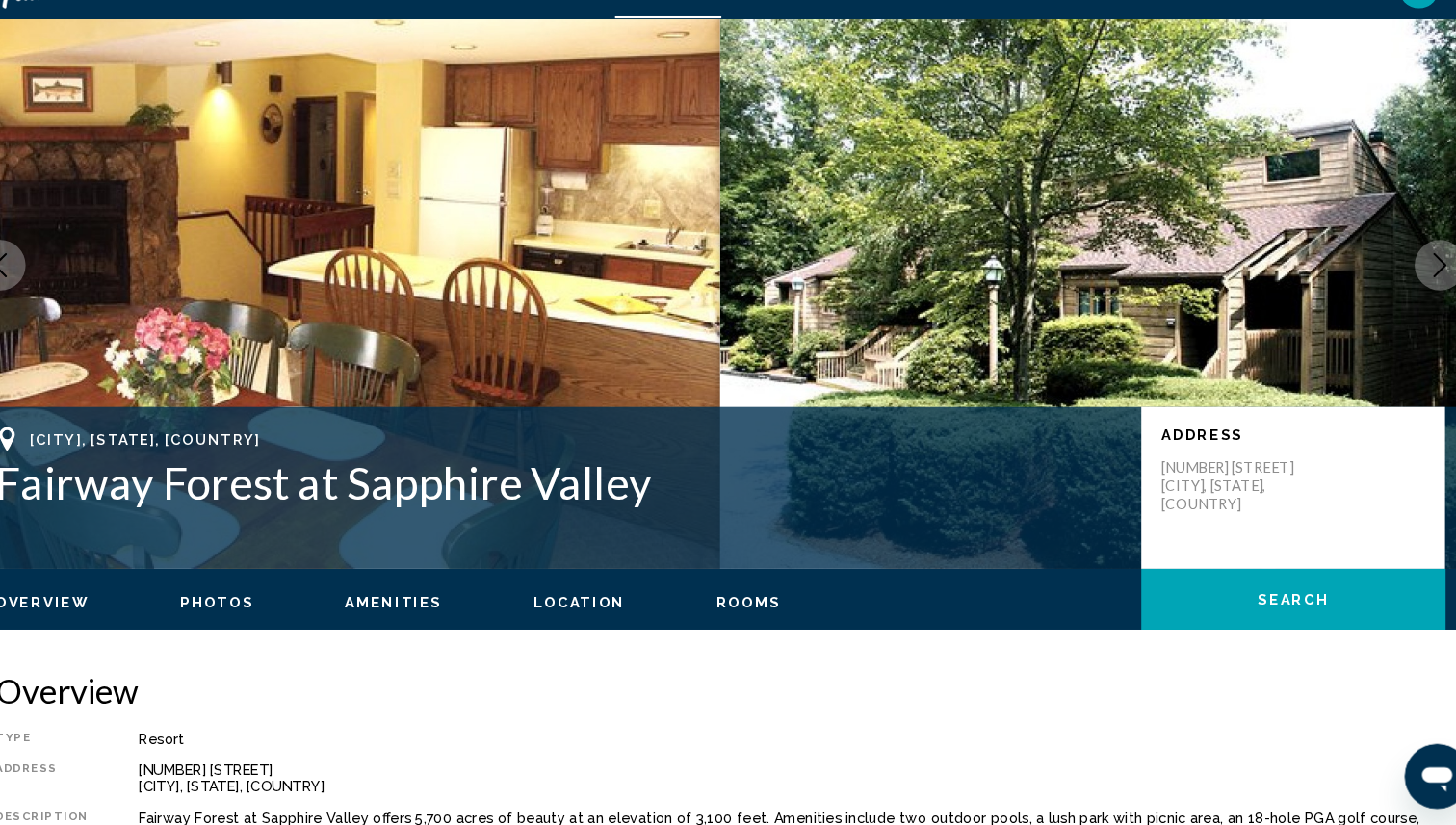 scroll, scrollTop: 0, scrollLeft: 0, axis: both 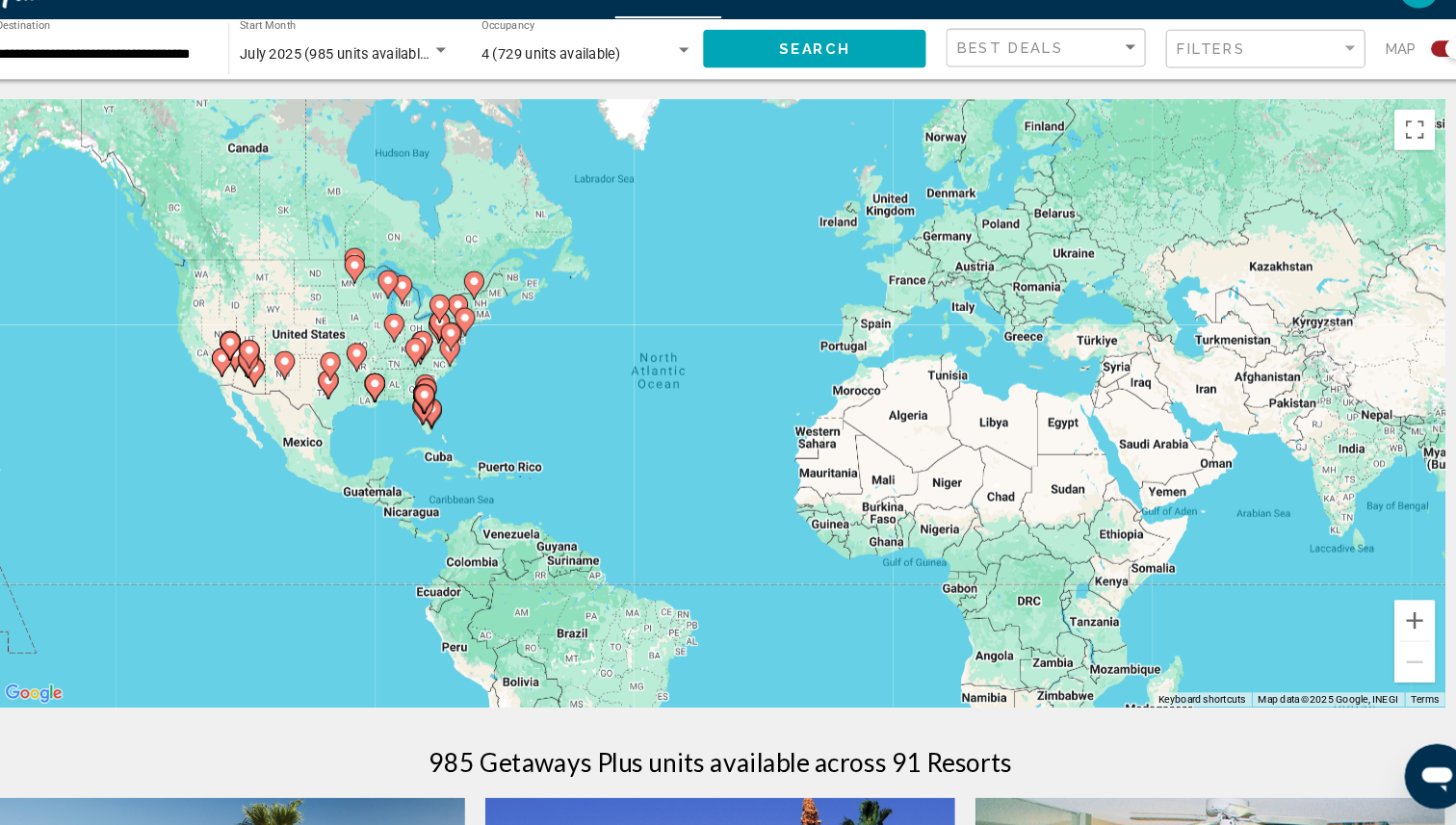 click 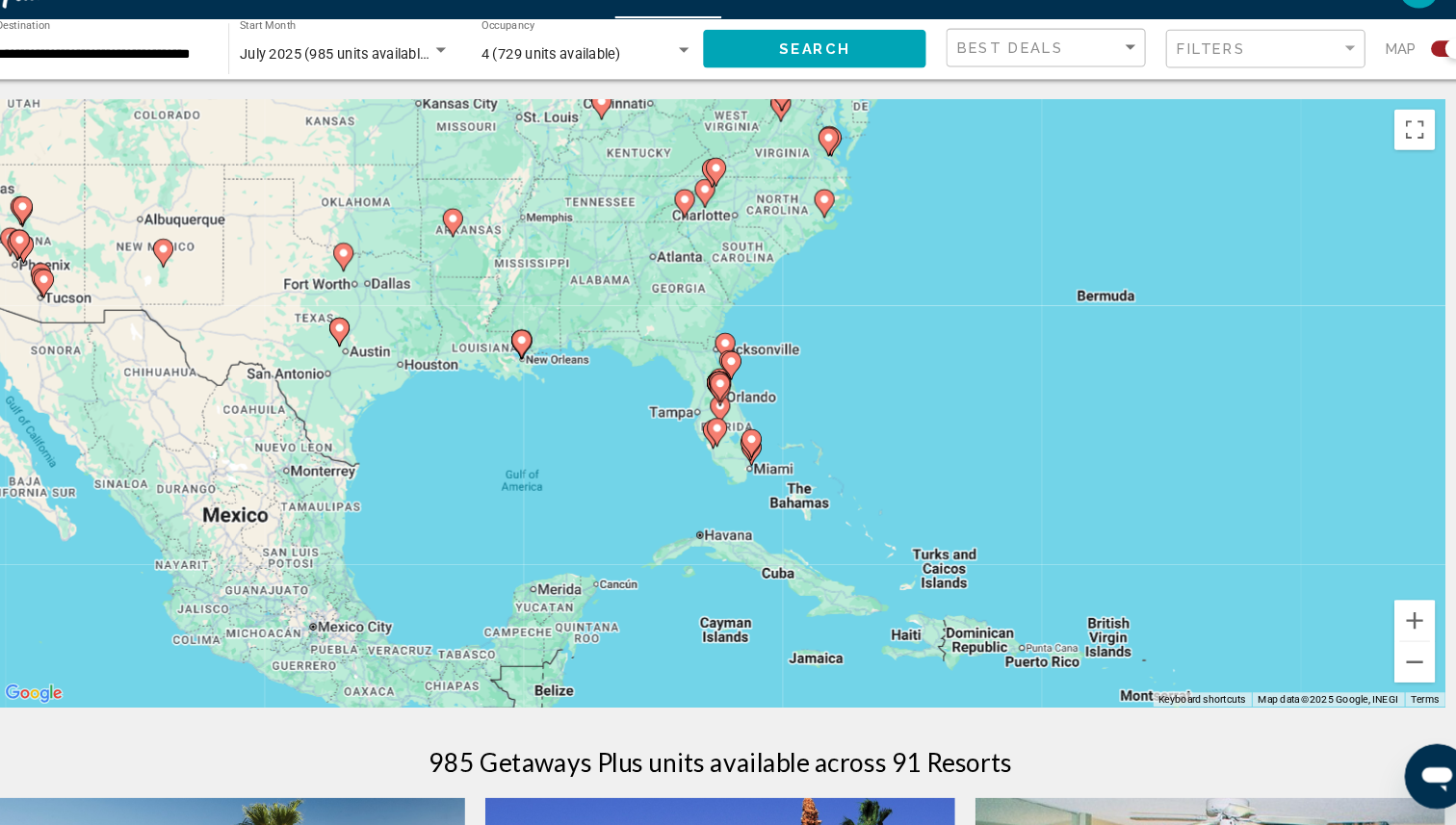 click 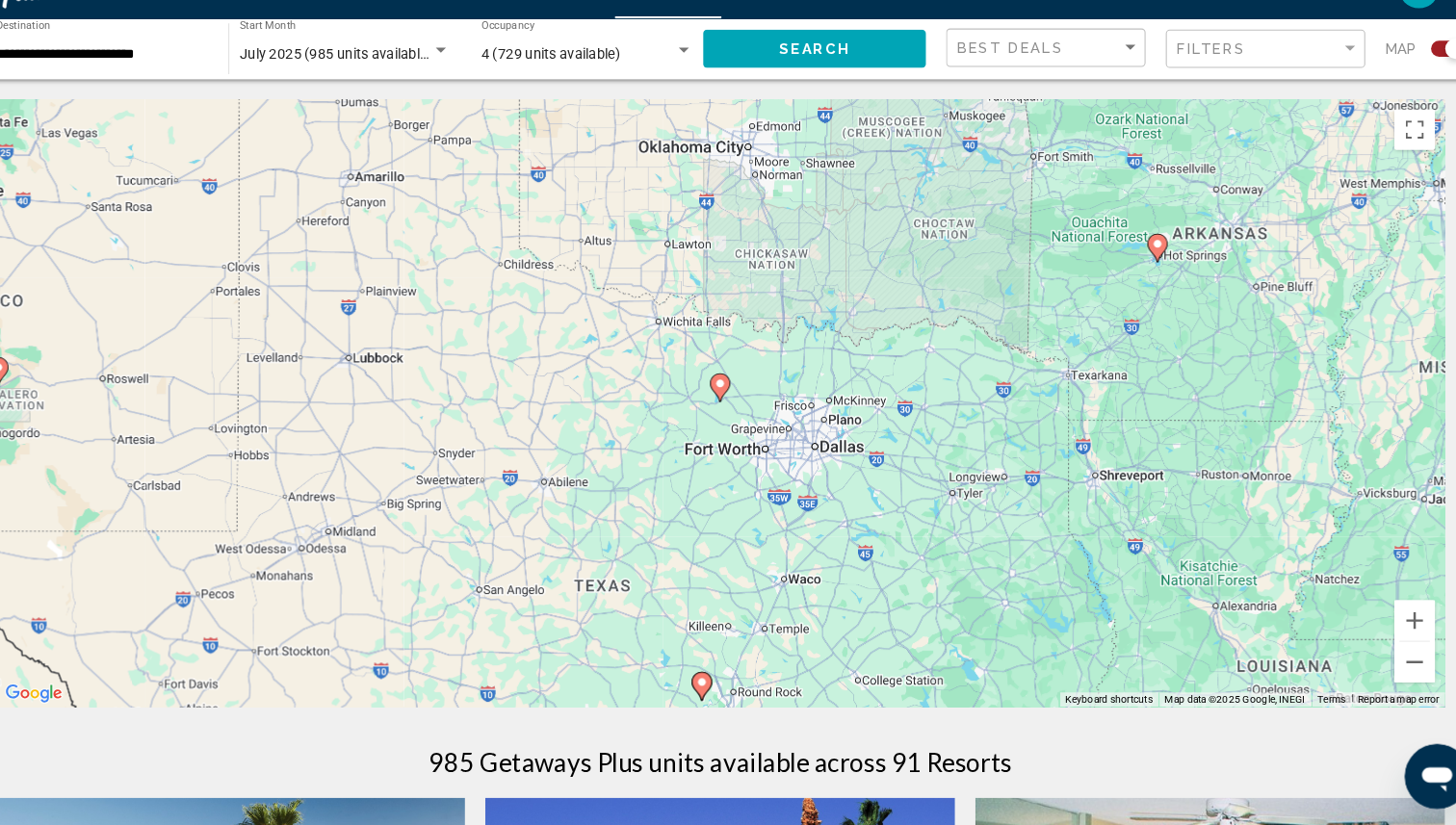 click 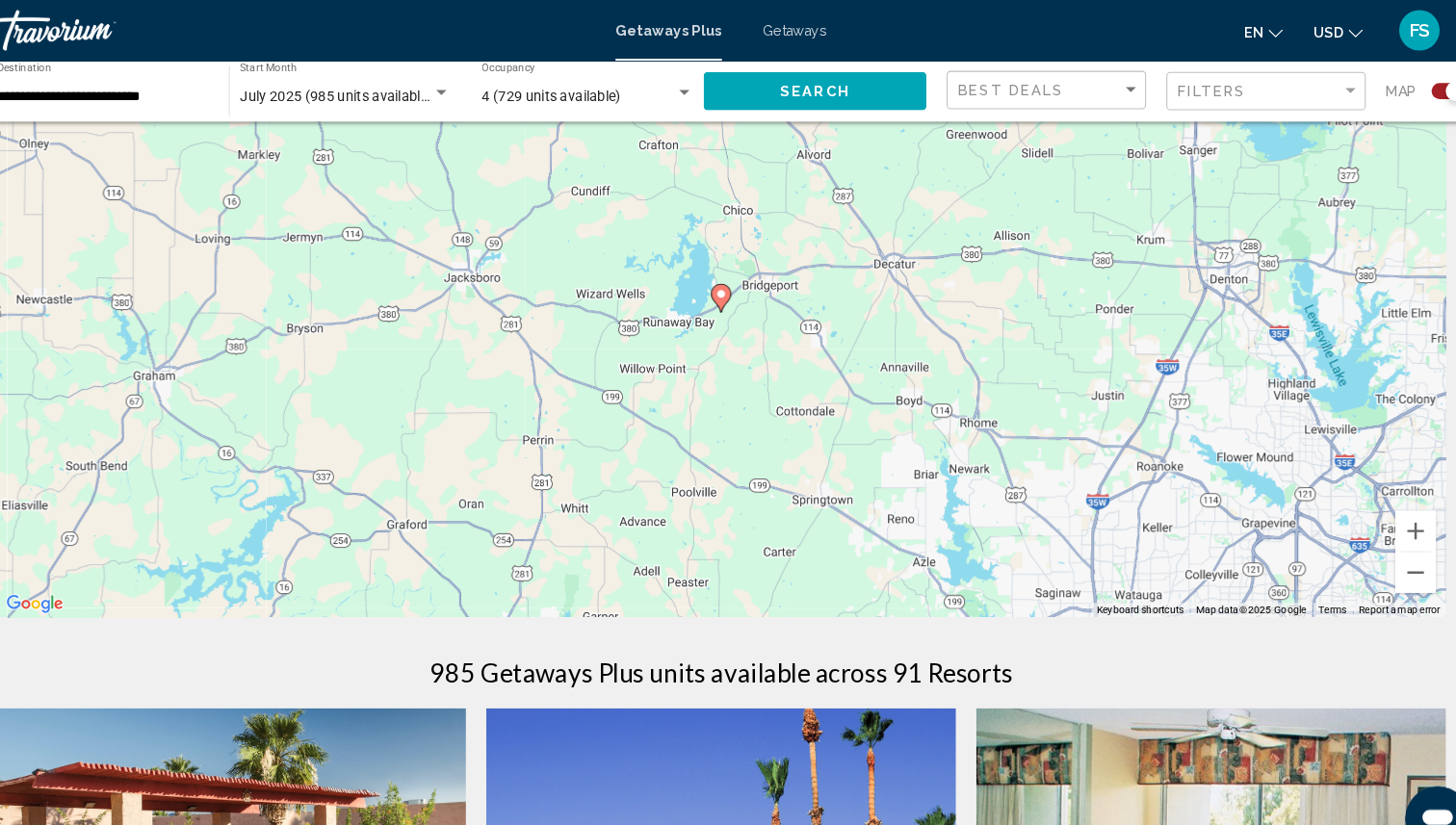 scroll, scrollTop: 97, scrollLeft: 0, axis: vertical 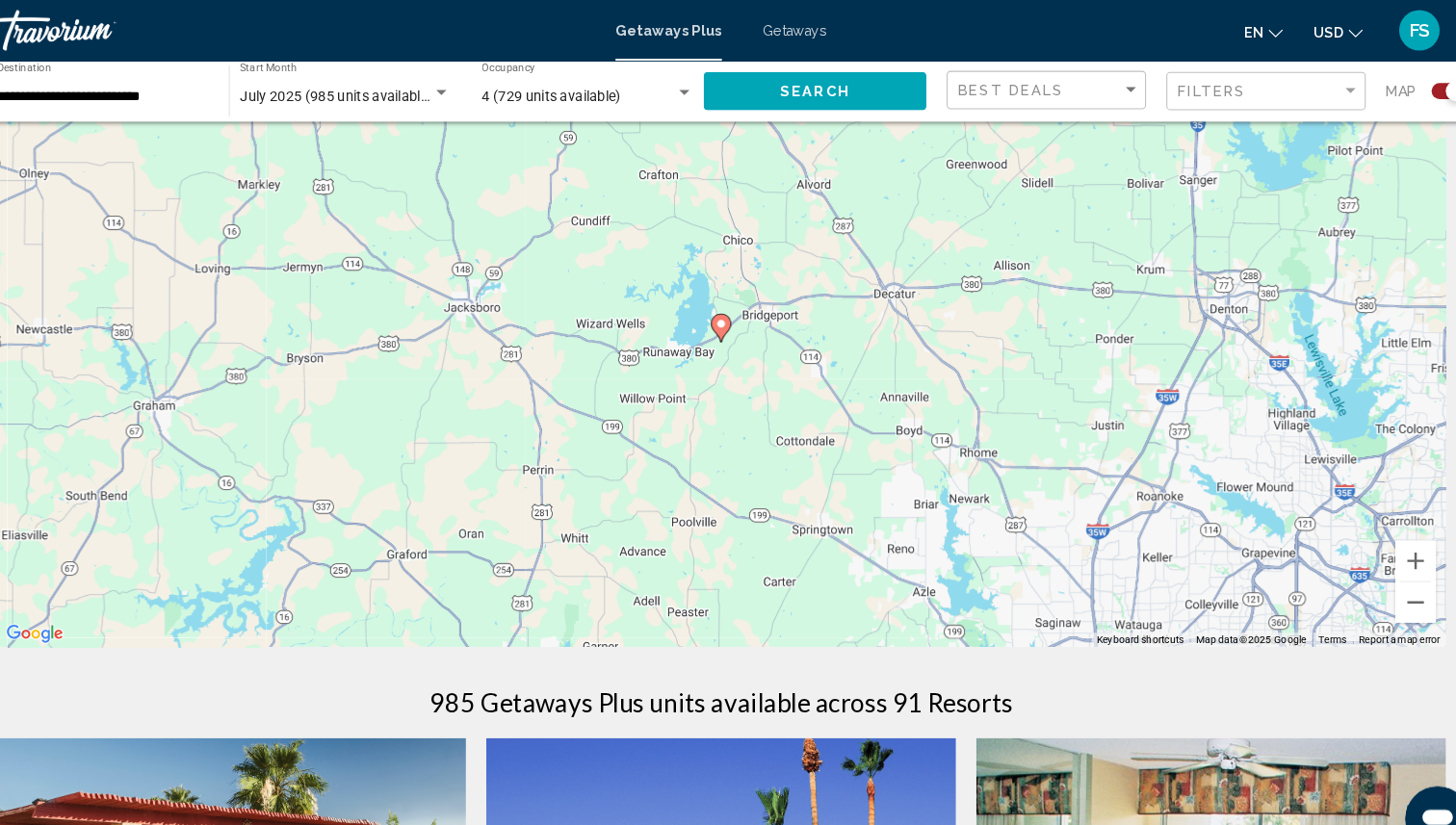 click 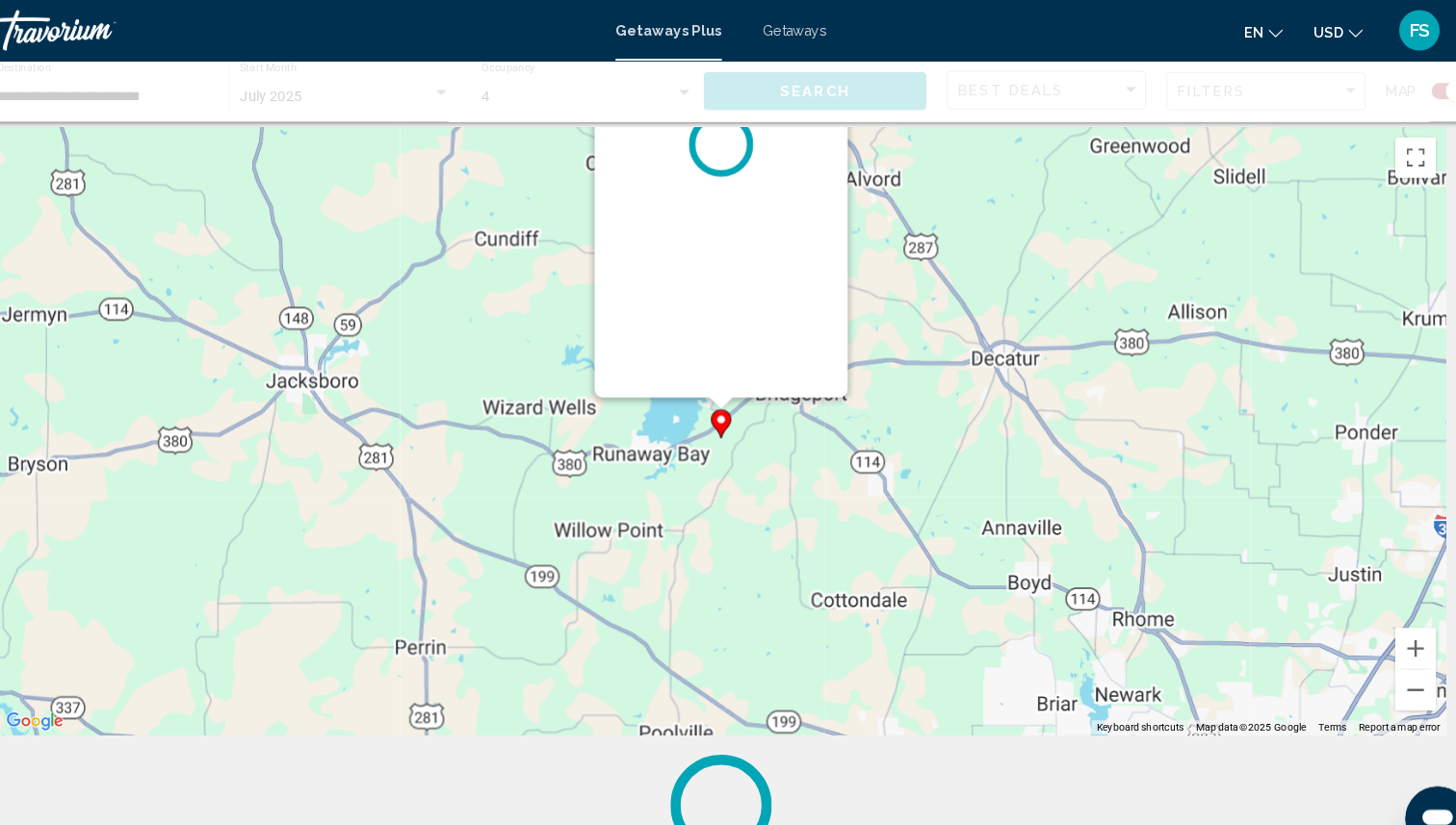 scroll, scrollTop: 0, scrollLeft: 0, axis: both 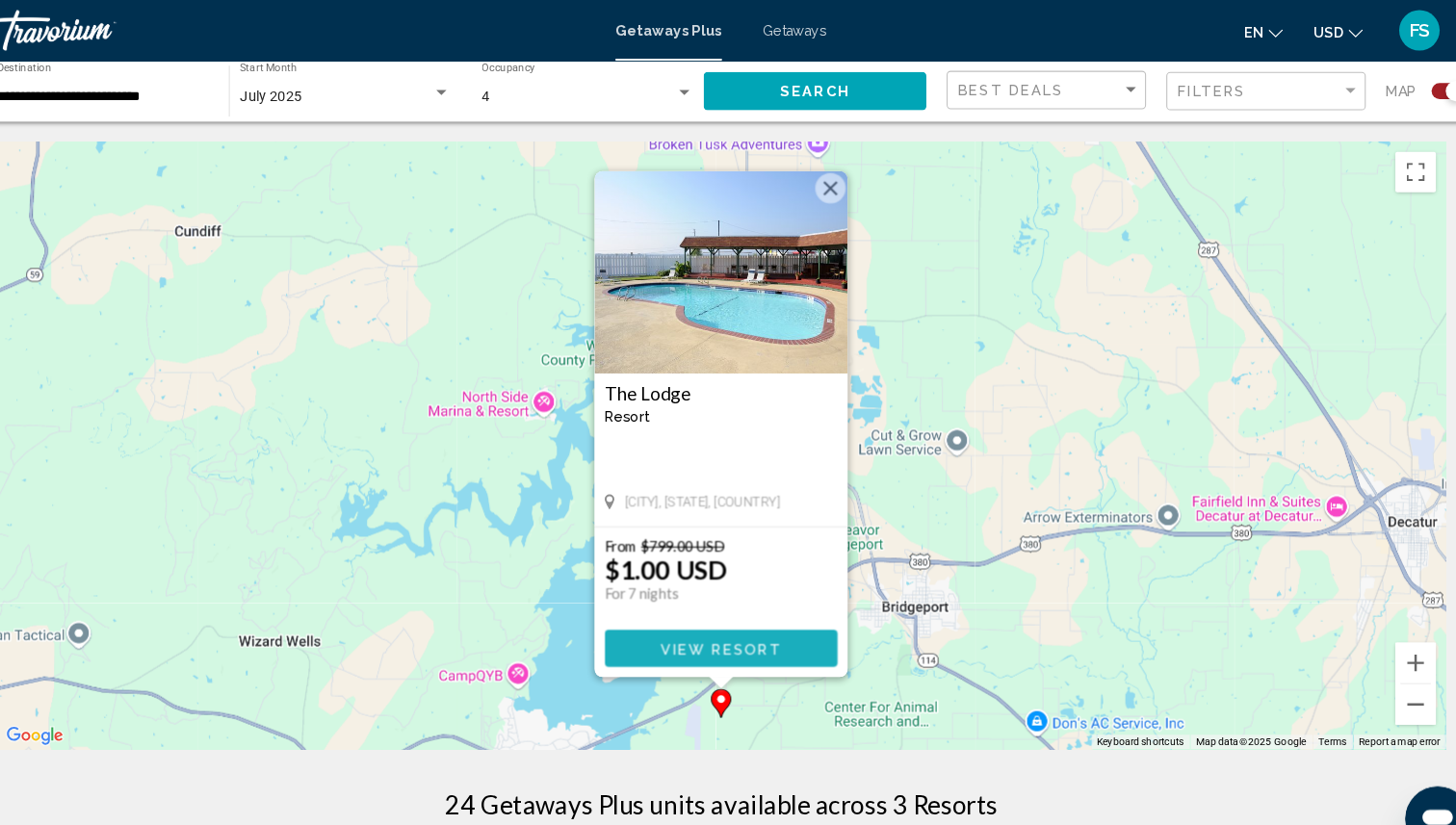 click on "View Resort" at bounding box center (727, 617) 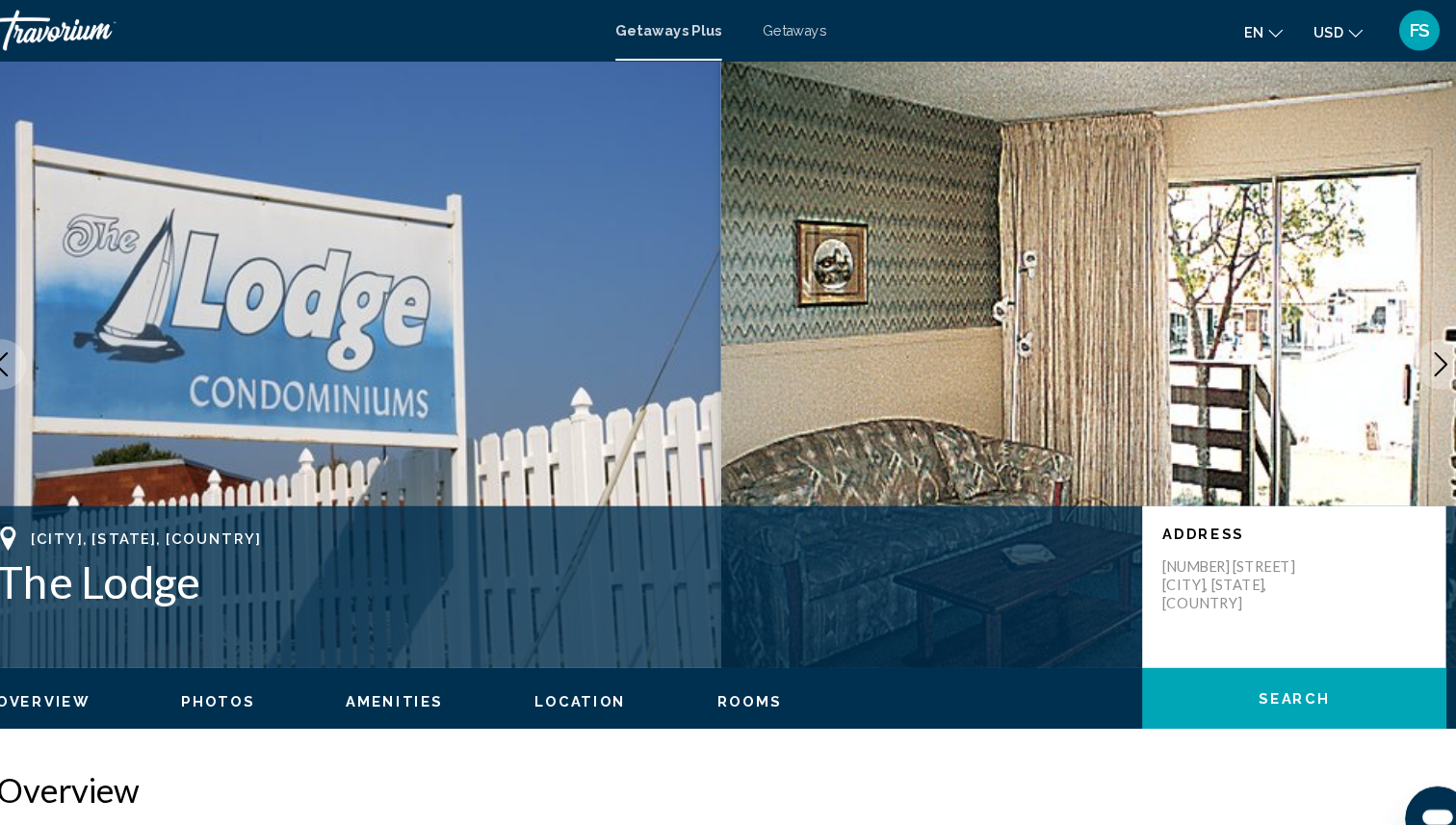 click 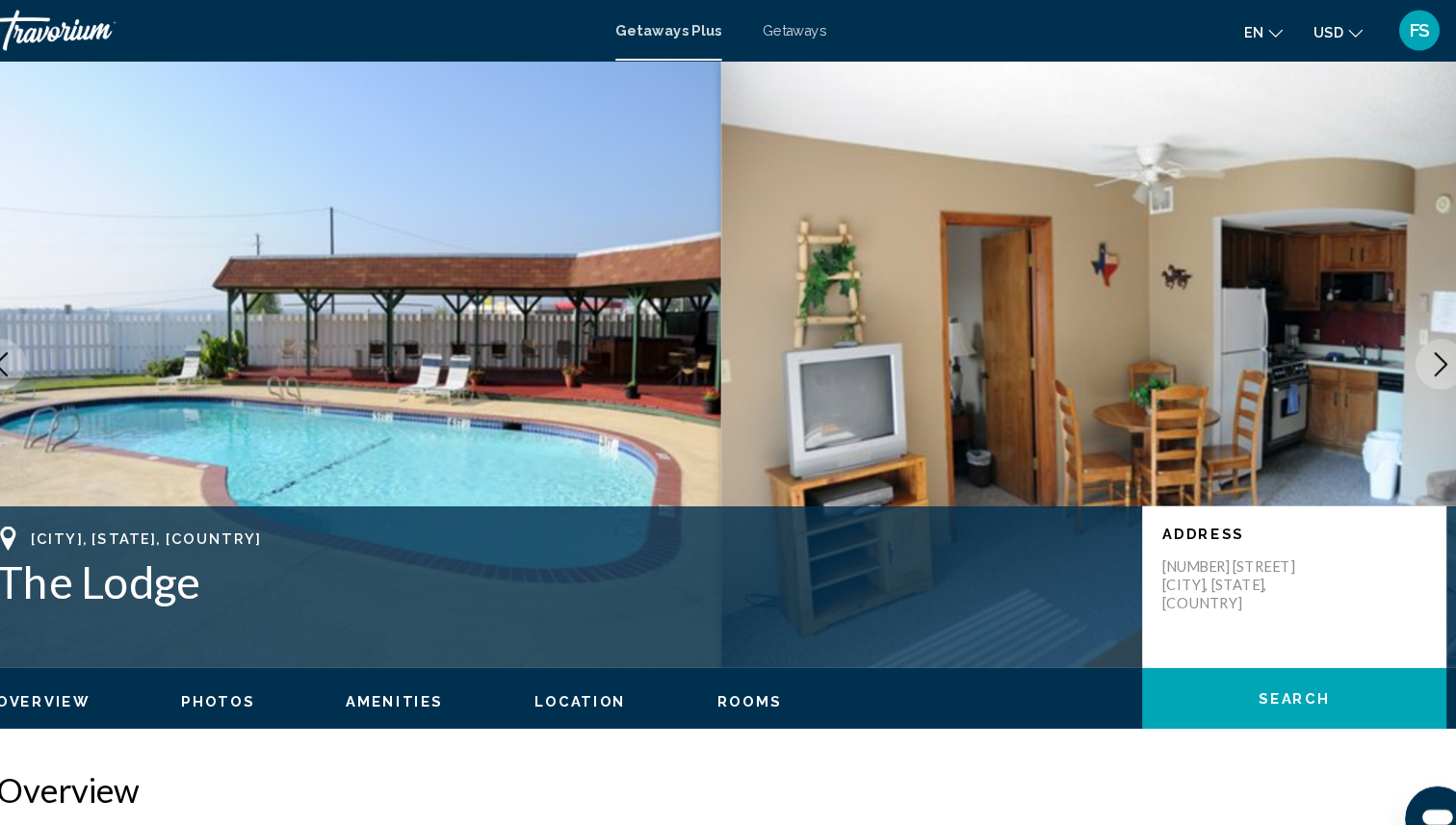 click 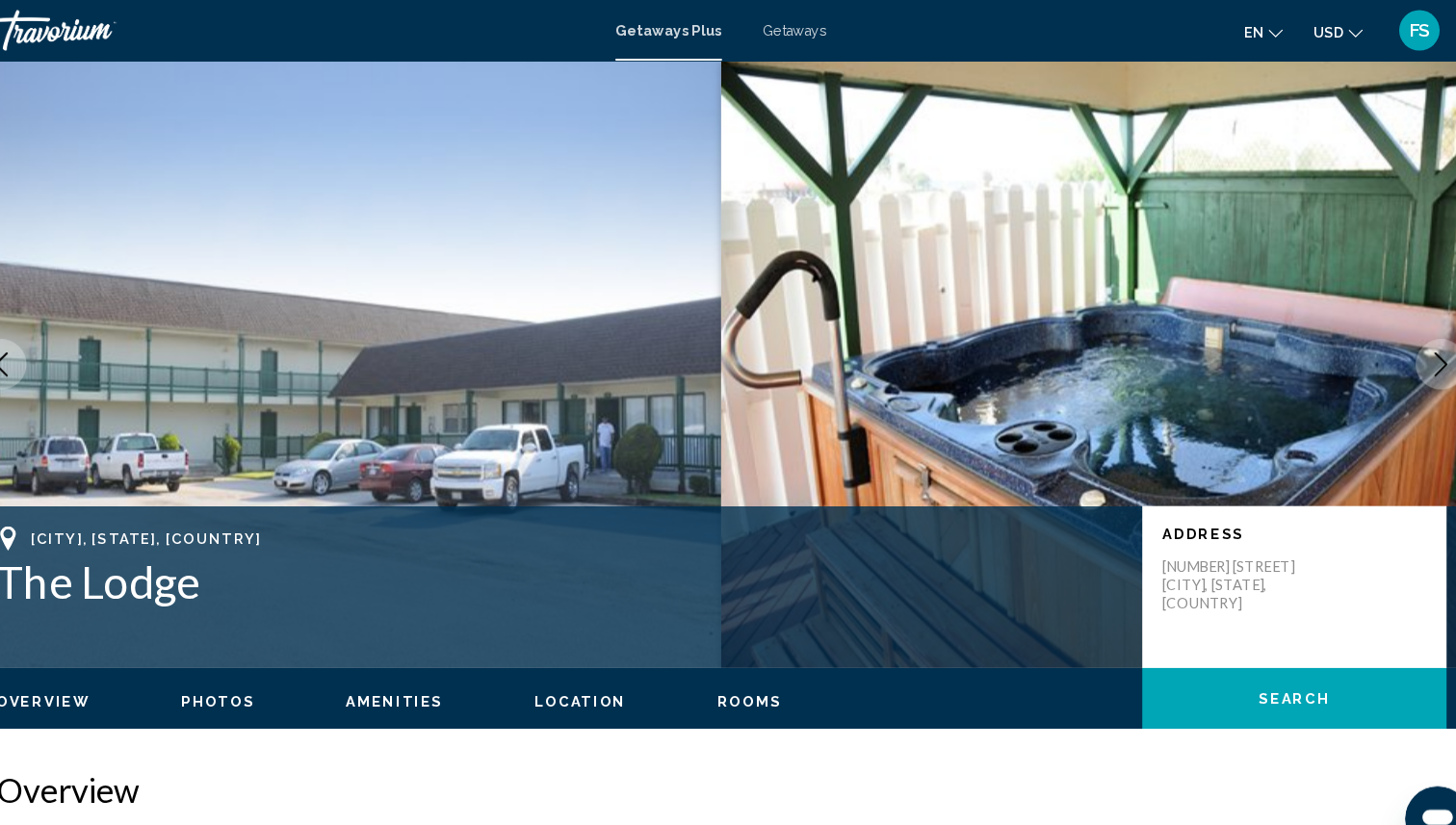 click 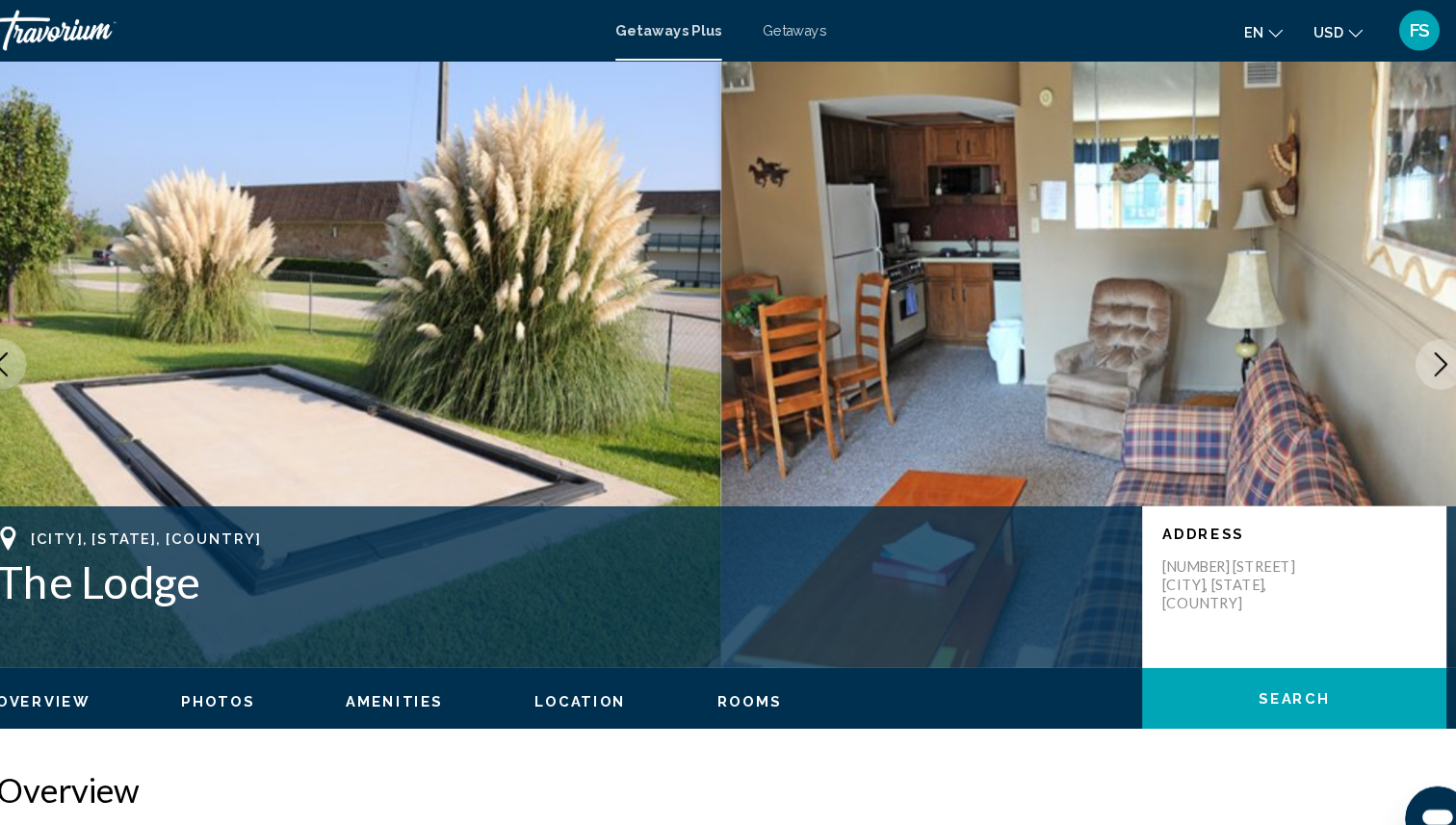 click 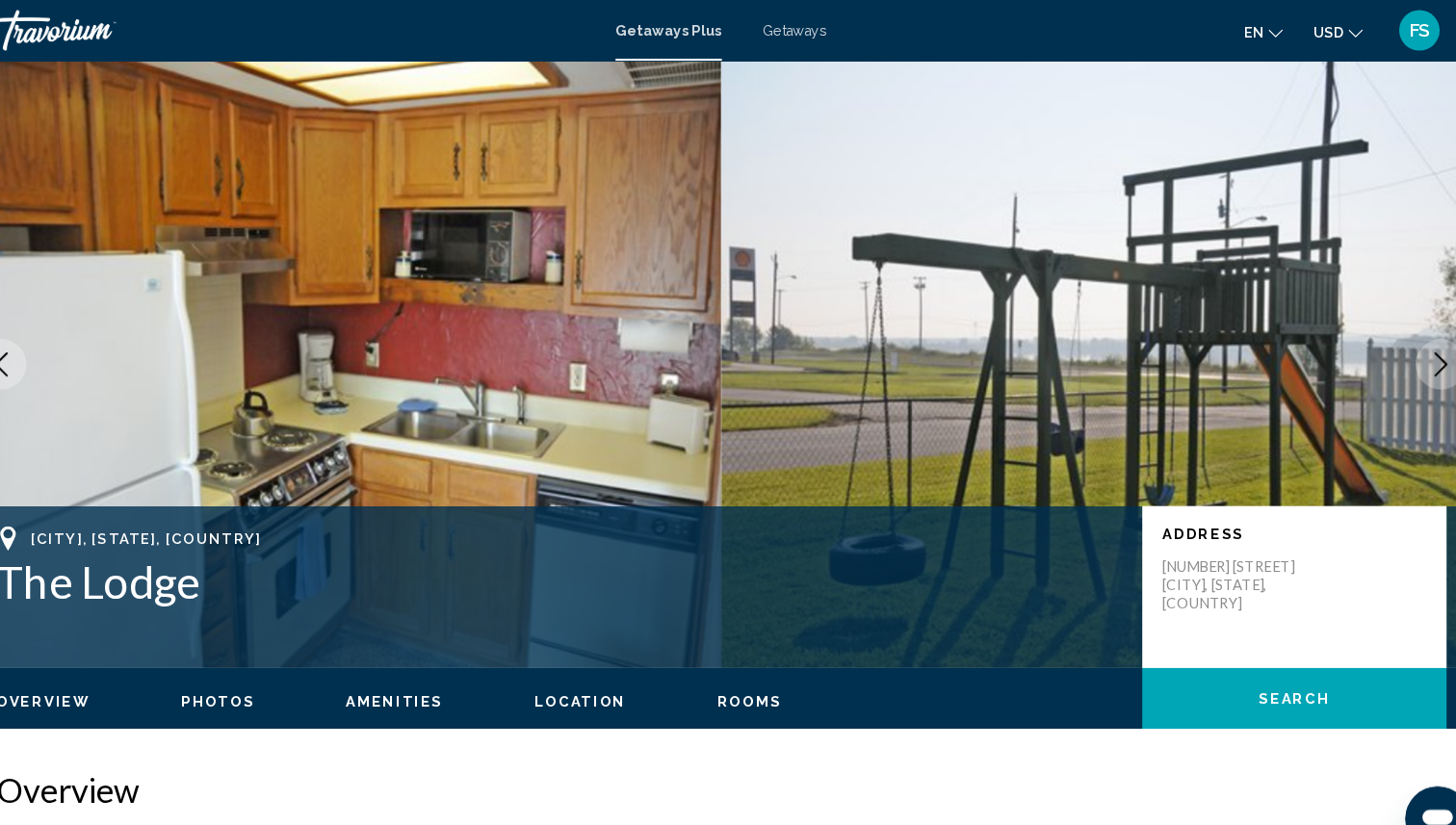 click 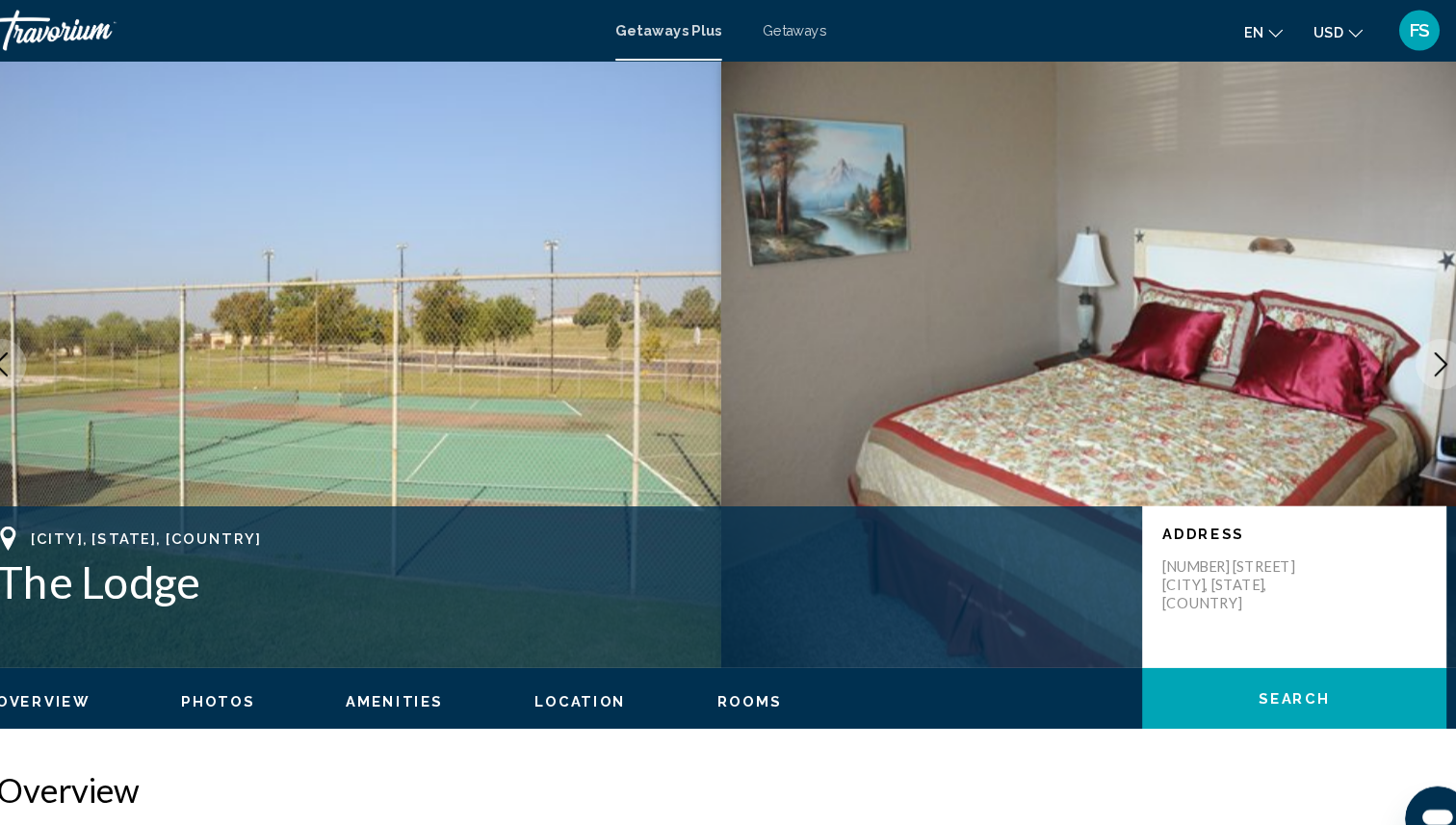 click 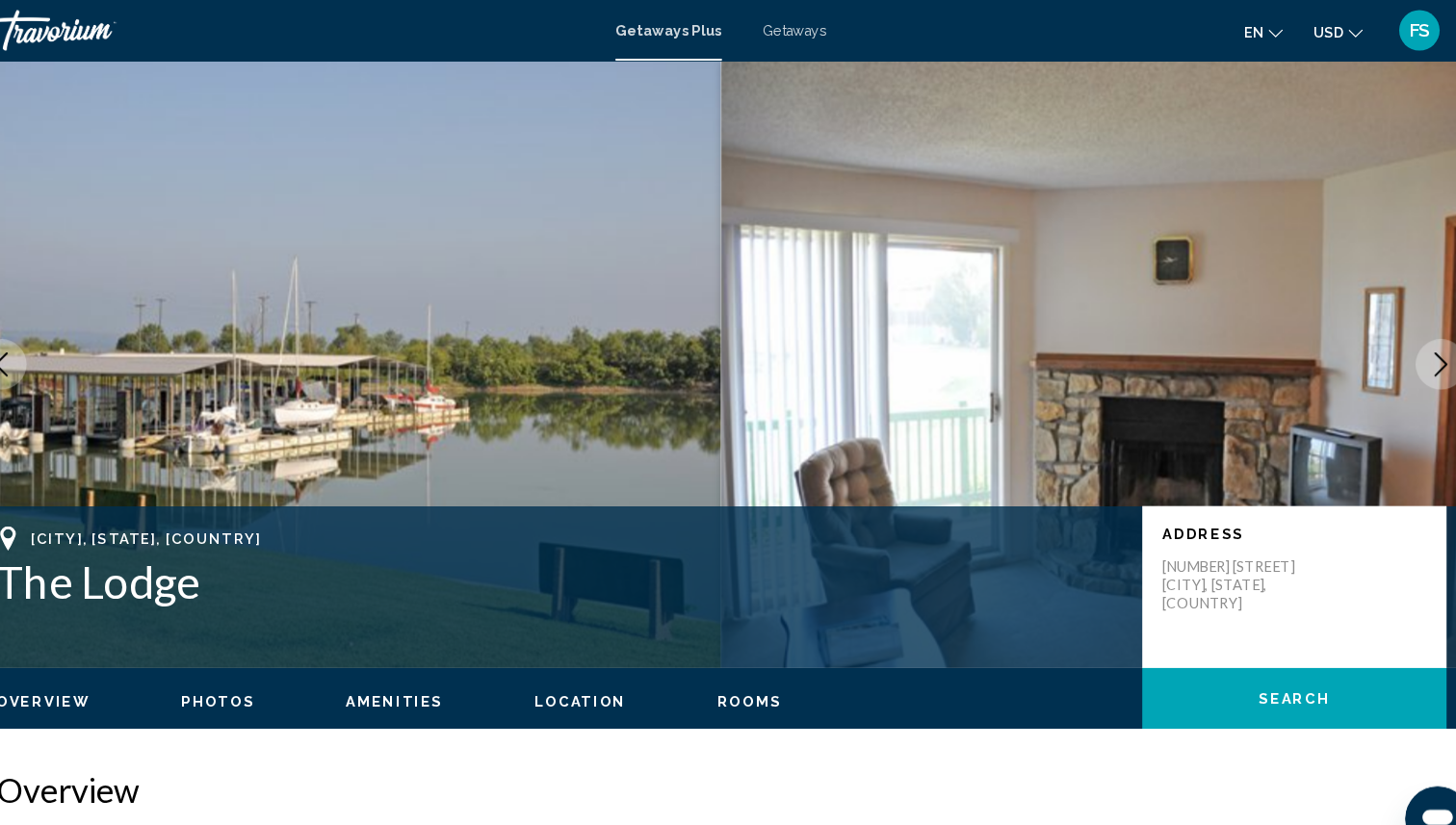 click 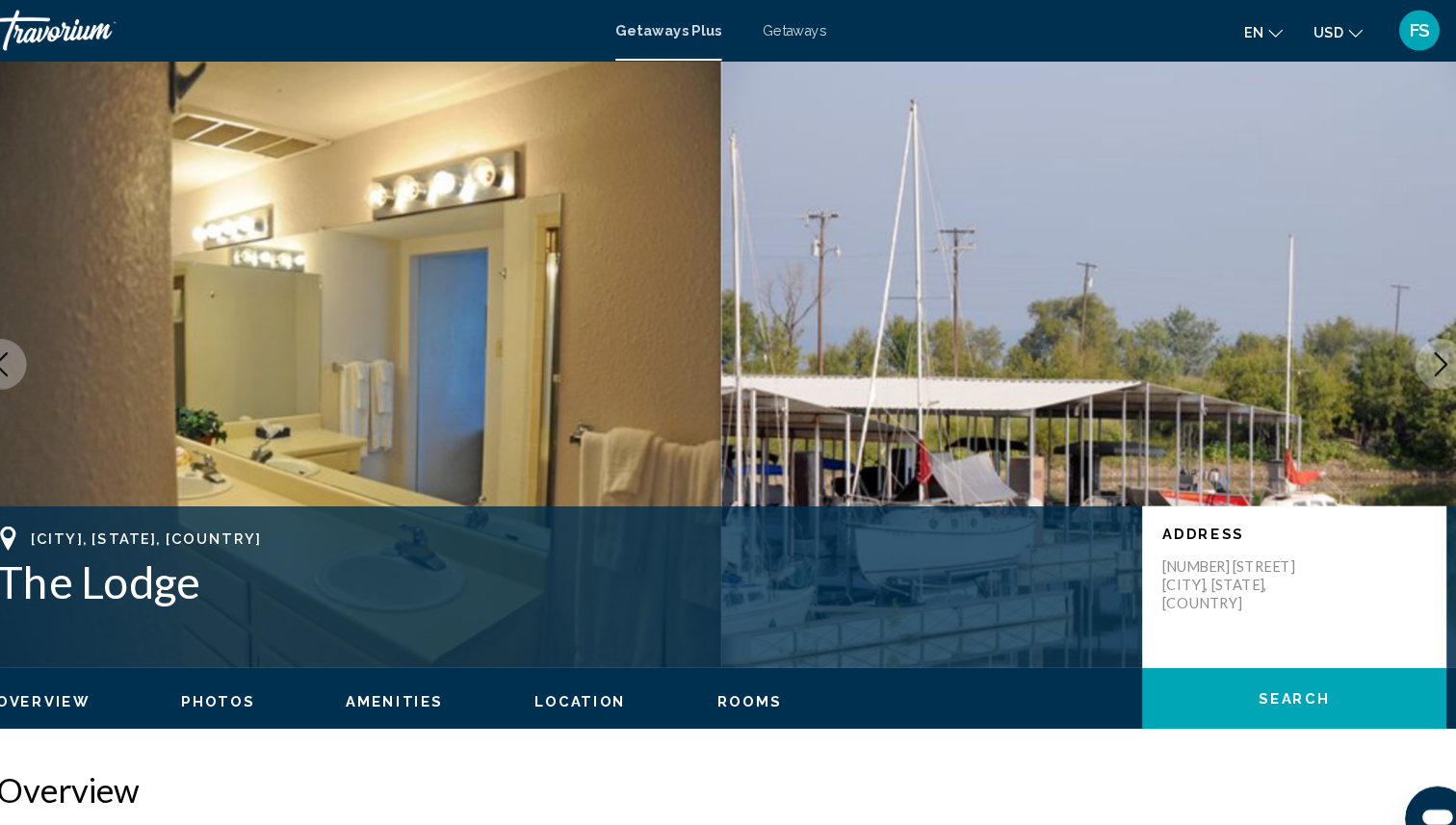 click 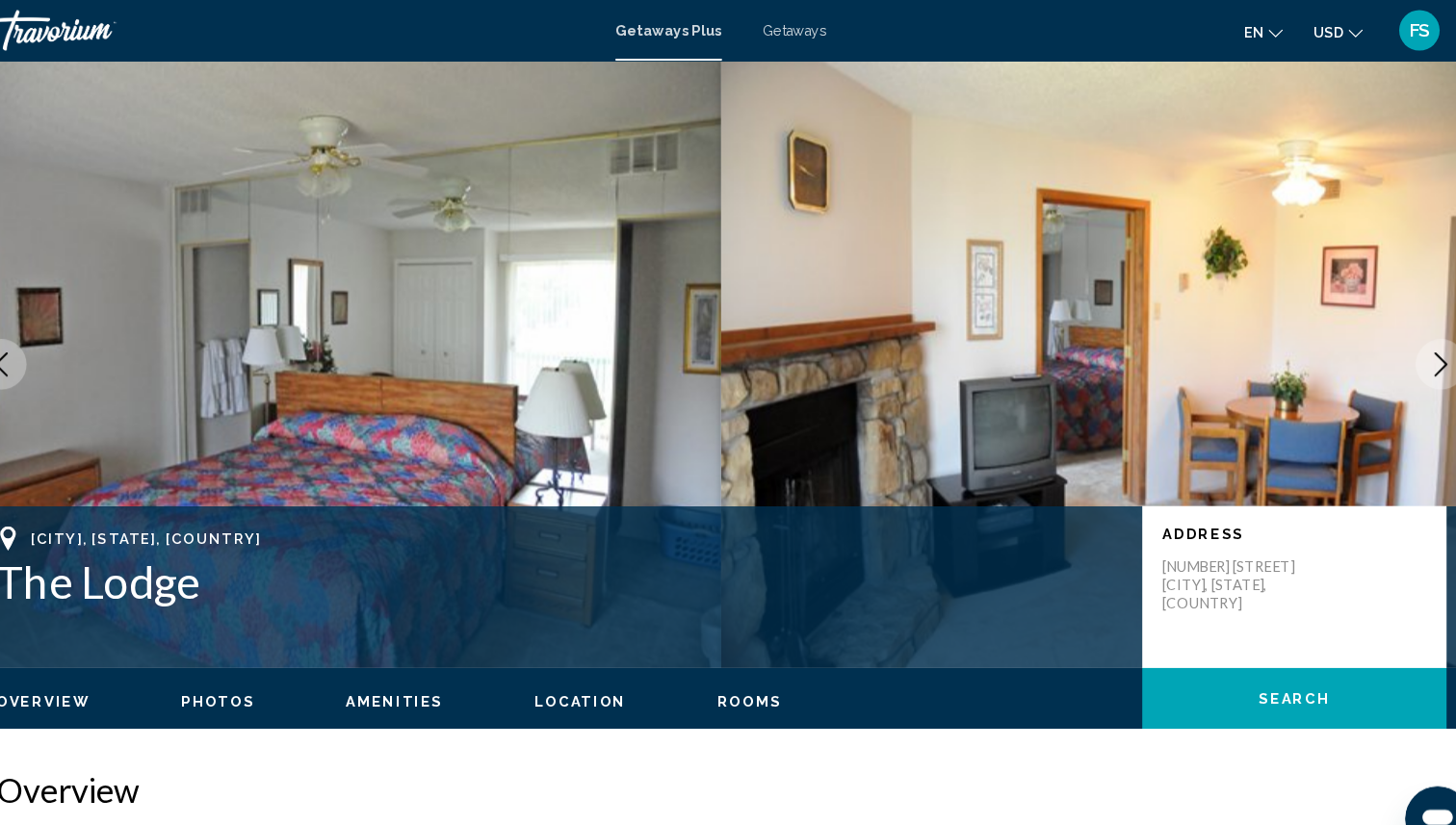 click 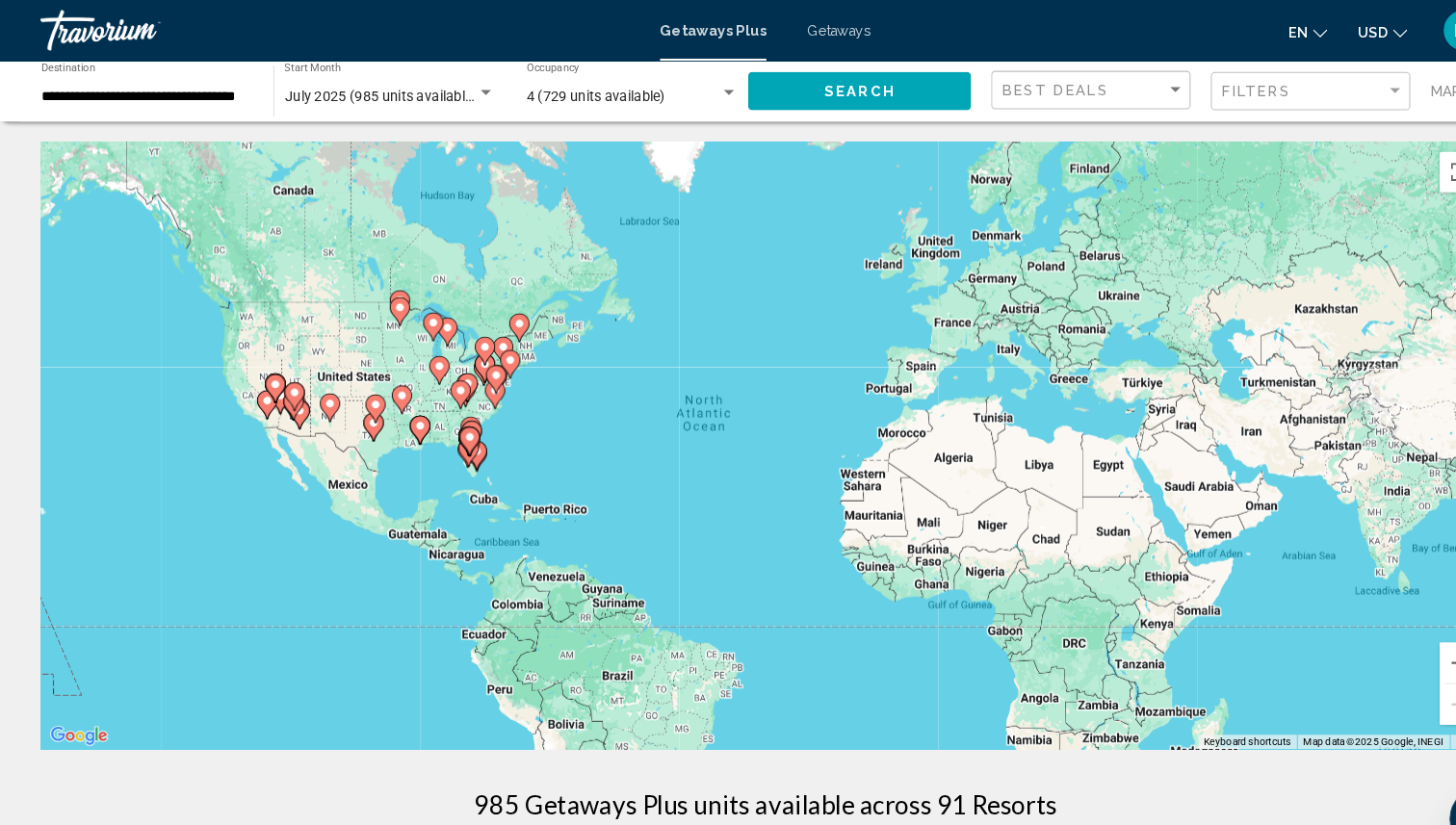 click at bounding box center (447, 420) 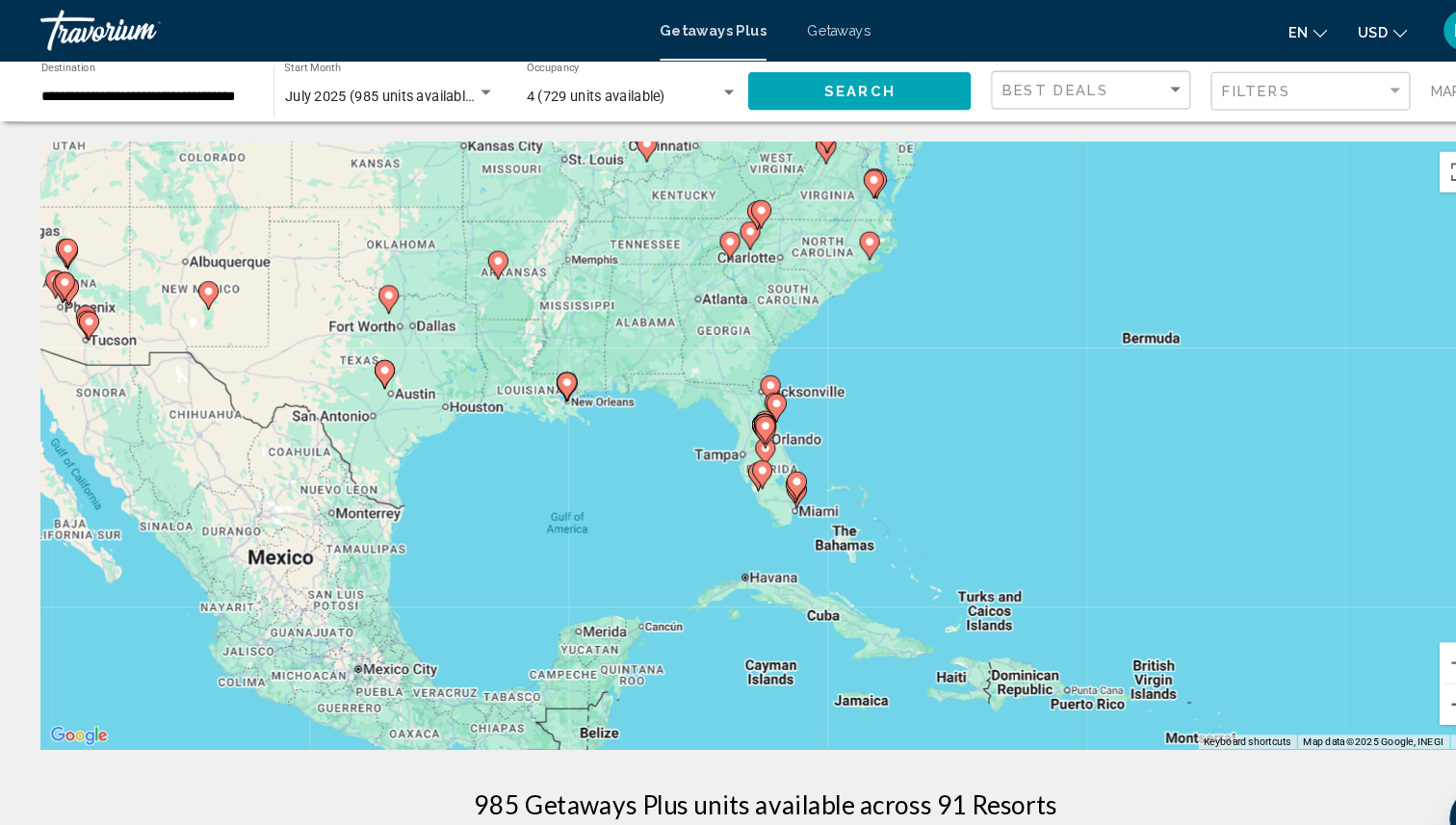 click on "**********" at bounding box center (140, 92) 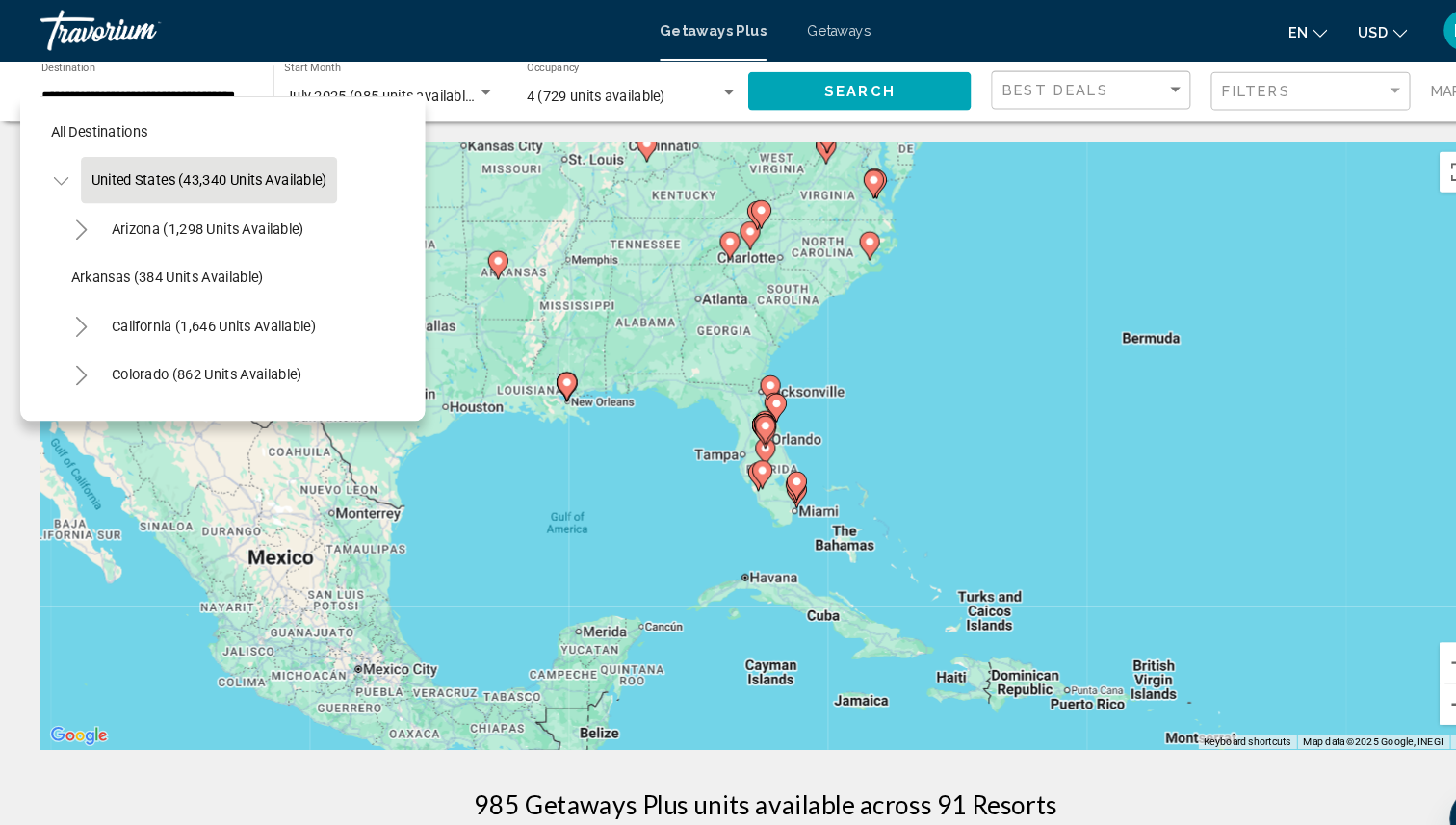 click on "Getaways" at bounding box center [797, 29] 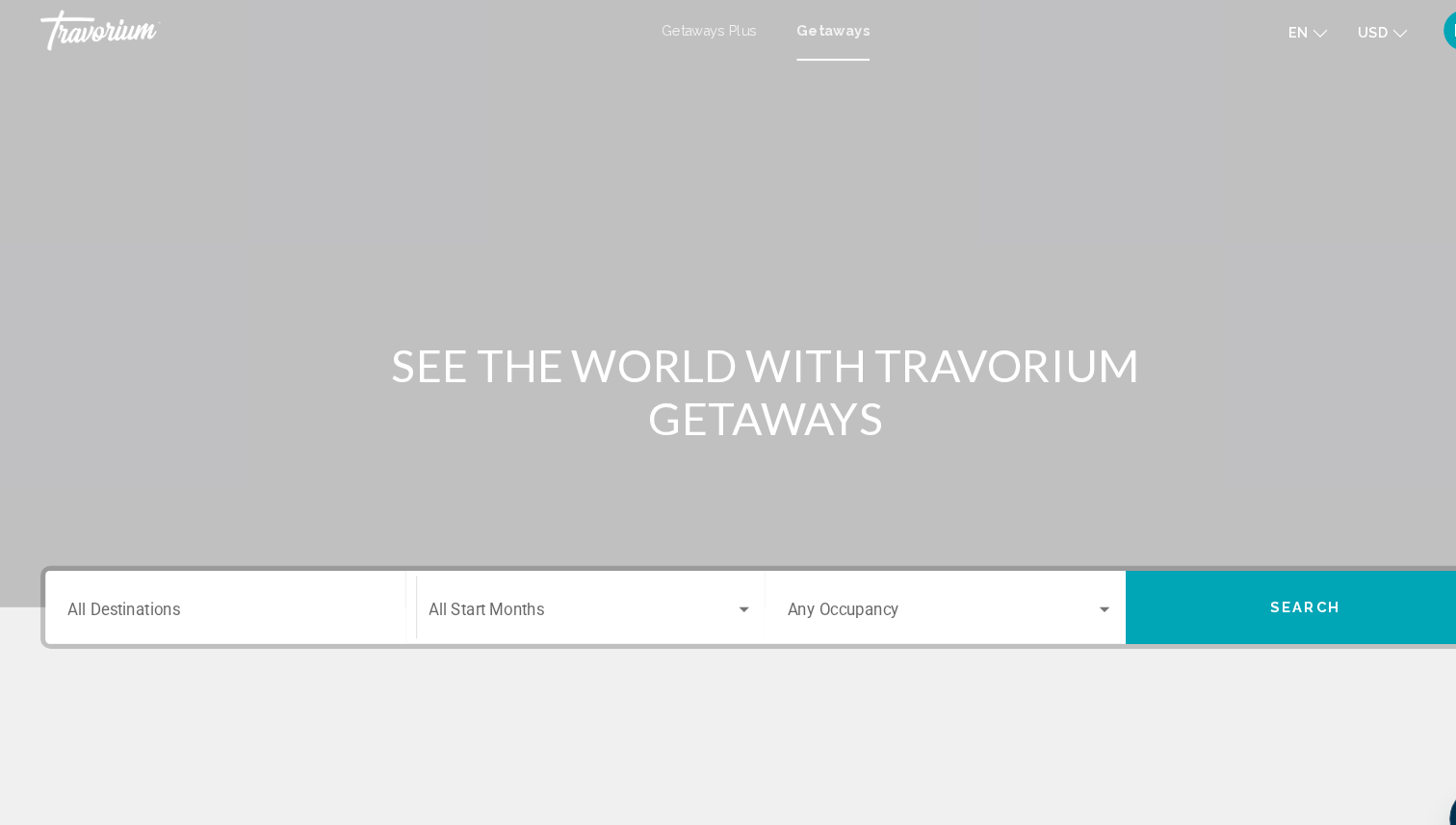 click on "Destination All Destinations" at bounding box center (220, 578) 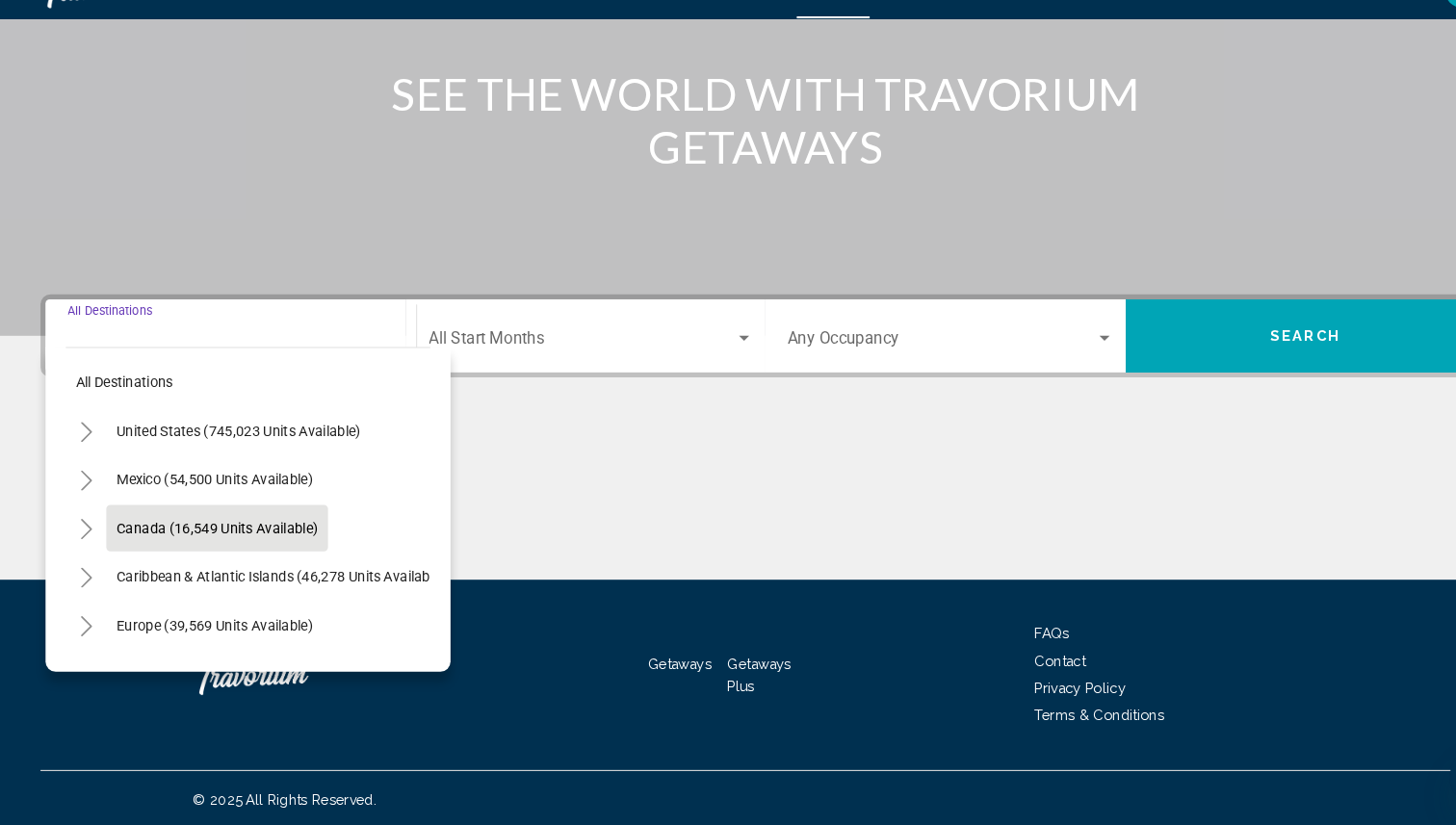 scroll, scrollTop: 220, scrollLeft: 0, axis: vertical 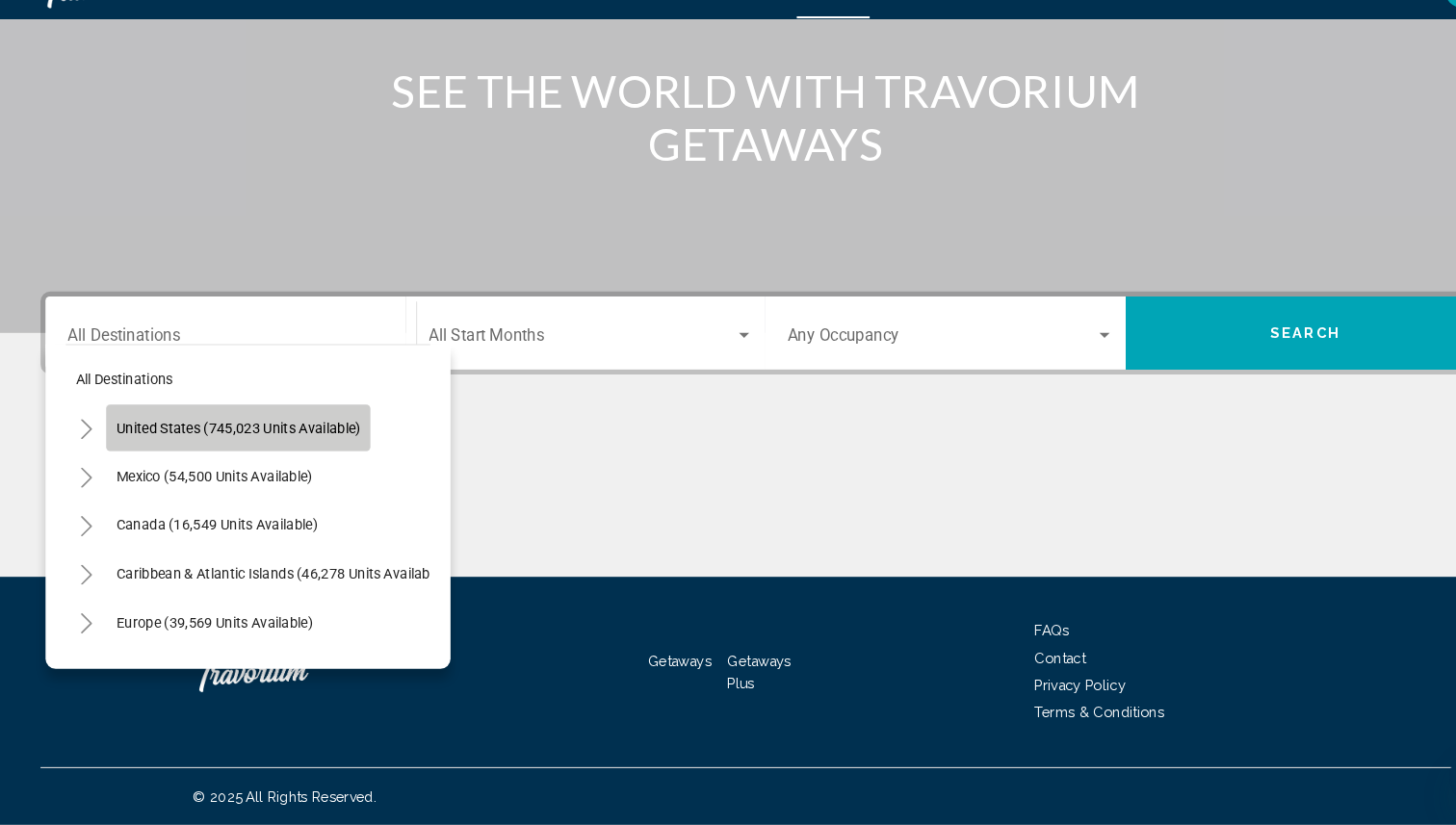 click on "United States (745,023 units available)" 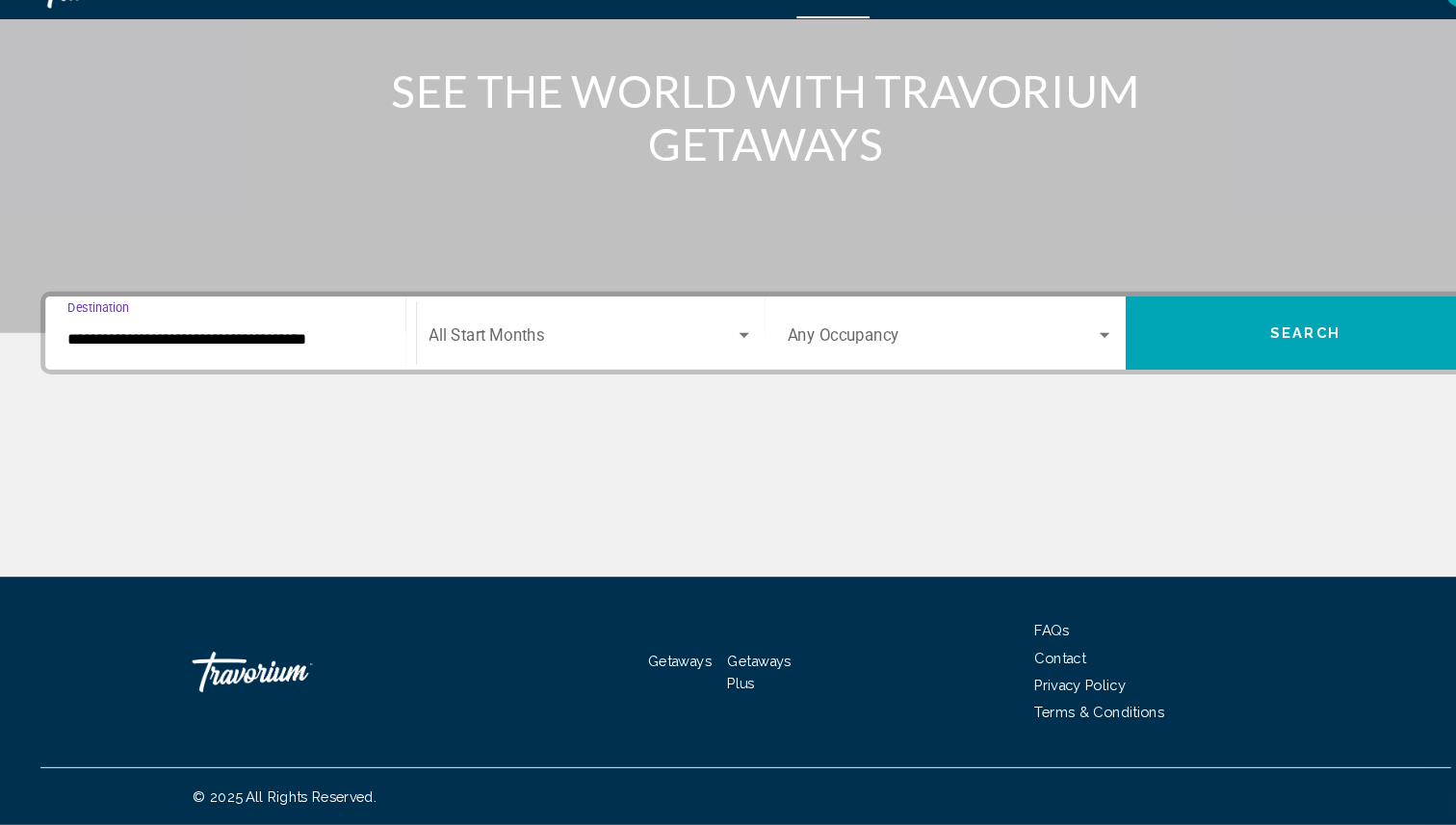 click on "**********" at bounding box center (728, 453) 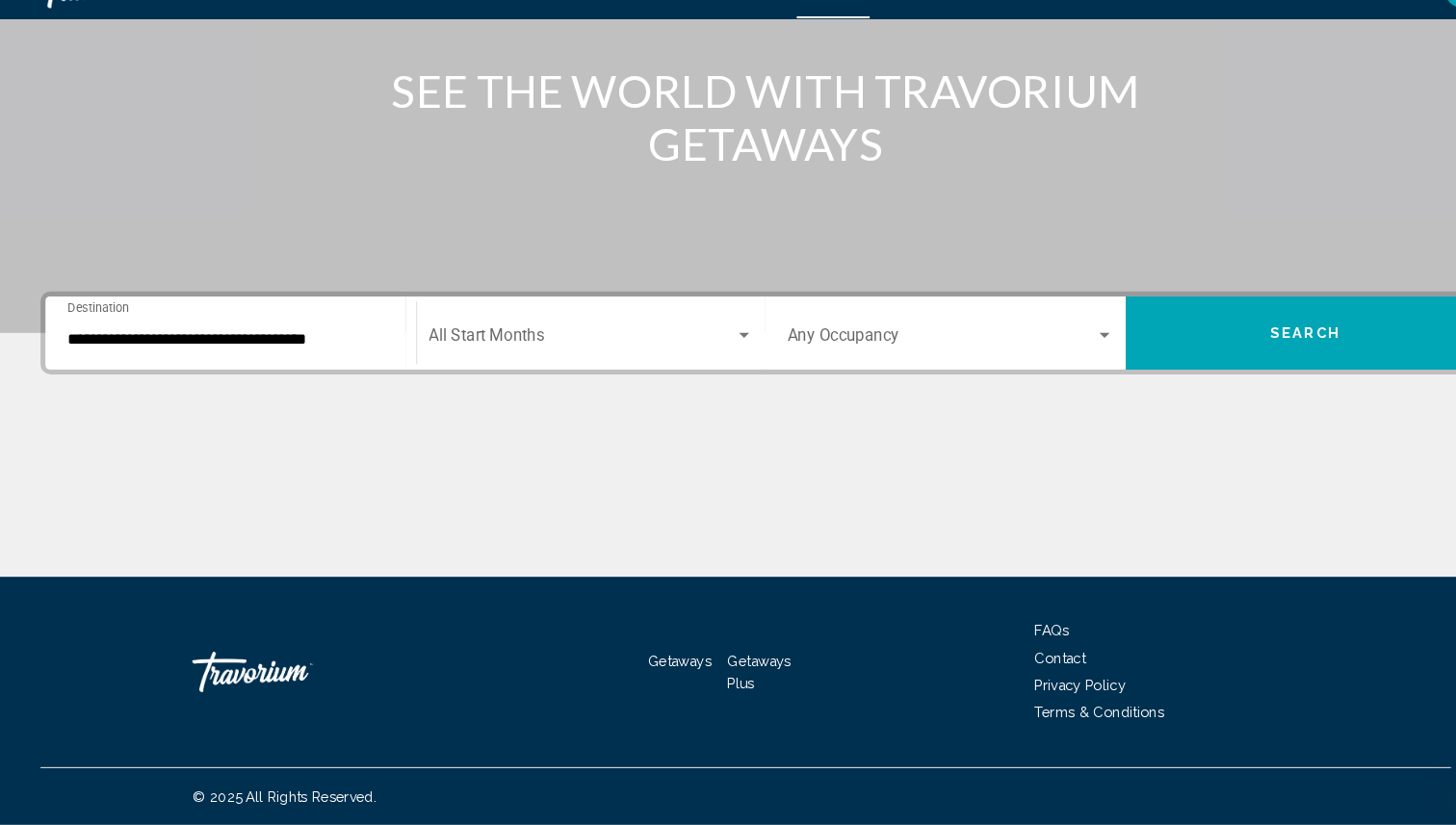 click on "Start Month All Start Months" 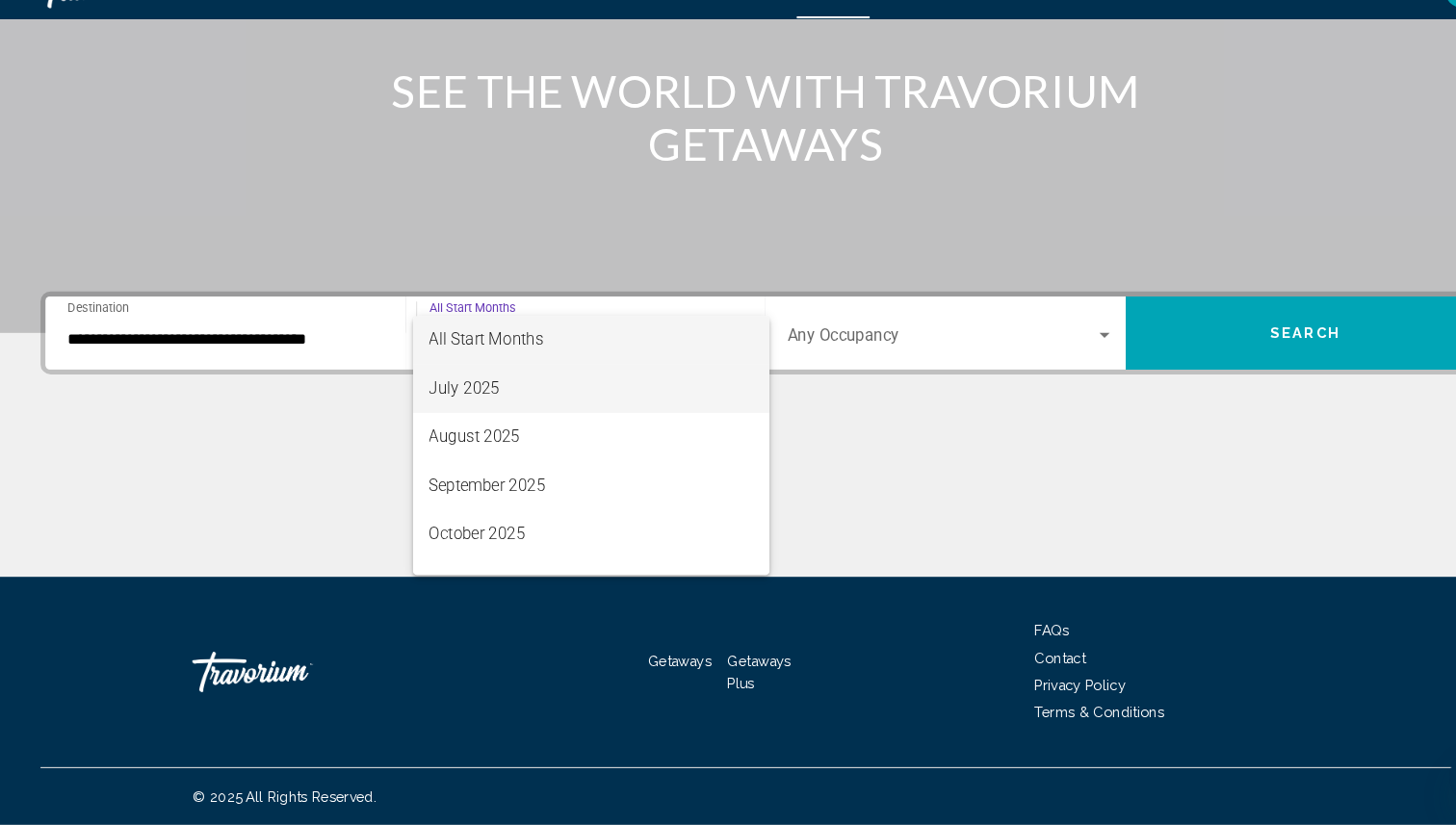 click on "July 2025" at bounding box center (562, 410) 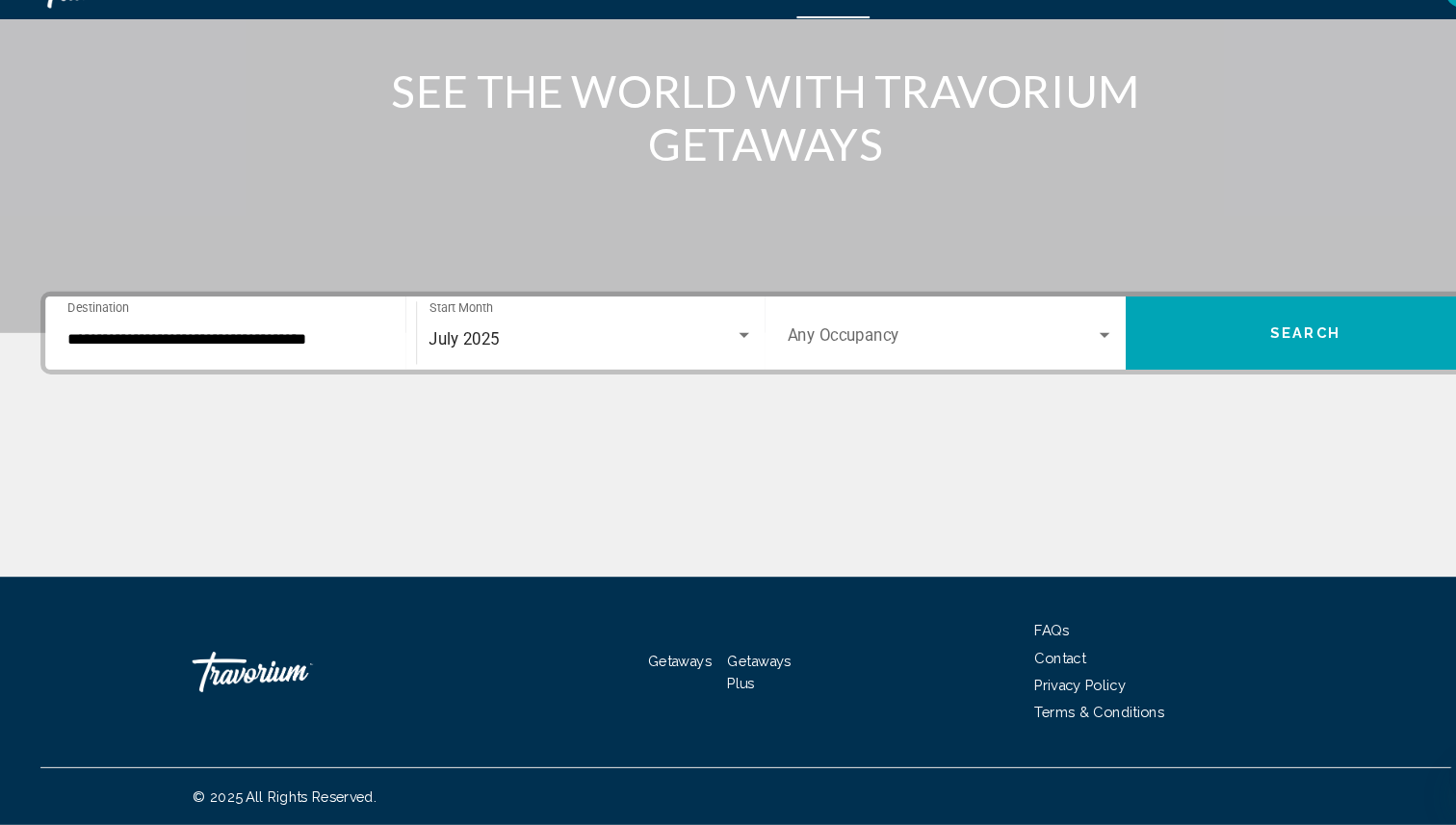 click on "**********" at bounding box center (728, 453) 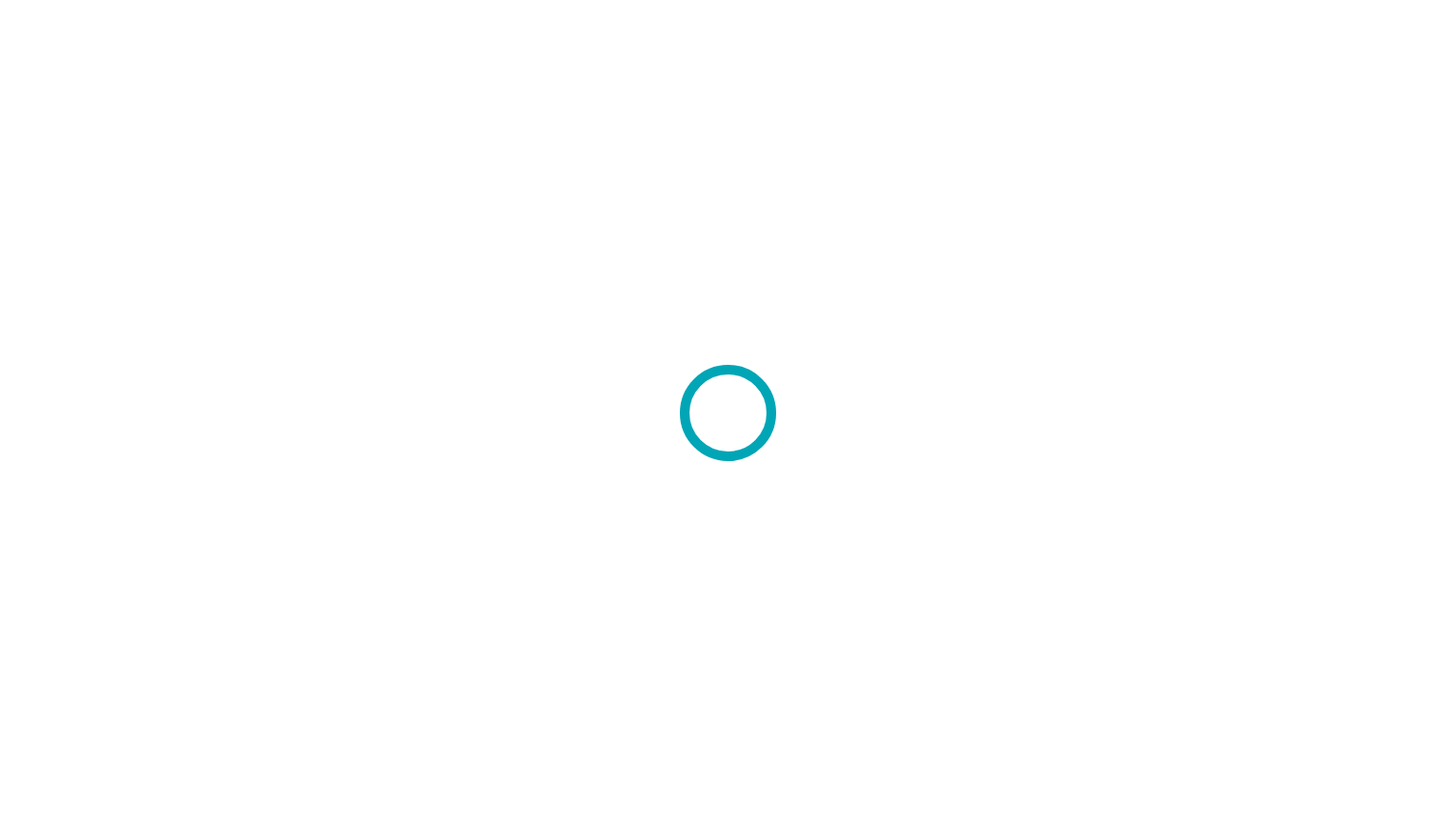 scroll, scrollTop: 0, scrollLeft: 0, axis: both 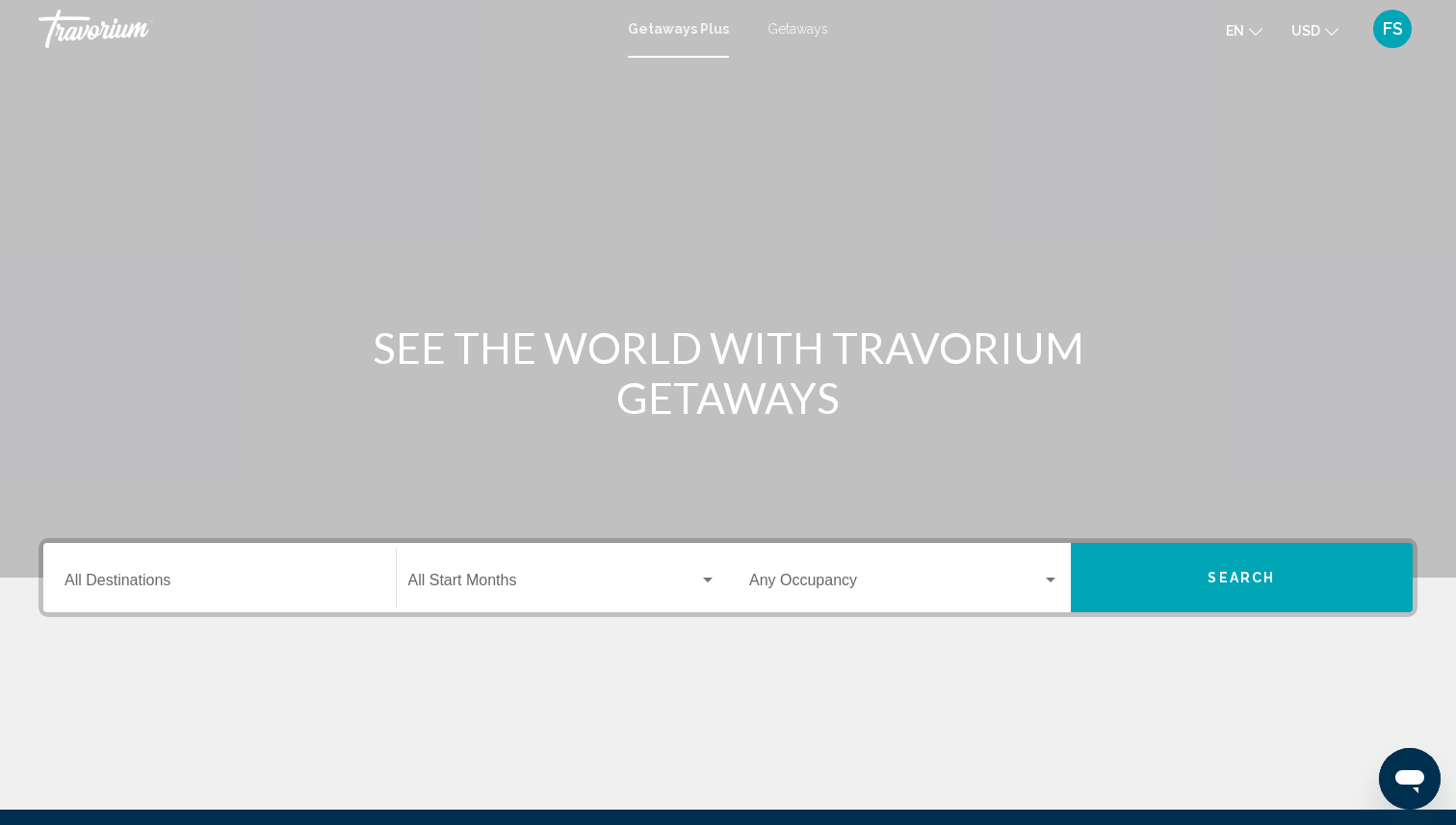 click on "Getaways" at bounding box center [797, 29] 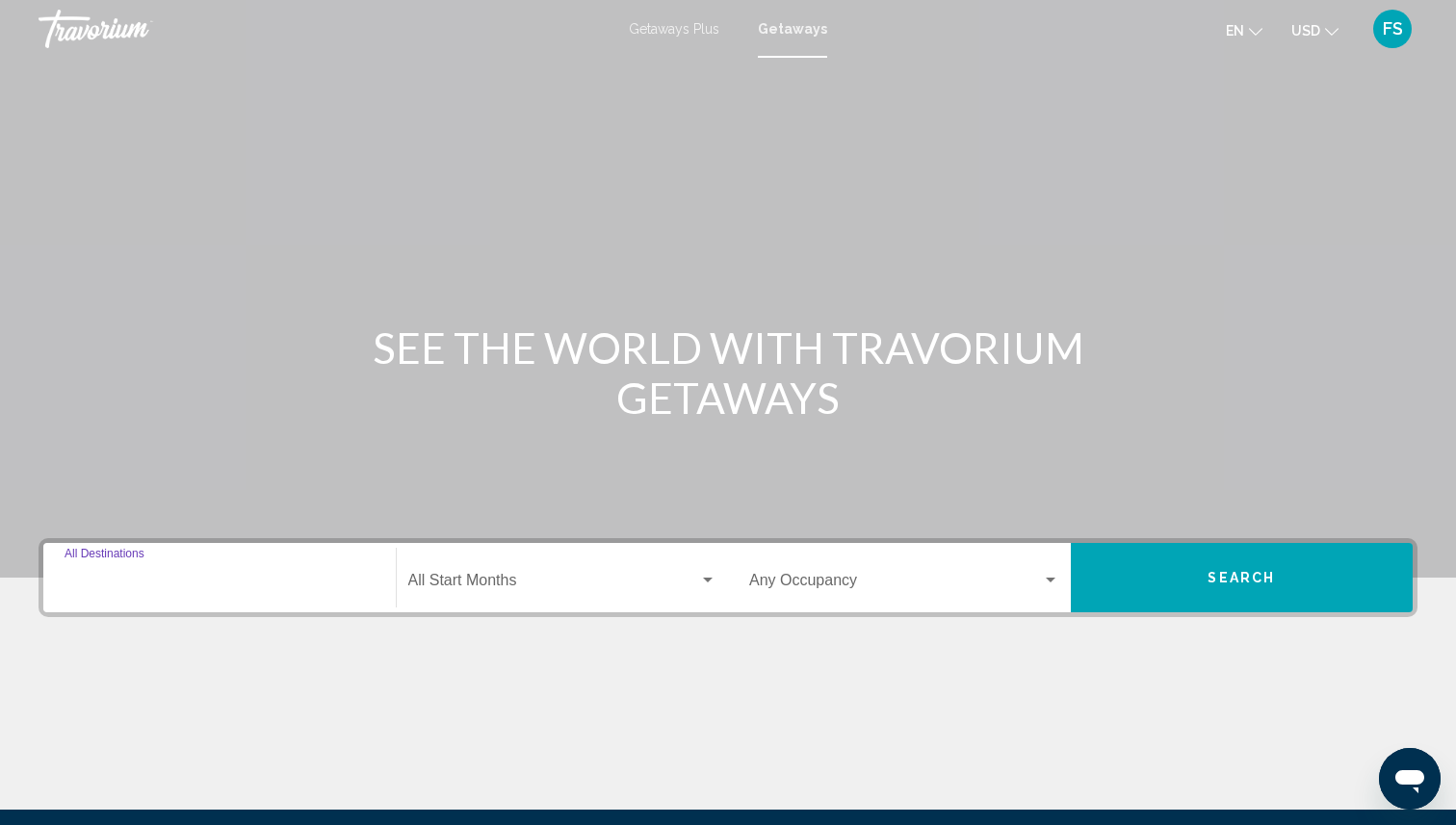 click on "Destination All Destinations" at bounding box center [220, 584] 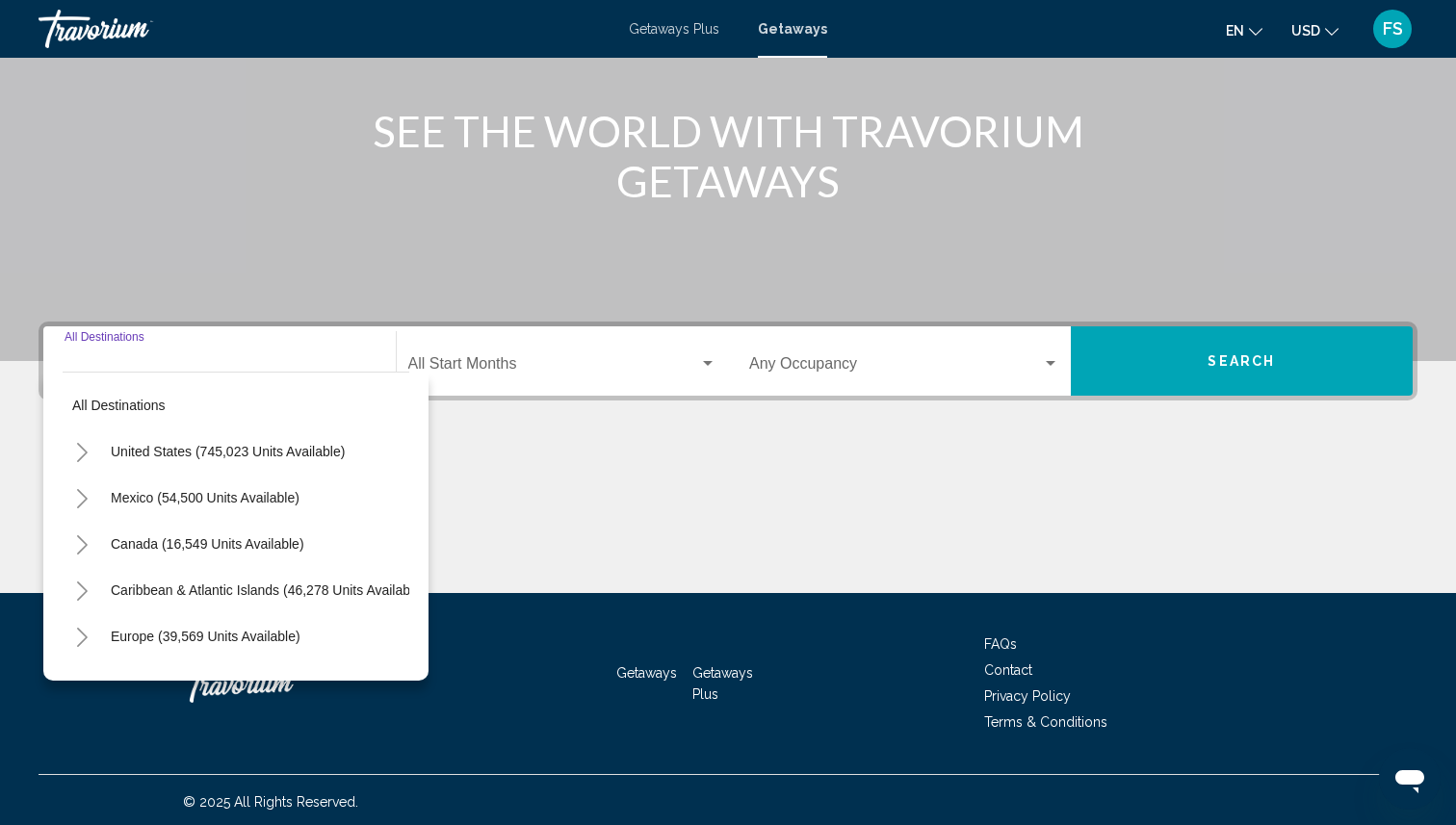 scroll, scrollTop: 220, scrollLeft: 0, axis: vertical 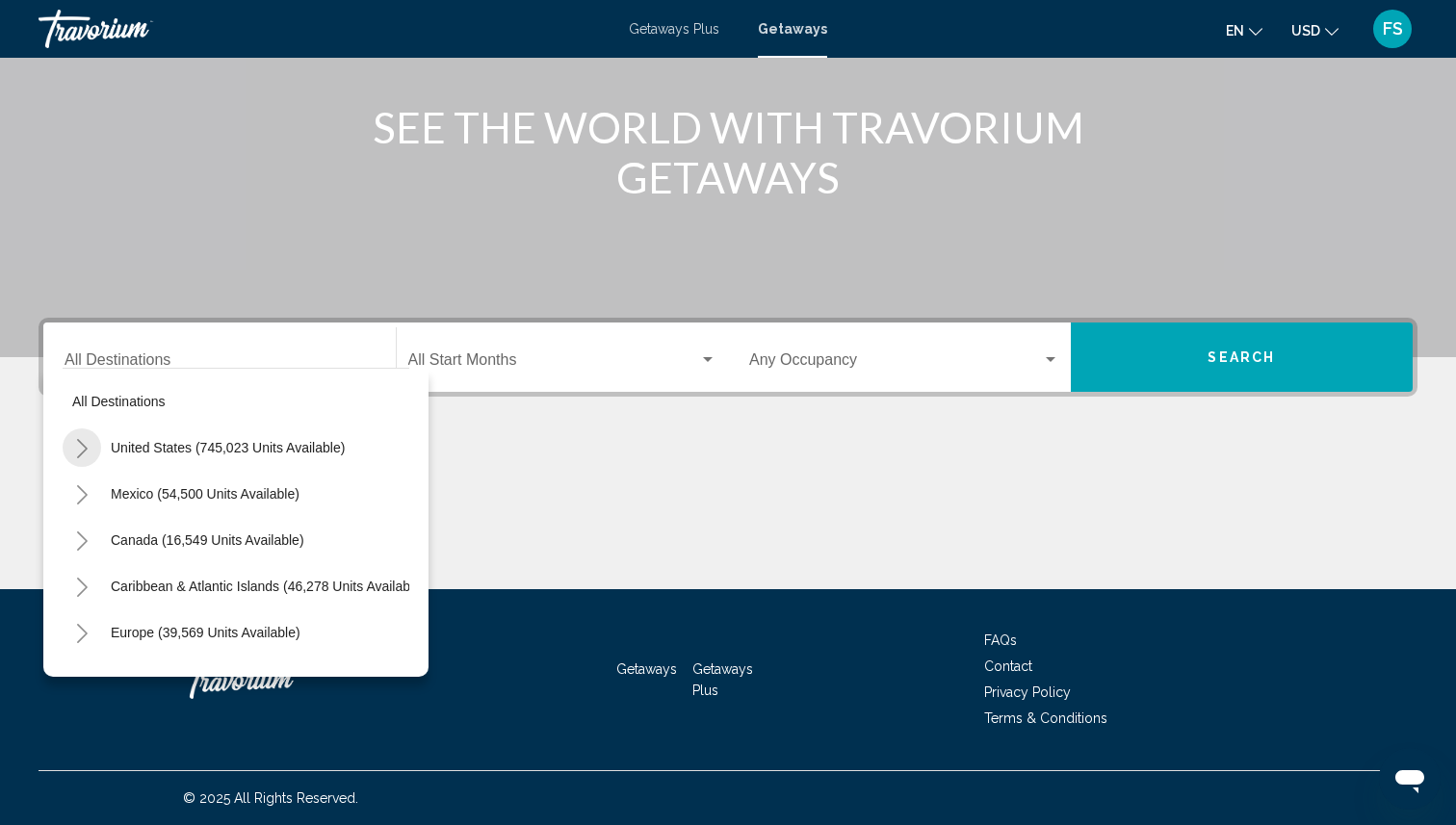 click 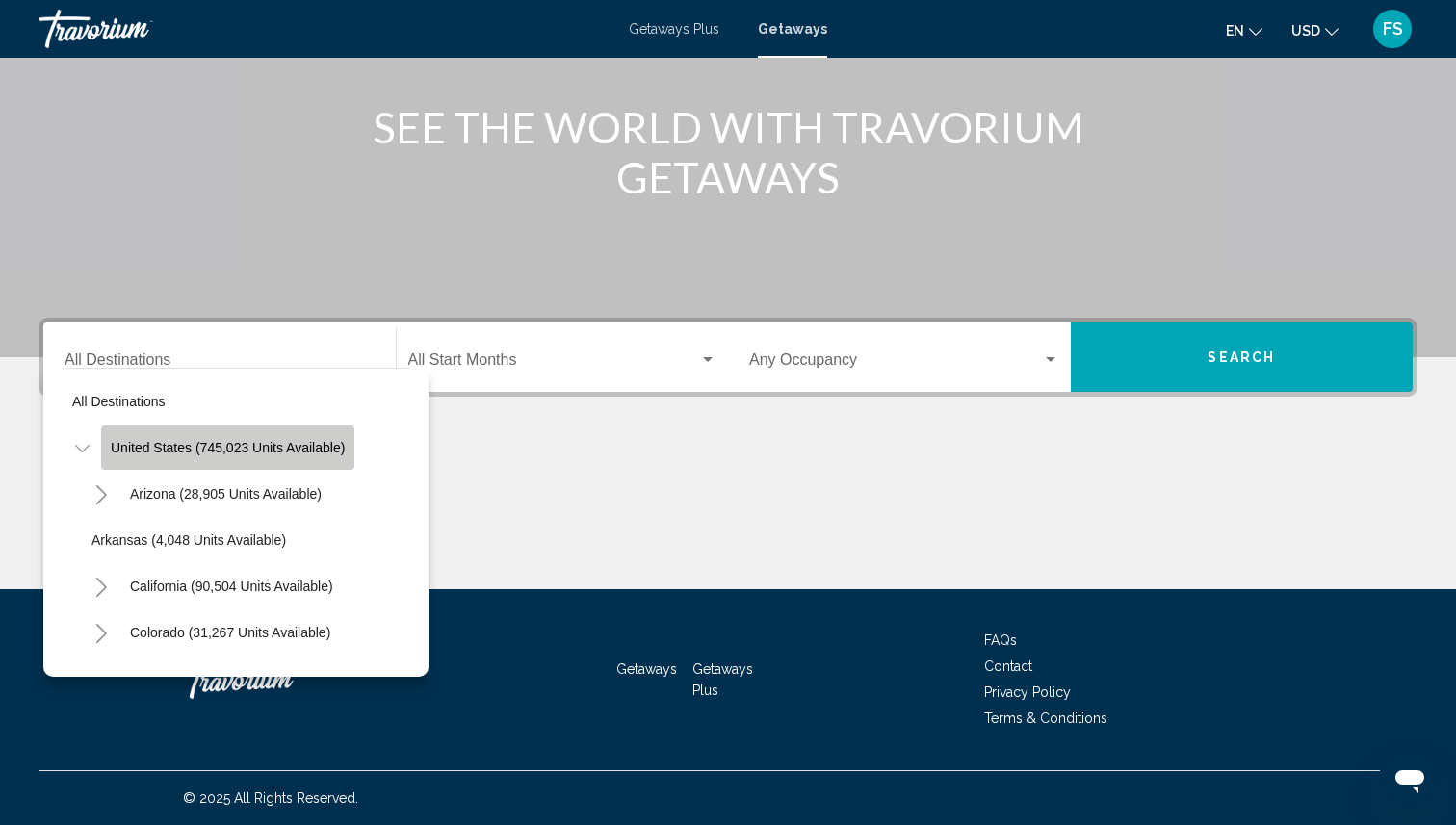 click on "United States (745,023 units available)" 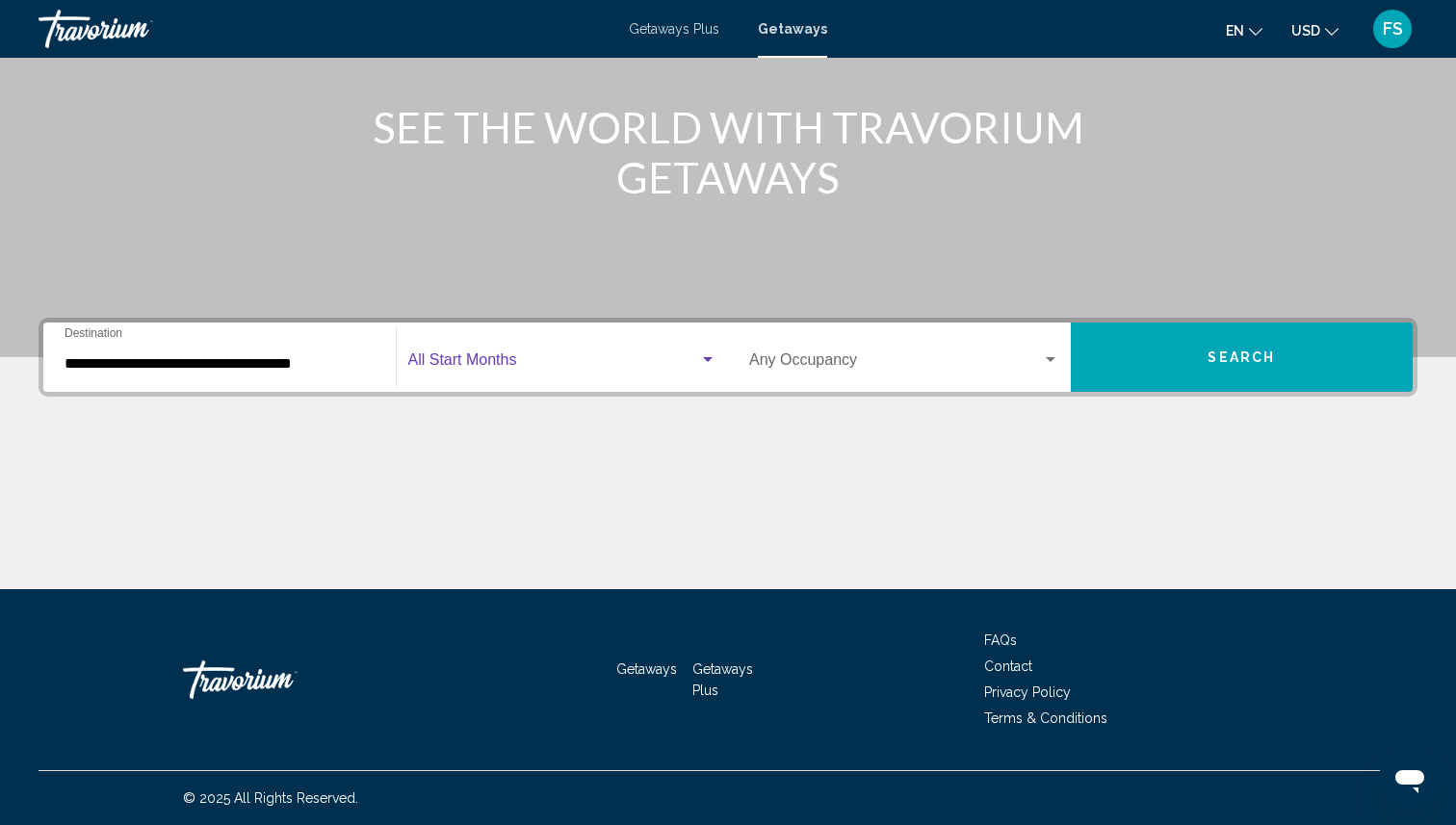 click at bounding box center (554, 364) 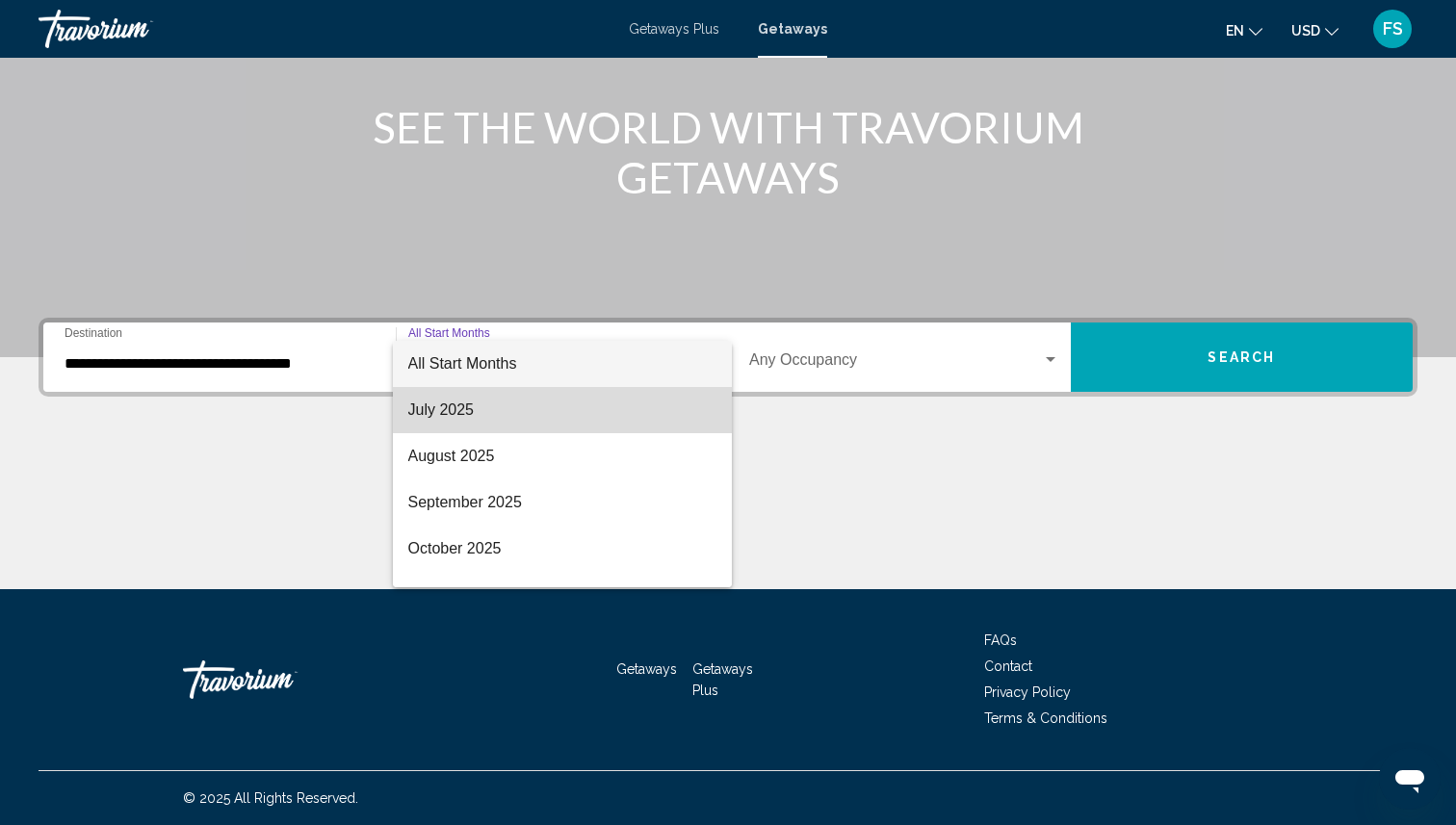 click on "July 2025" at bounding box center (562, 410) 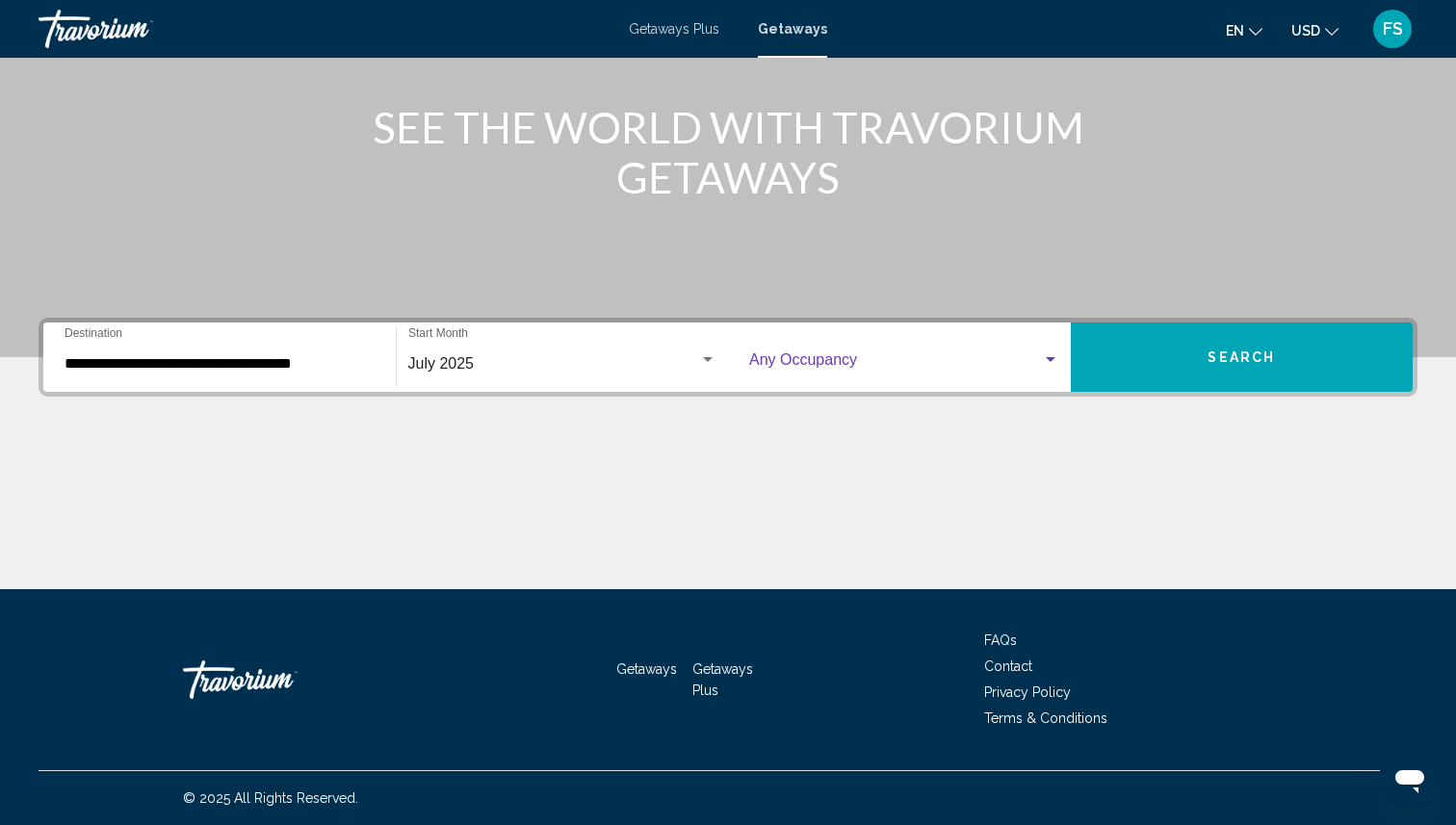 click at bounding box center [896, 364] 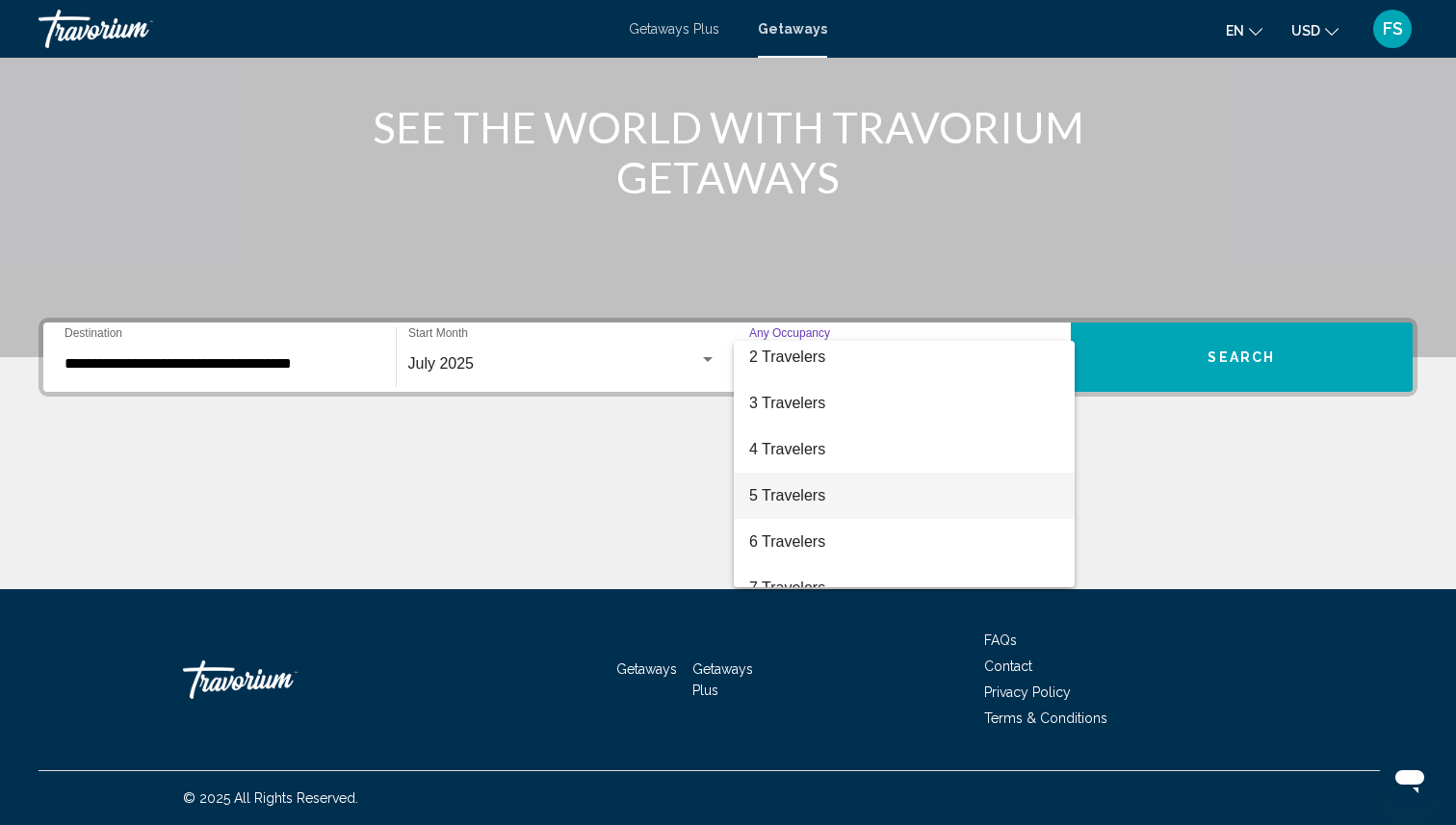 scroll, scrollTop: 74, scrollLeft: 0, axis: vertical 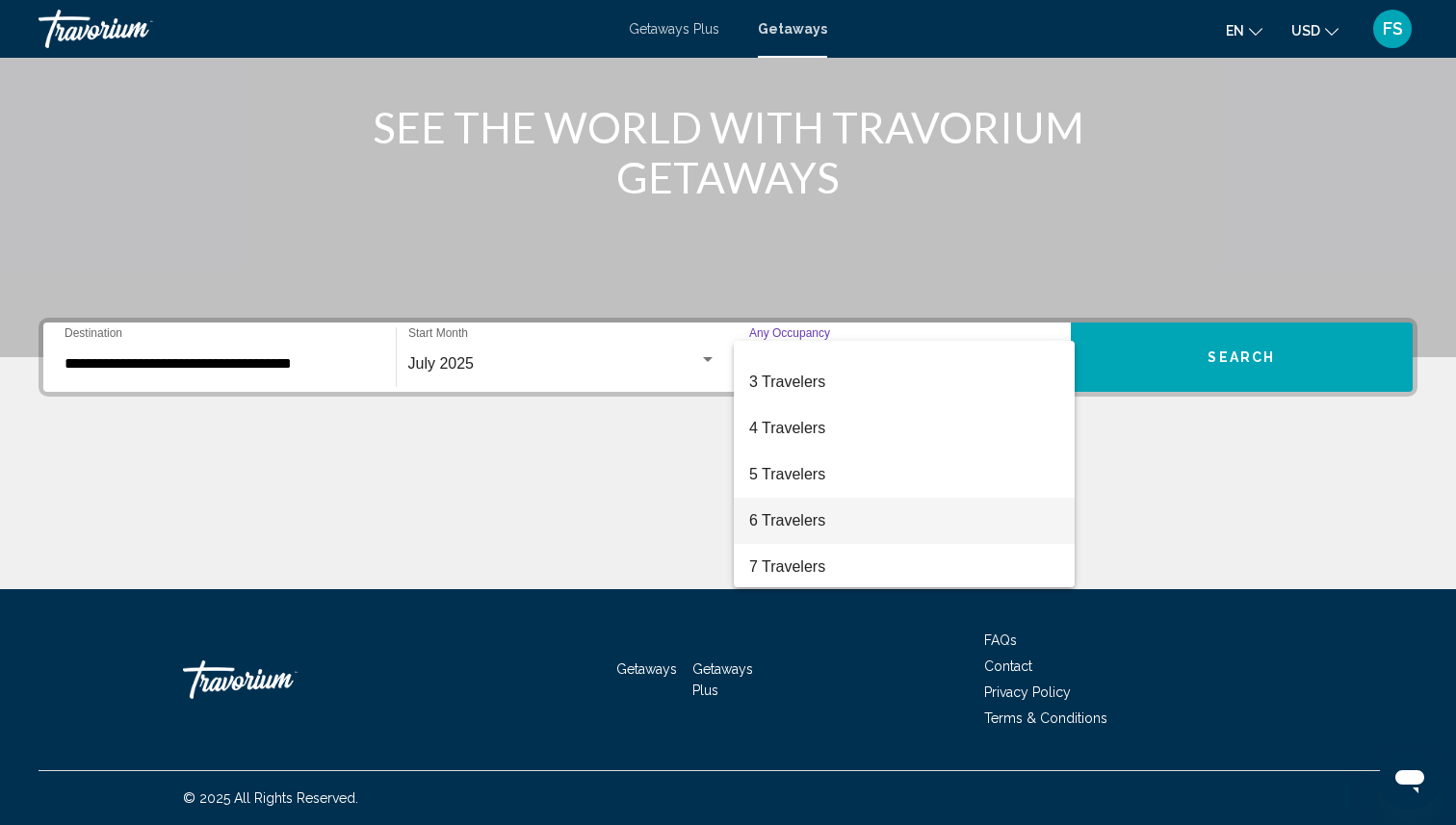 click on "6 Travelers" at bounding box center [904, 521] 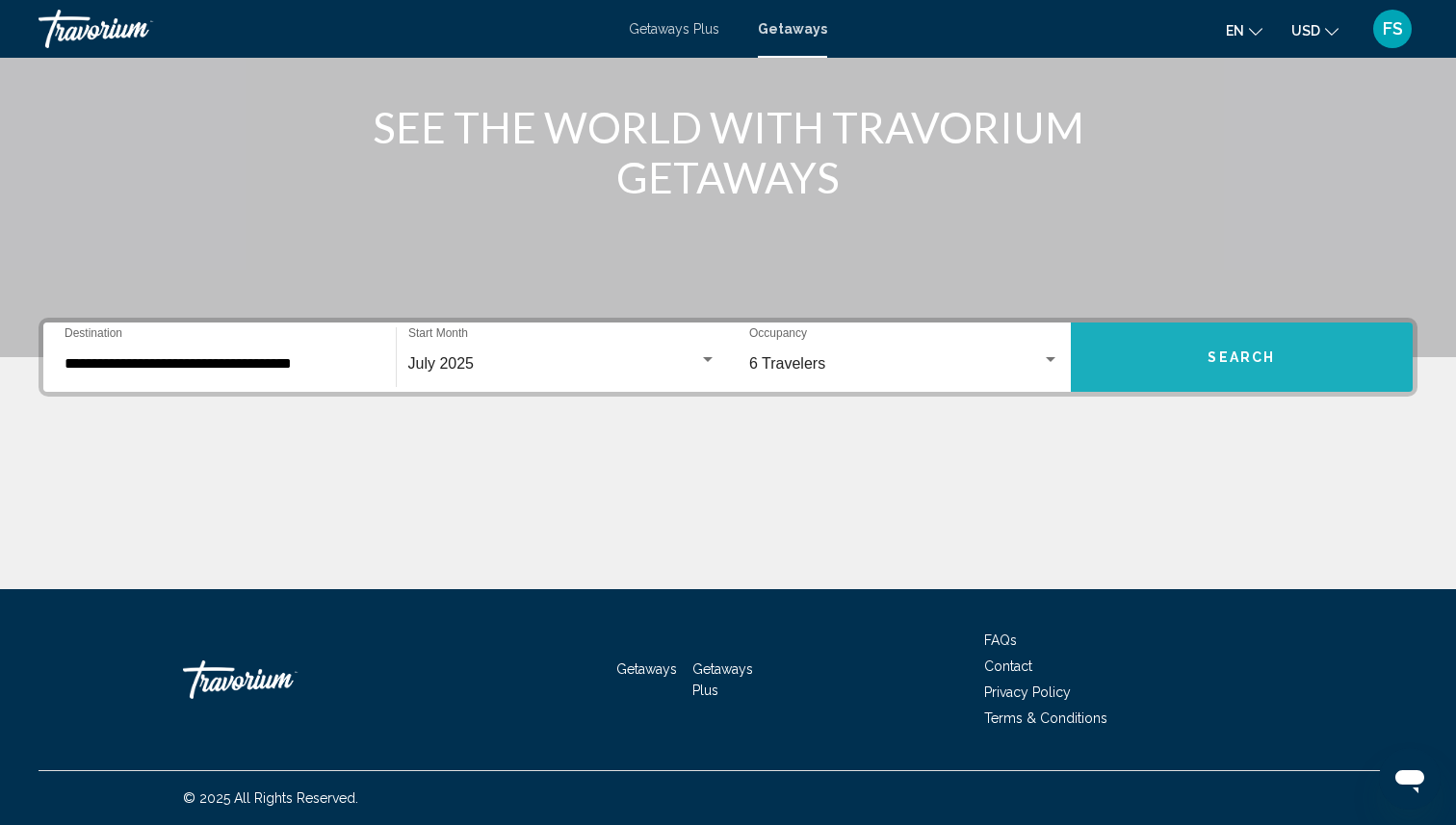 click on "Search" at bounding box center (1241, 358) 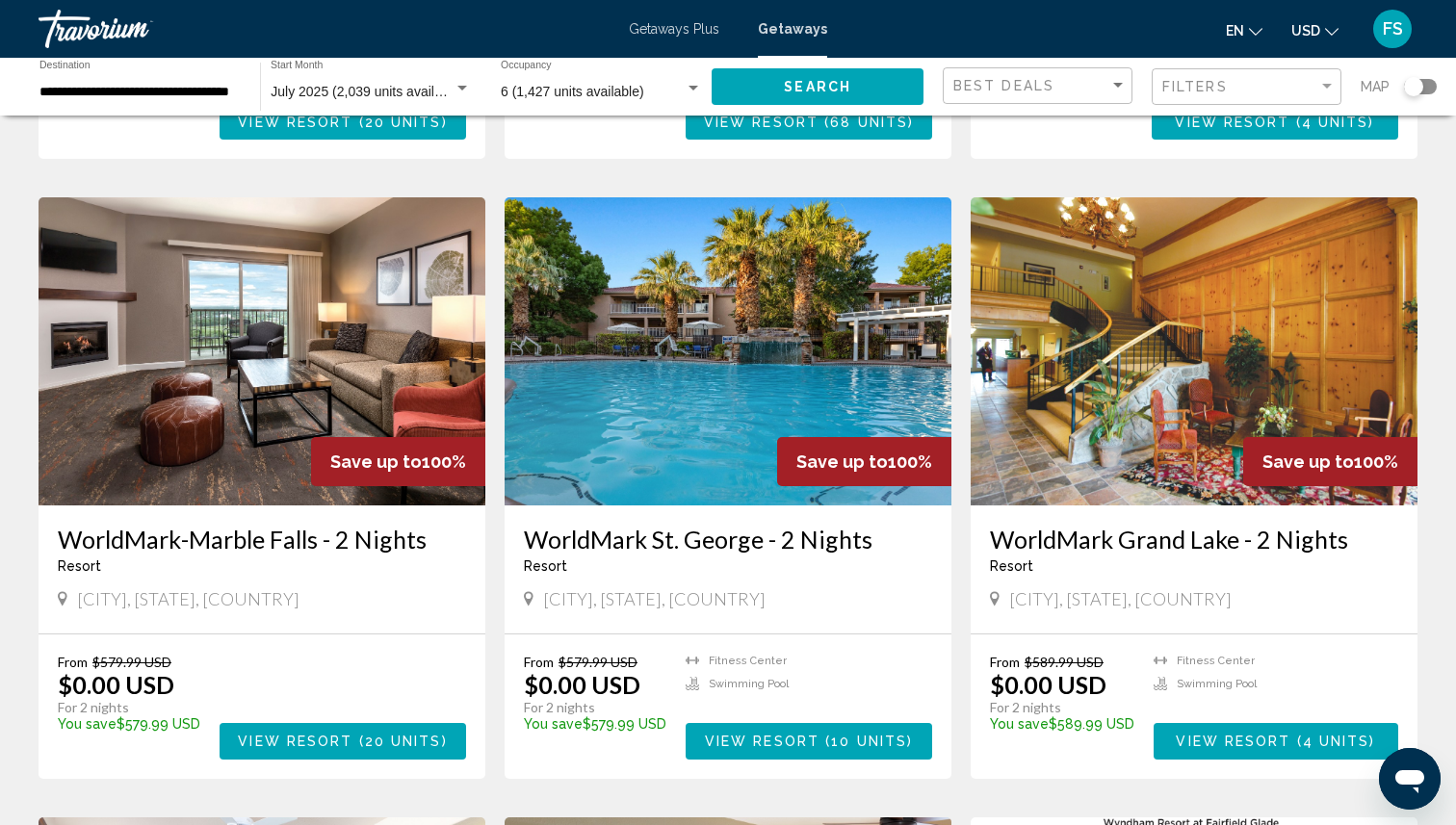 scroll, scrollTop: 0, scrollLeft: 0, axis: both 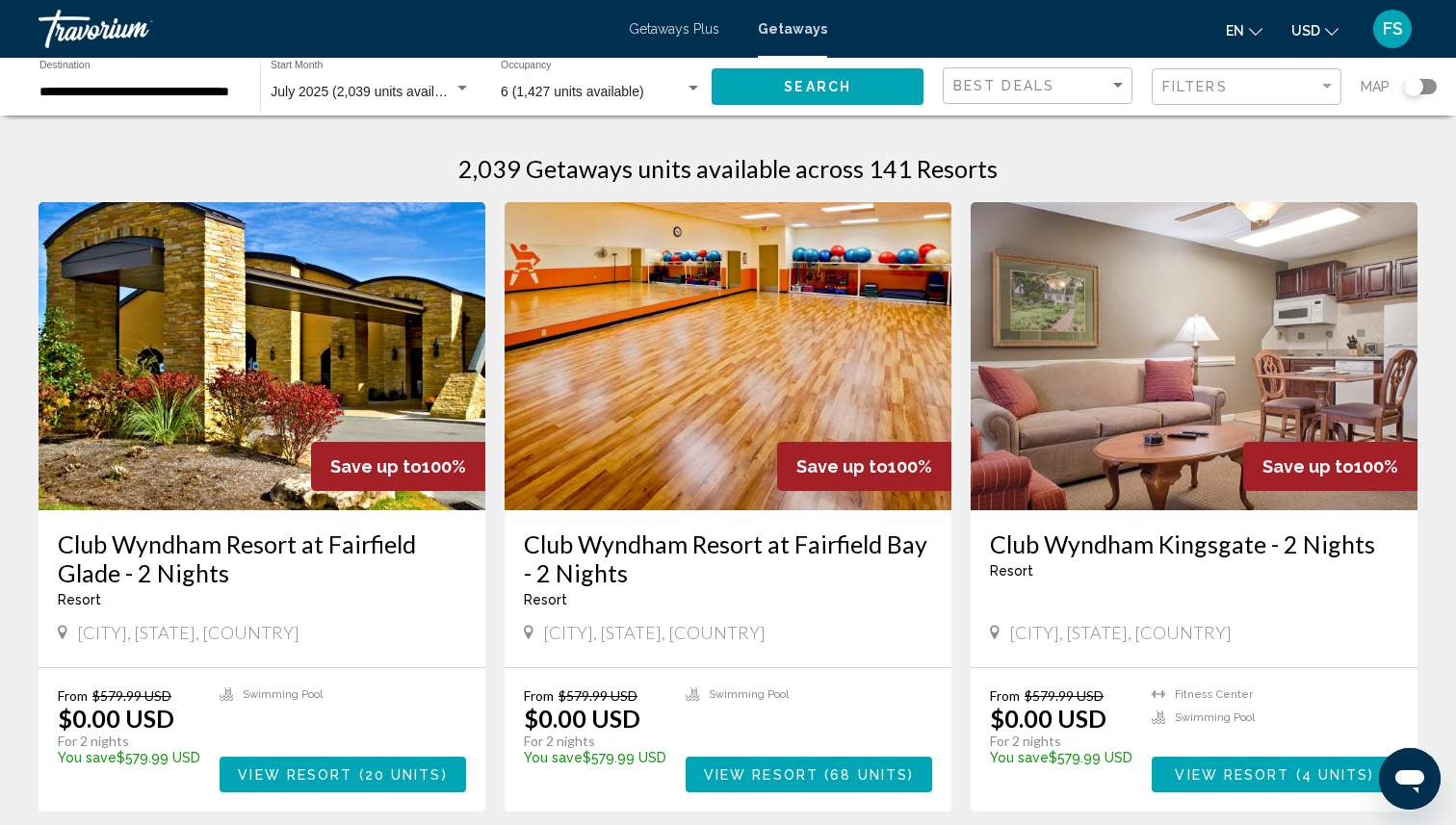 click 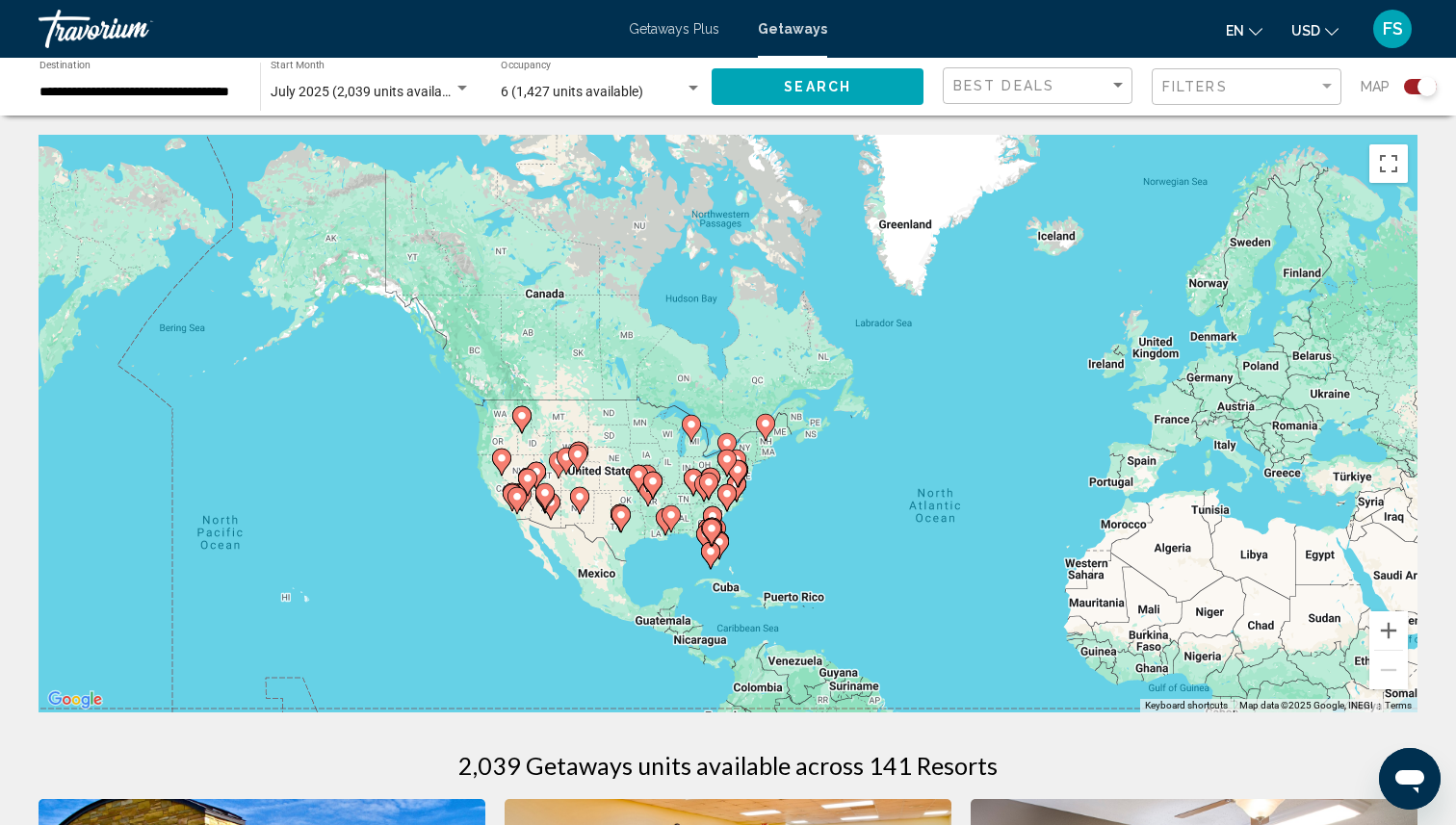 drag, startPoint x: 559, startPoint y: 399, endPoint x: 849, endPoint y: 518, distance: 313.4661 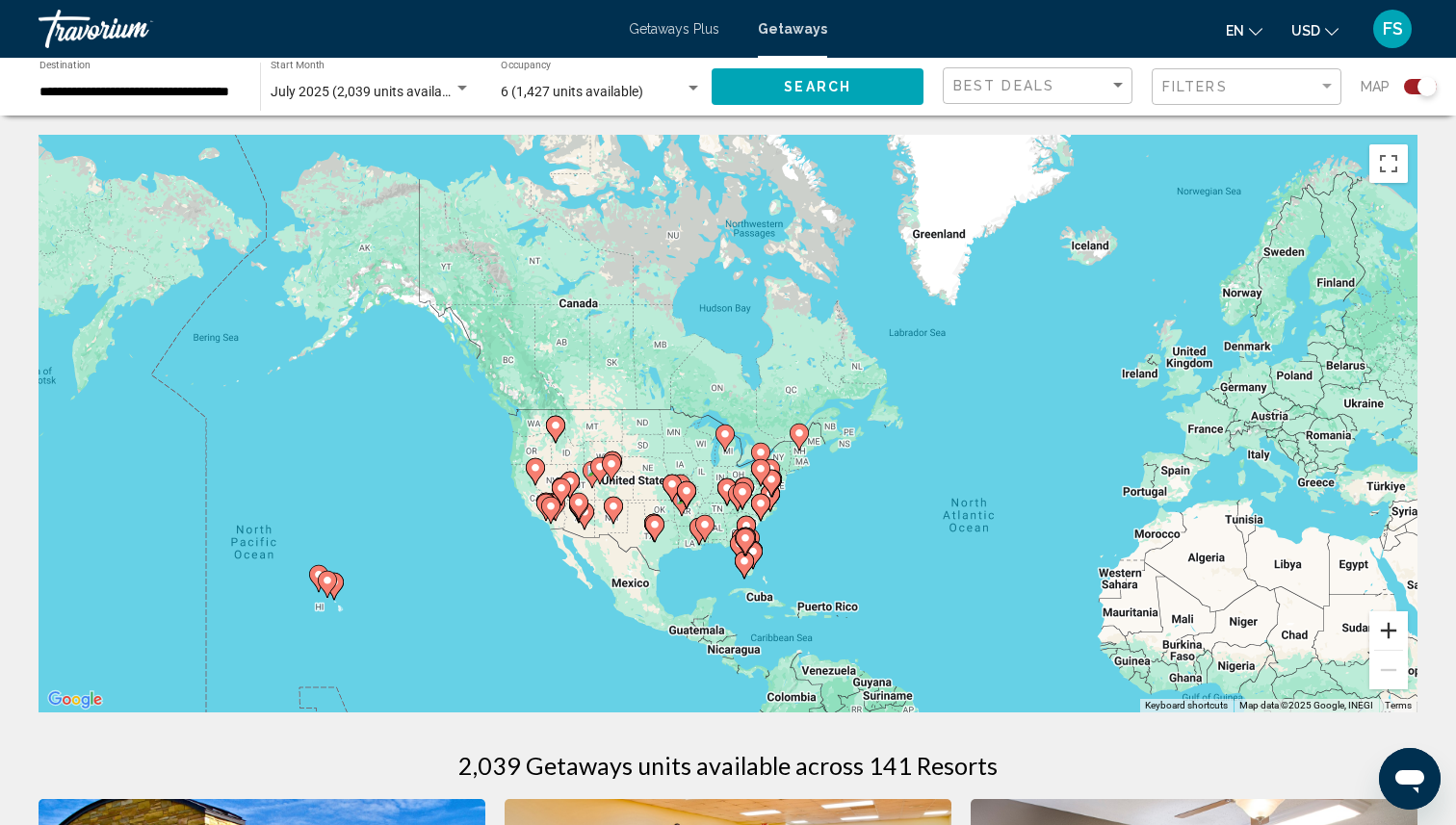 click at bounding box center [1389, 631] 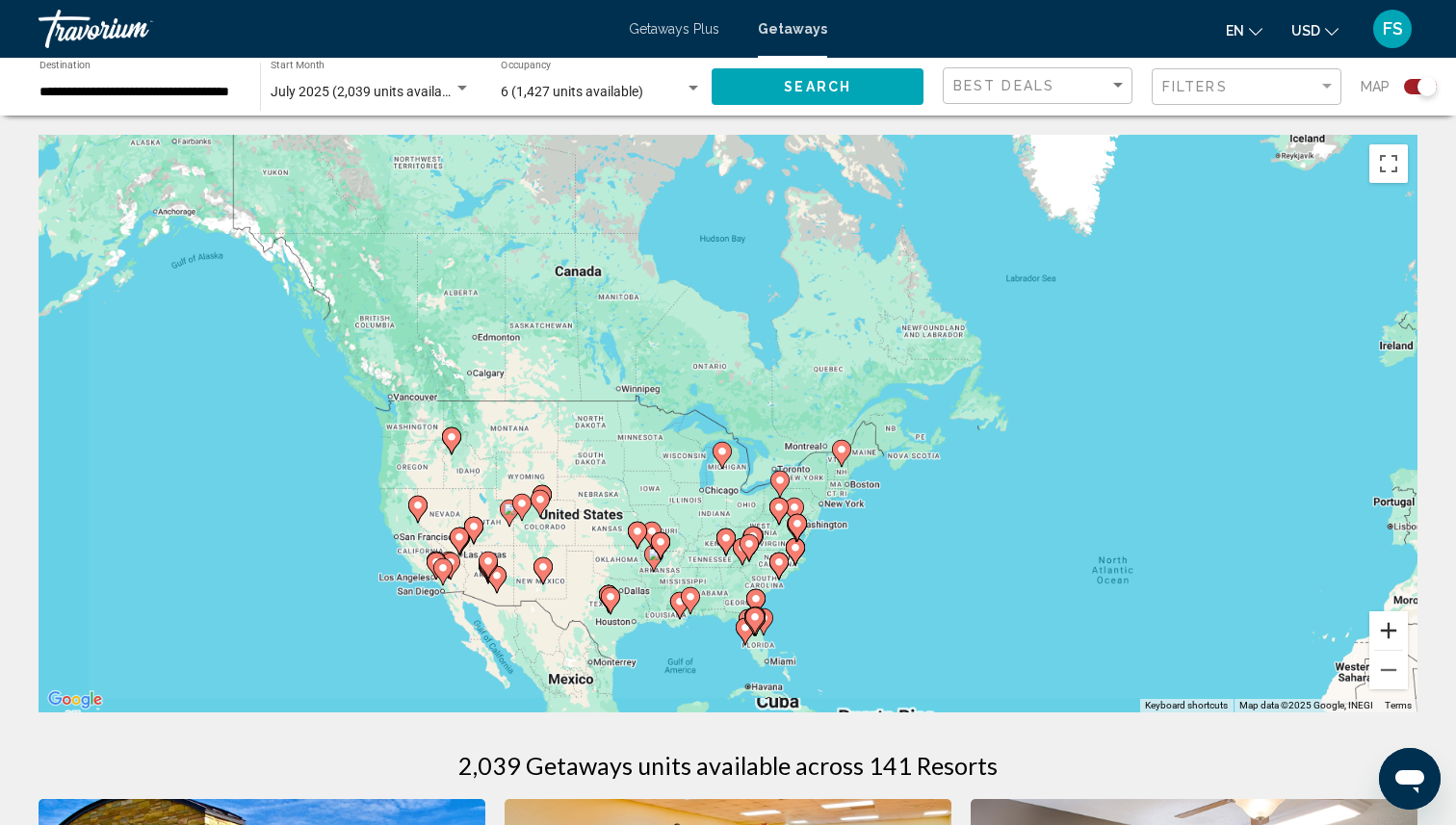 click at bounding box center [1389, 631] 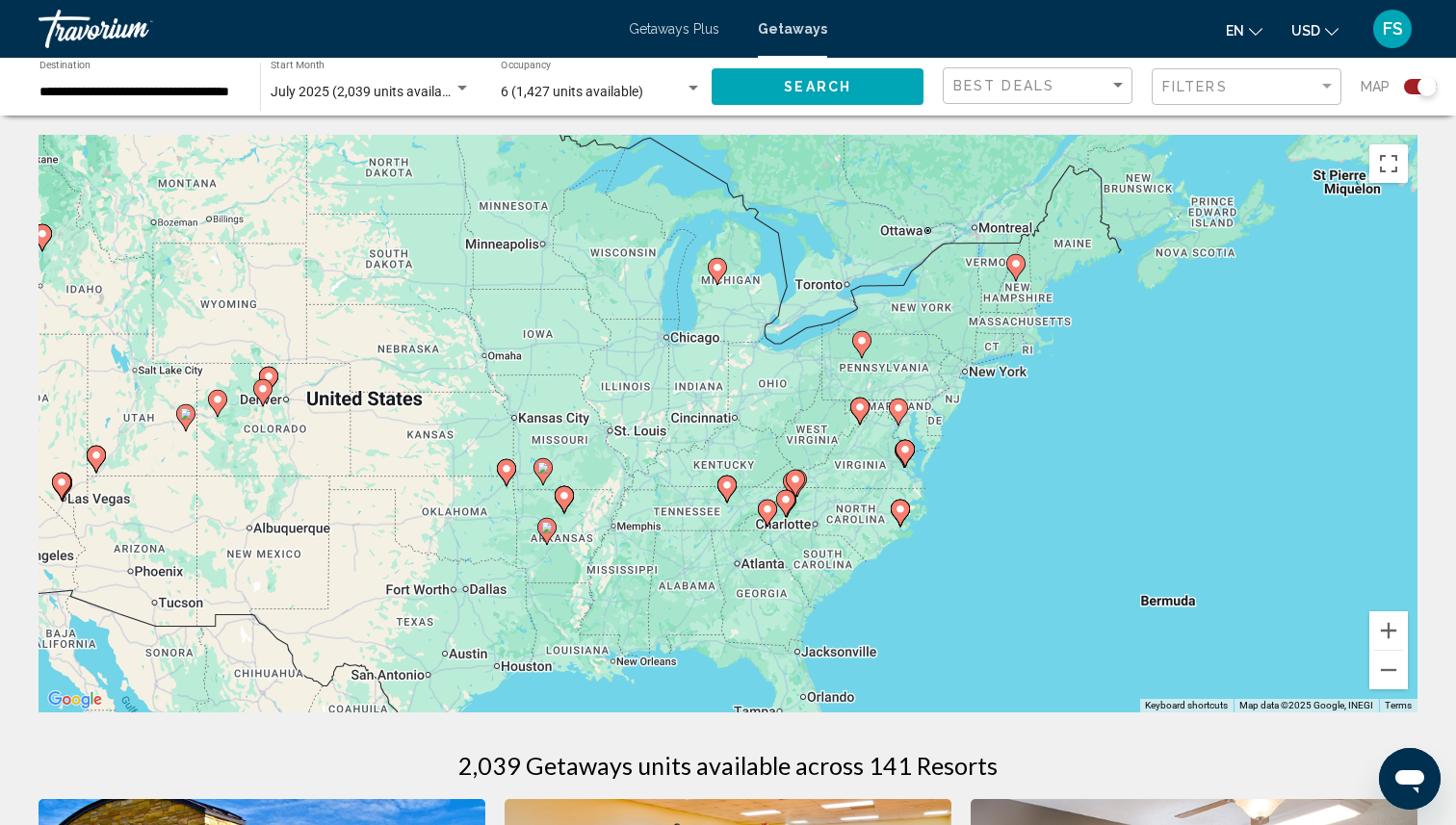 drag, startPoint x: 818, startPoint y: 450, endPoint x: 852, endPoint y: 102, distance: 349.657 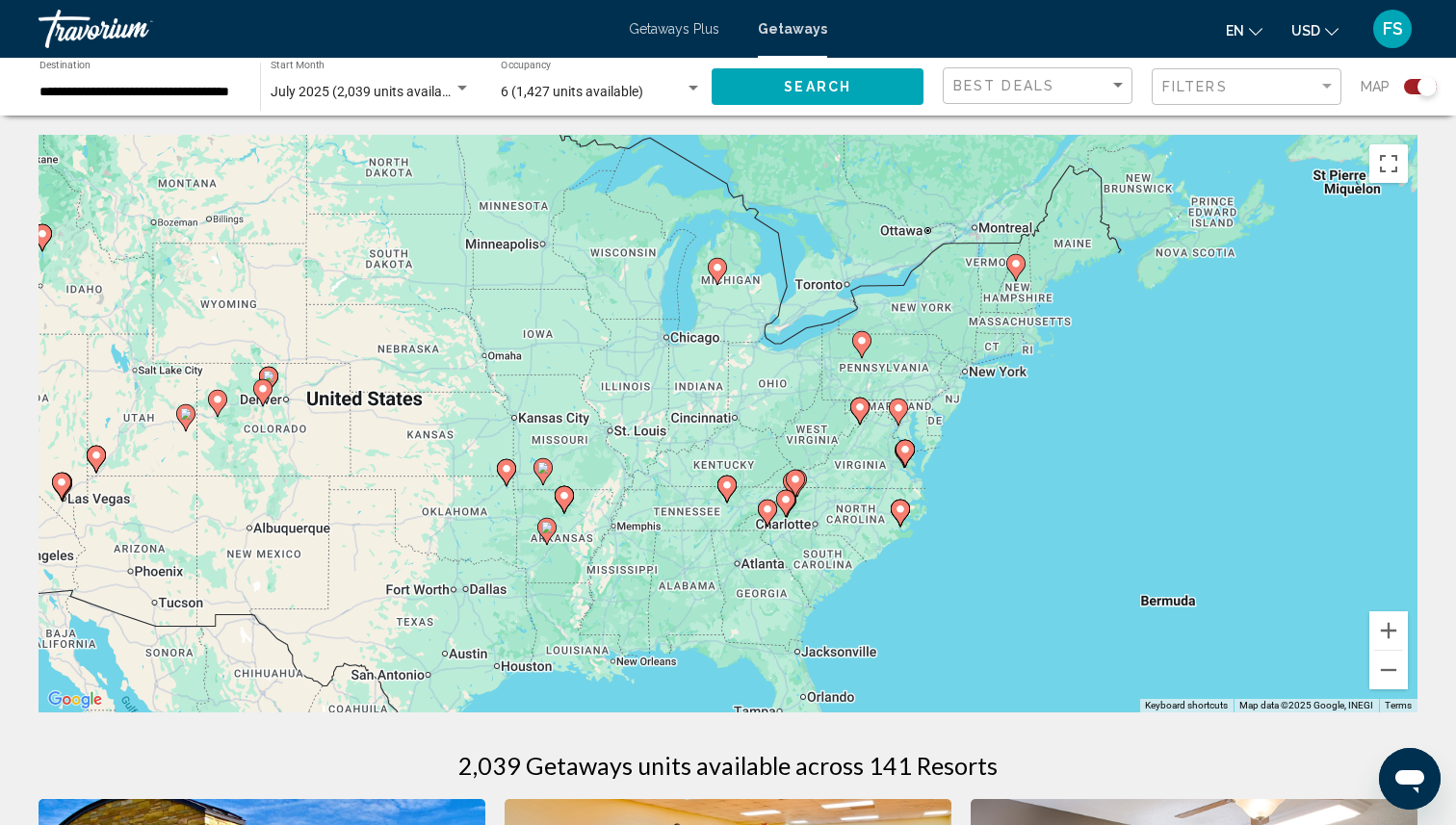 click on "**********" 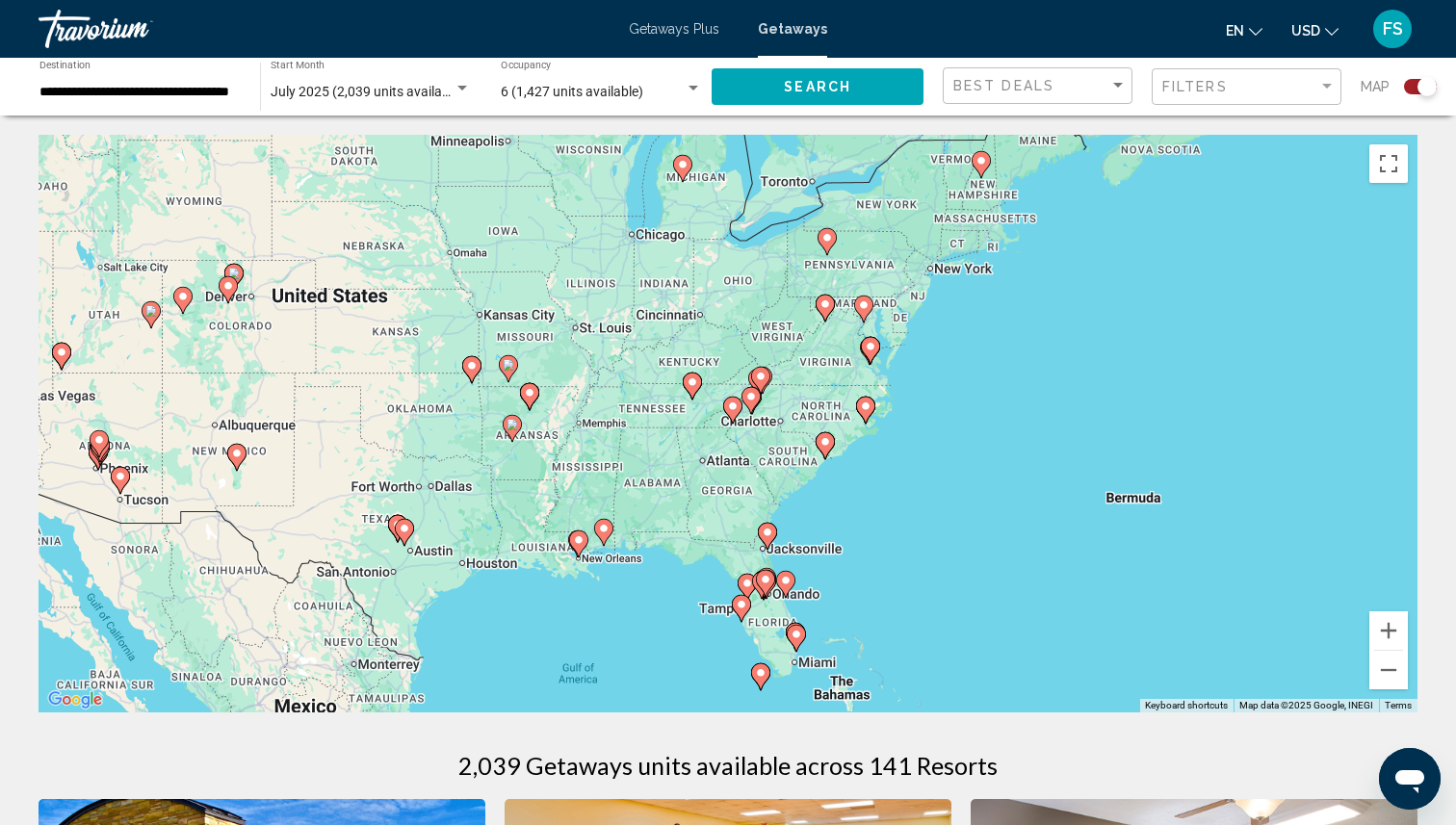 drag, startPoint x: 715, startPoint y: 212, endPoint x: 602, endPoint y: 301, distance: 143.84019 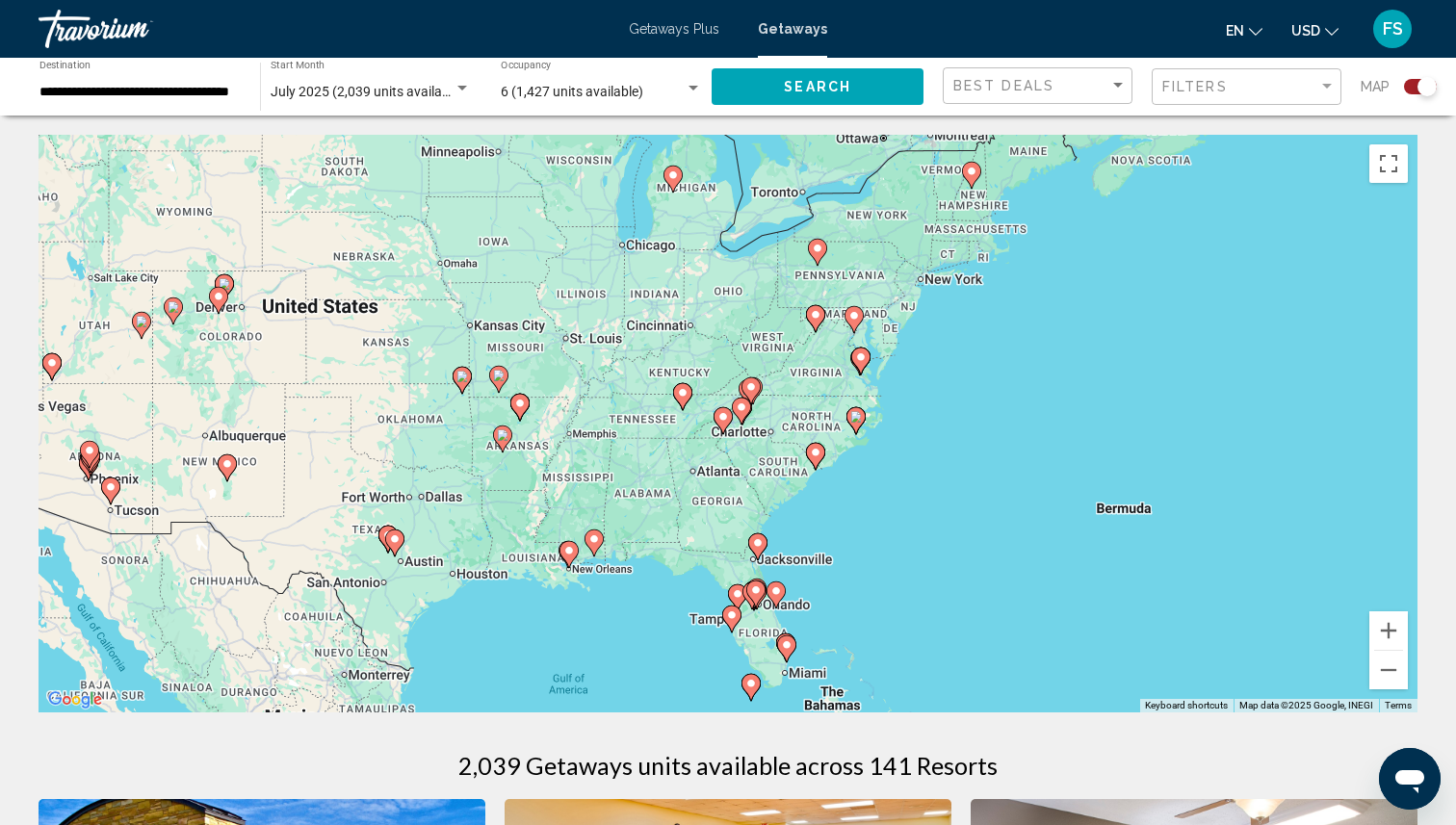 click on "6 (1,427 units available) Occupancy Any Occupancy" 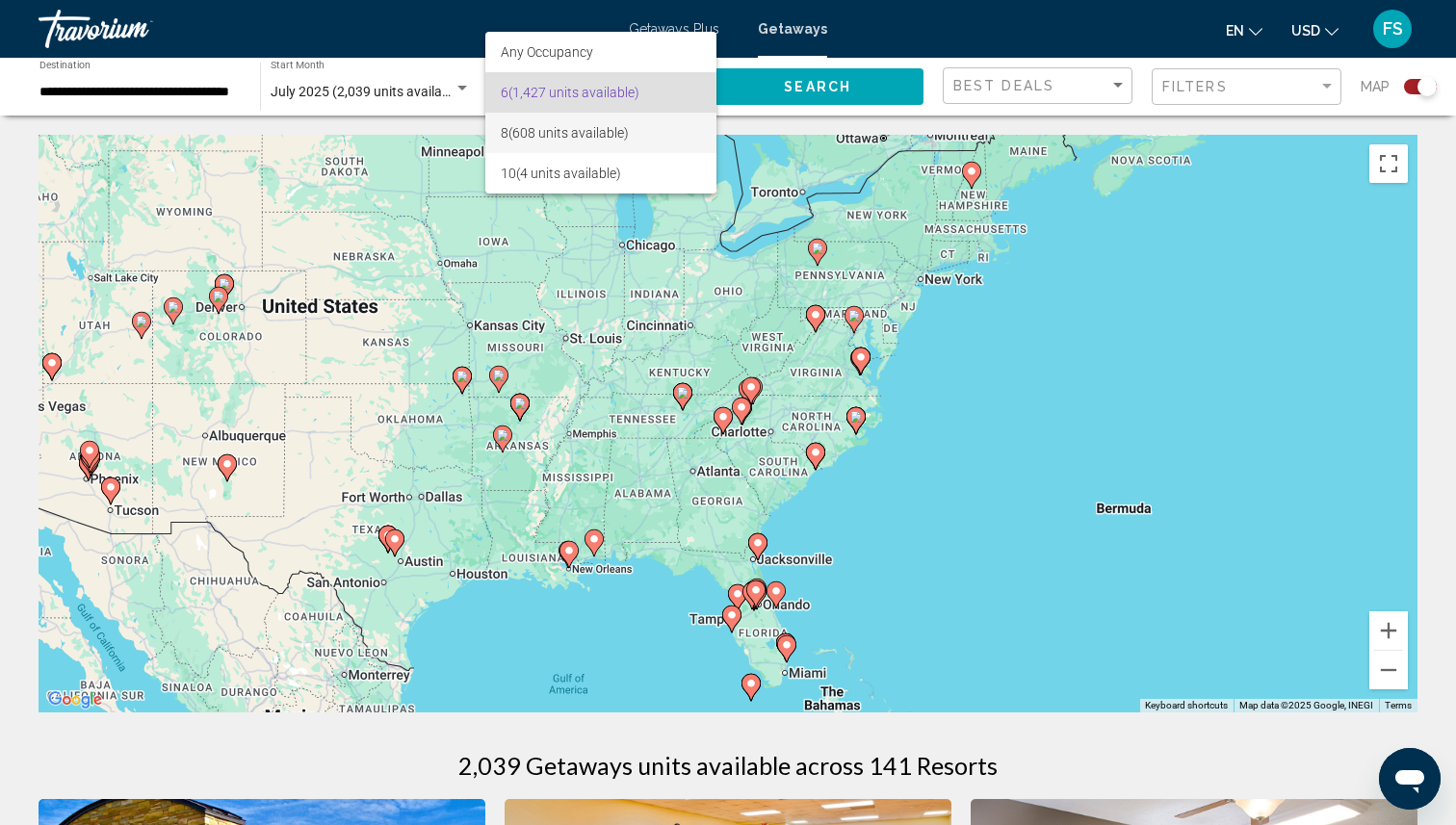 click on "8  (608 units available)" at bounding box center (601, 133) 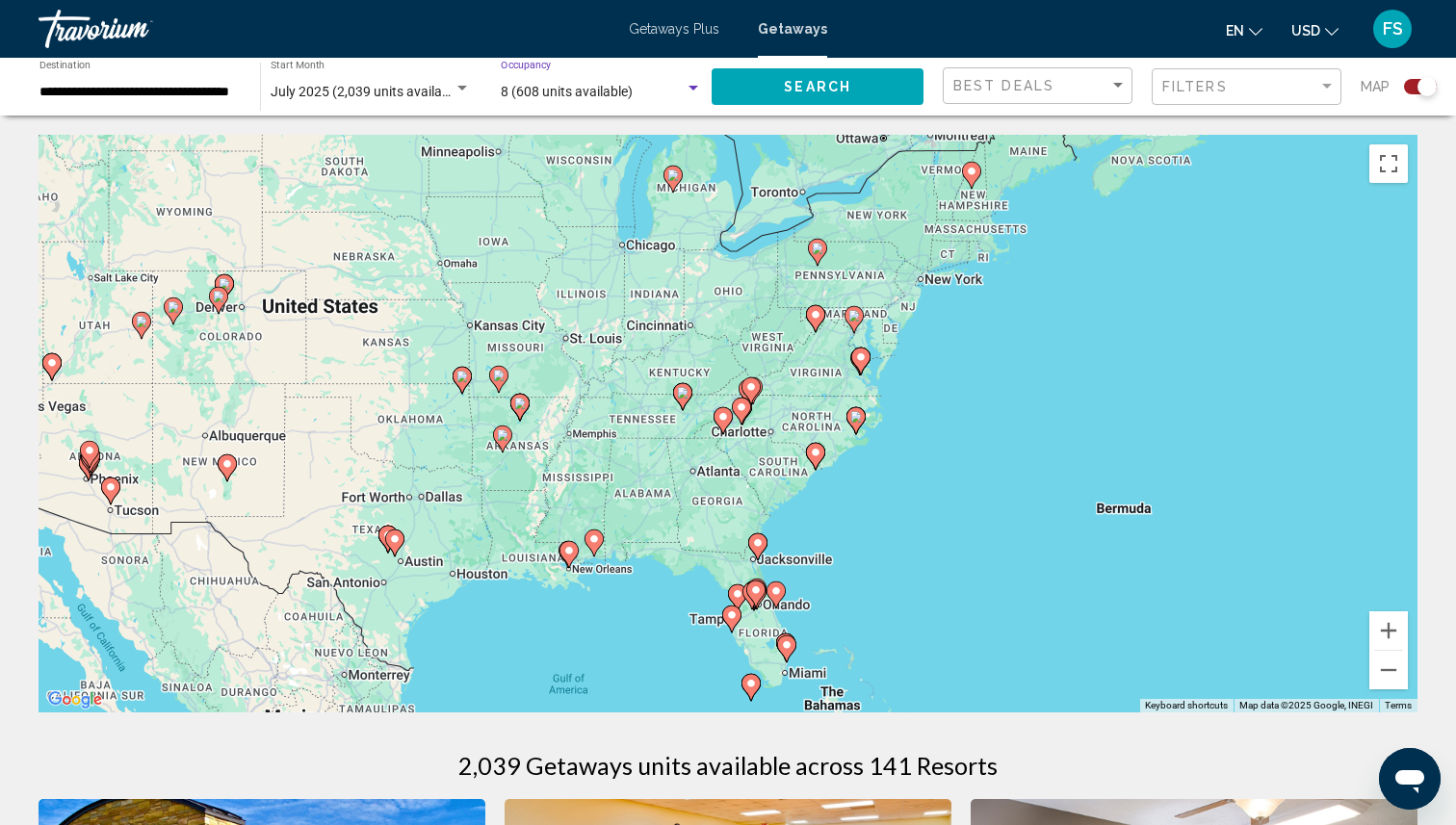 click on "Search" 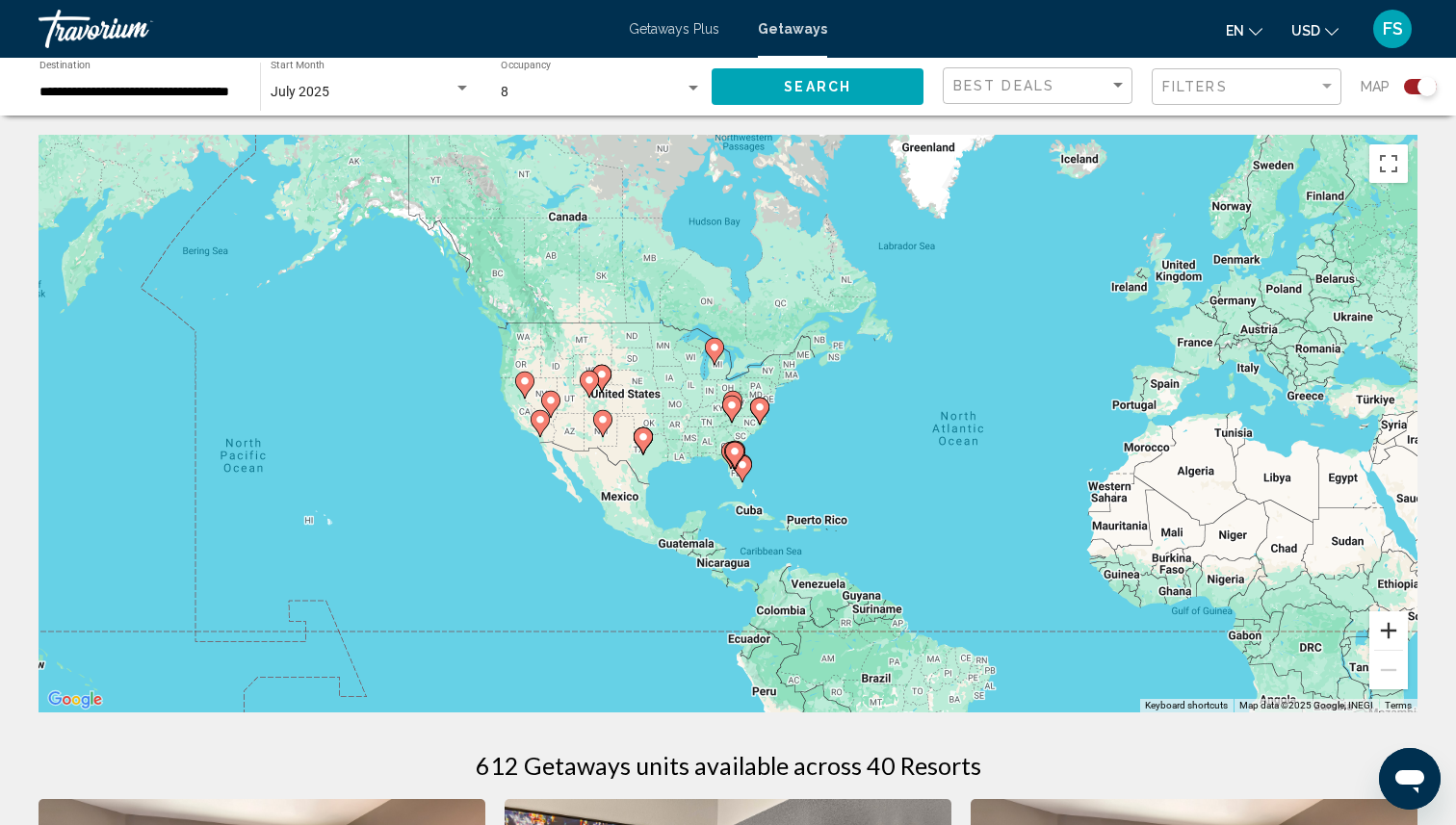 click at bounding box center [1389, 631] 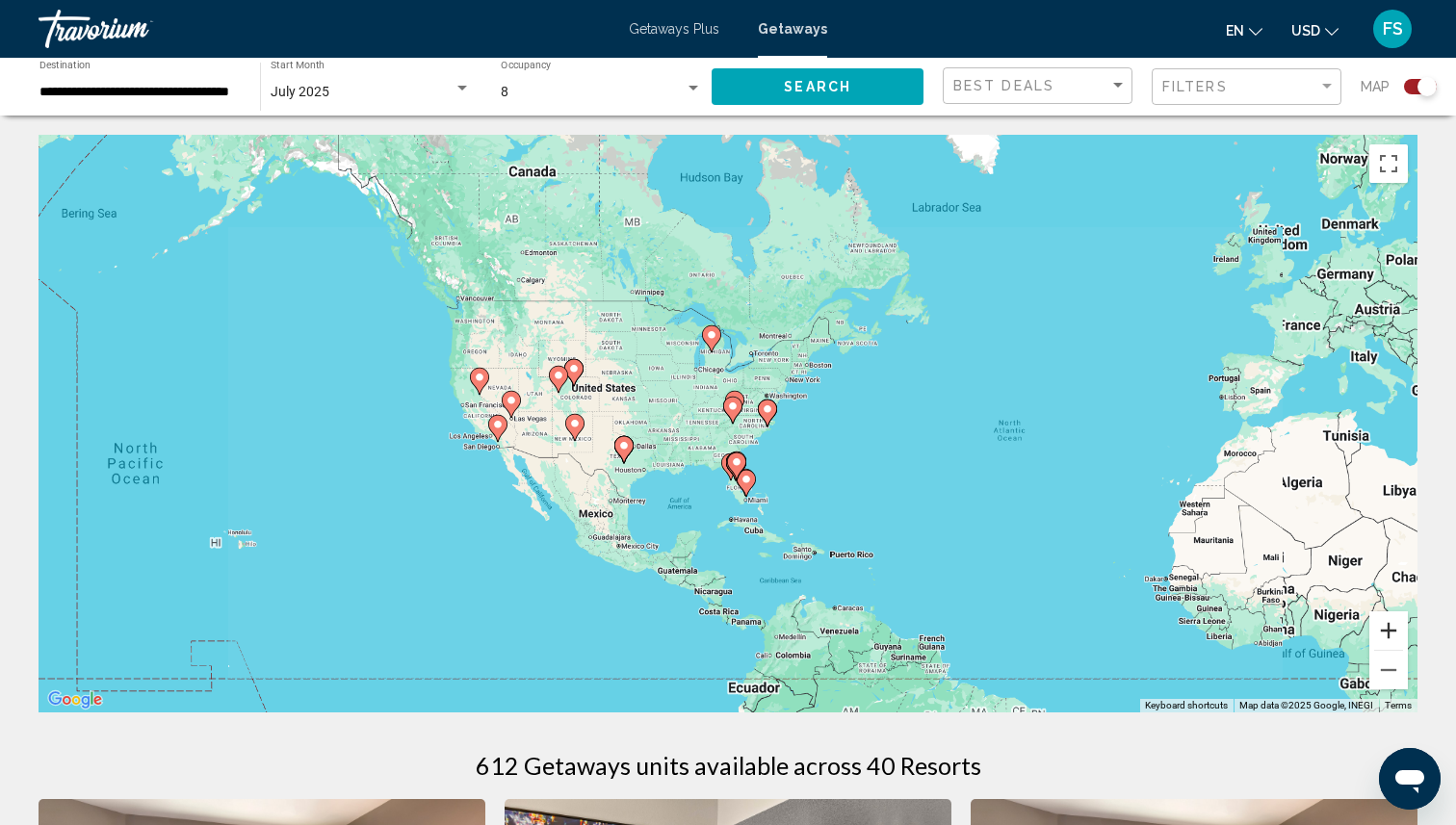 click at bounding box center (1389, 631) 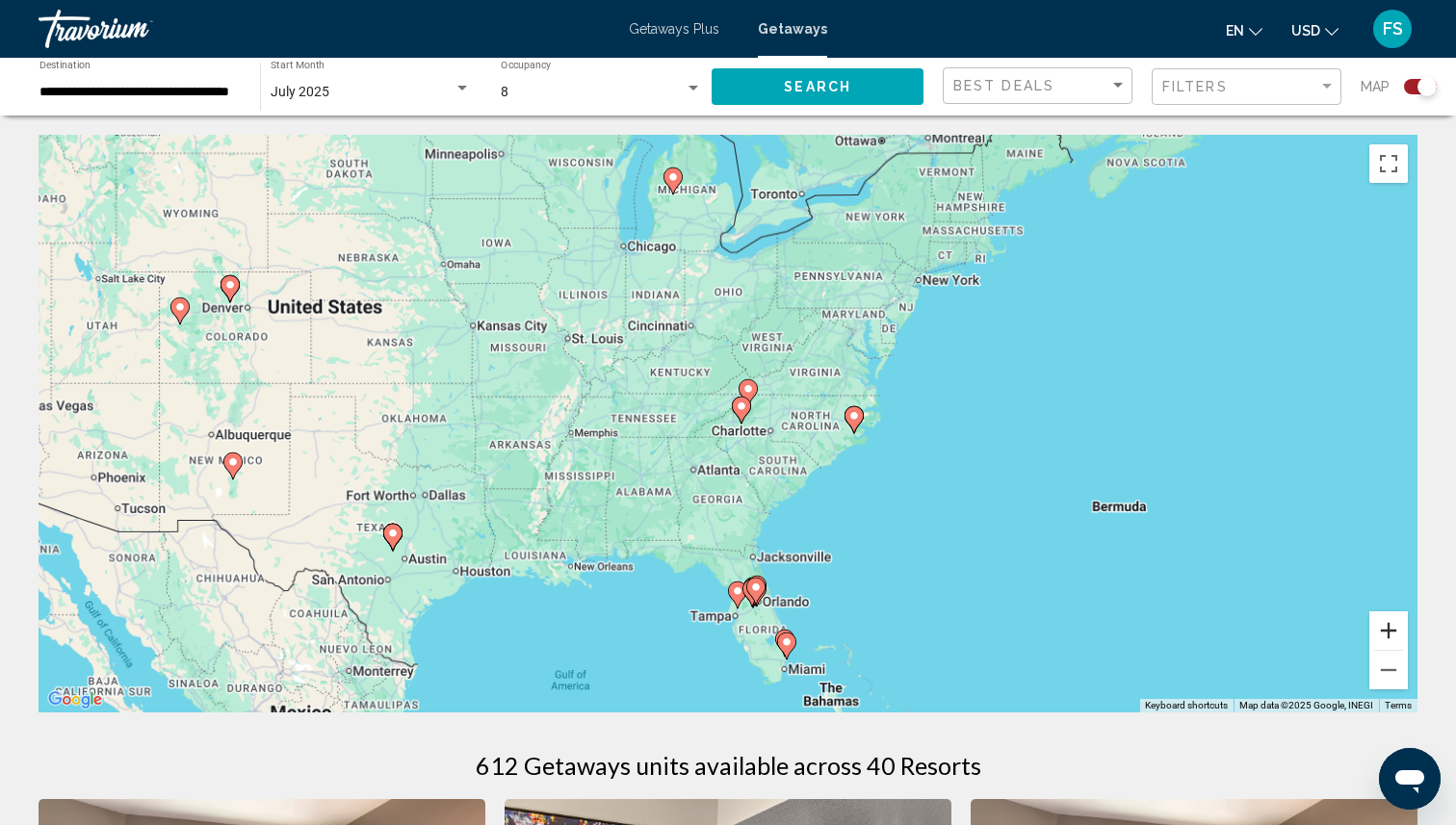click at bounding box center (1389, 631) 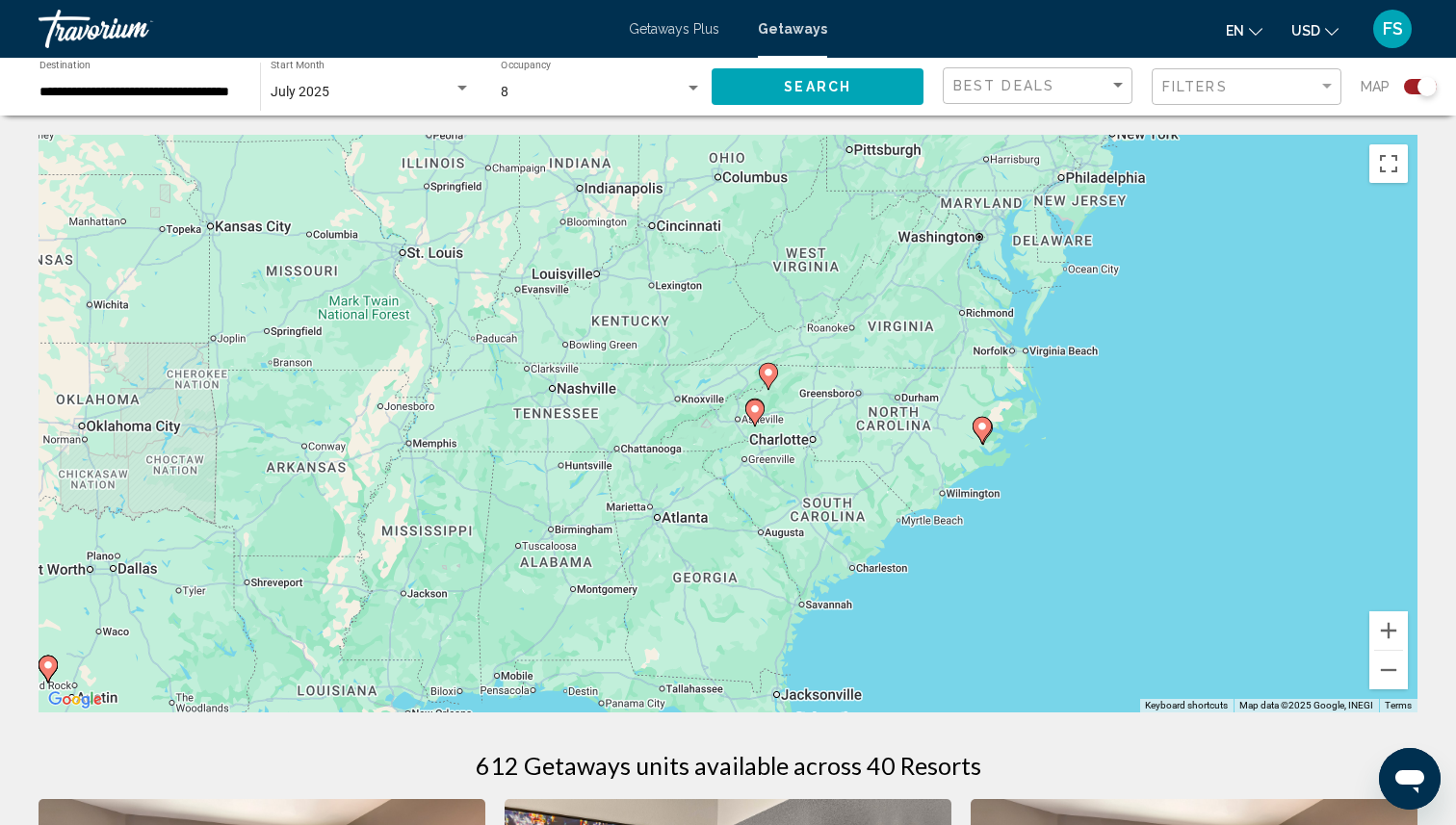 click 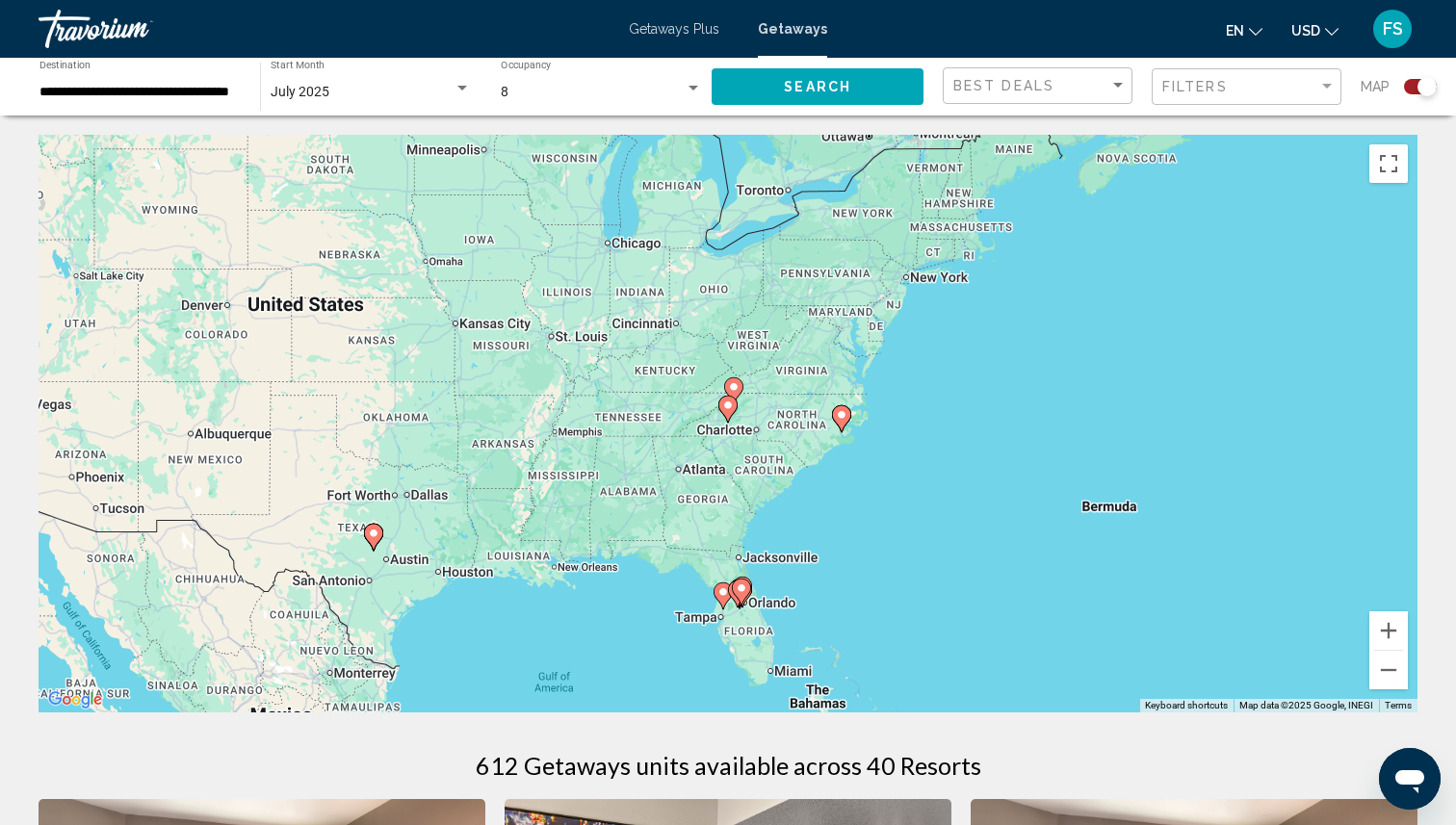 click 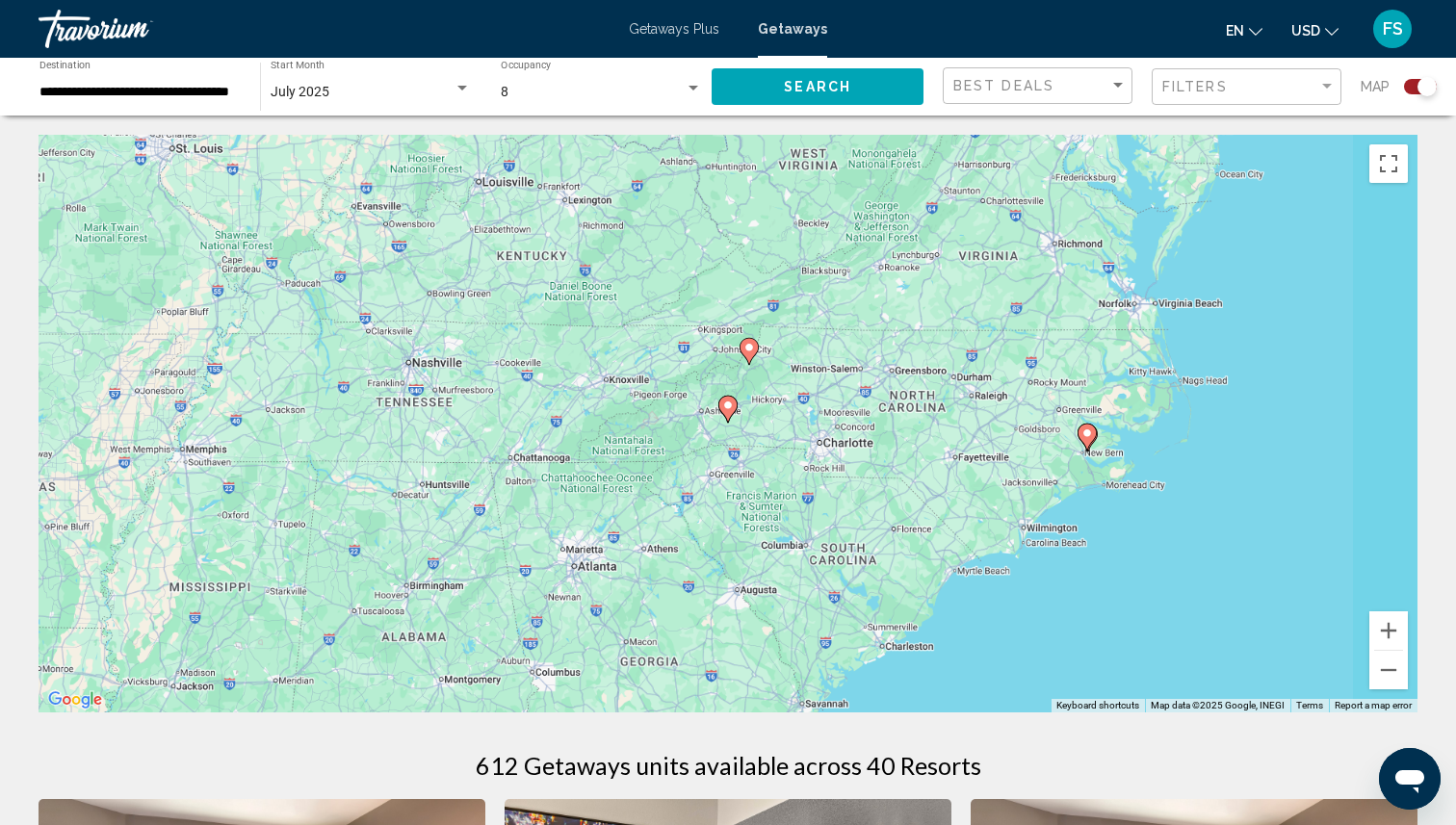 click 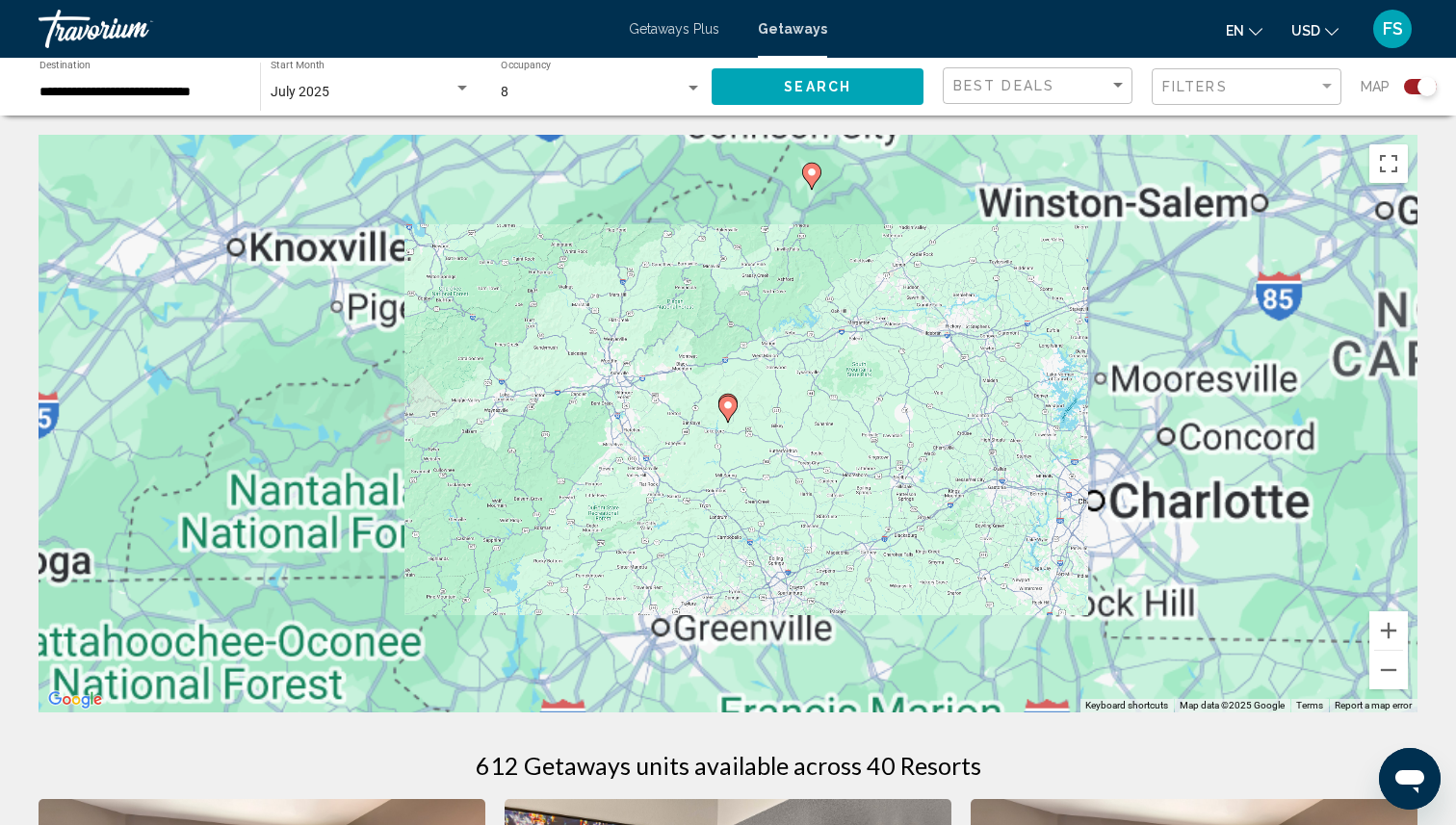 click 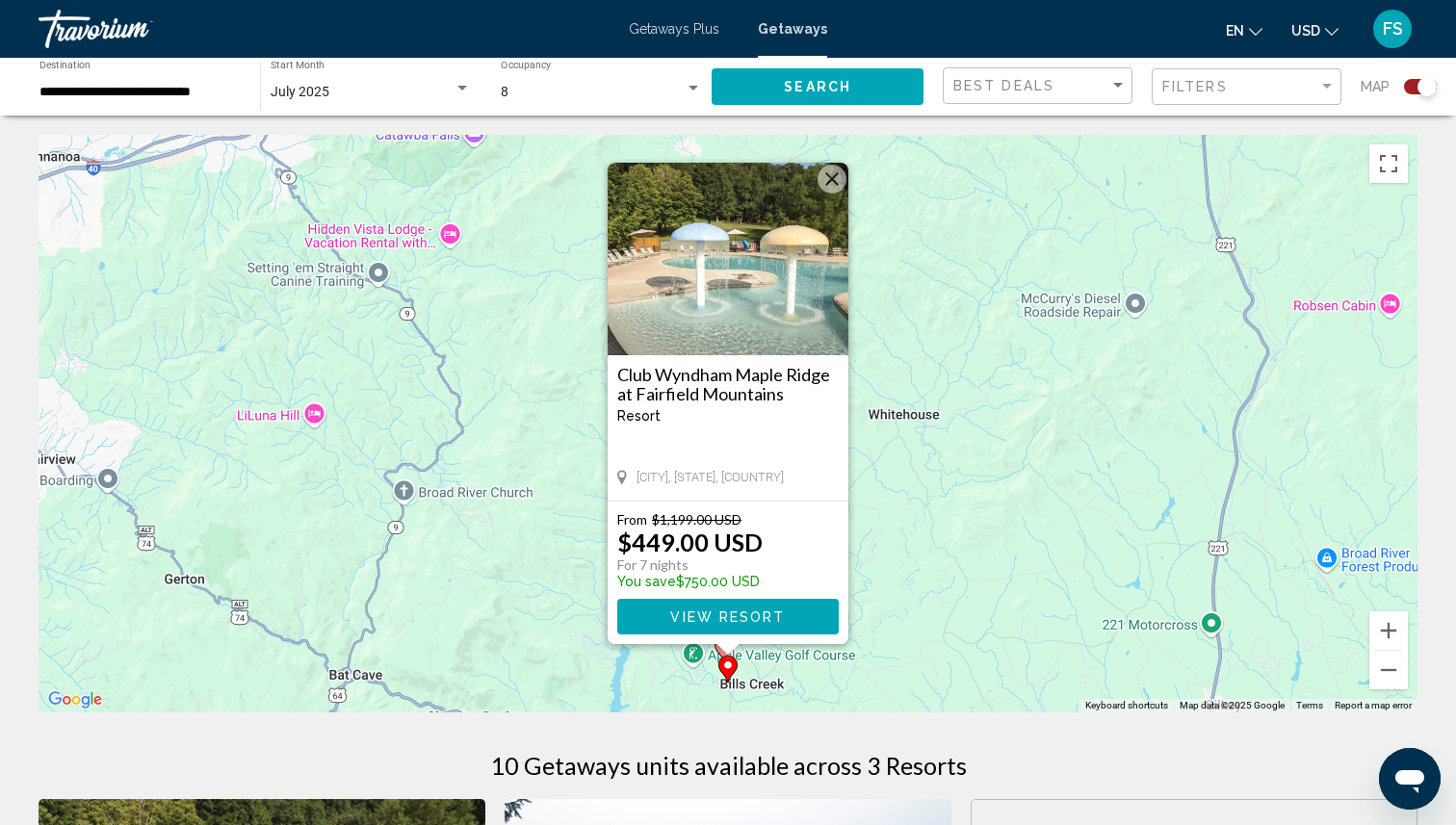 click at bounding box center [832, 179] 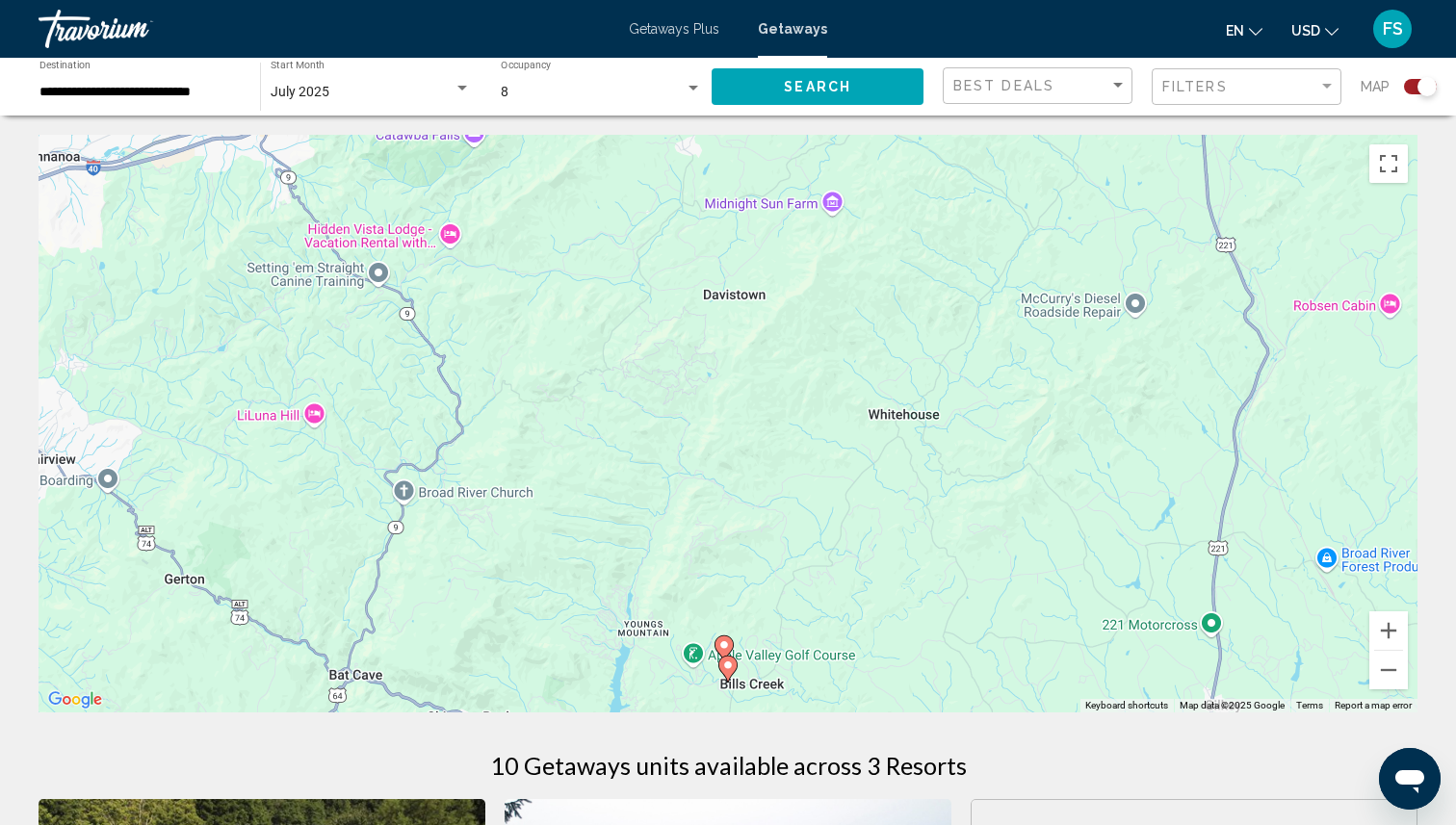 click 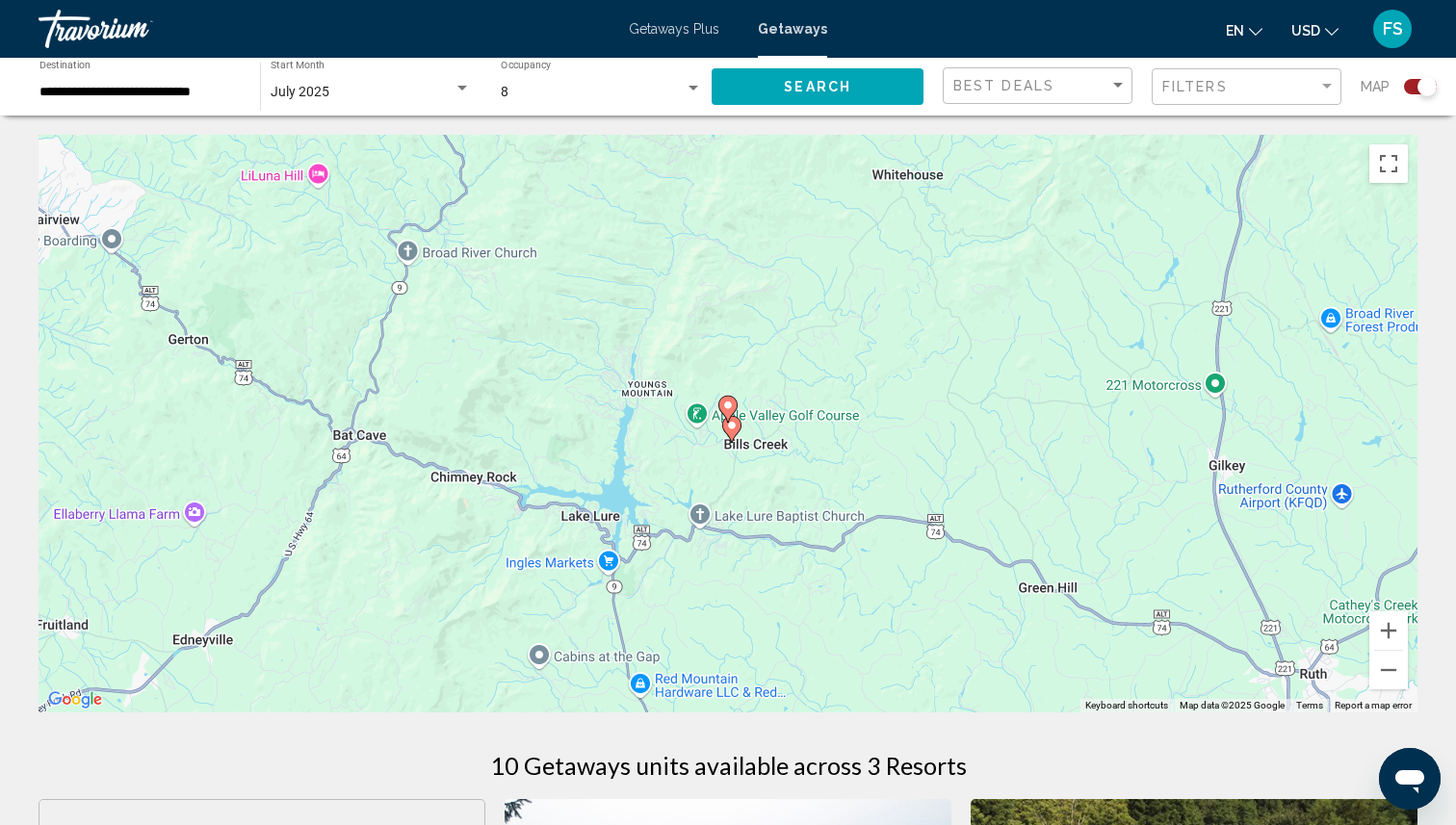 click 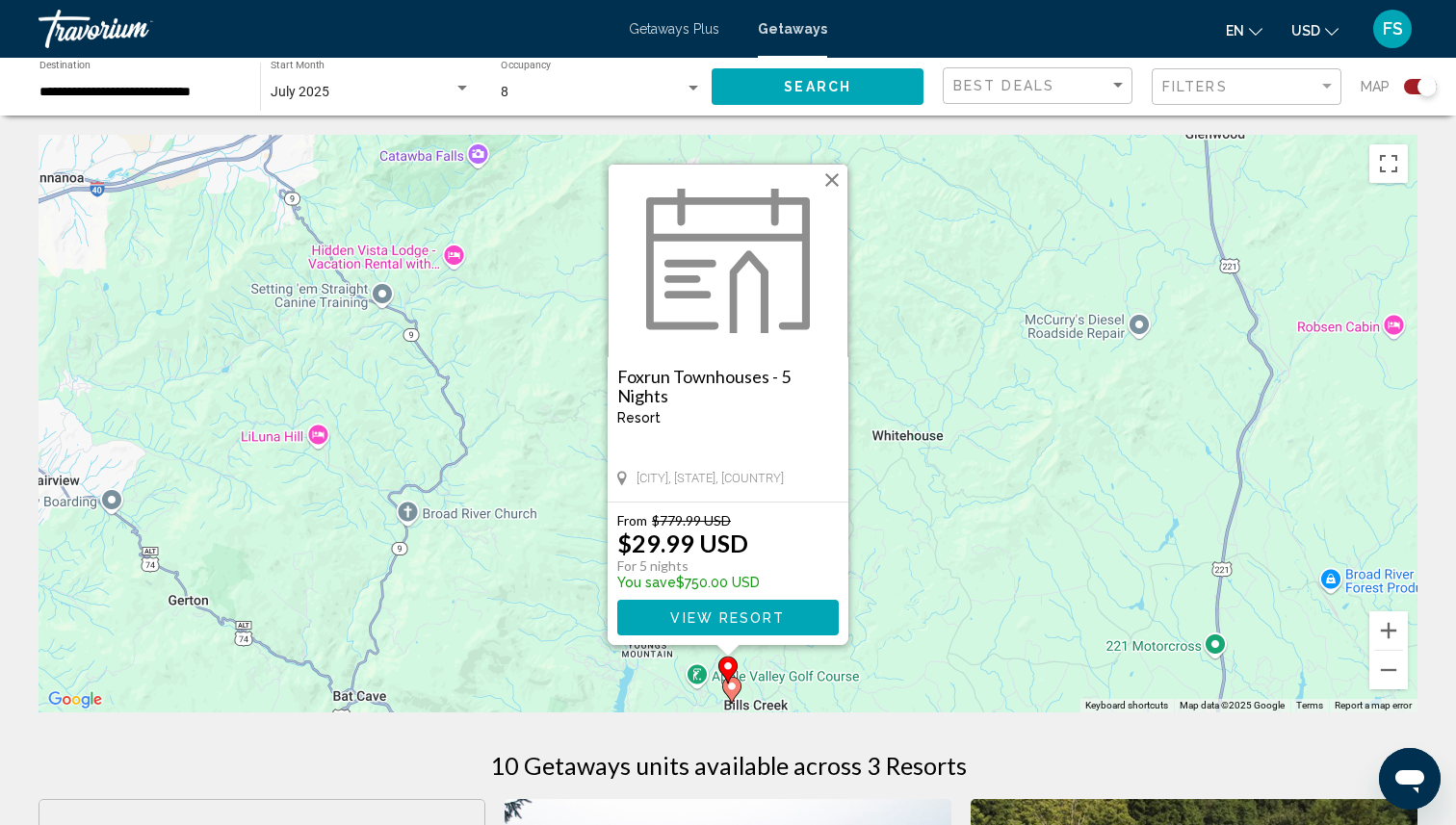 click on "Foxrun Townhouses - 5 Nights" at bounding box center [728, 386] 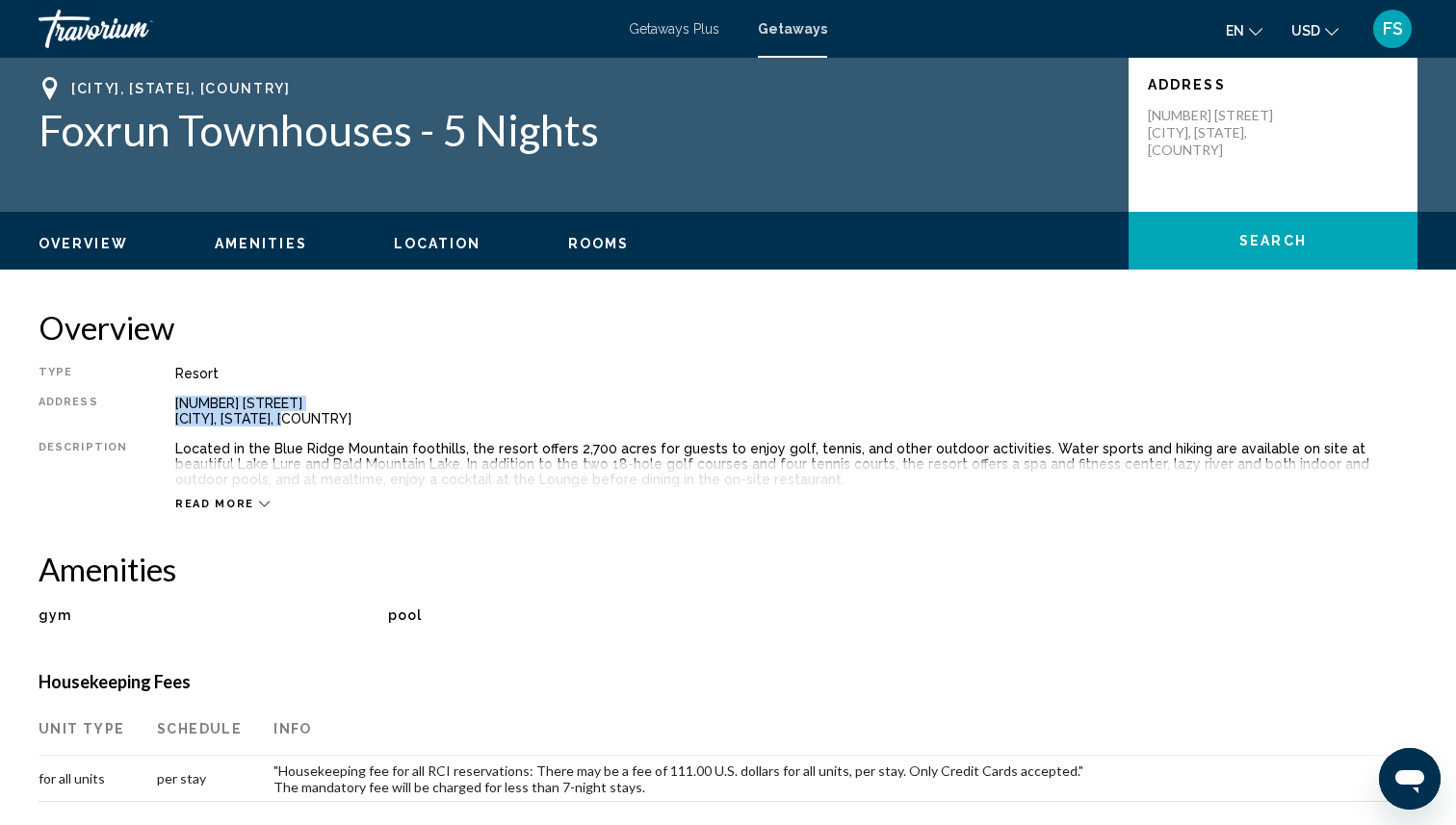 drag, startPoint x: 291, startPoint y: 419, endPoint x: 169, endPoint y: 395, distance: 124.33825 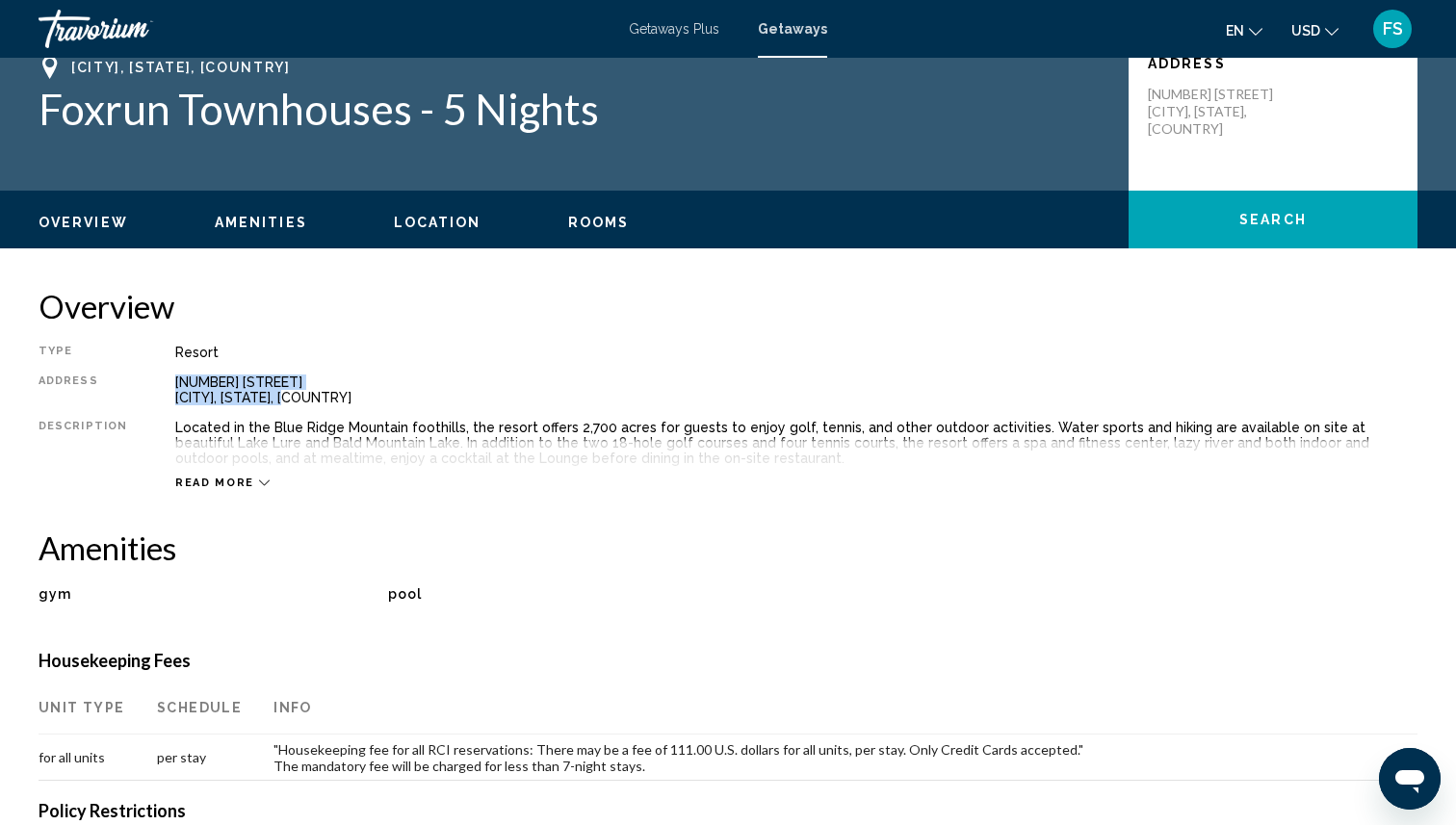 scroll, scrollTop: 0, scrollLeft: 0, axis: both 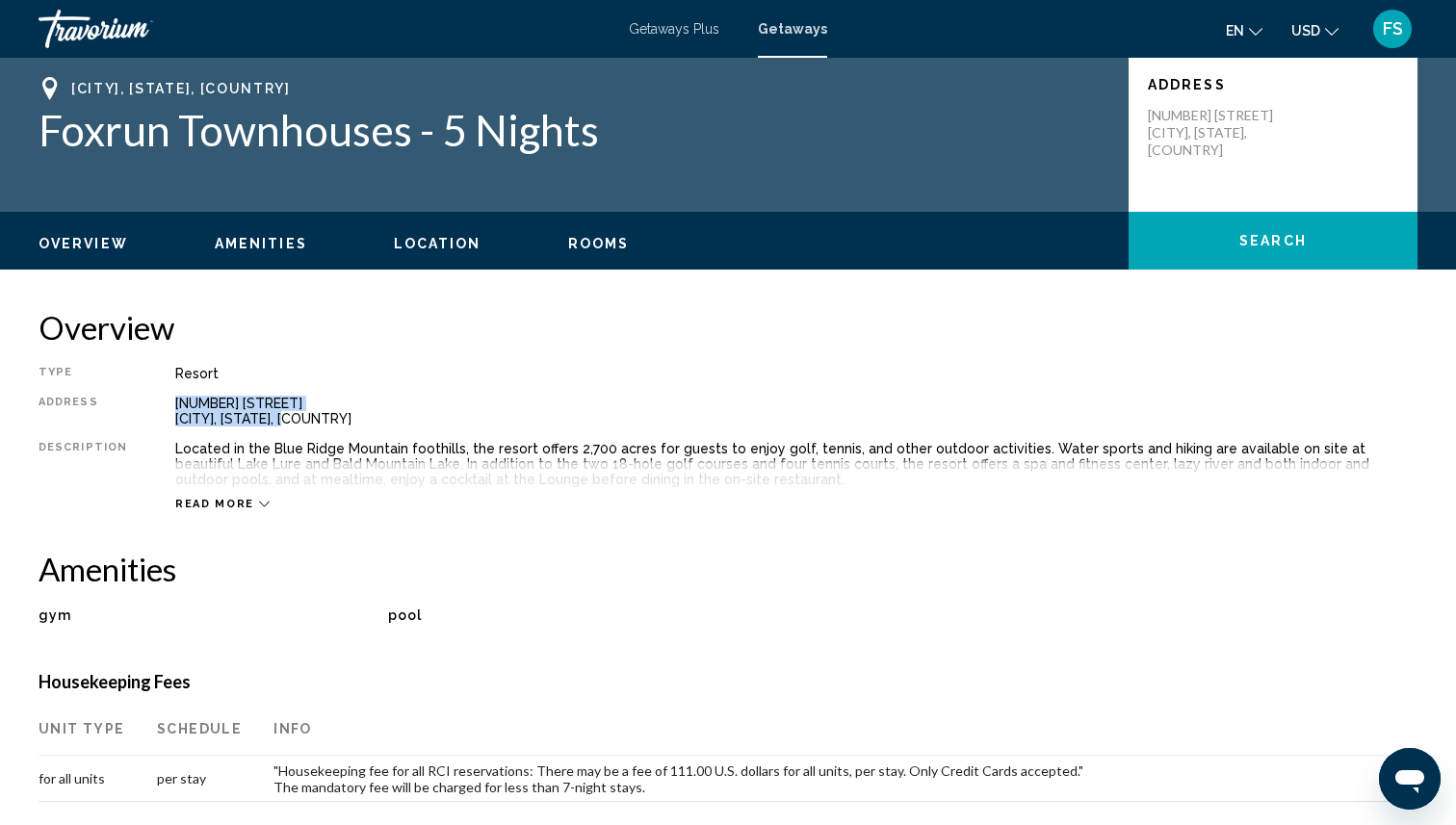 copy on "180 Herman Wilson Road Lake Lure, NC, USA" 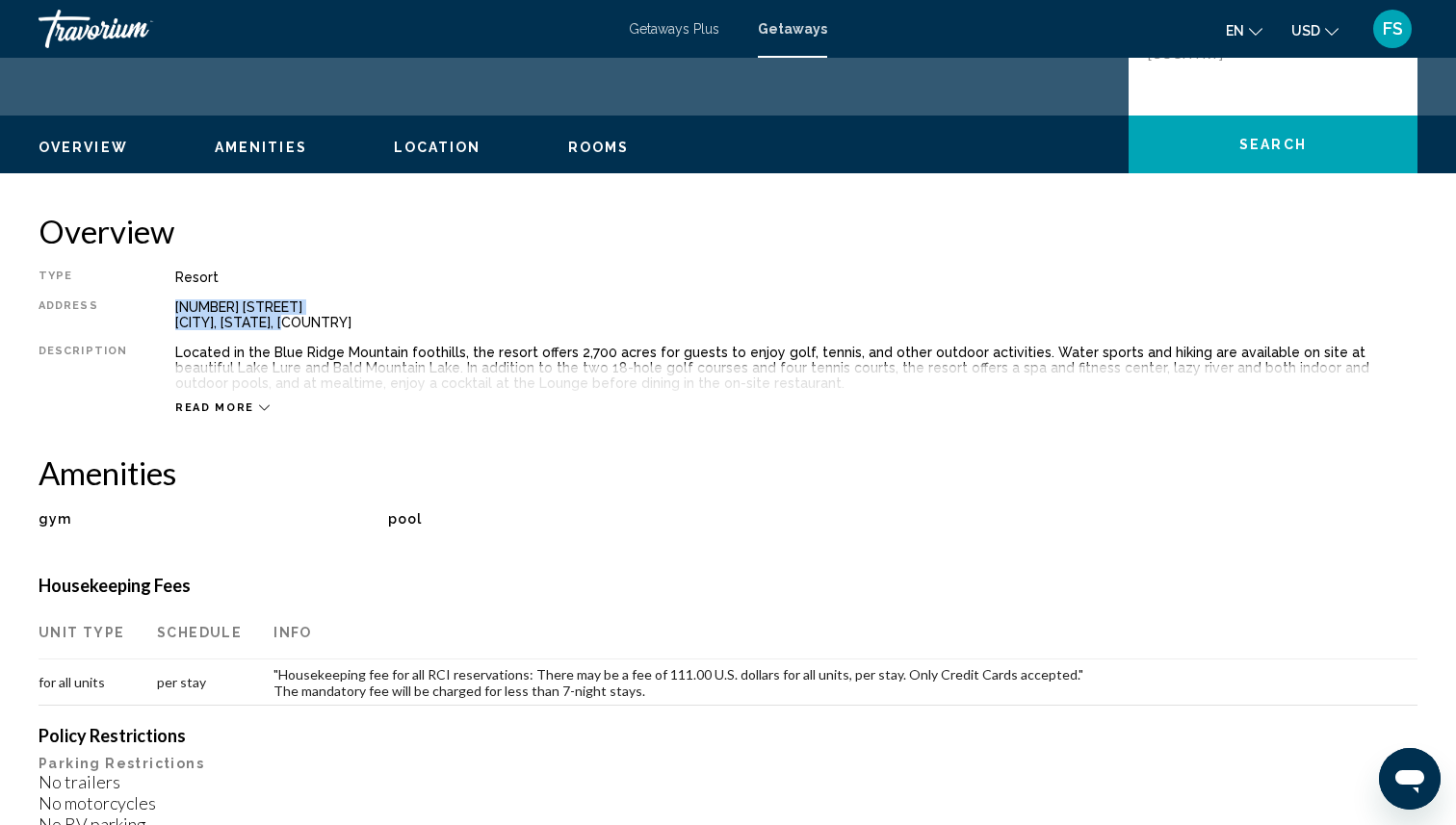 scroll, scrollTop: 97, scrollLeft: 0, axis: vertical 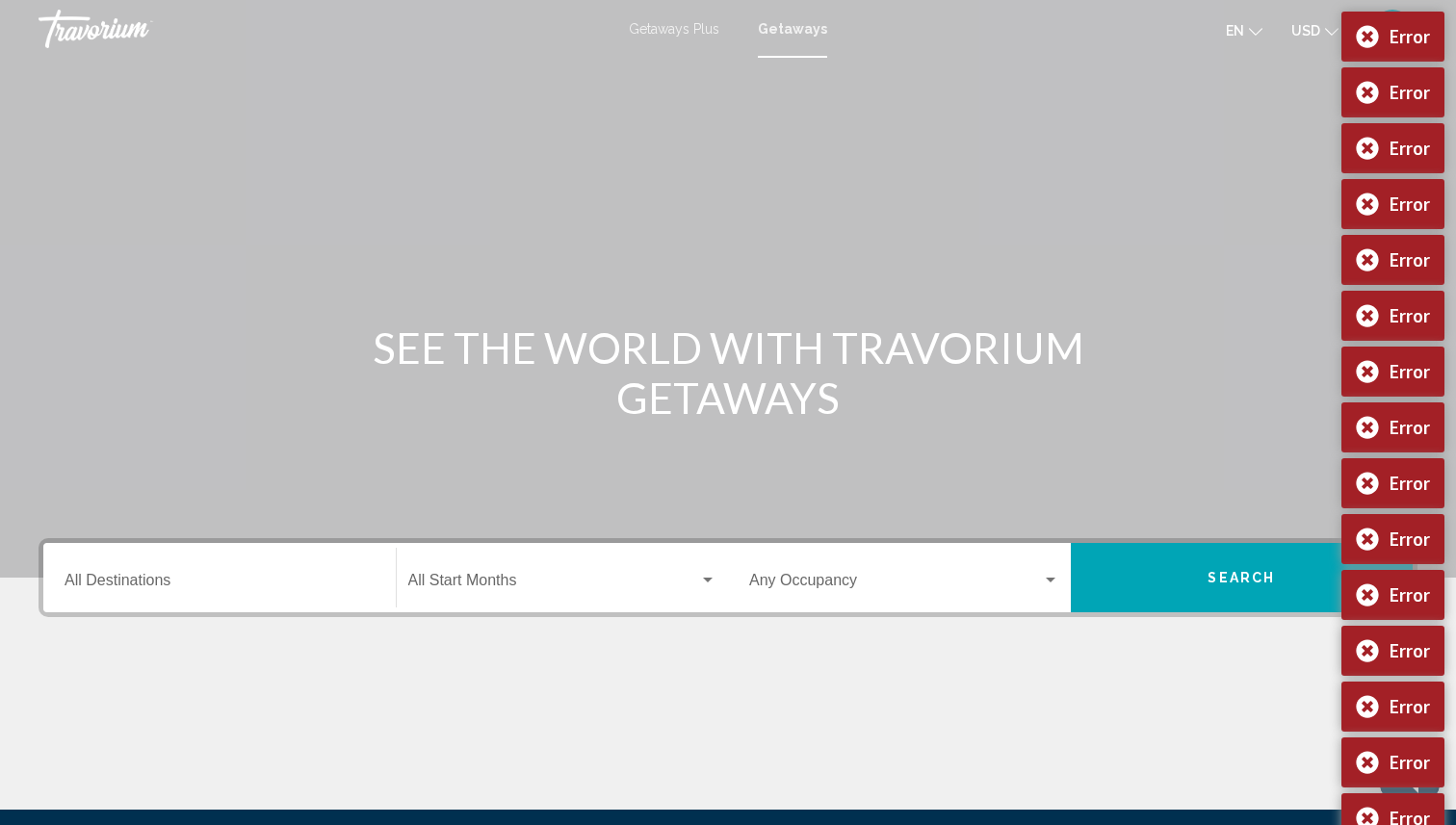 click on "Destination All Destinations" at bounding box center [220, 578] 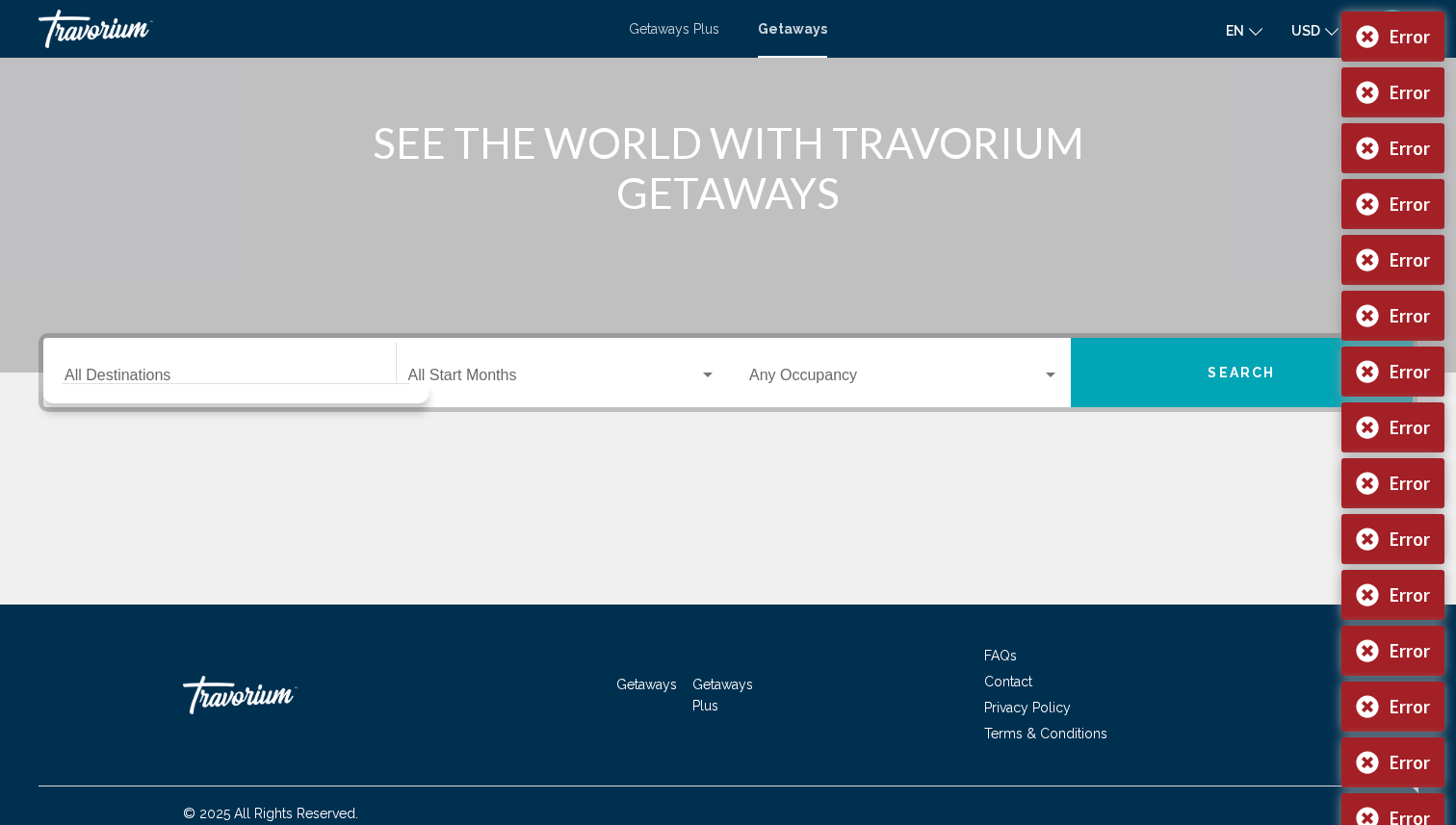 scroll, scrollTop: 220, scrollLeft: 0, axis: vertical 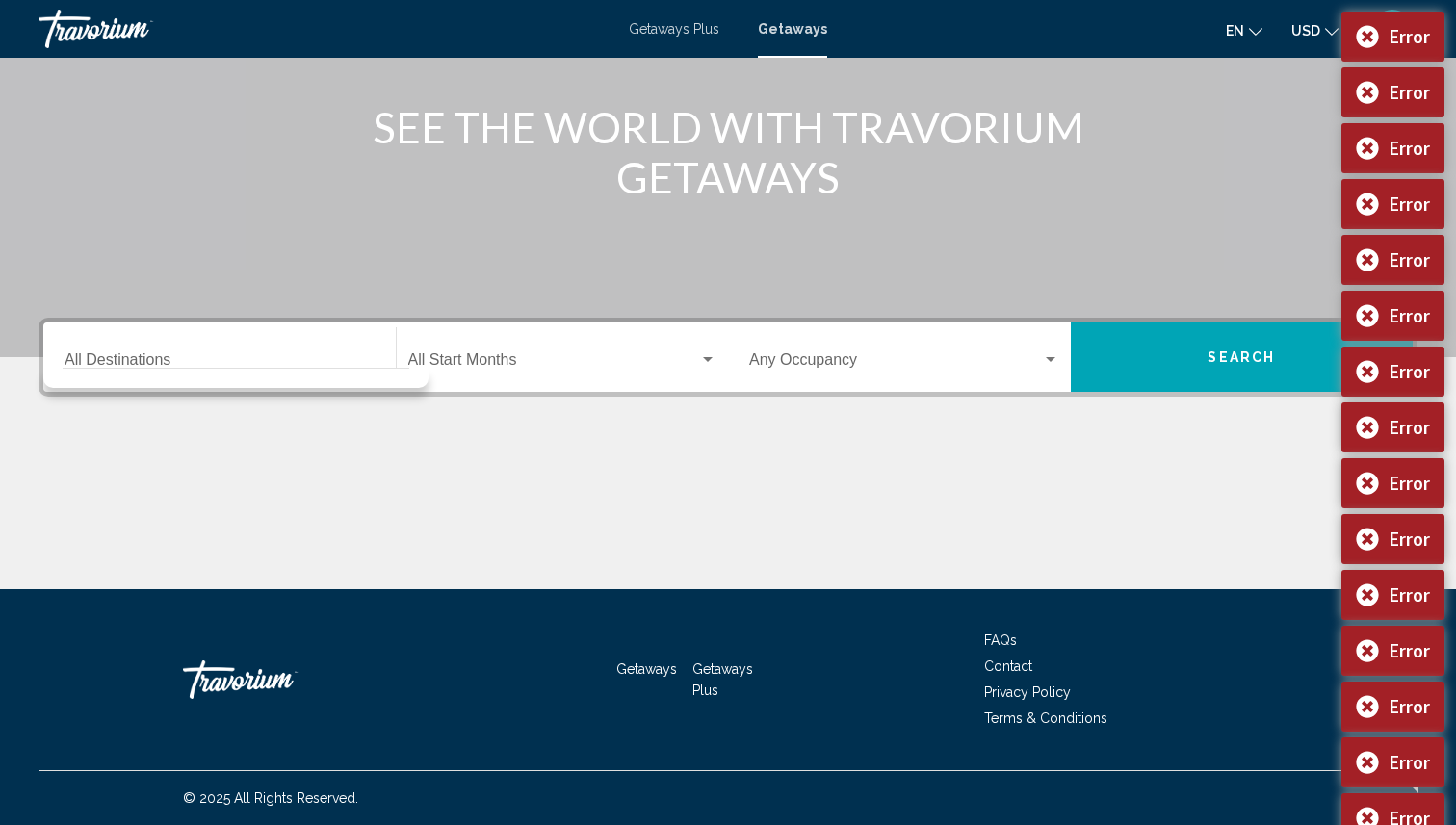click on "Destination All Destinations" at bounding box center [220, 364] 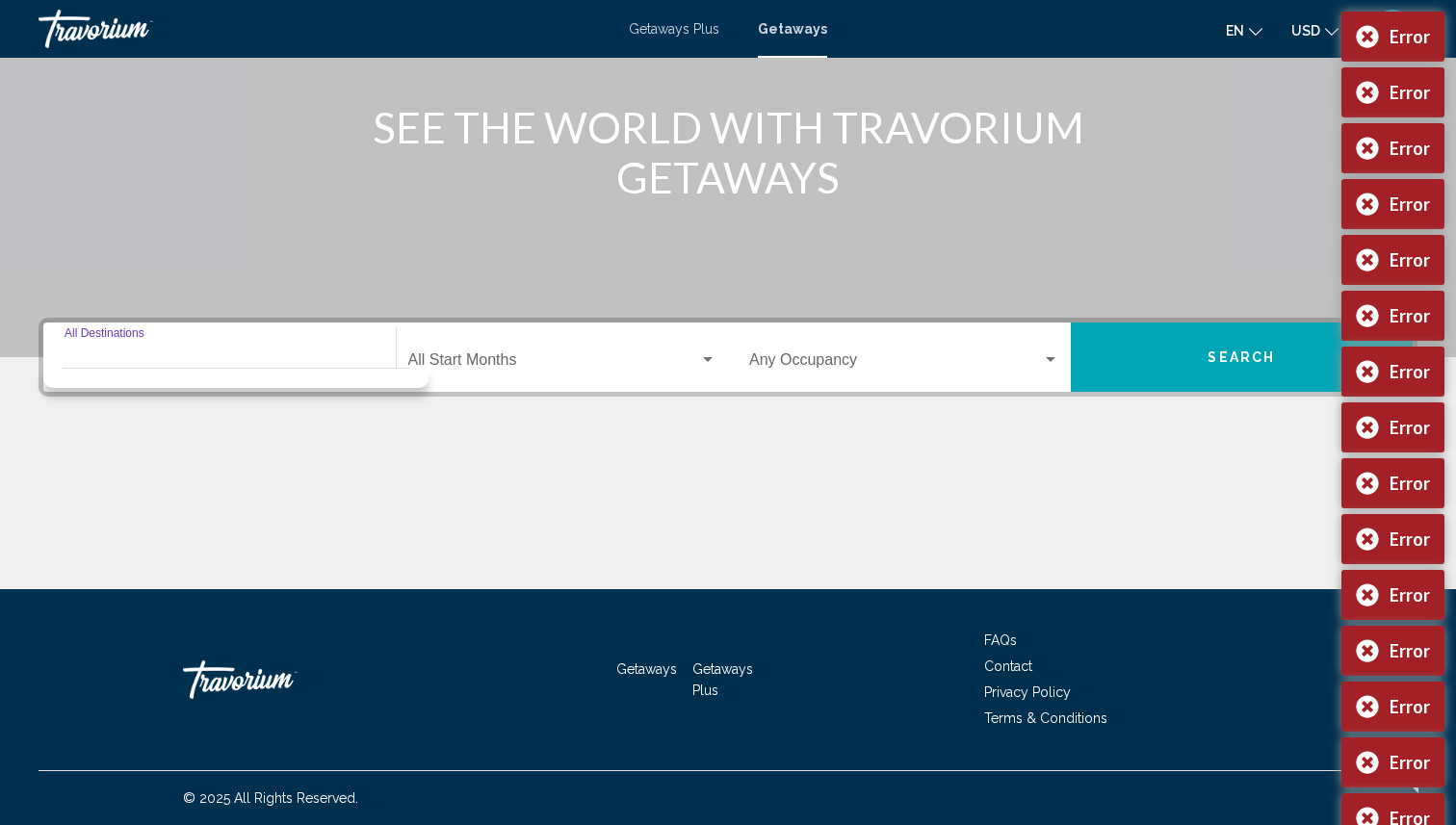 click on "Destination All Destinations" at bounding box center [220, 364] 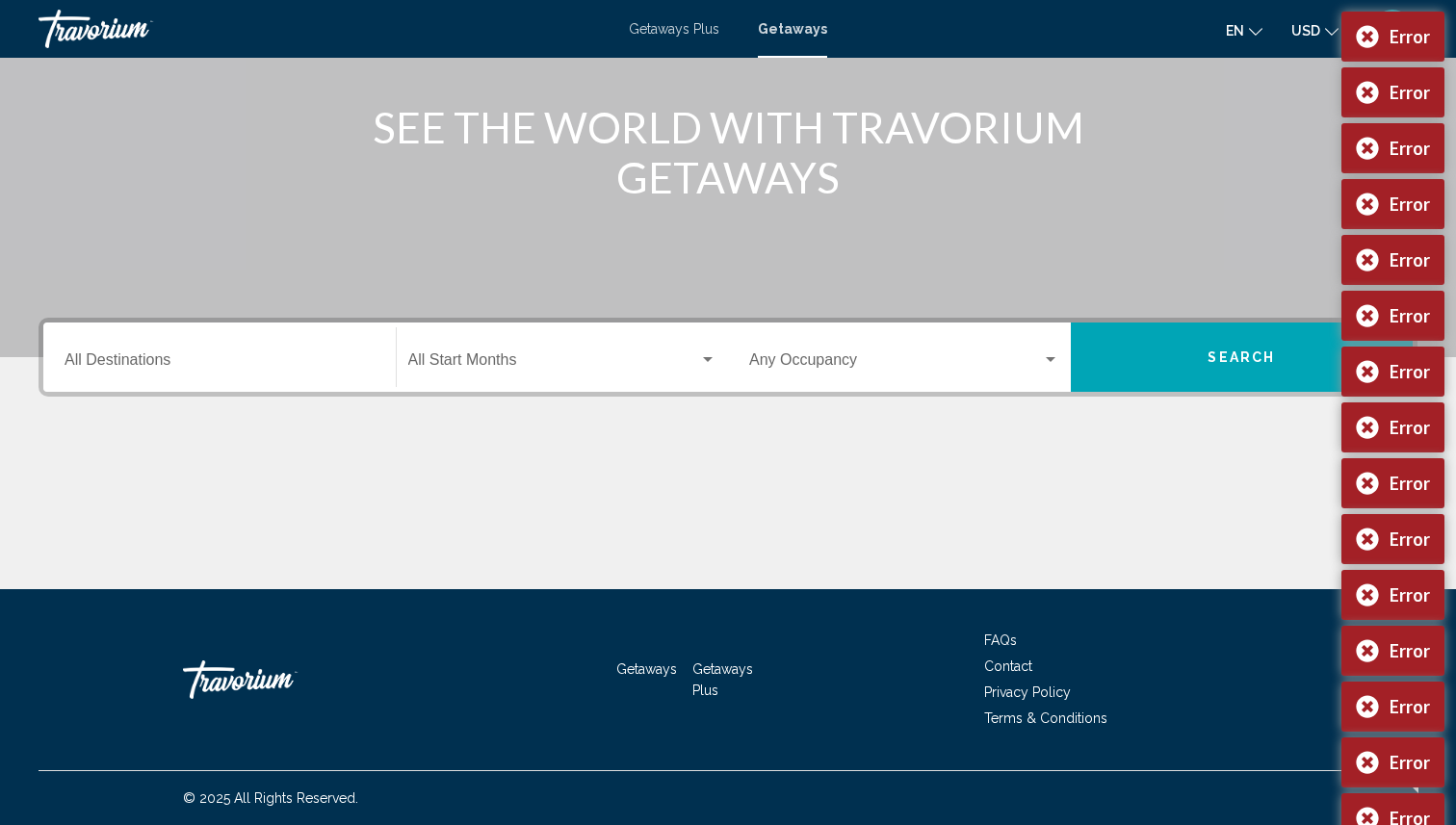 click on "Destination All Destinations" at bounding box center (220, 357) 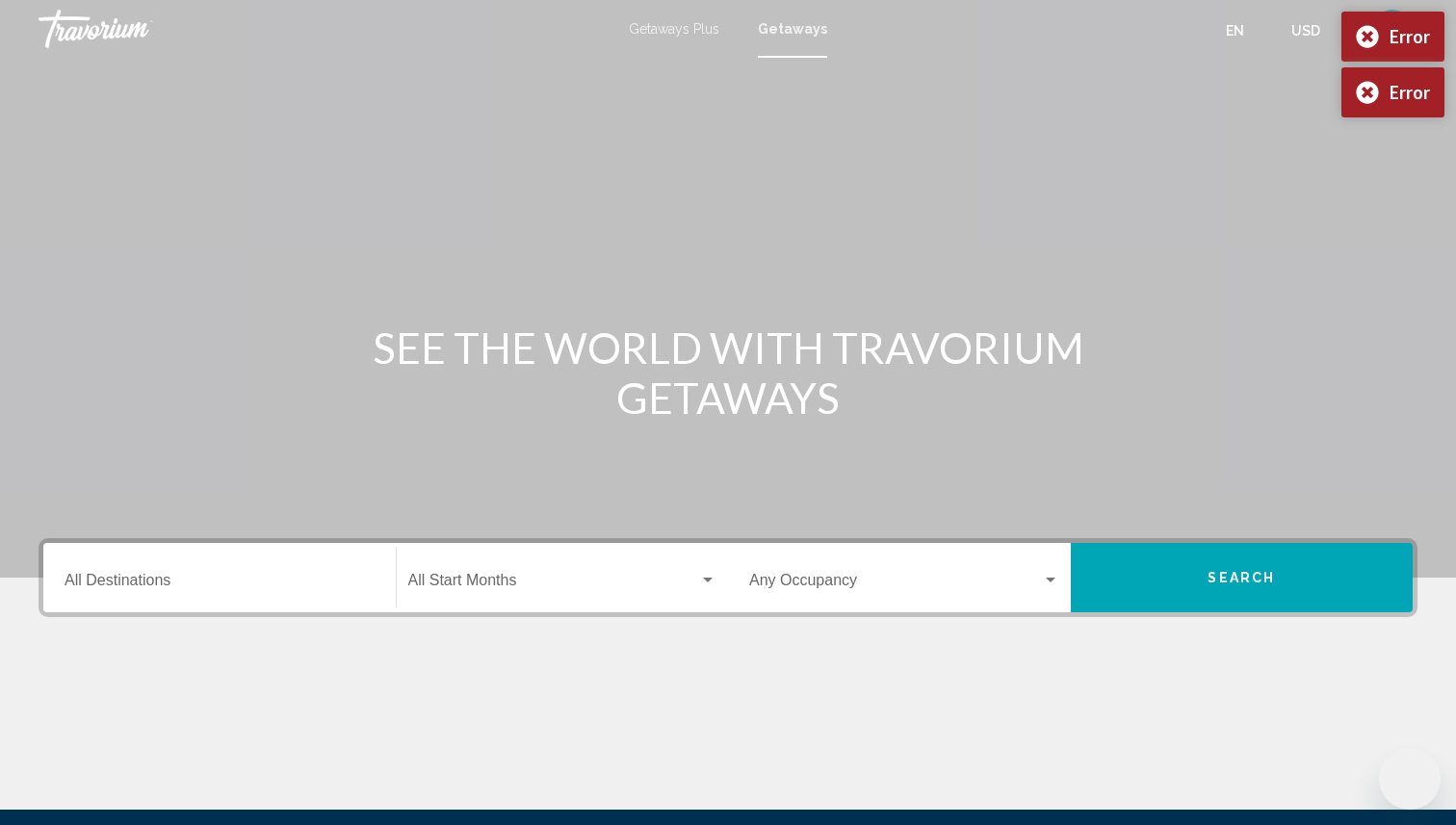 scroll, scrollTop: 0, scrollLeft: 0, axis: both 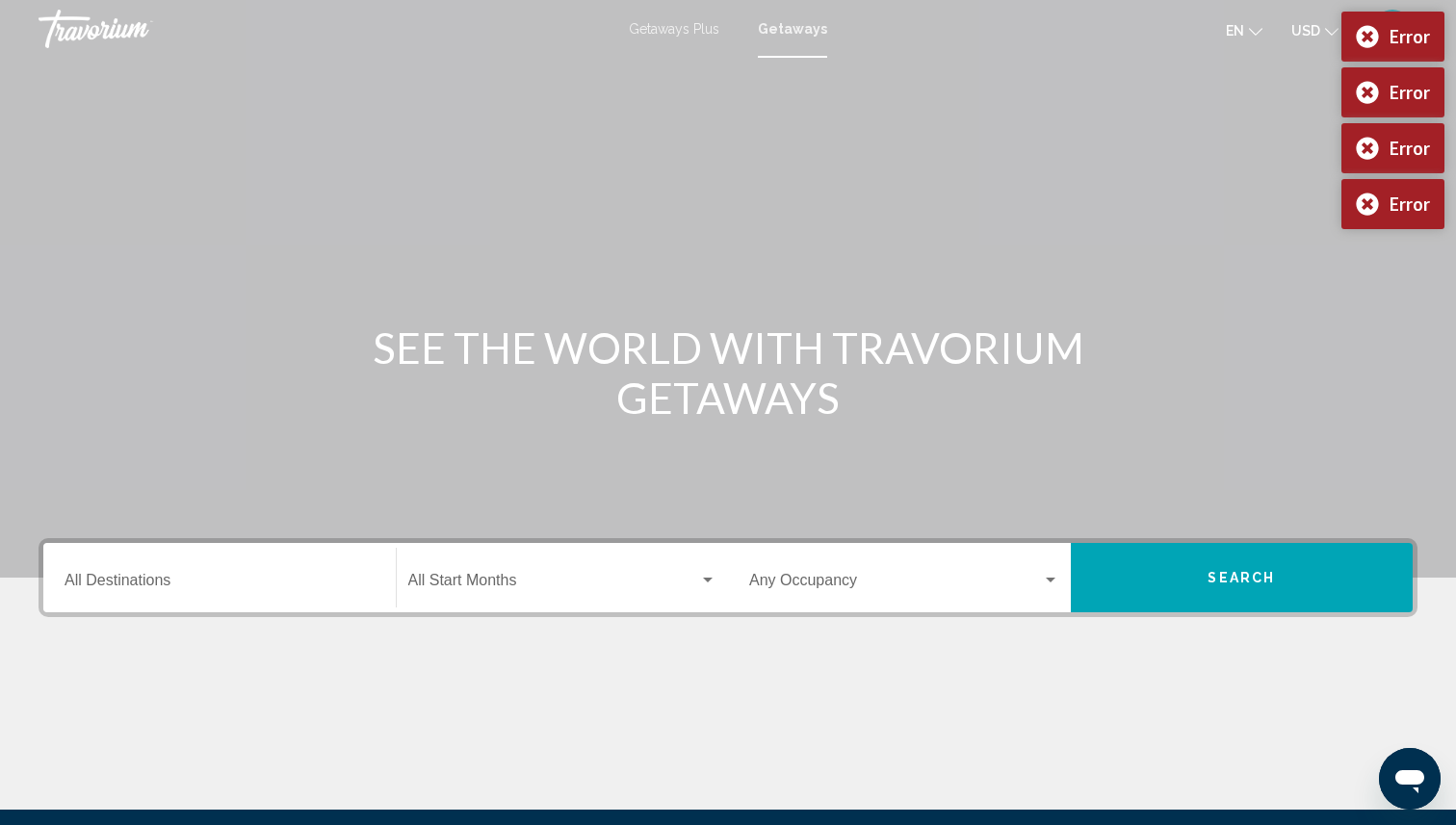 click on "Destination All Destinations" at bounding box center (220, 584) 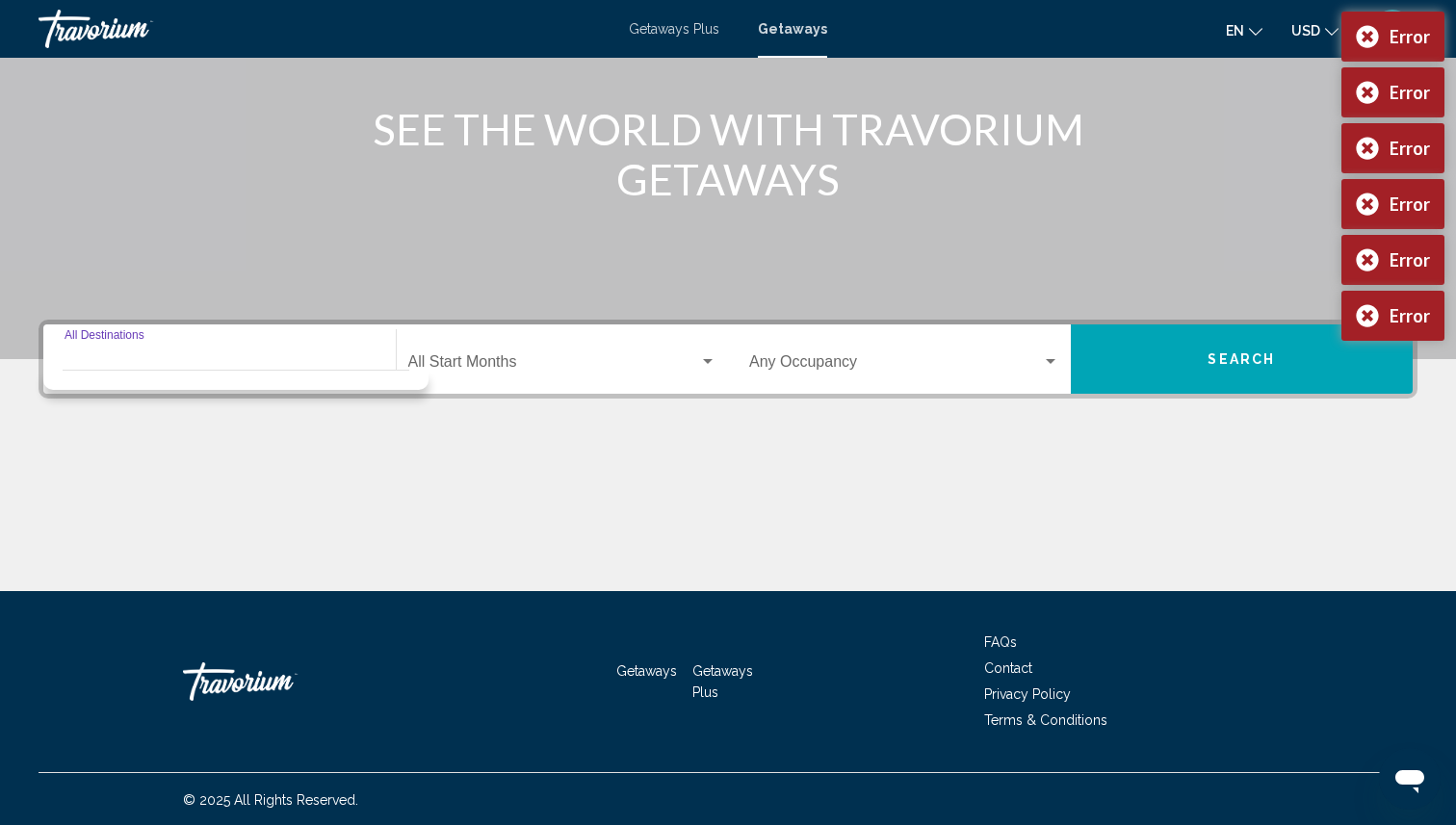 scroll, scrollTop: 220, scrollLeft: 0, axis: vertical 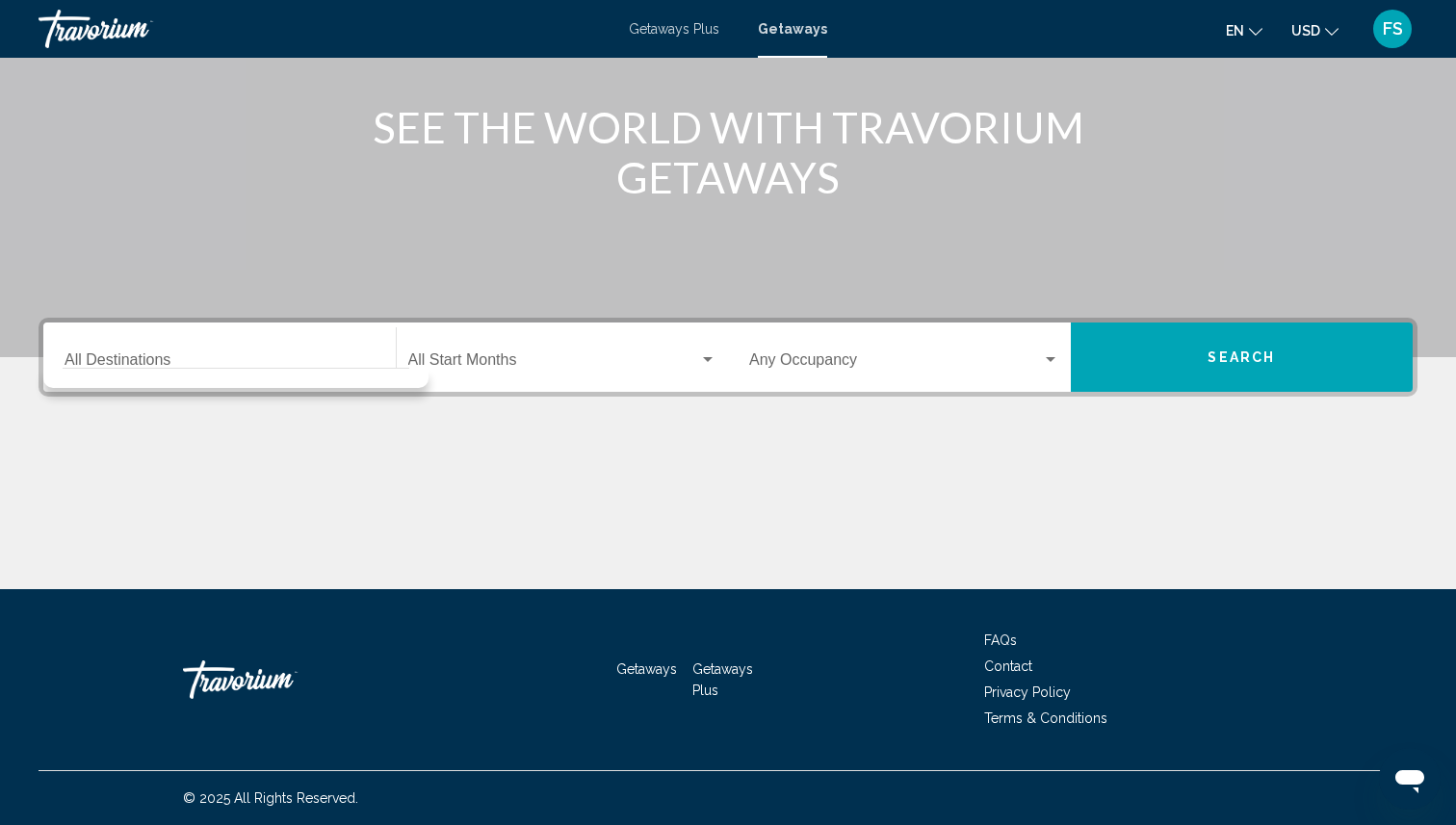 click at bounding box center [236, 374] 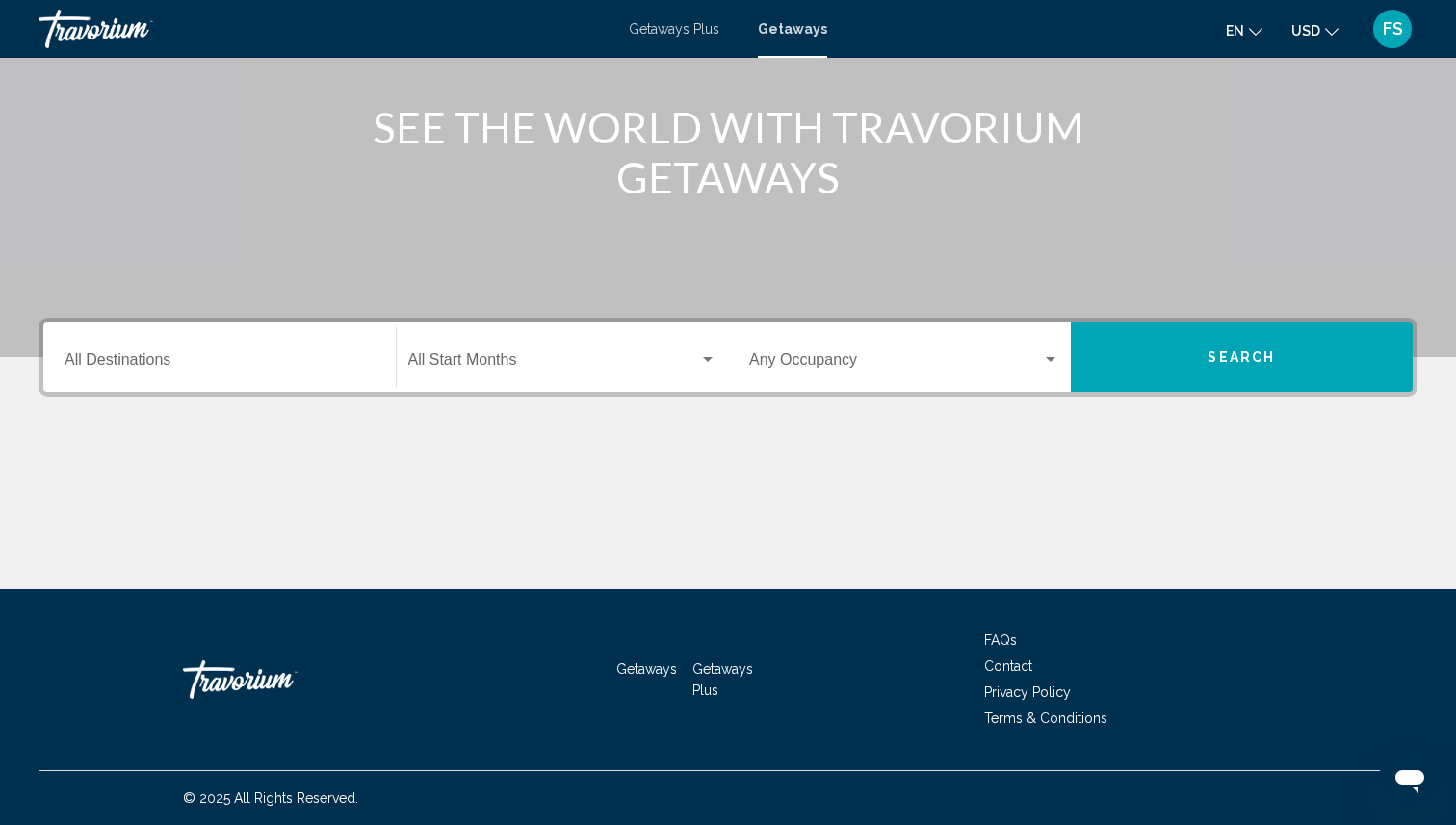 click on "Destination All Destinations" at bounding box center [220, 357] 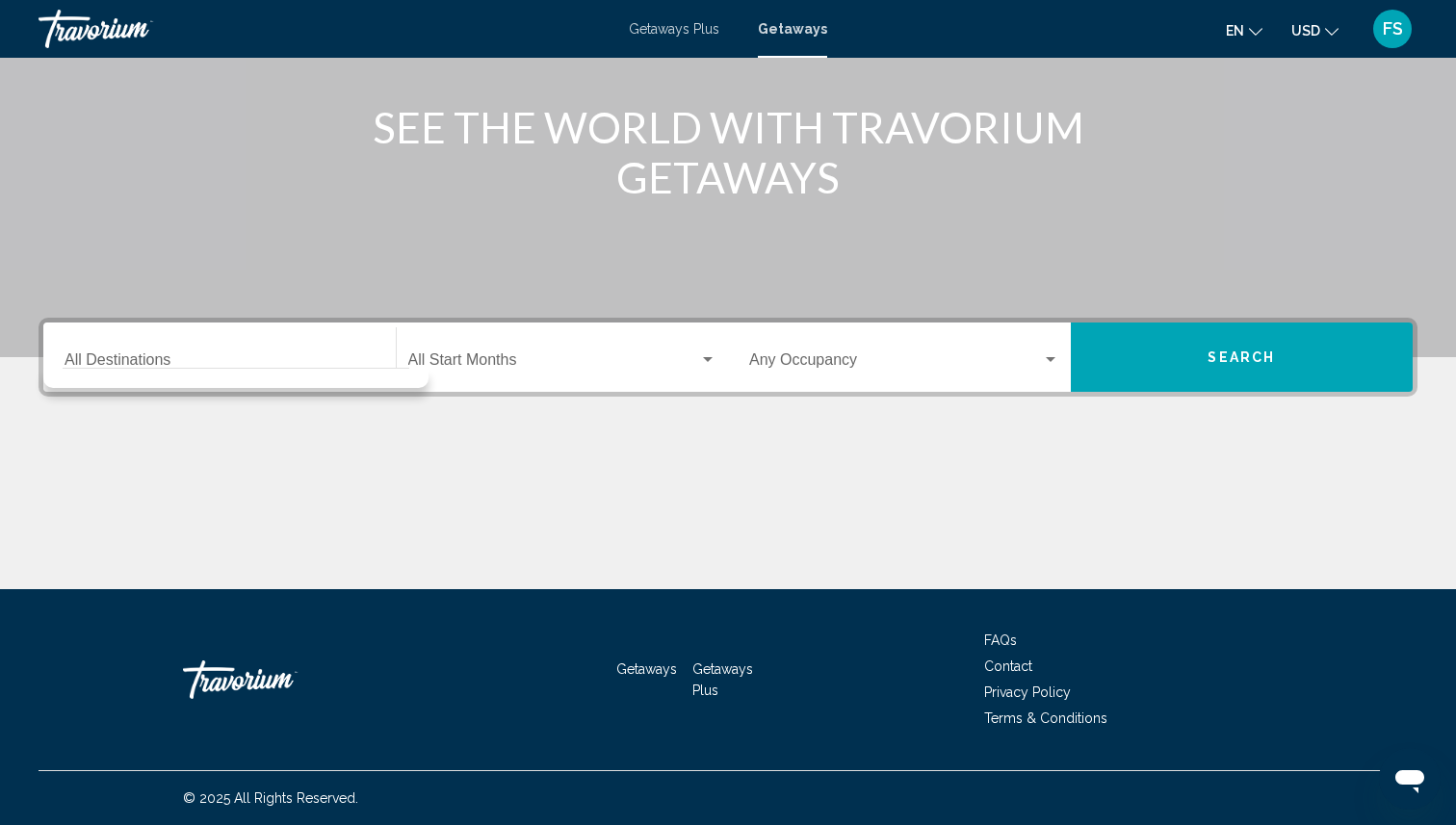 click on "Start Month All Start Months" 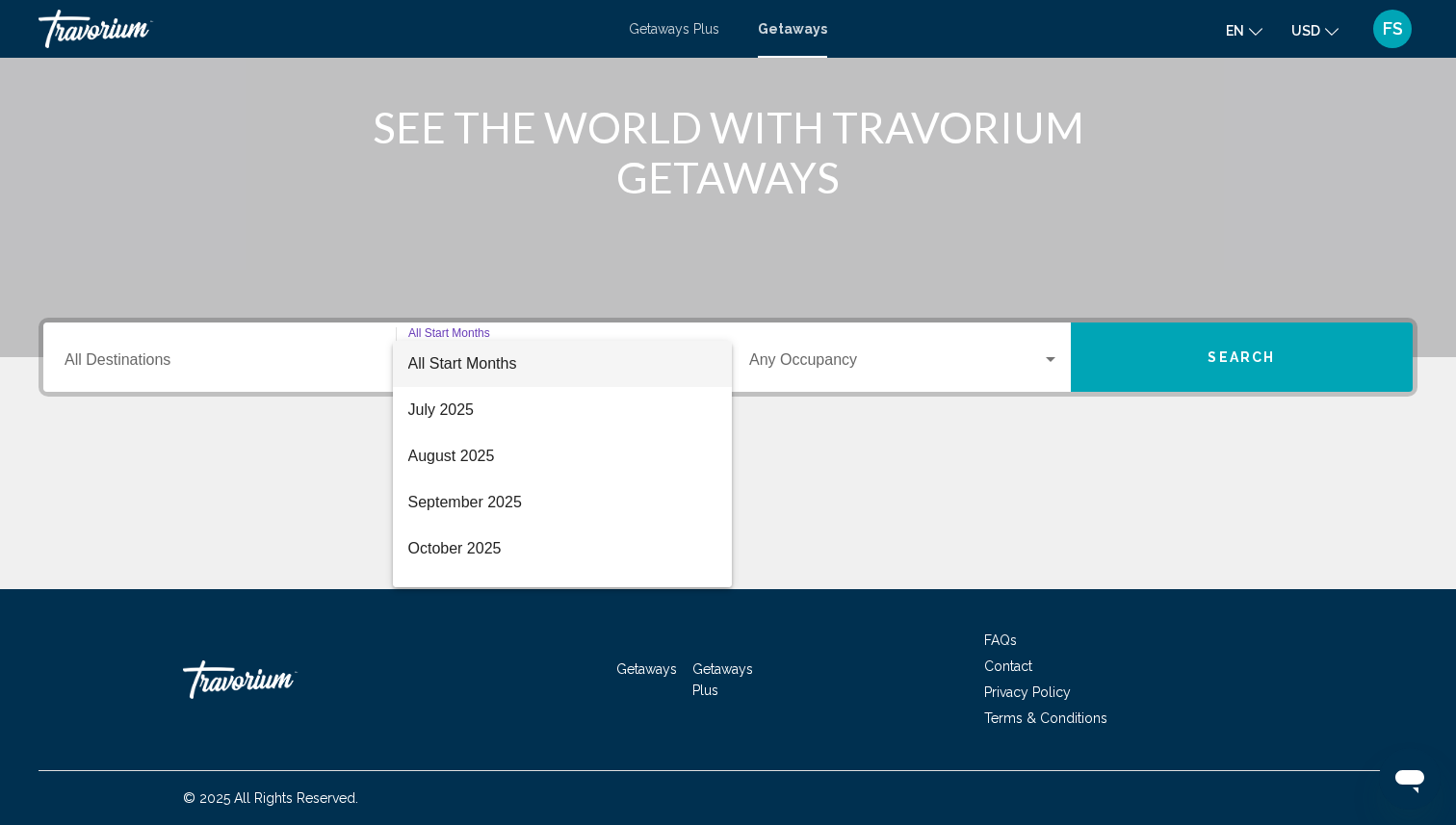 click at bounding box center [728, 412] 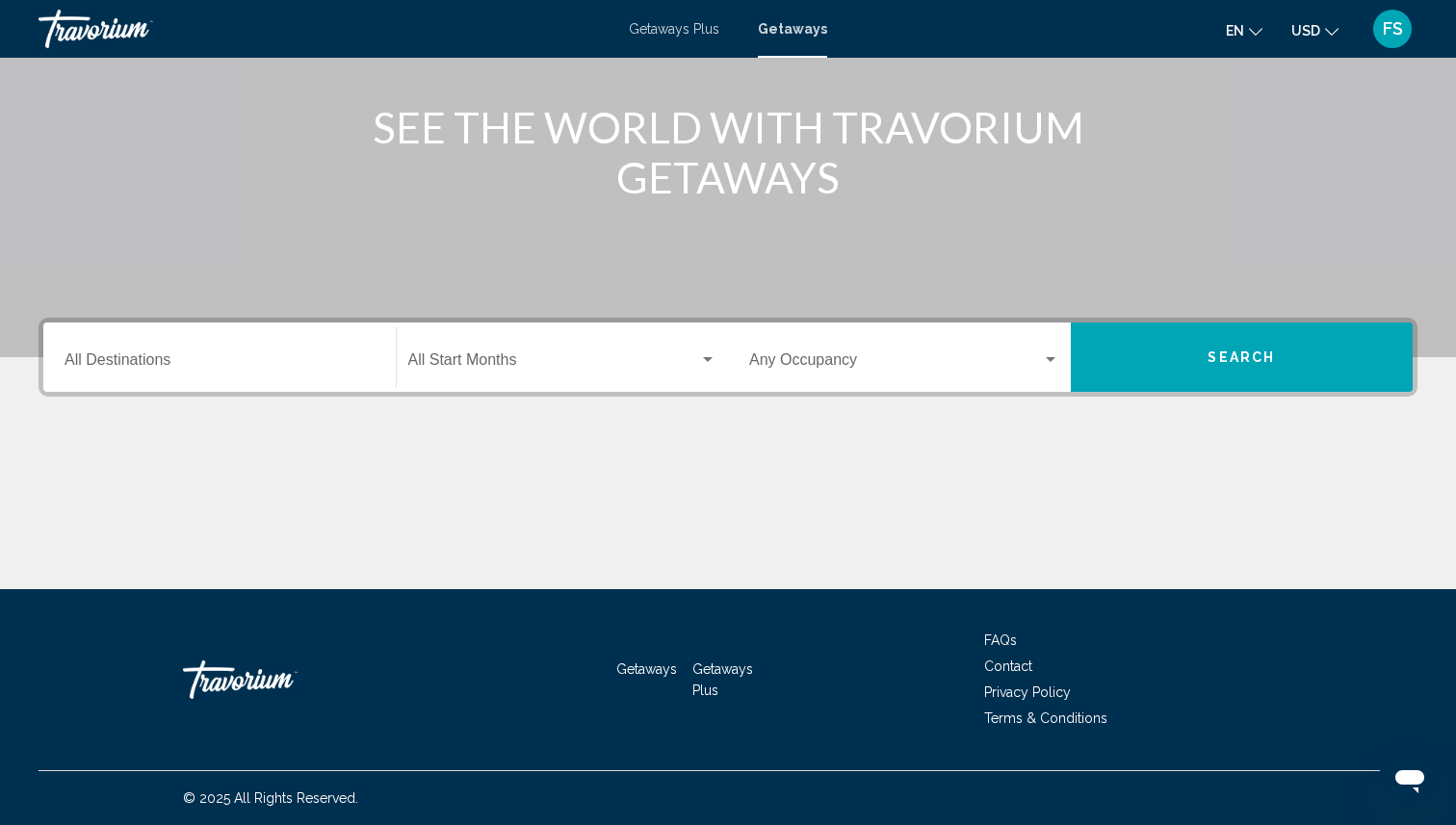 click at bounding box center [554, 364] 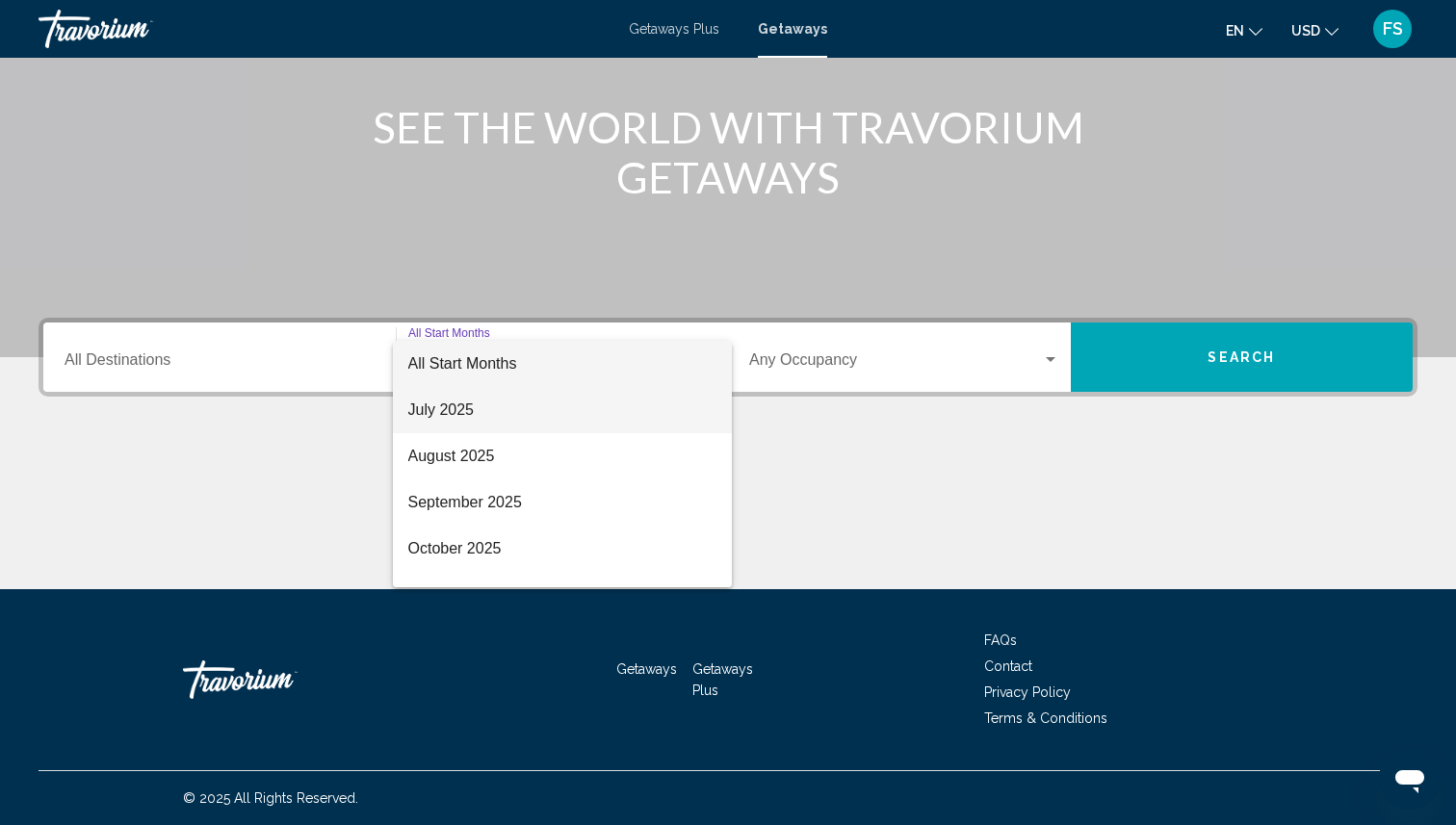 click on "July 2025" at bounding box center [562, 410] 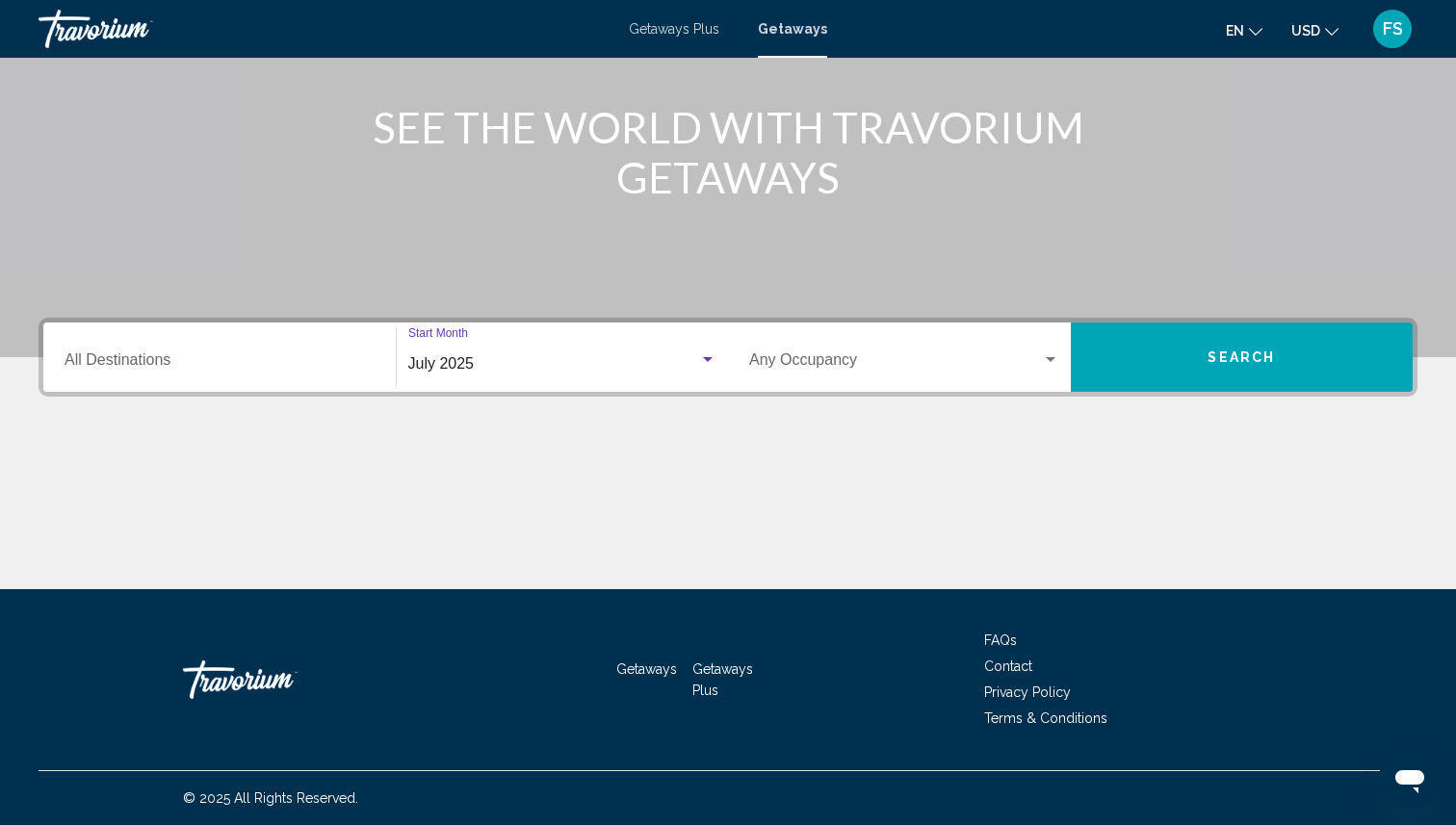 click at bounding box center [896, 364] 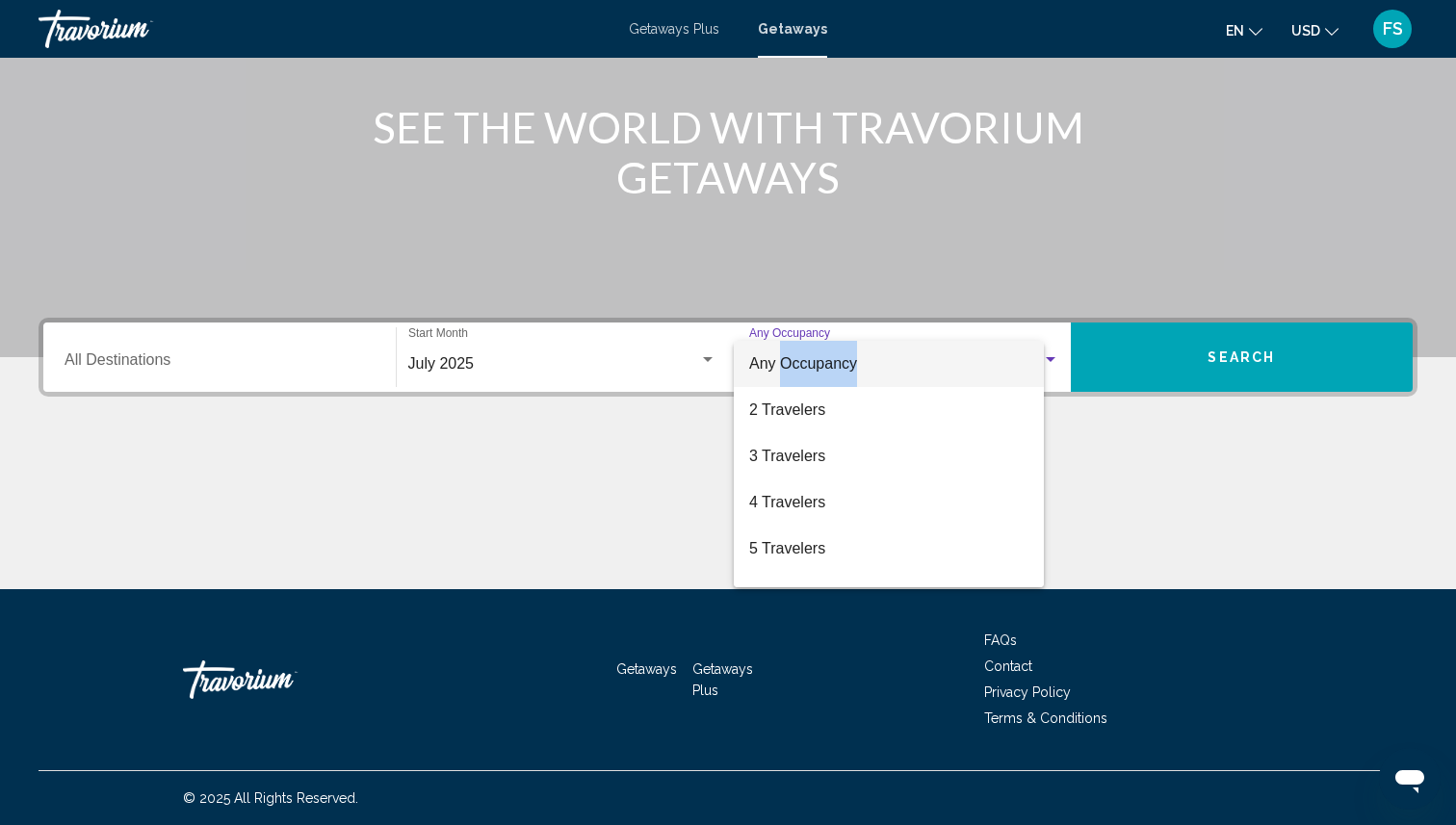 click on "Any Occupancy" at bounding box center [803, 363] 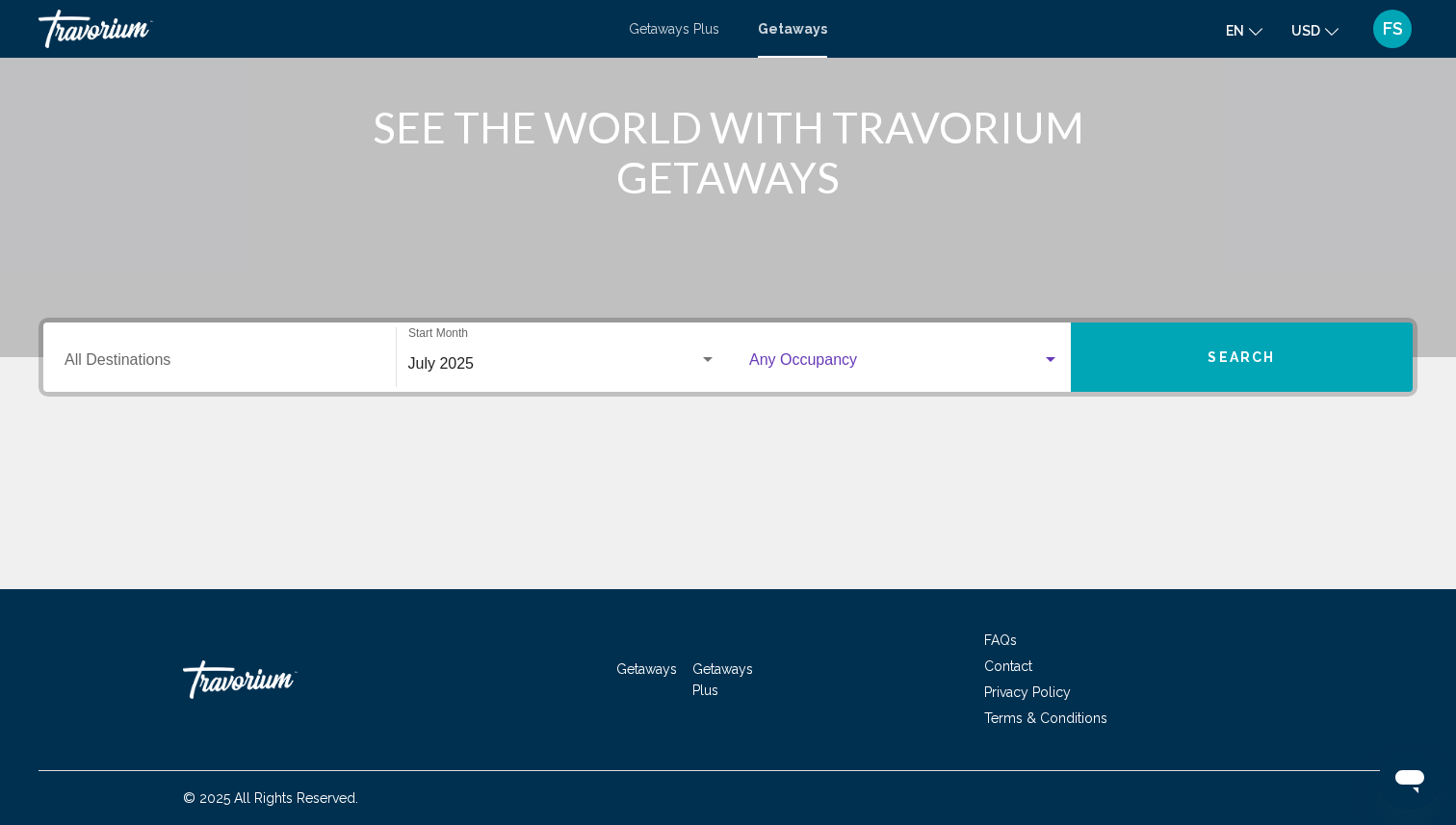 click at bounding box center (896, 364) 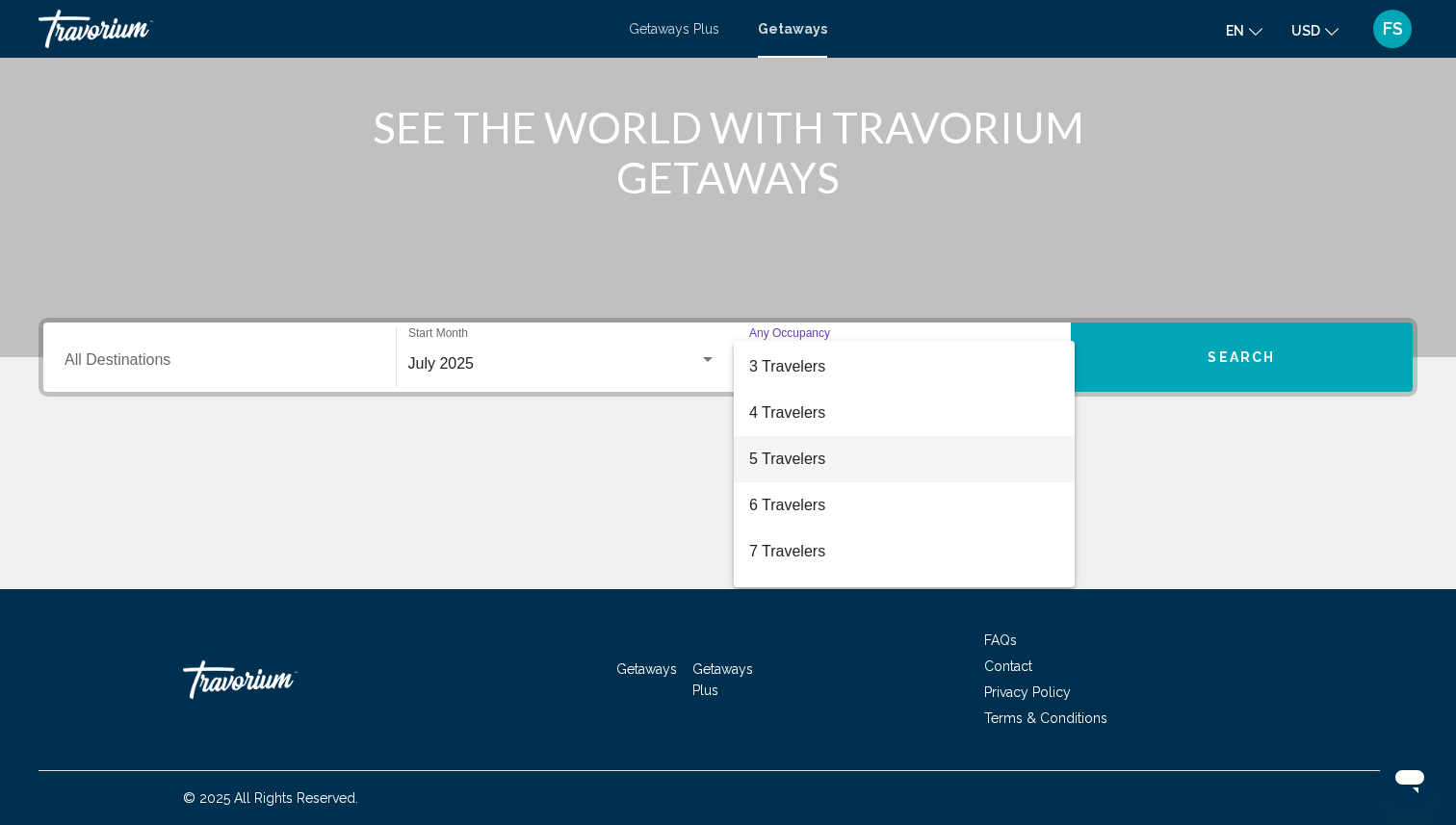 scroll, scrollTop: 92, scrollLeft: 0, axis: vertical 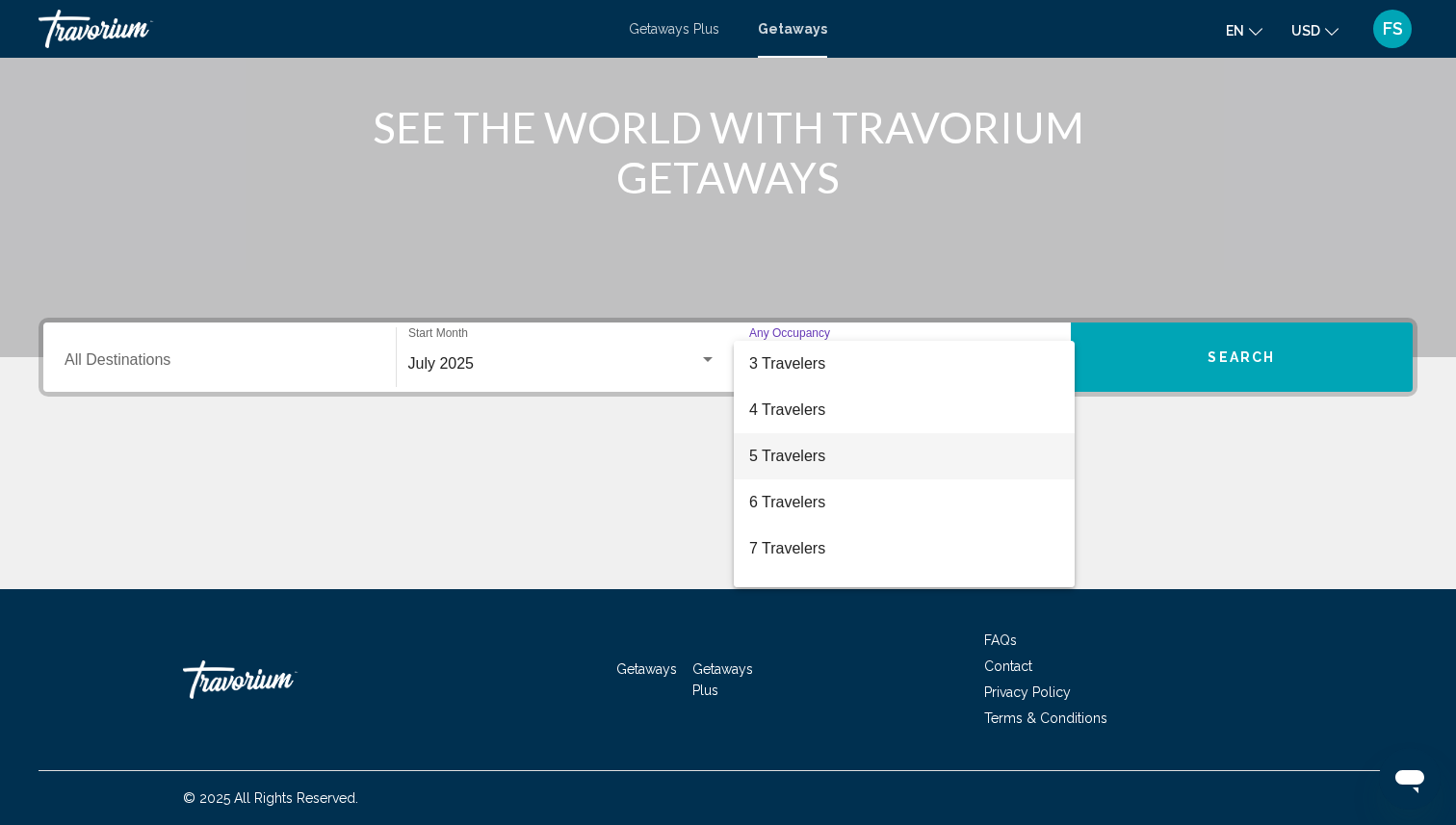 click on "5 Travelers" at bounding box center [904, 456] 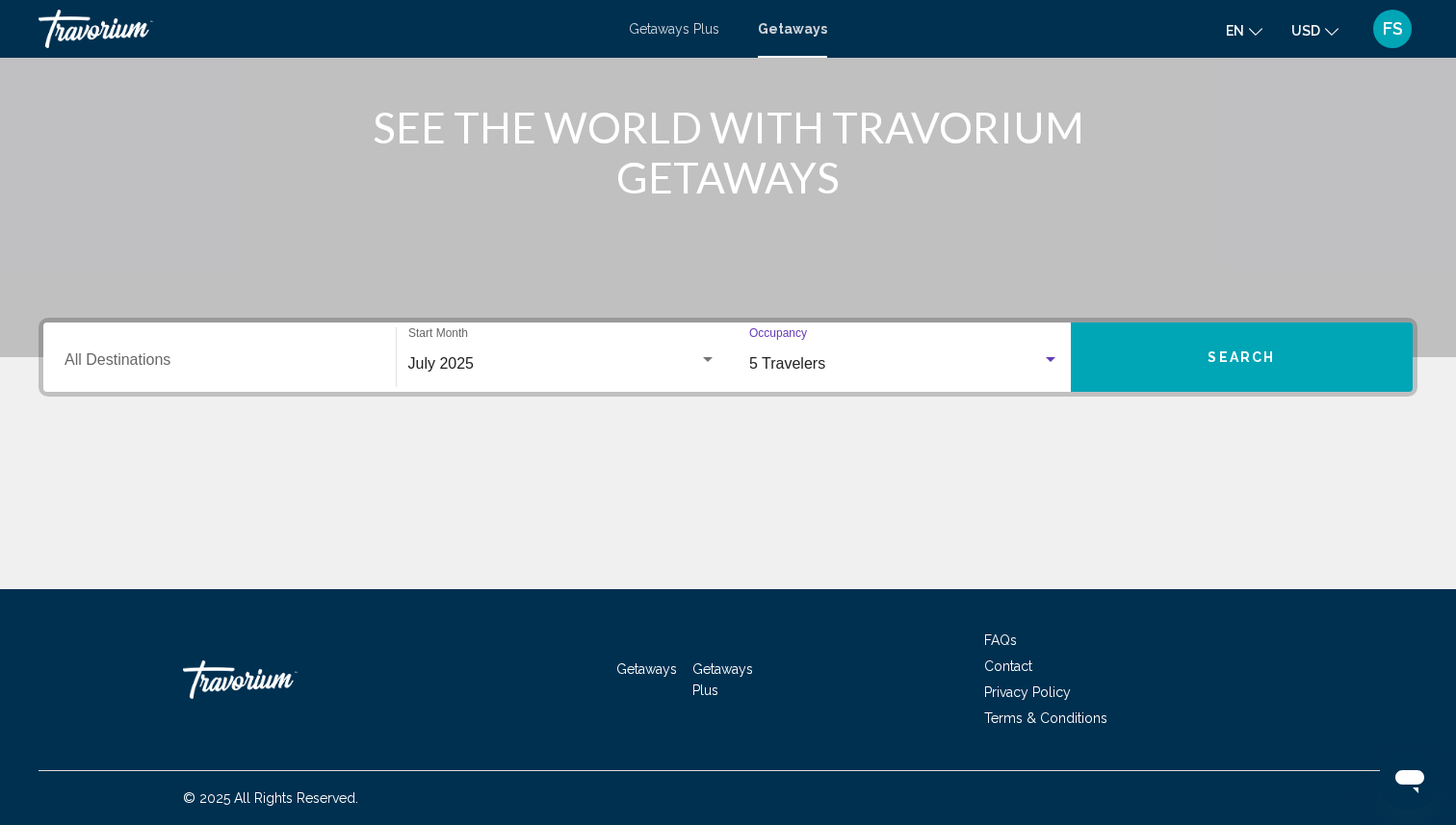 click on "Search" at bounding box center [1242, 357] 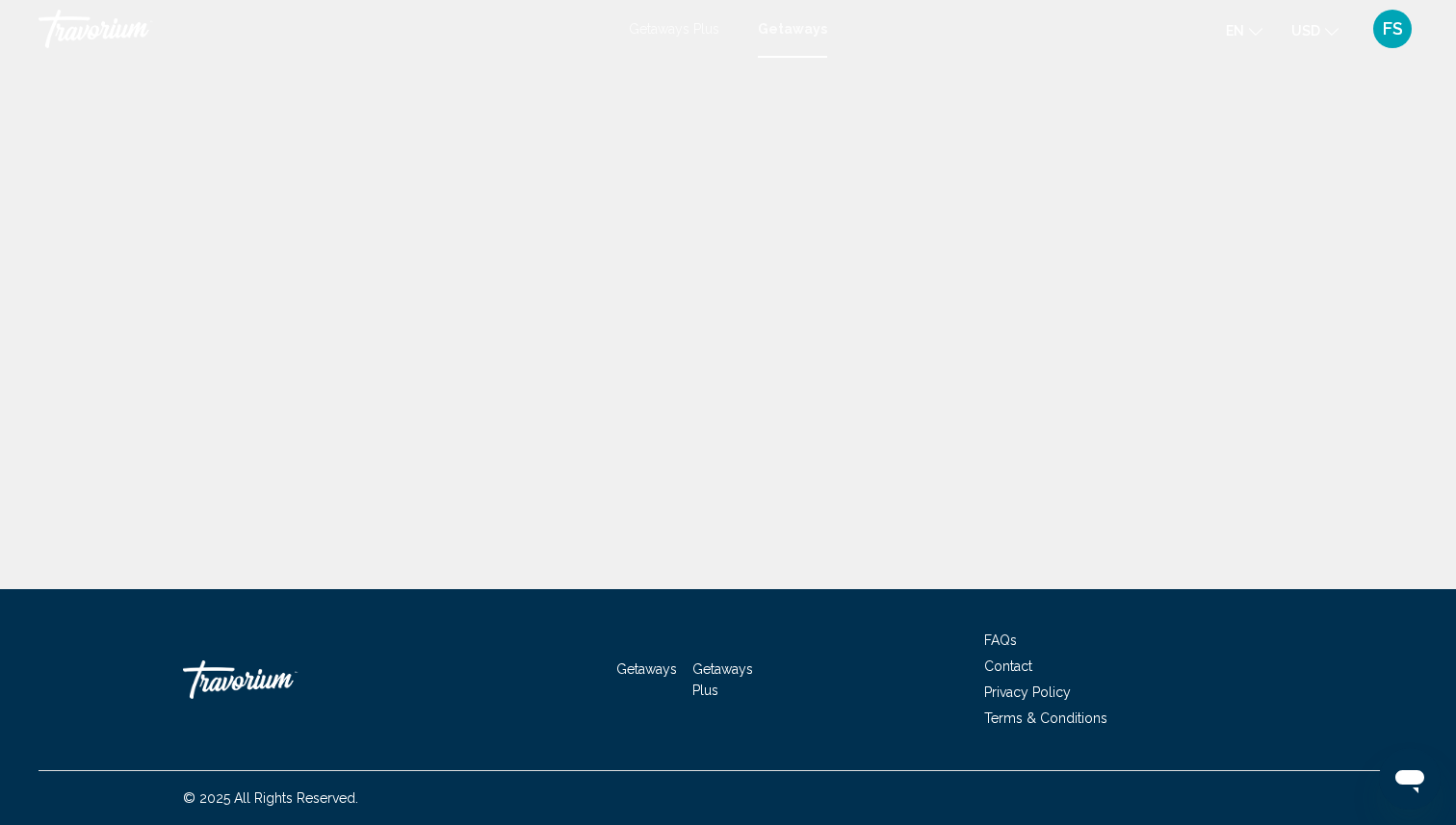 scroll, scrollTop: 0, scrollLeft: 0, axis: both 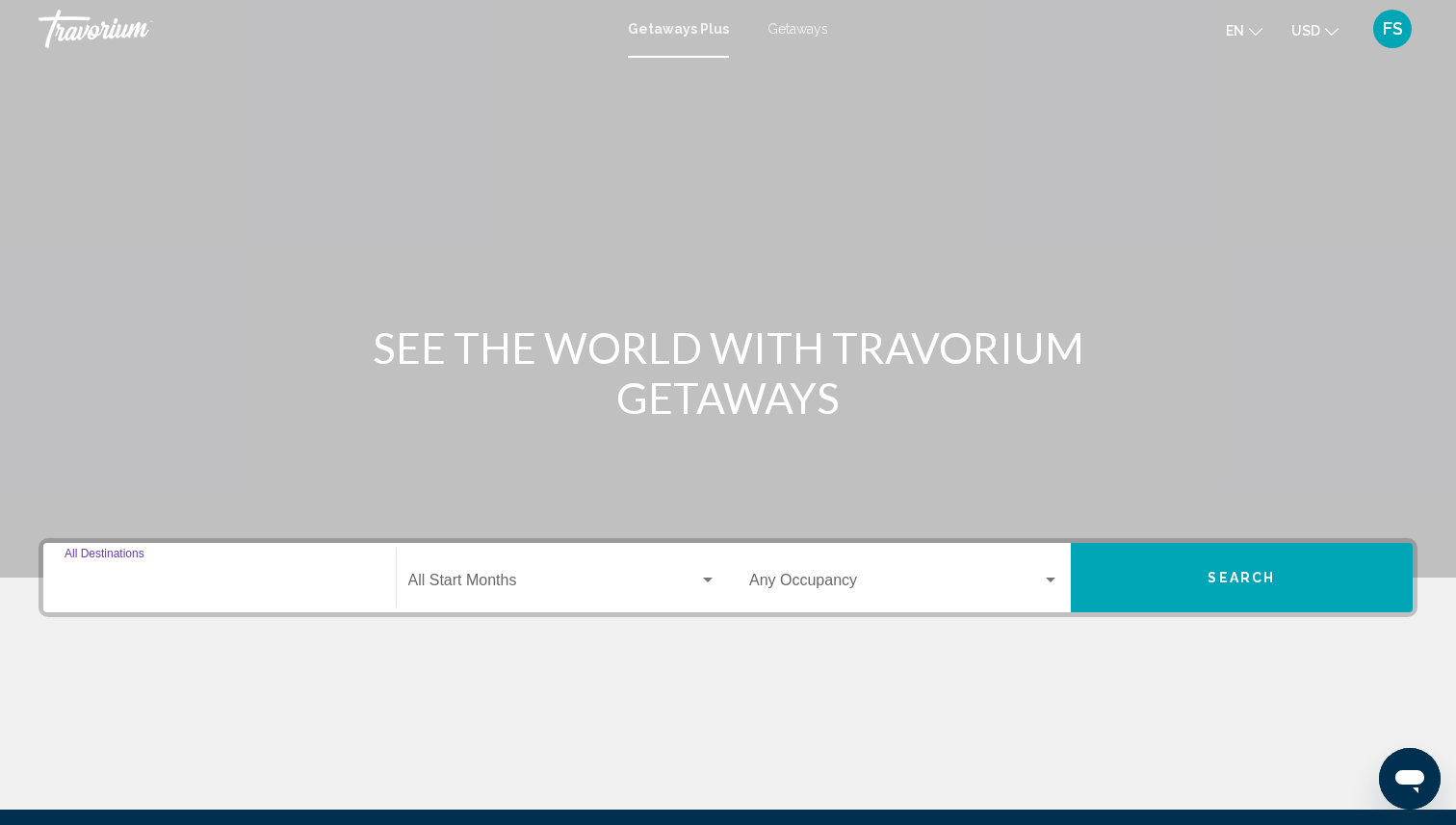 click on "Destination All Destinations" at bounding box center (220, 584) 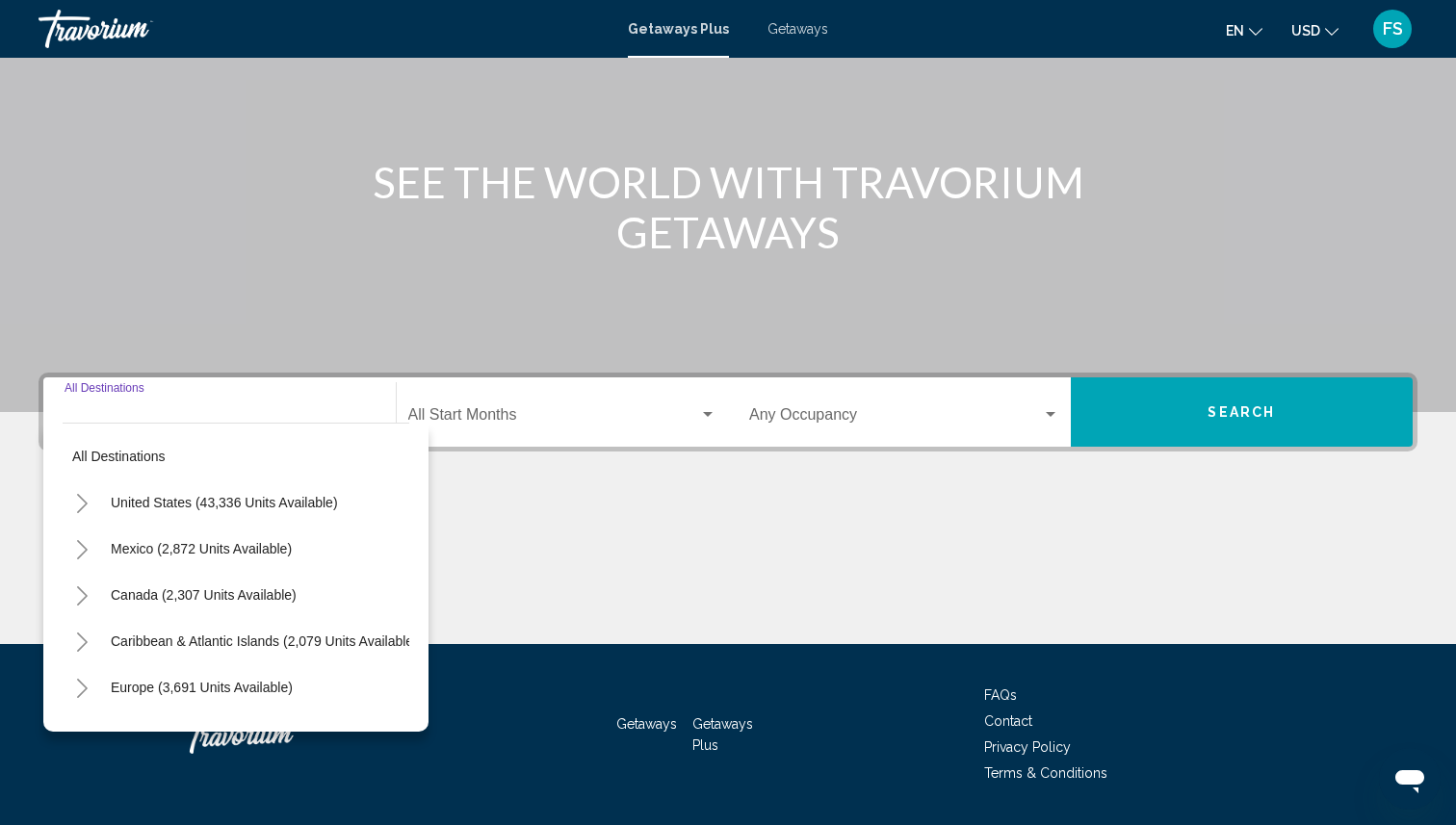 scroll, scrollTop: 220, scrollLeft: 0, axis: vertical 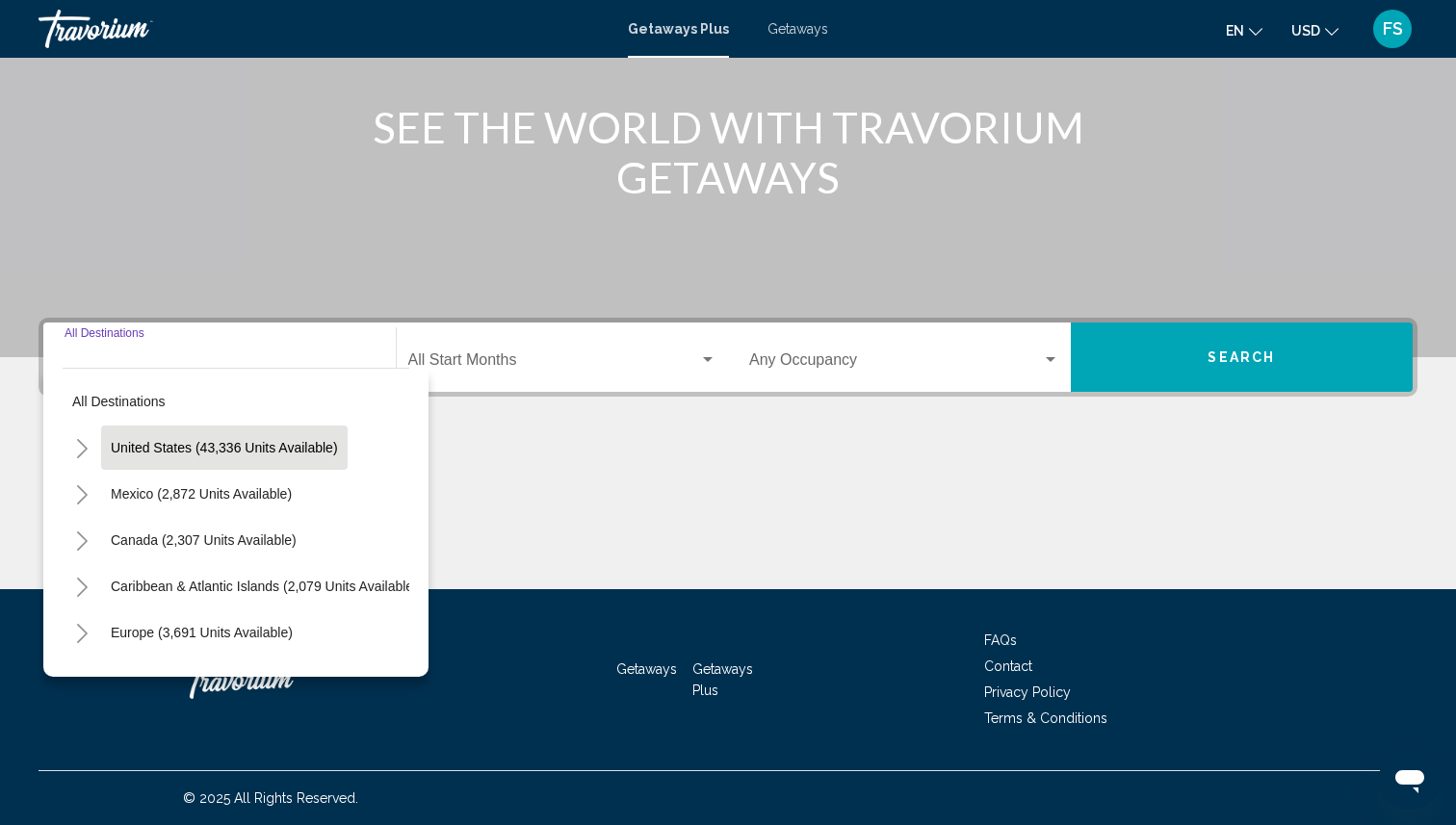 click on "United States (43,336 units available)" at bounding box center [201, 494] 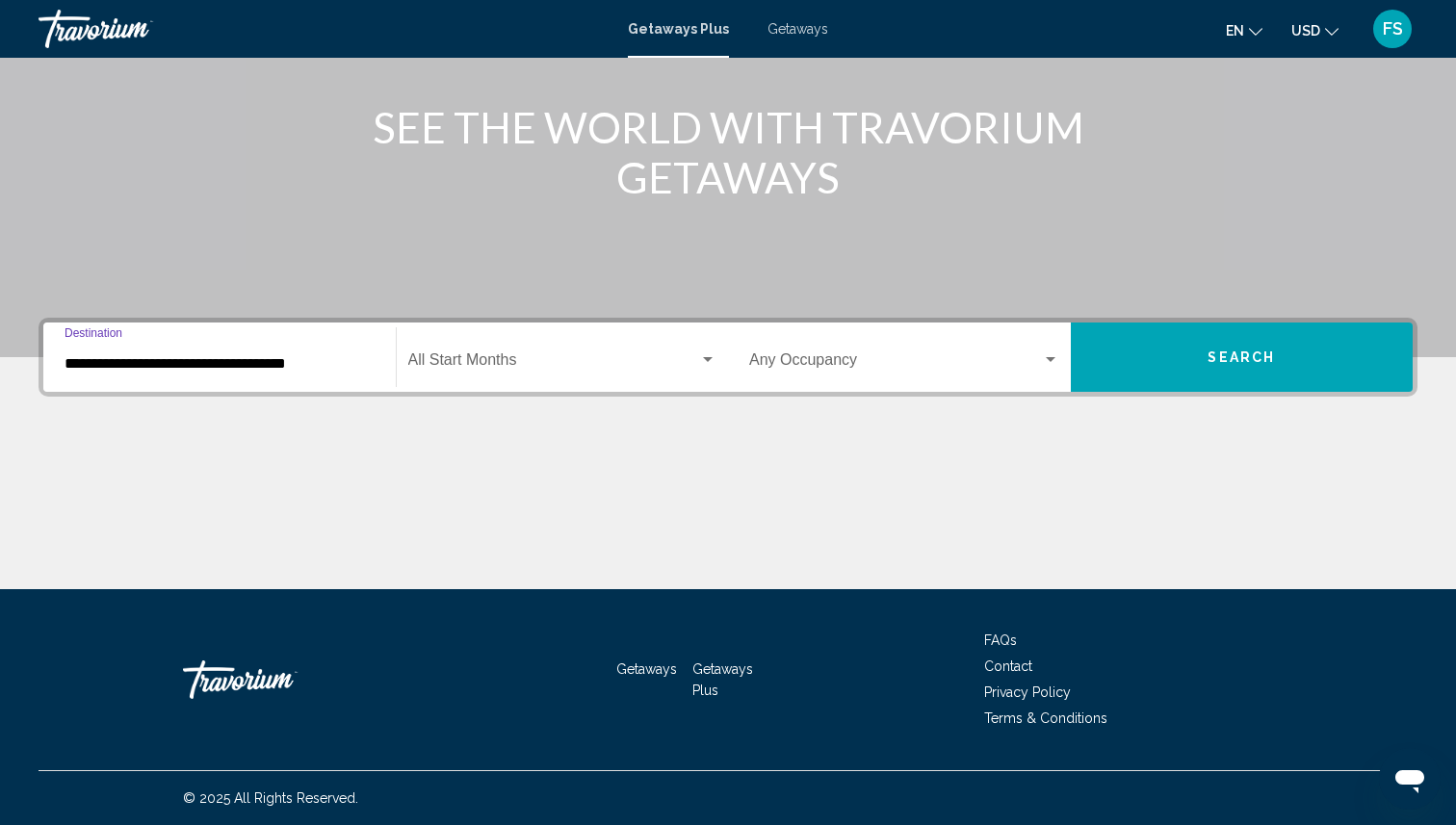click at bounding box center (554, 364) 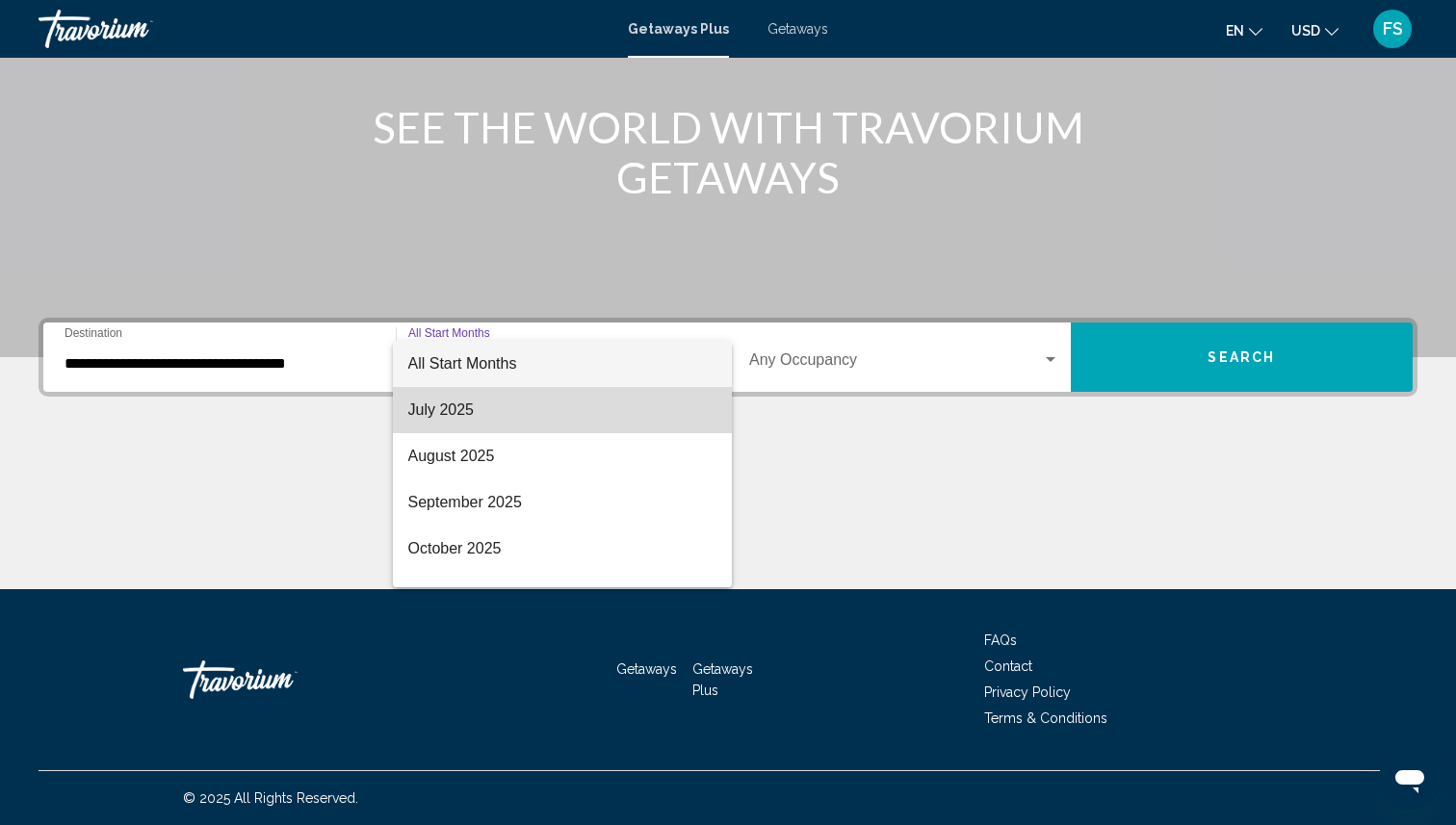 click on "July 2025" at bounding box center (562, 410) 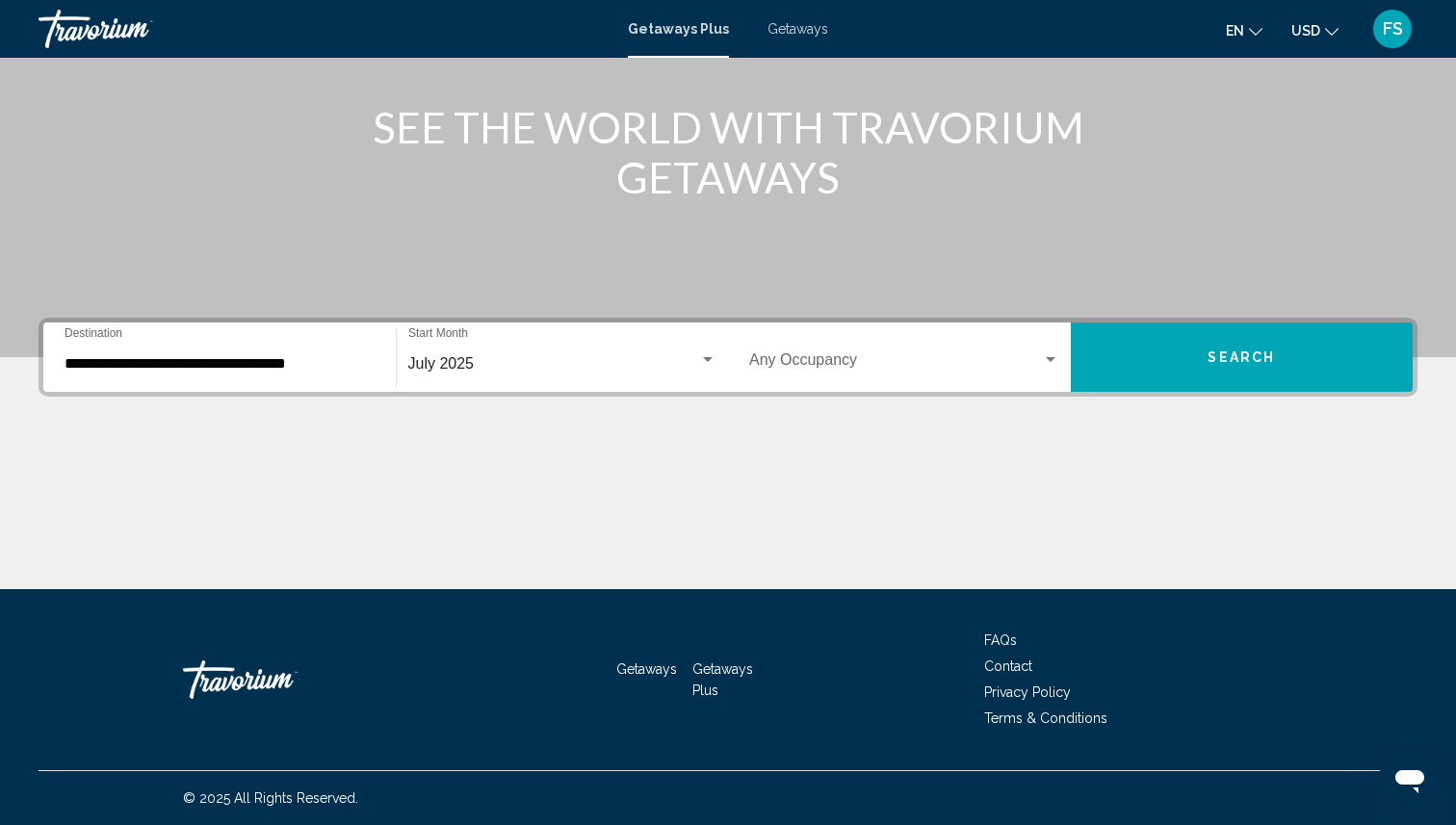 click on "Occupancy Any Occupancy" at bounding box center [904, 357] 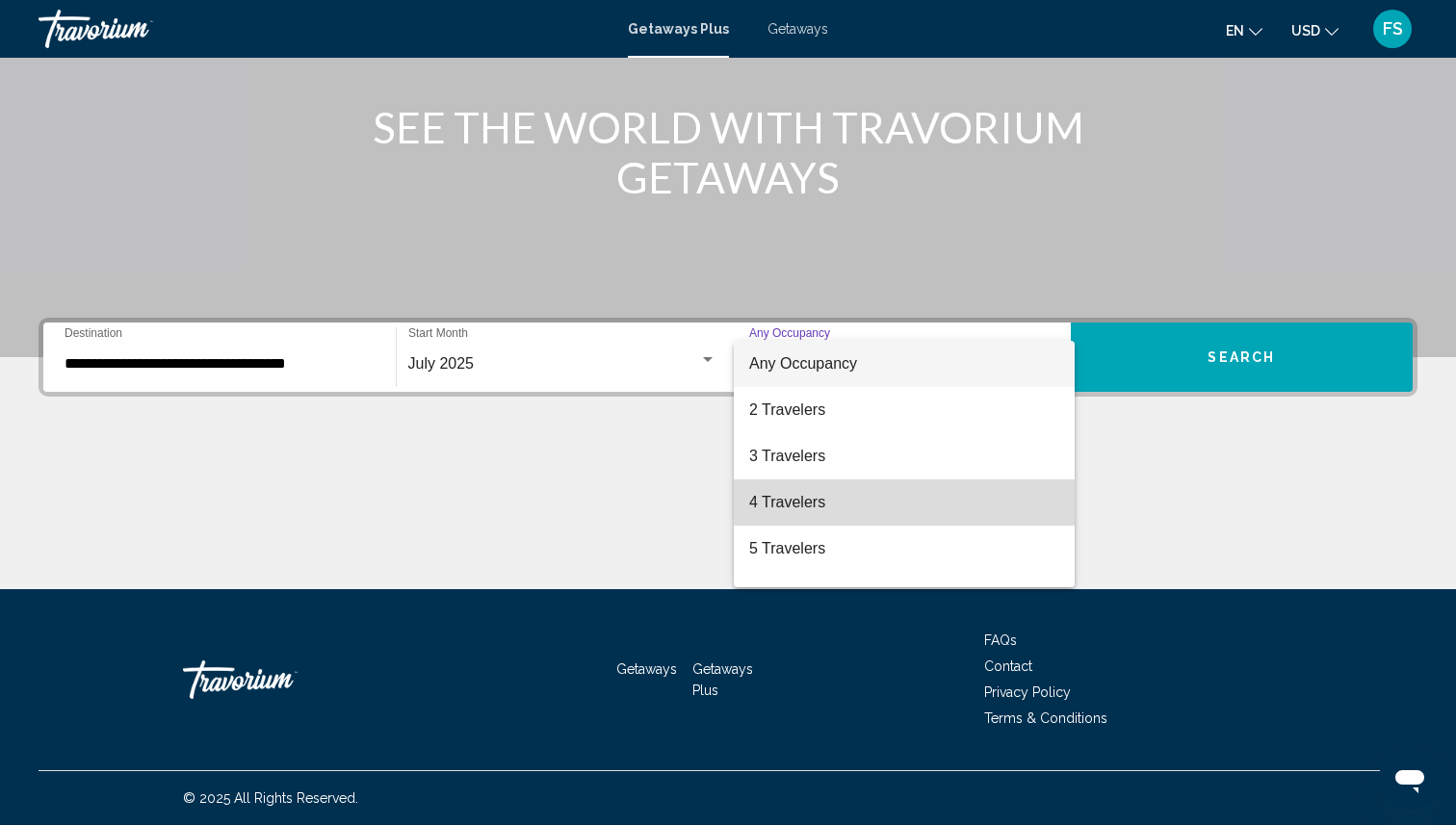 click on "4 Travelers" at bounding box center [904, 503] 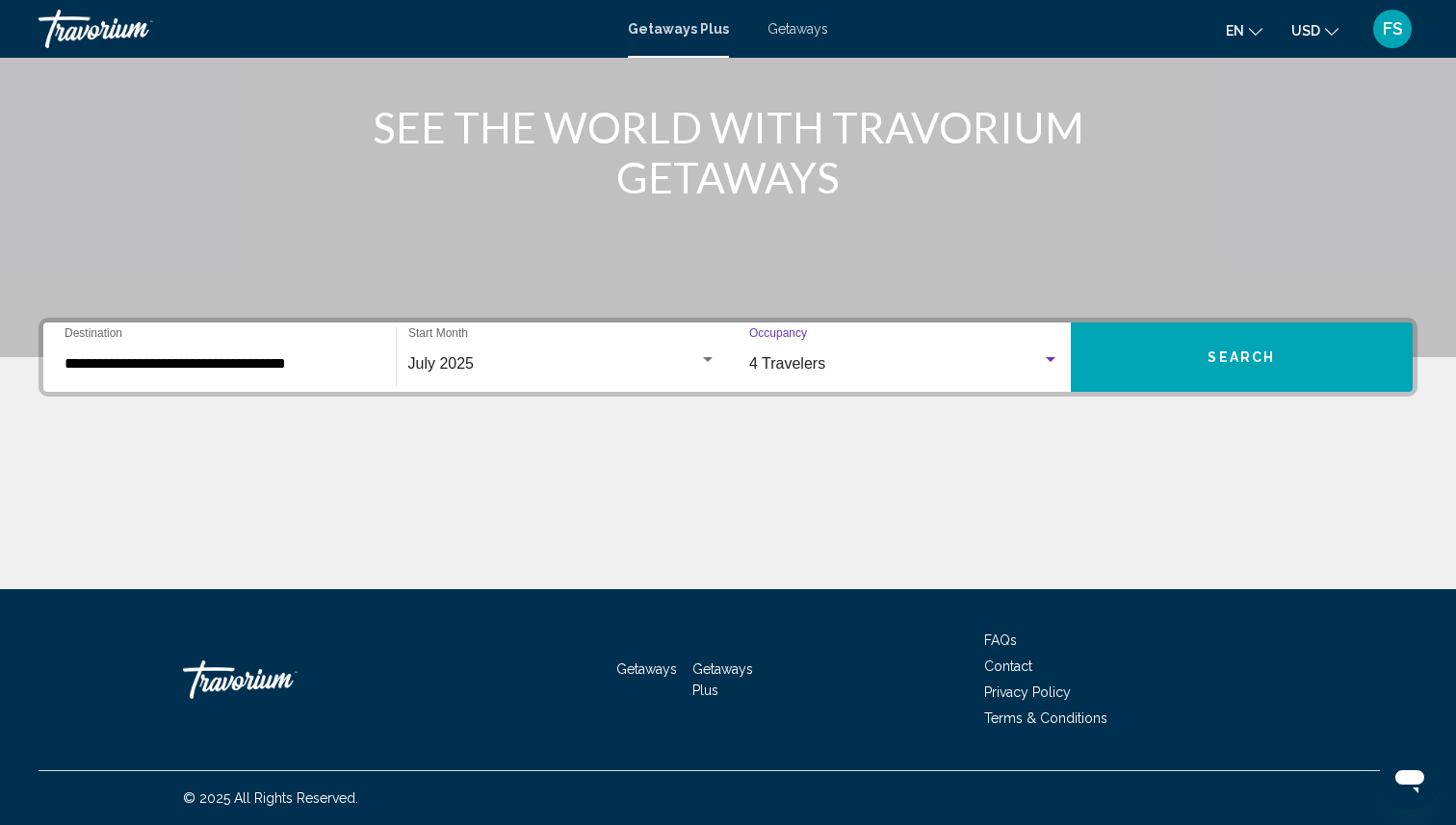 click on "Search" at bounding box center (1242, 357) 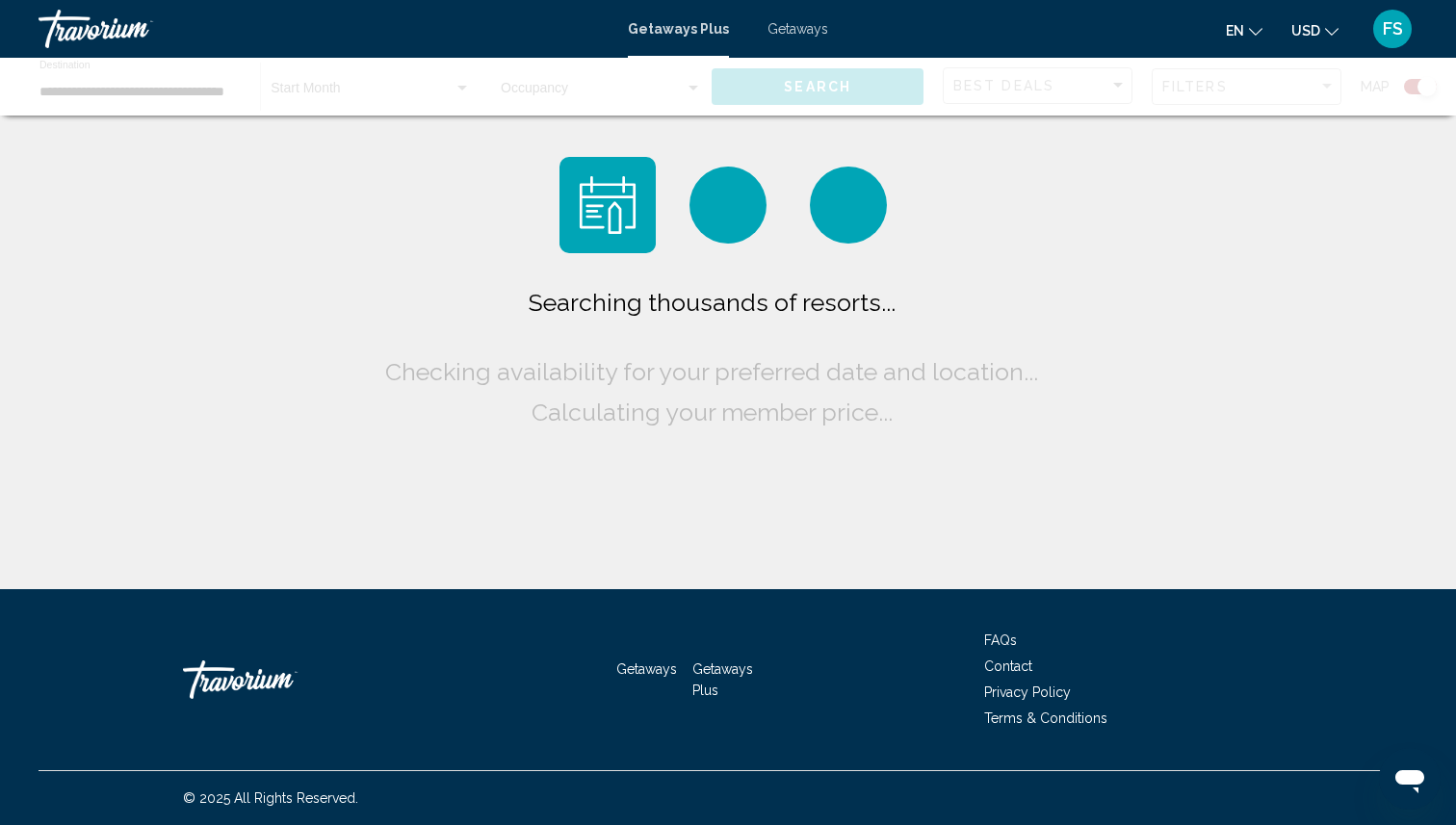 scroll, scrollTop: 0, scrollLeft: 0, axis: both 